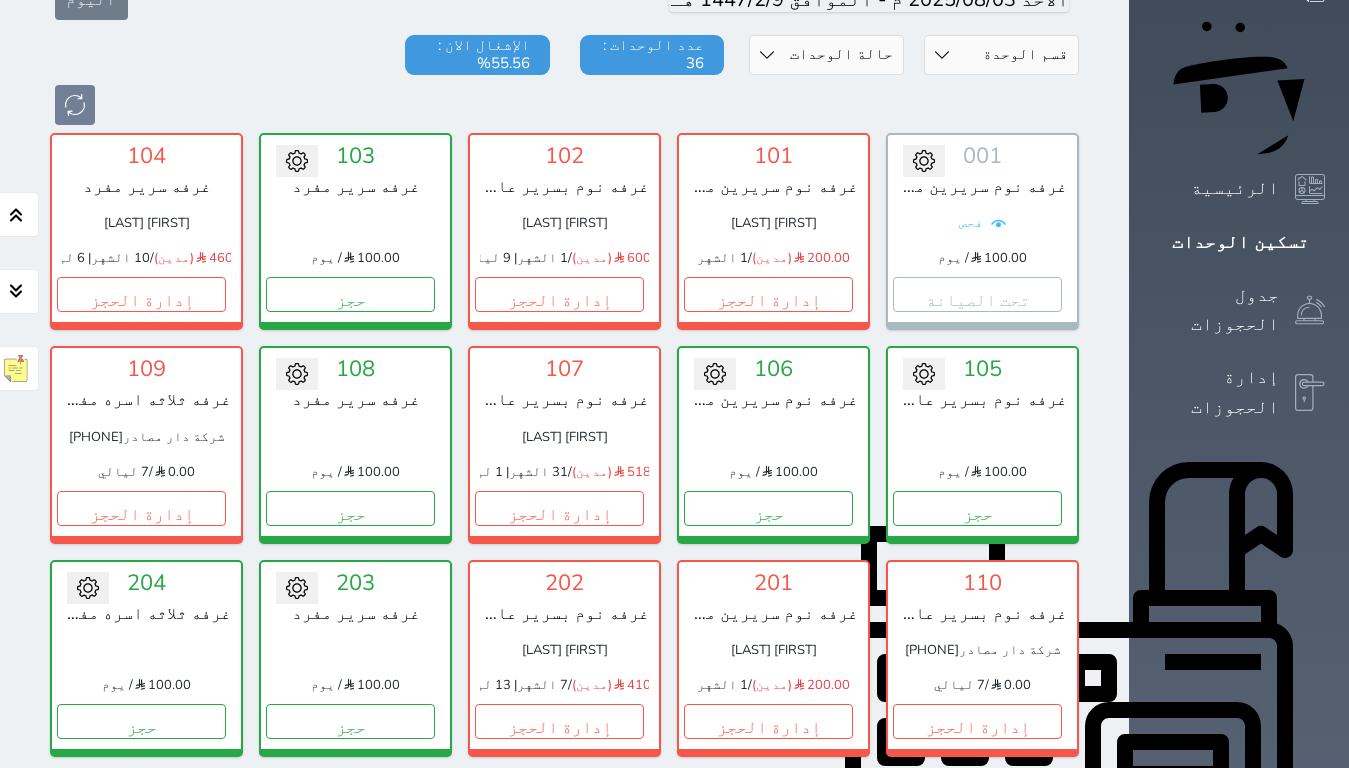 scroll, scrollTop: 0, scrollLeft: 0, axis: both 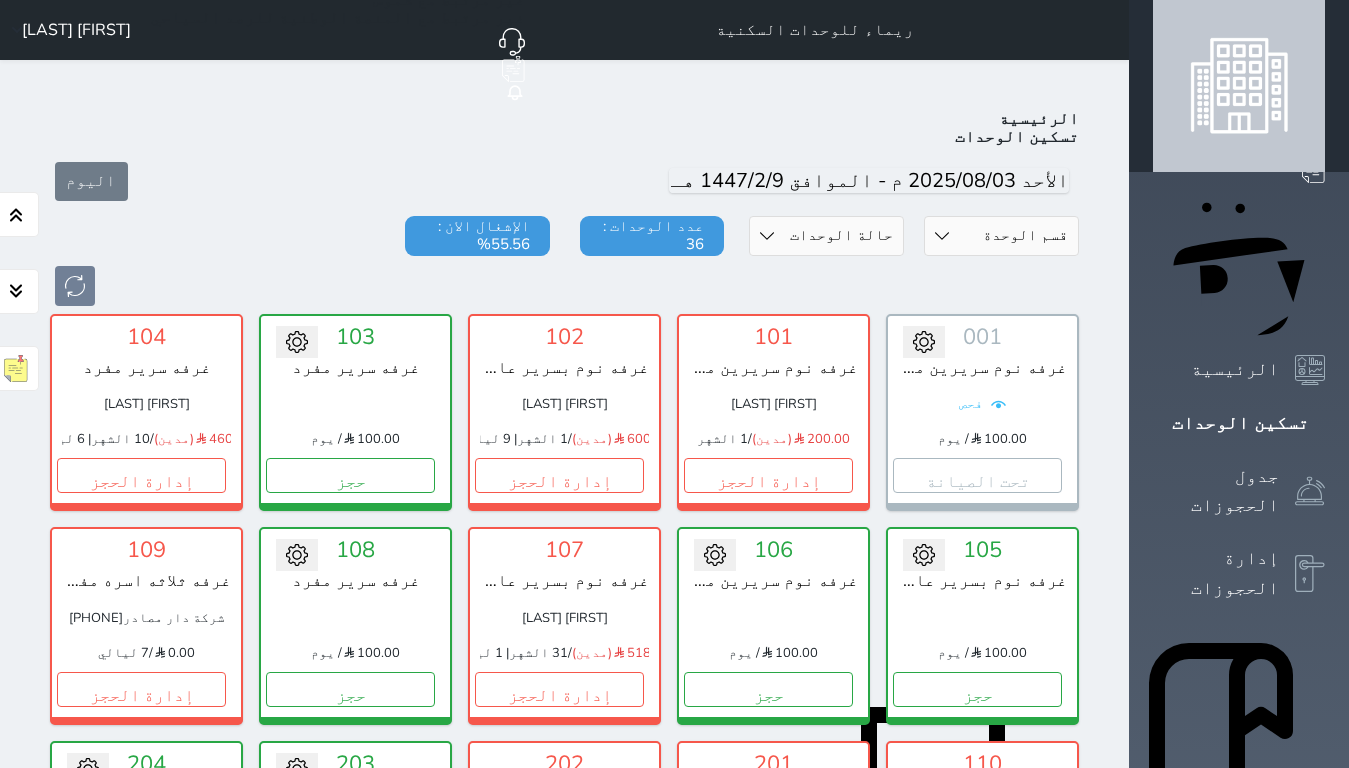 click 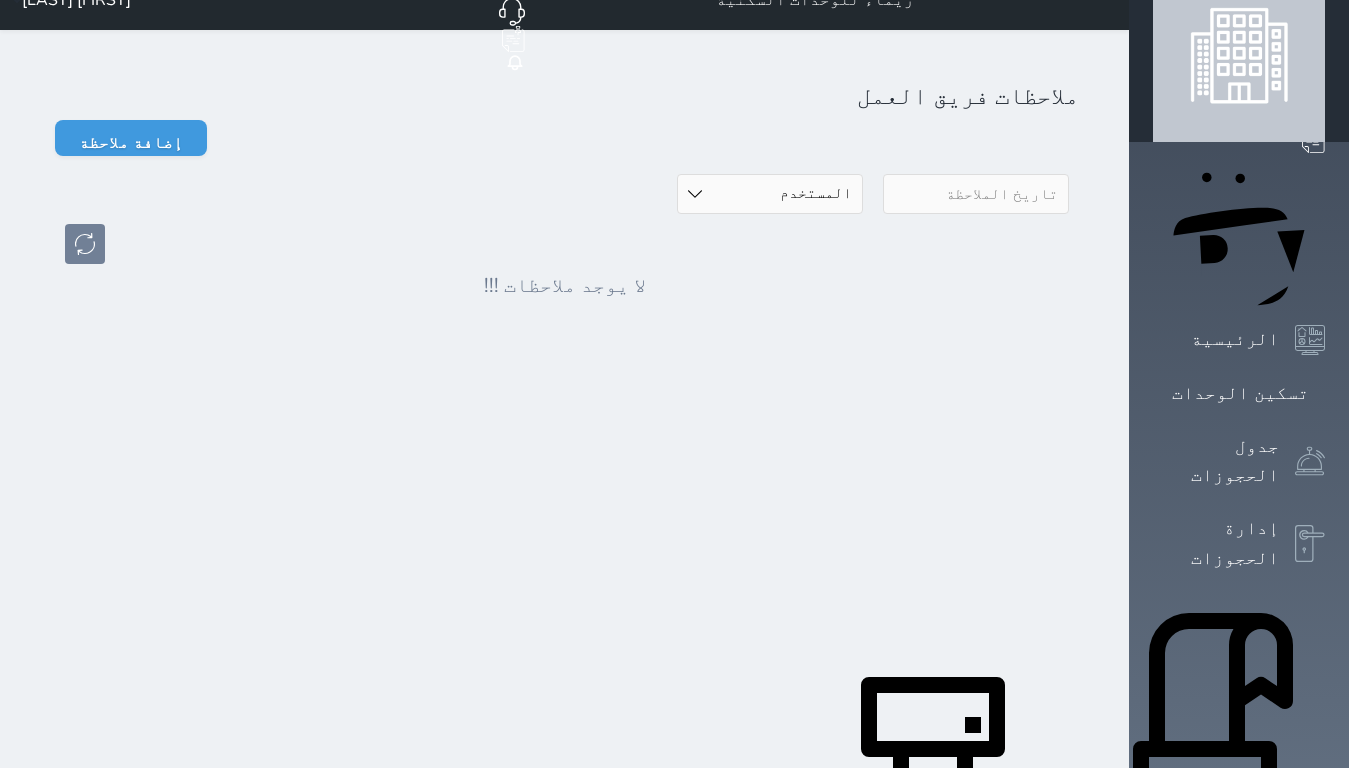 scroll, scrollTop: 0, scrollLeft: 0, axis: both 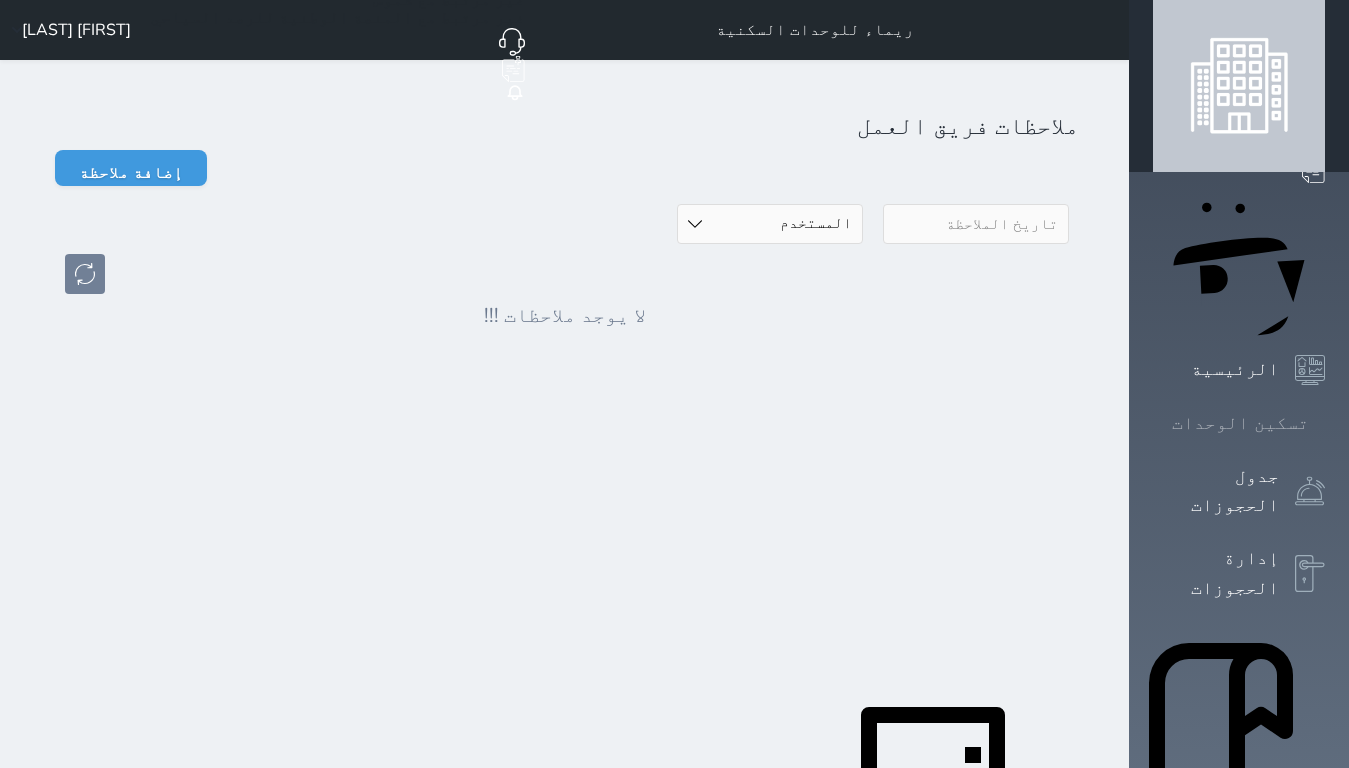 click 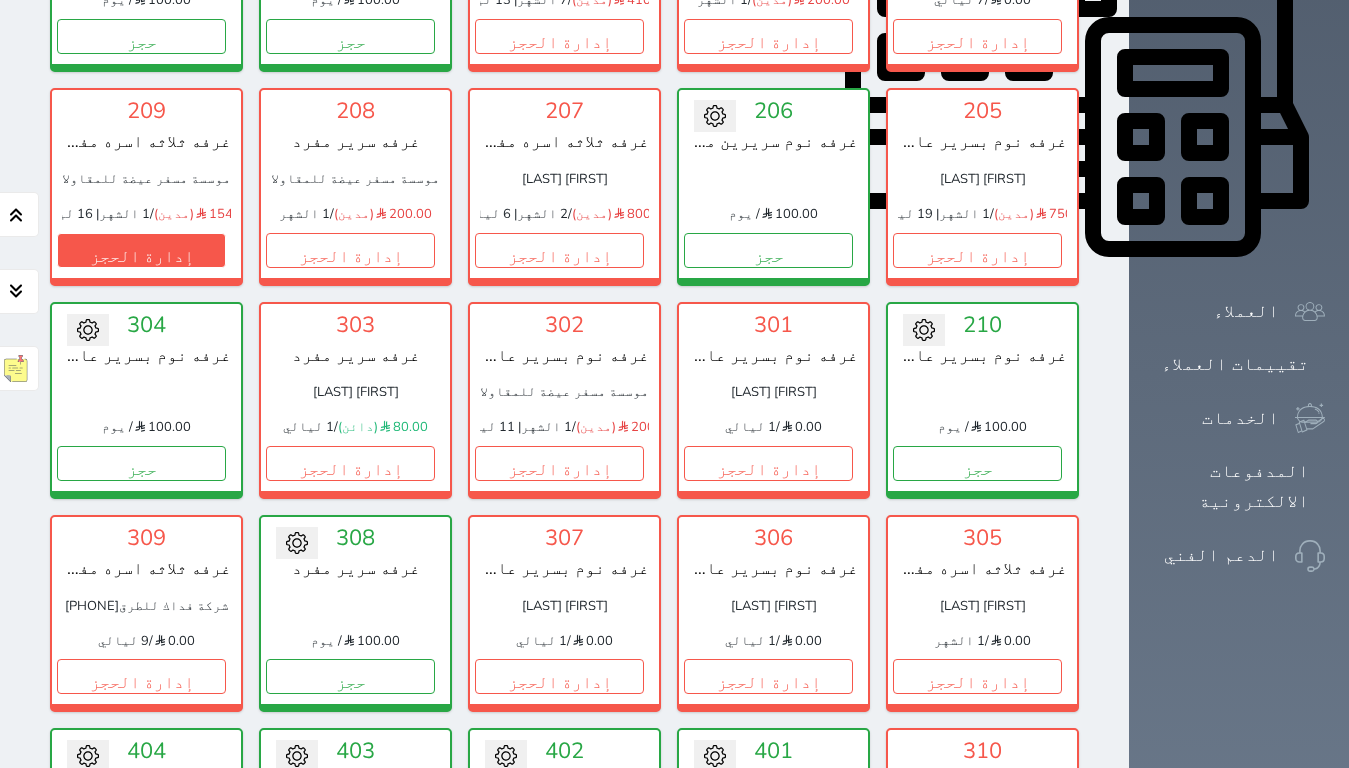 scroll, scrollTop: 914, scrollLeft: 0, axis: vertical 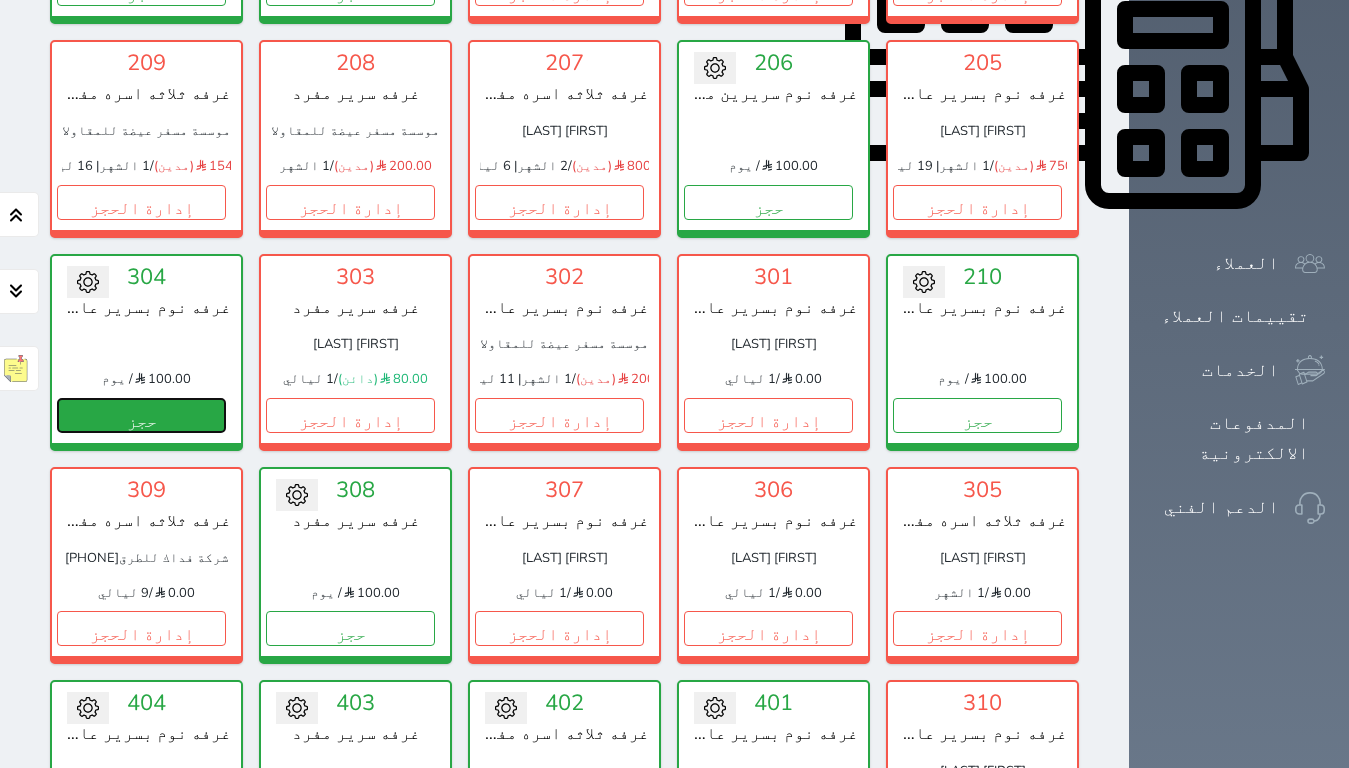 click on "حجز" at bounding box center [141, 415] 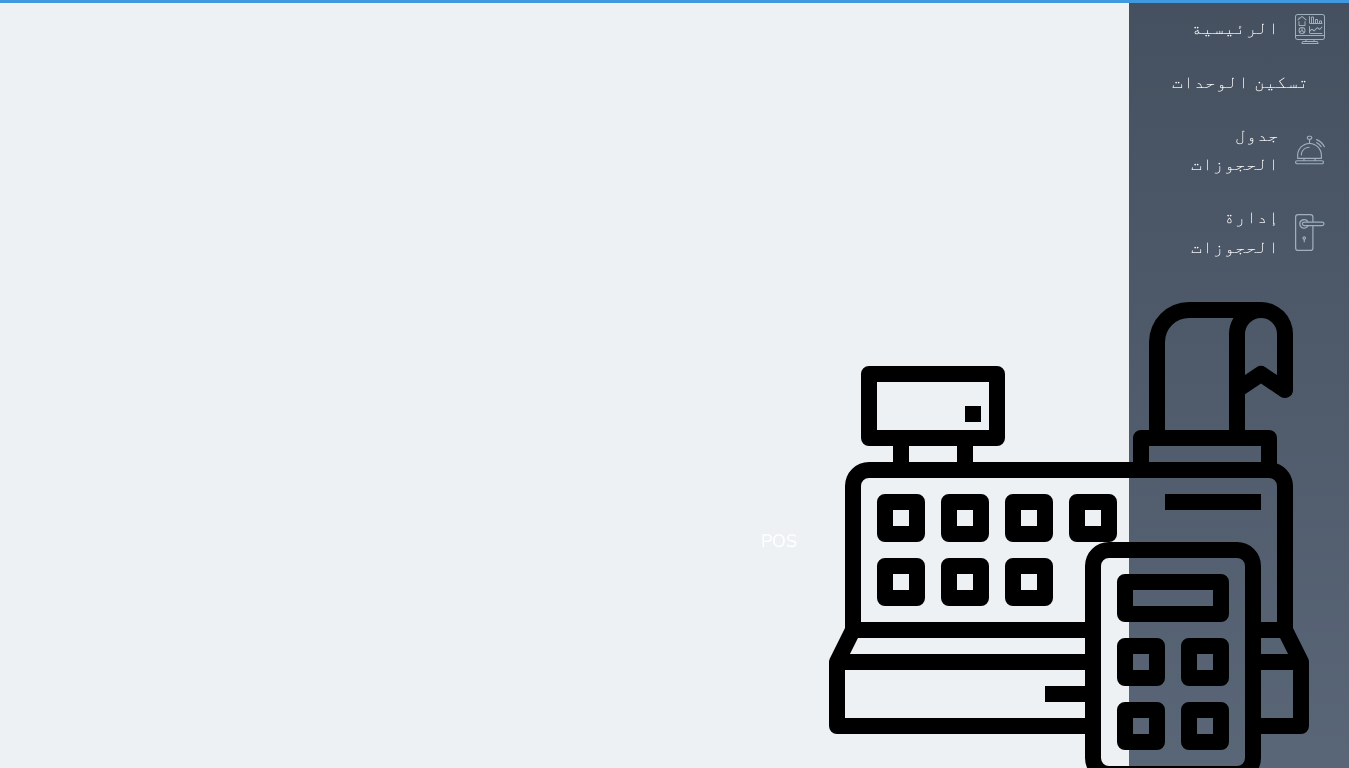 select on "1" 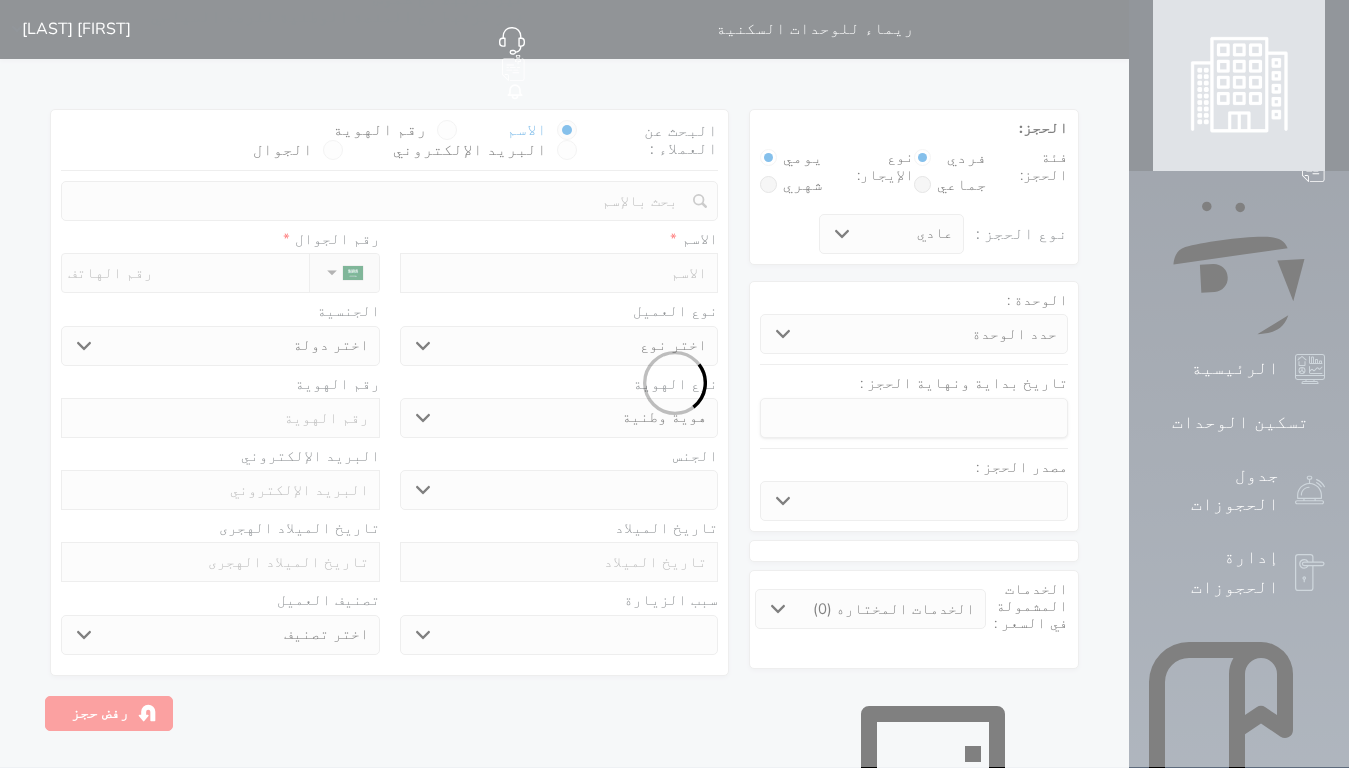 scroll, scrollTop: 0, scrollLeft: 0, axis: both 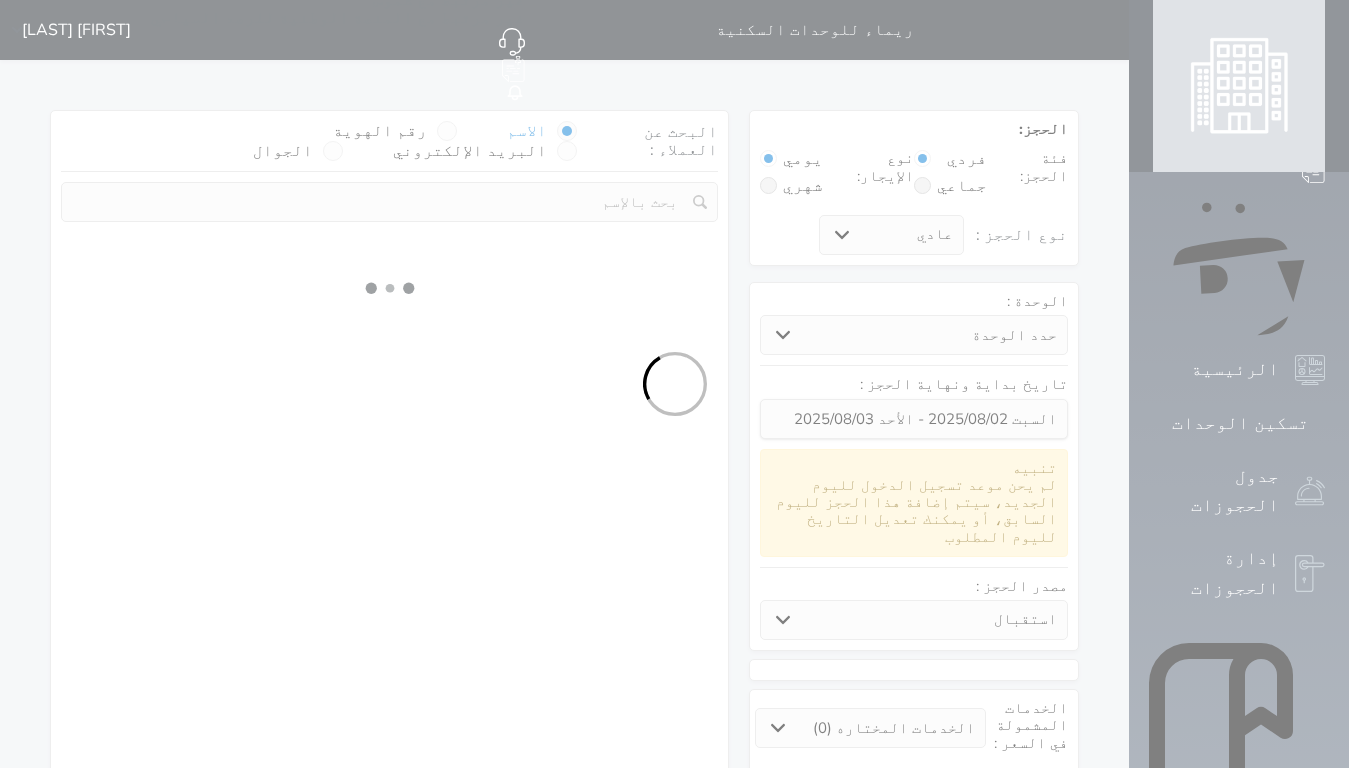 select 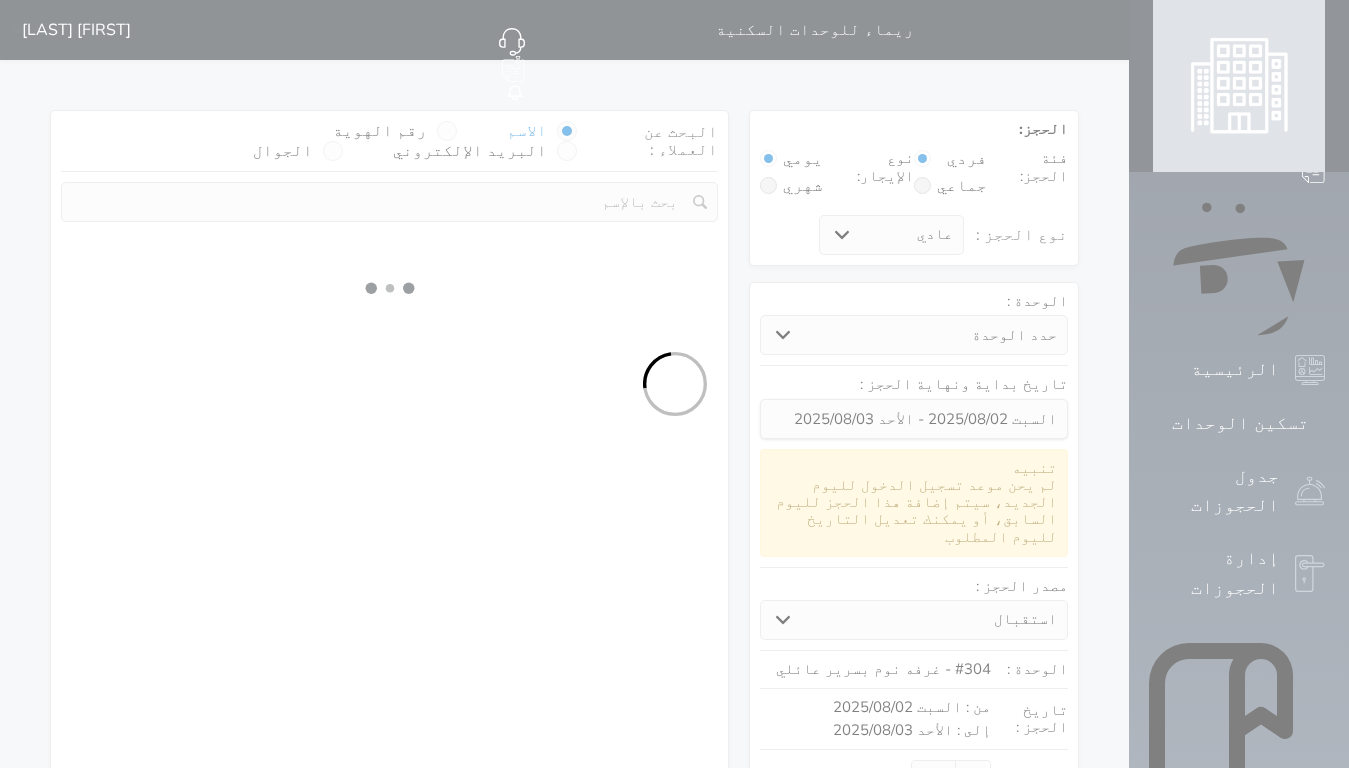 select on "1" 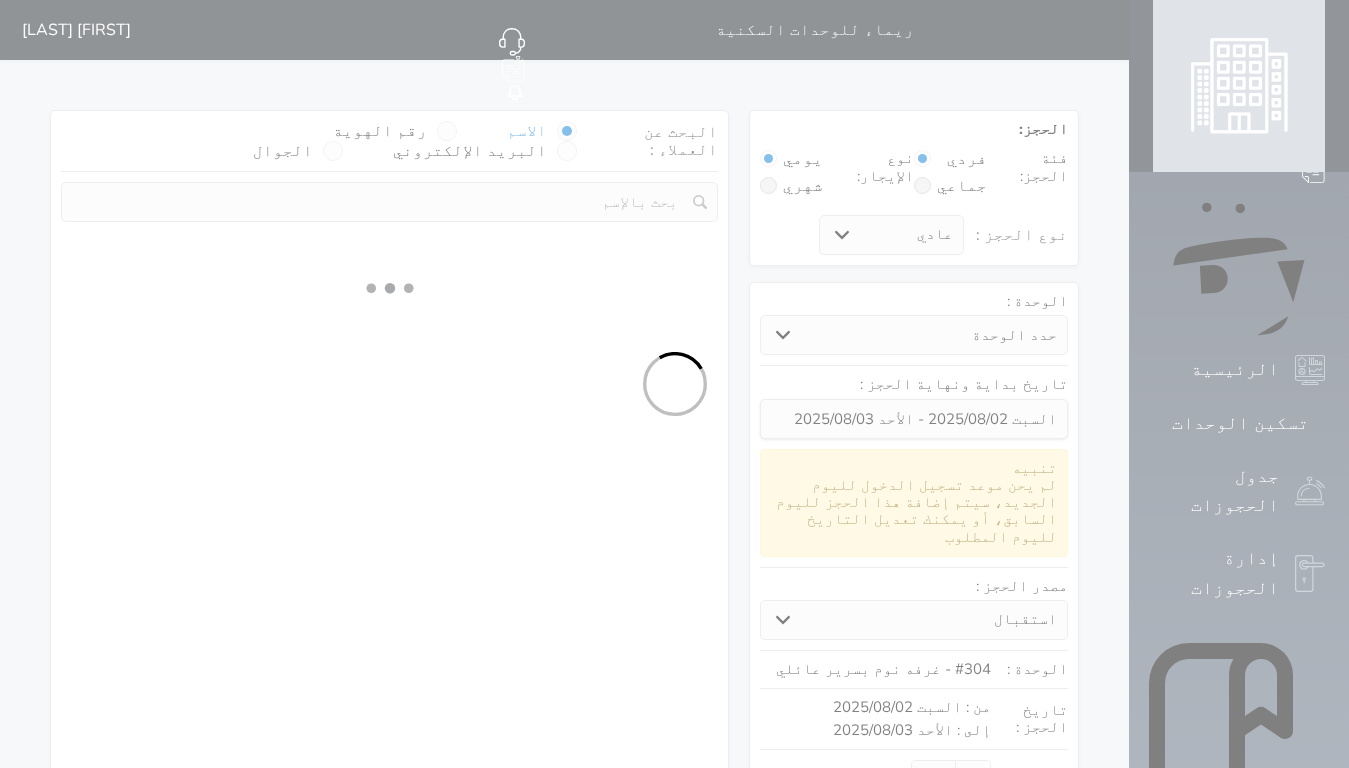 select on "113" 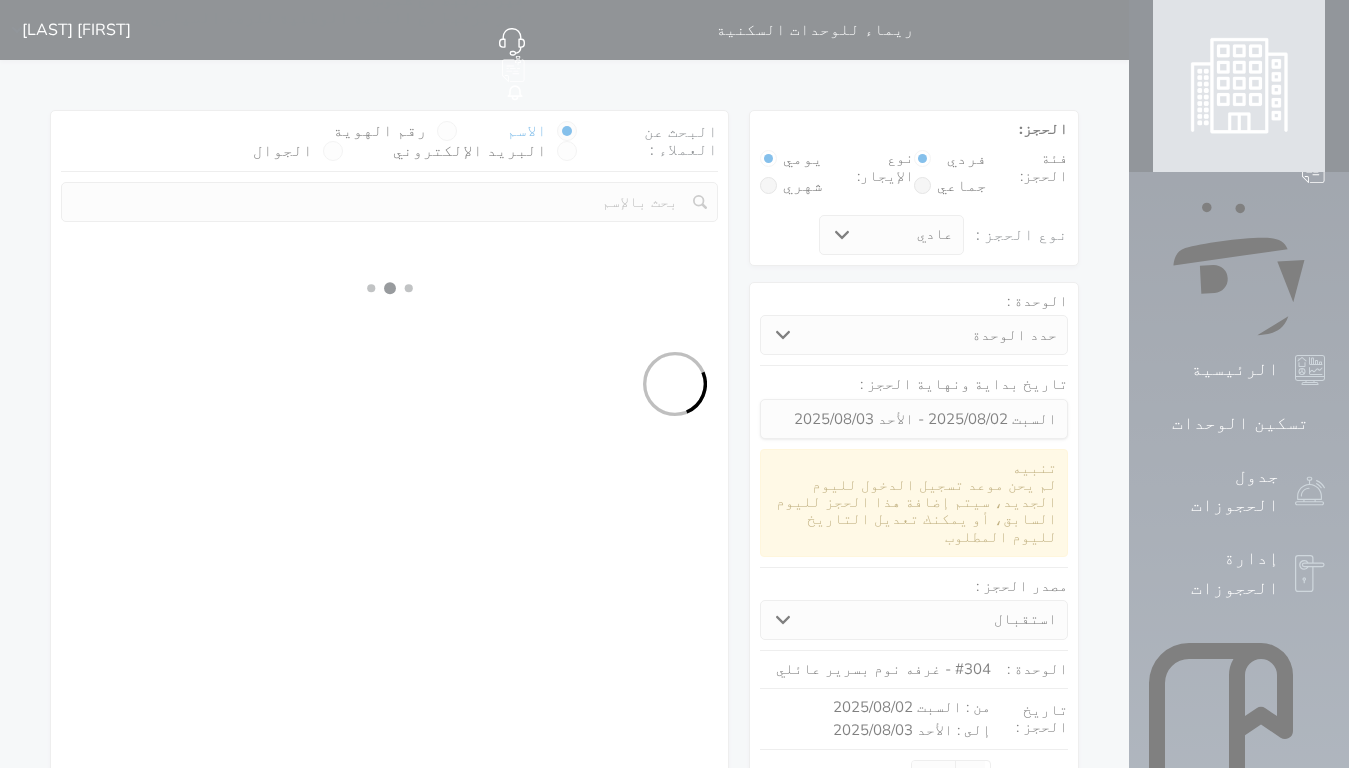 select on "1" 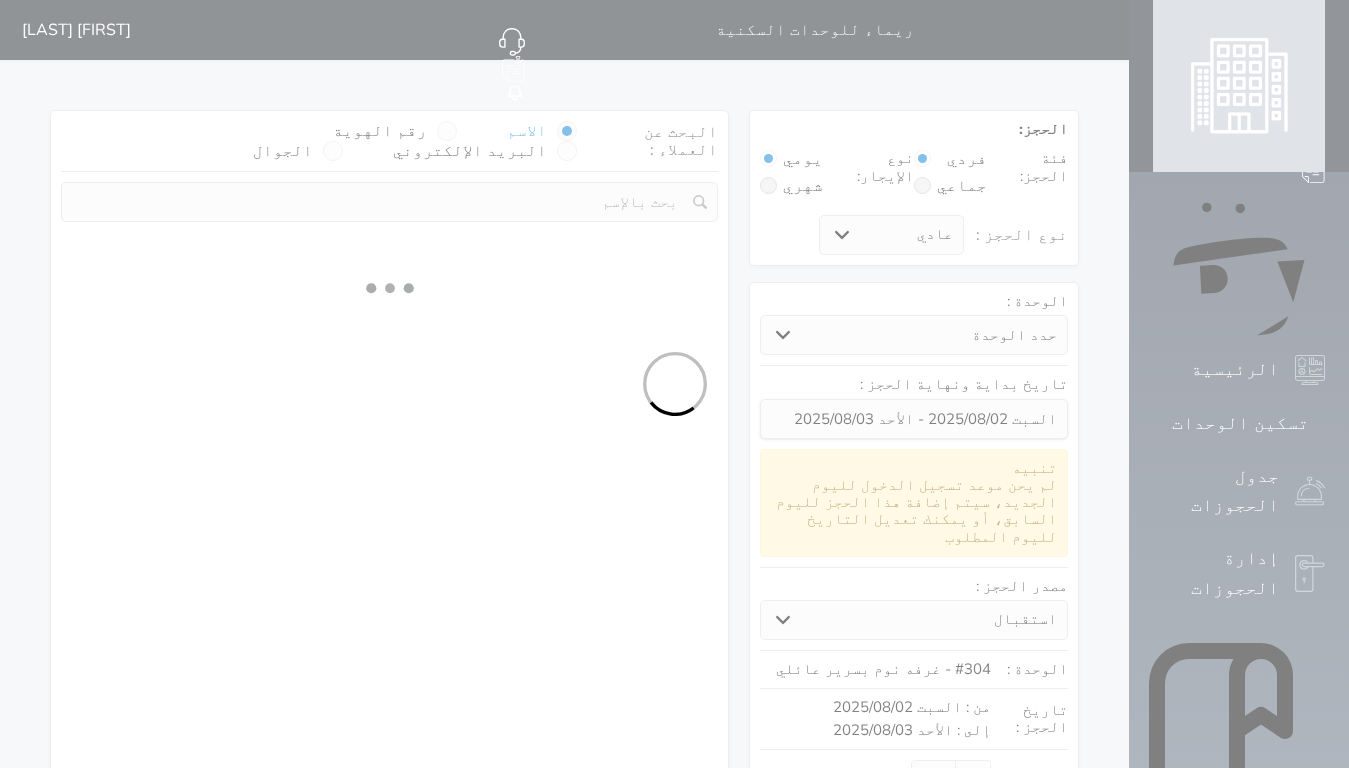 select 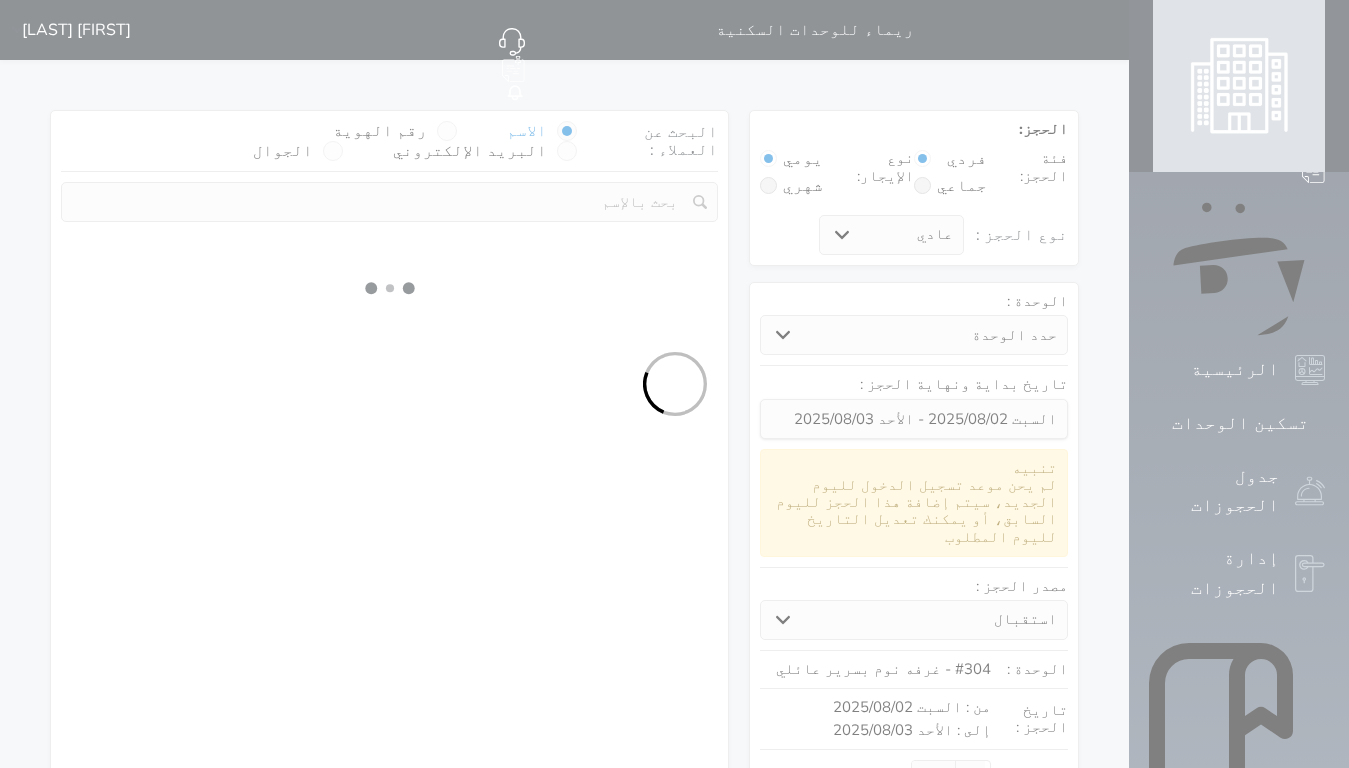 select on "7" 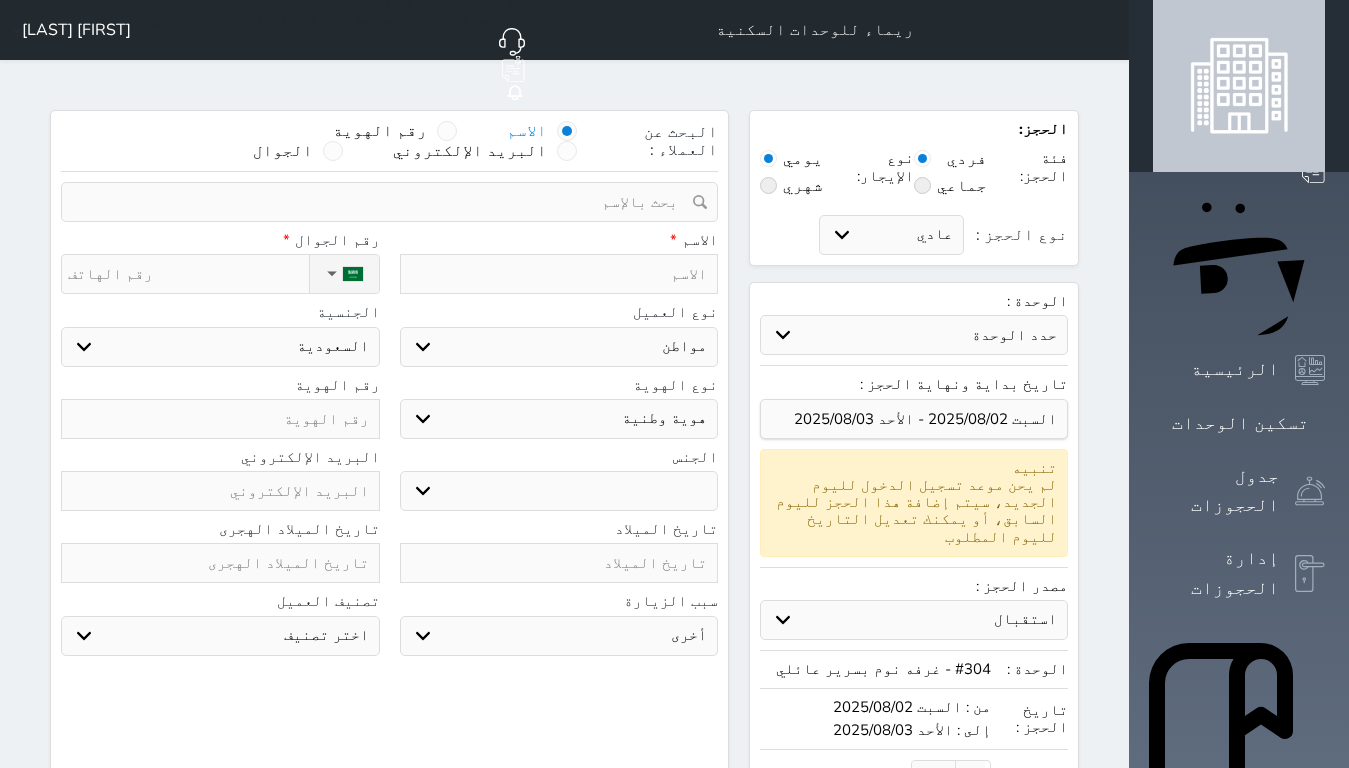 select 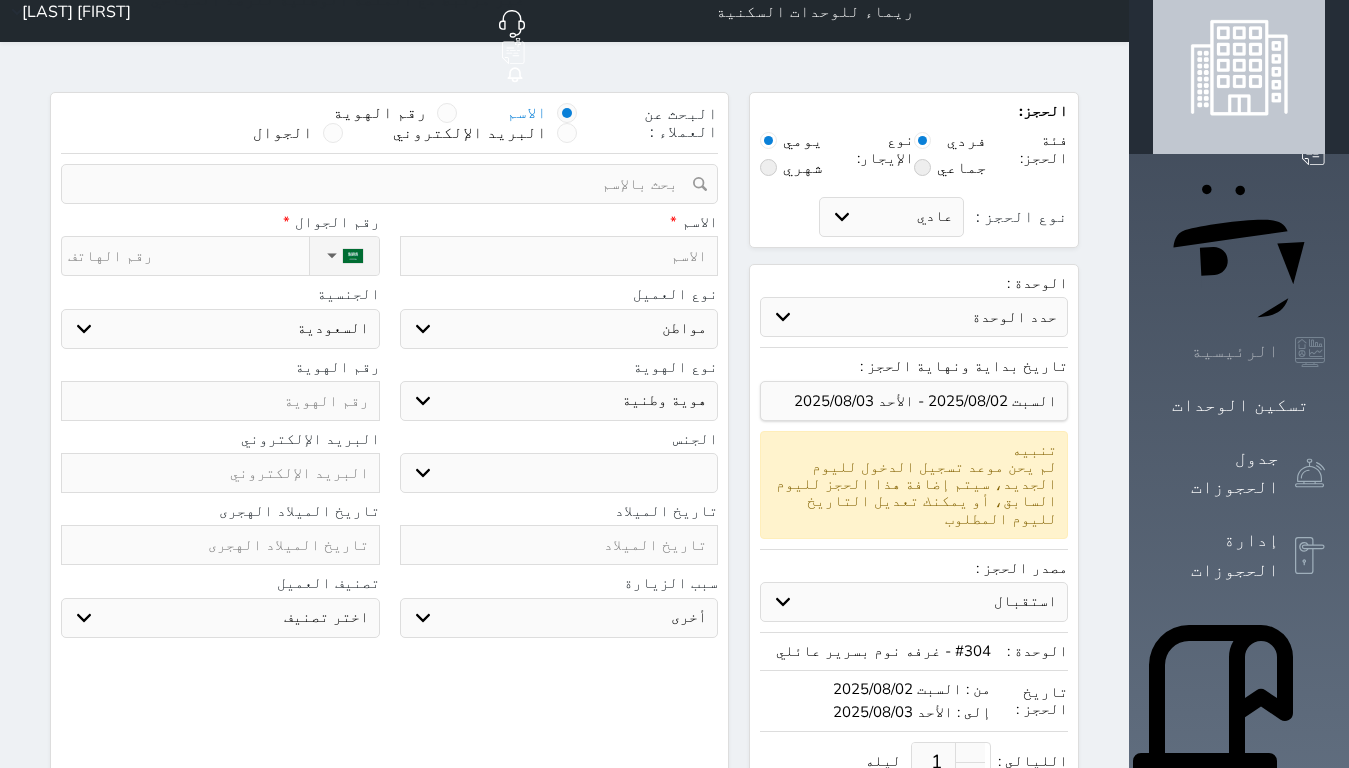 scroll, scrollTop: 0, scrollLeft: 0, axis: both 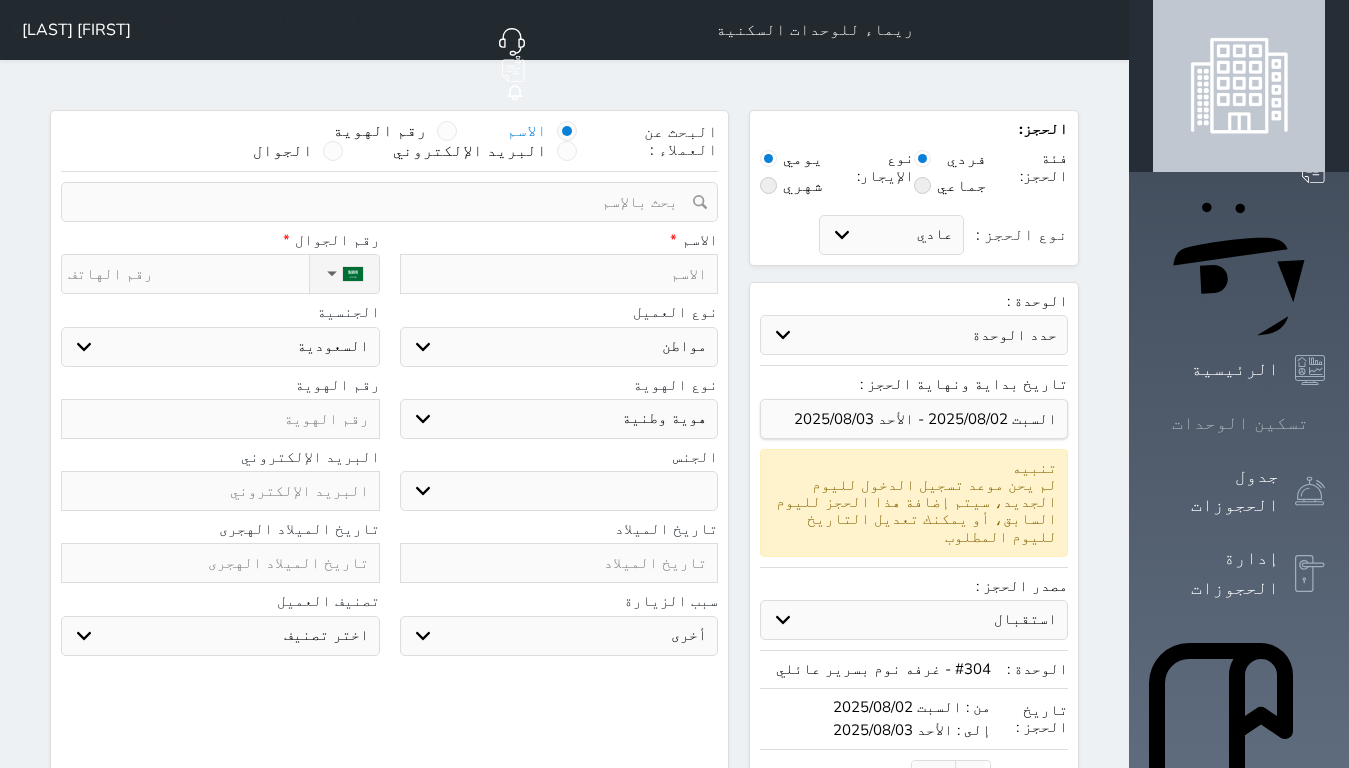 click 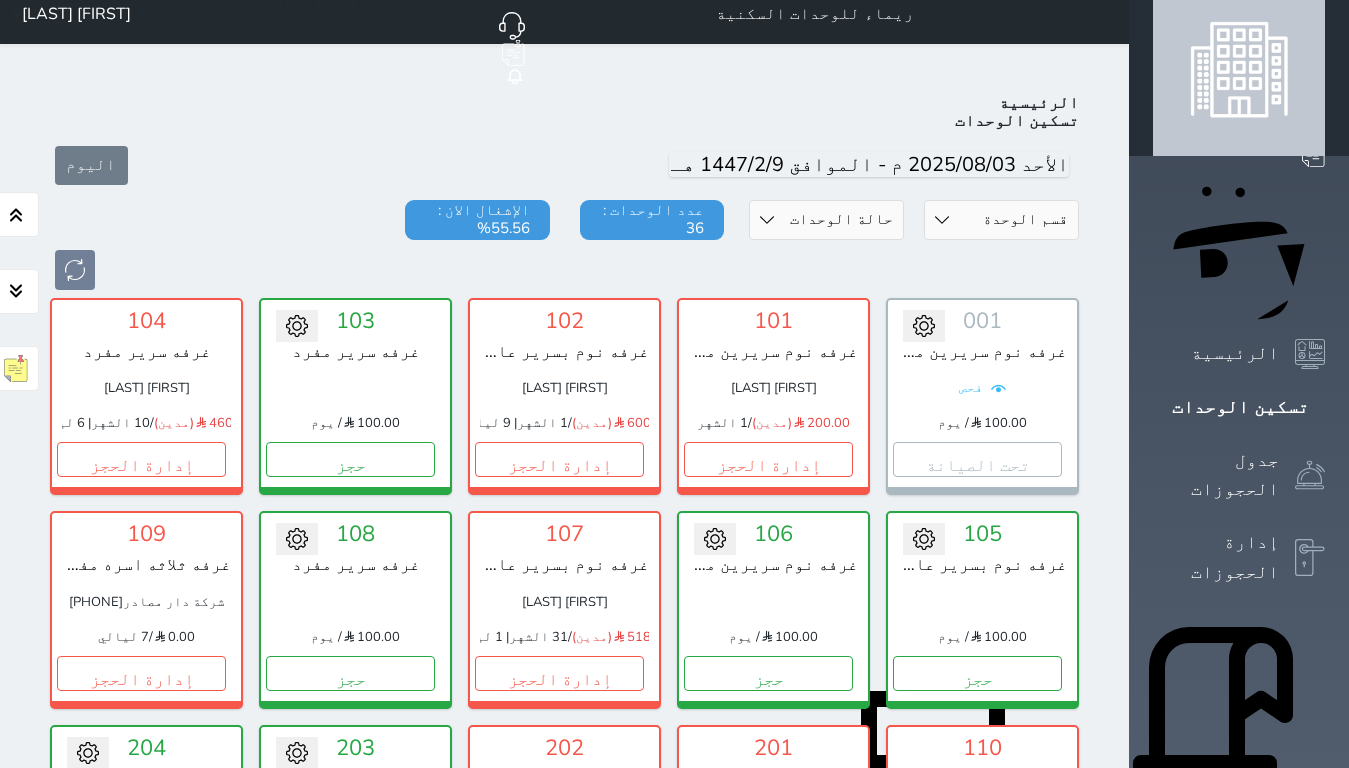 scroll, scrollTop: 0, scrollLeft: 0, axis: both 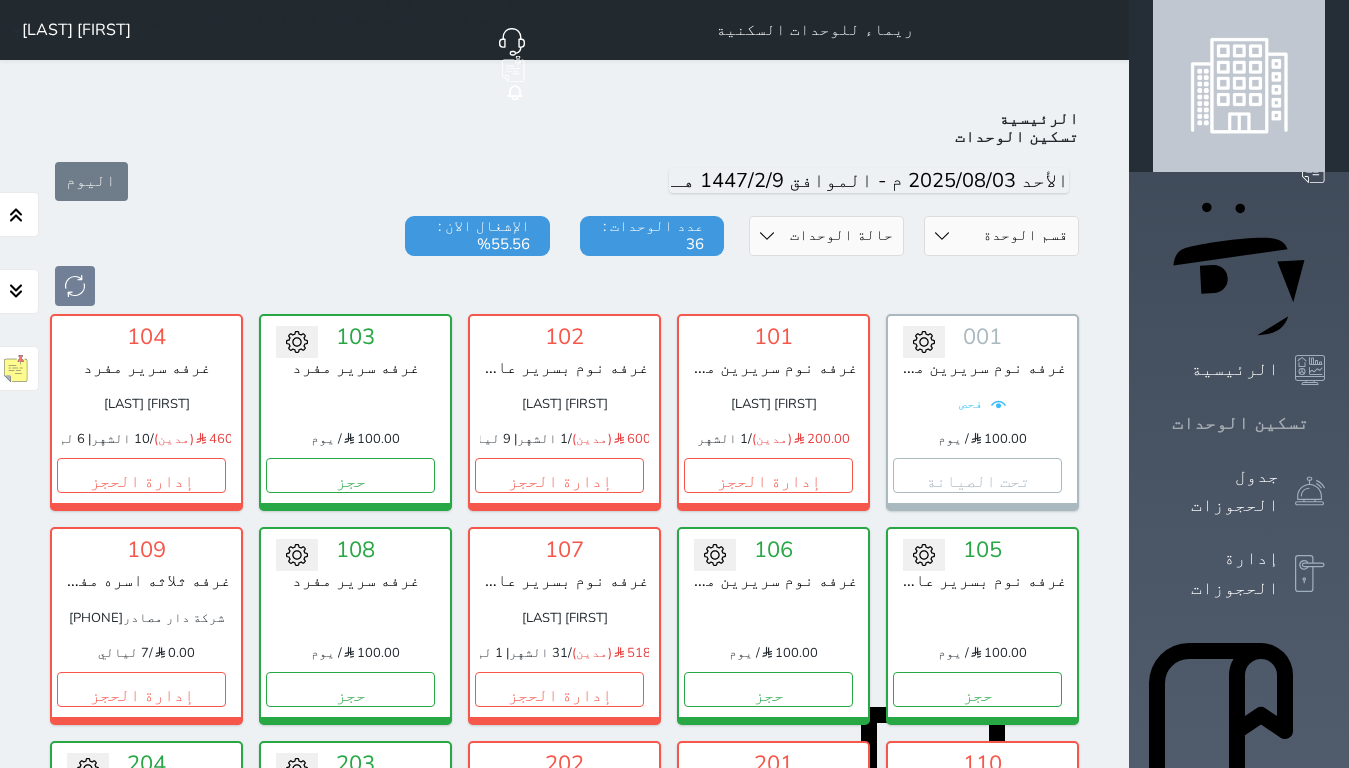 click at bounding box center [1325, 423] 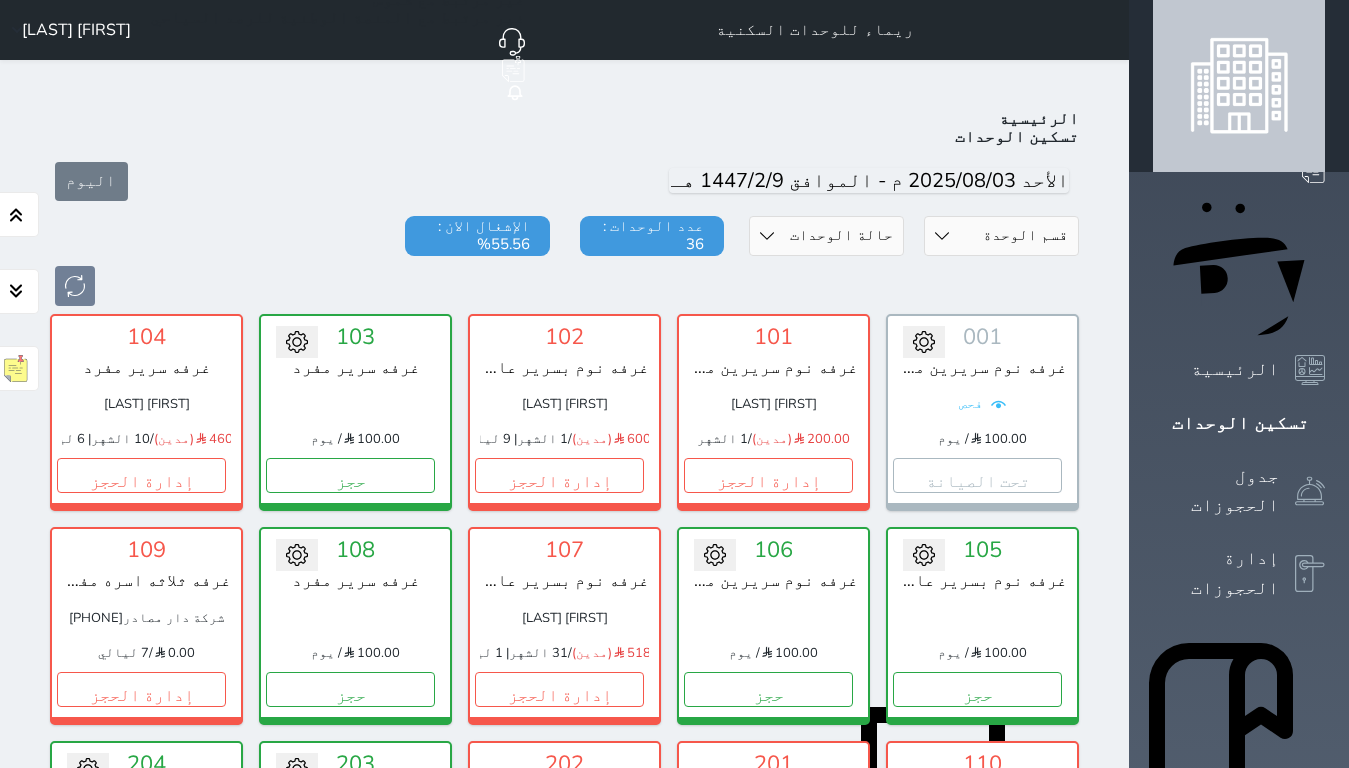 scroll, scrollTop: 0, scrollLeft: 0, axis: both 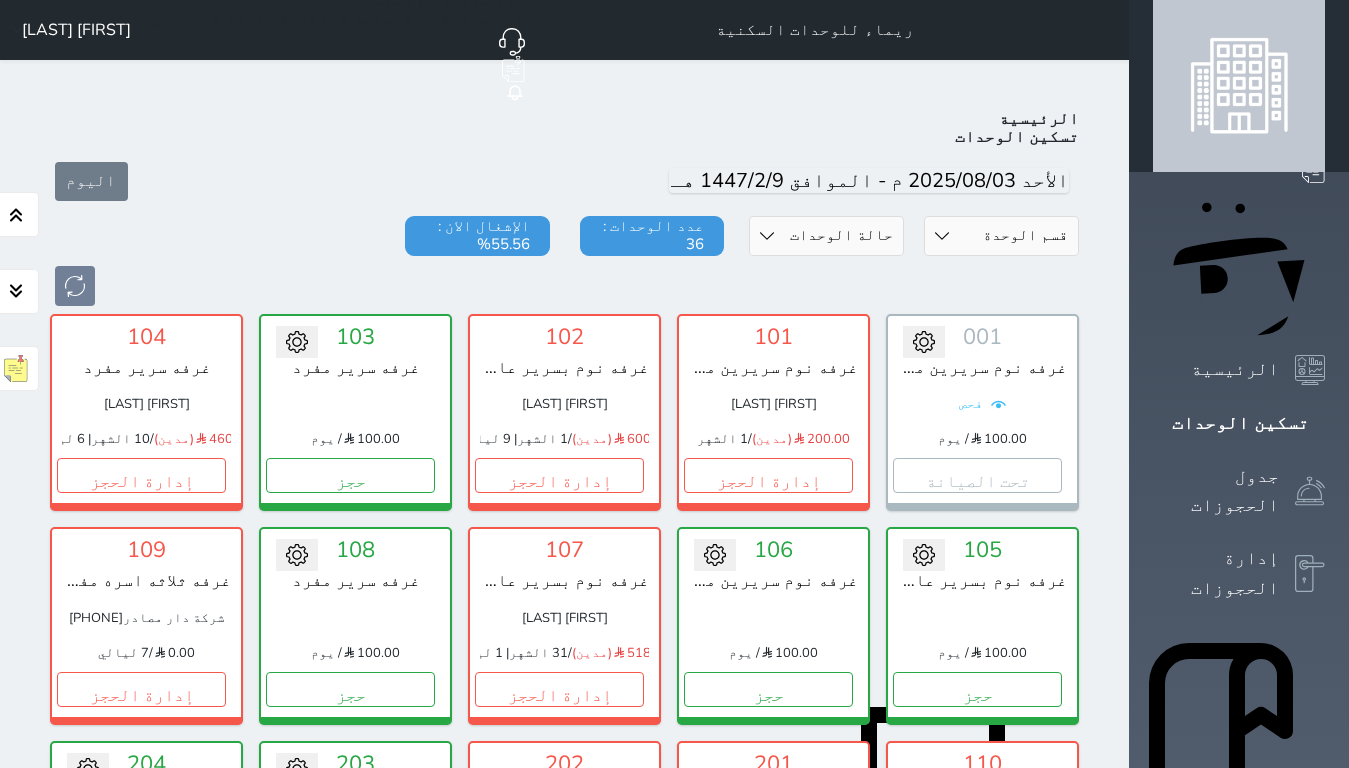 click 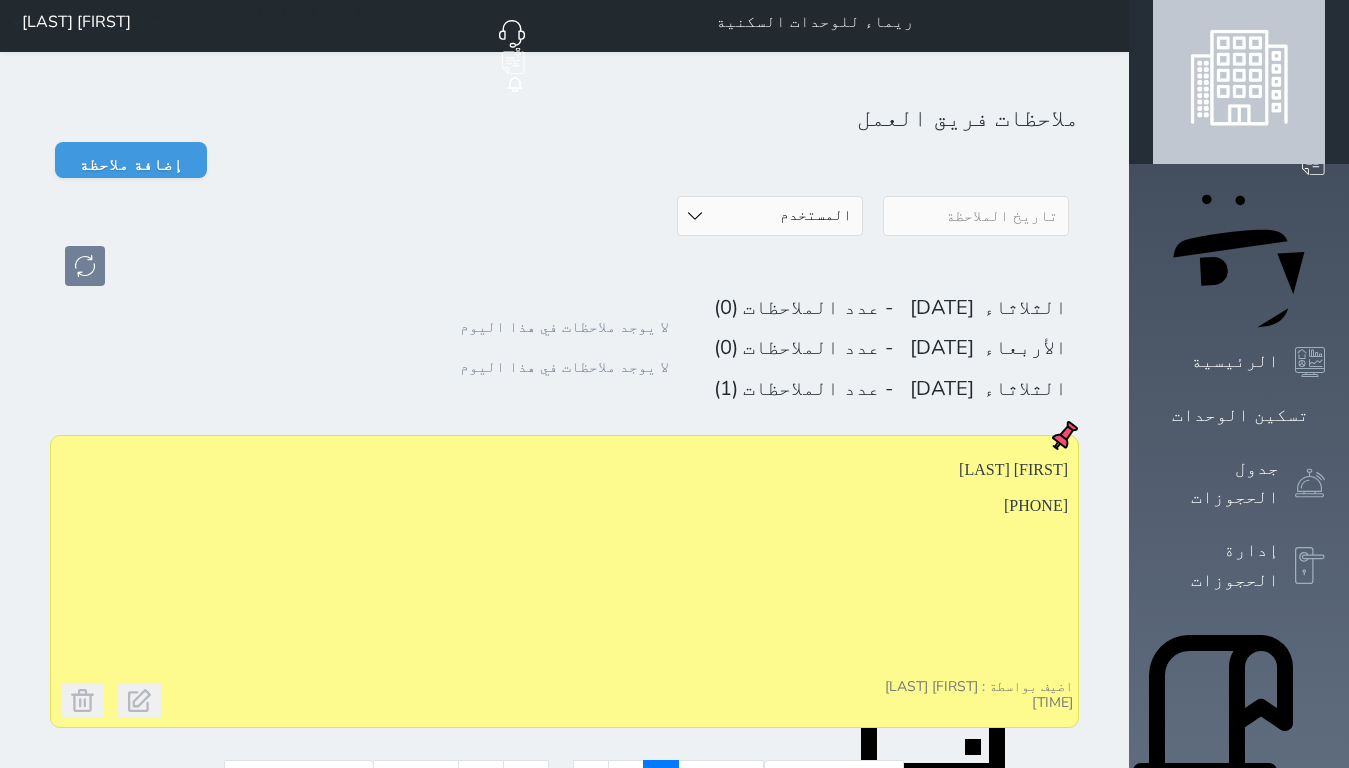 scroll, scrollTop: 0, scrollLeft: 0, axis: both 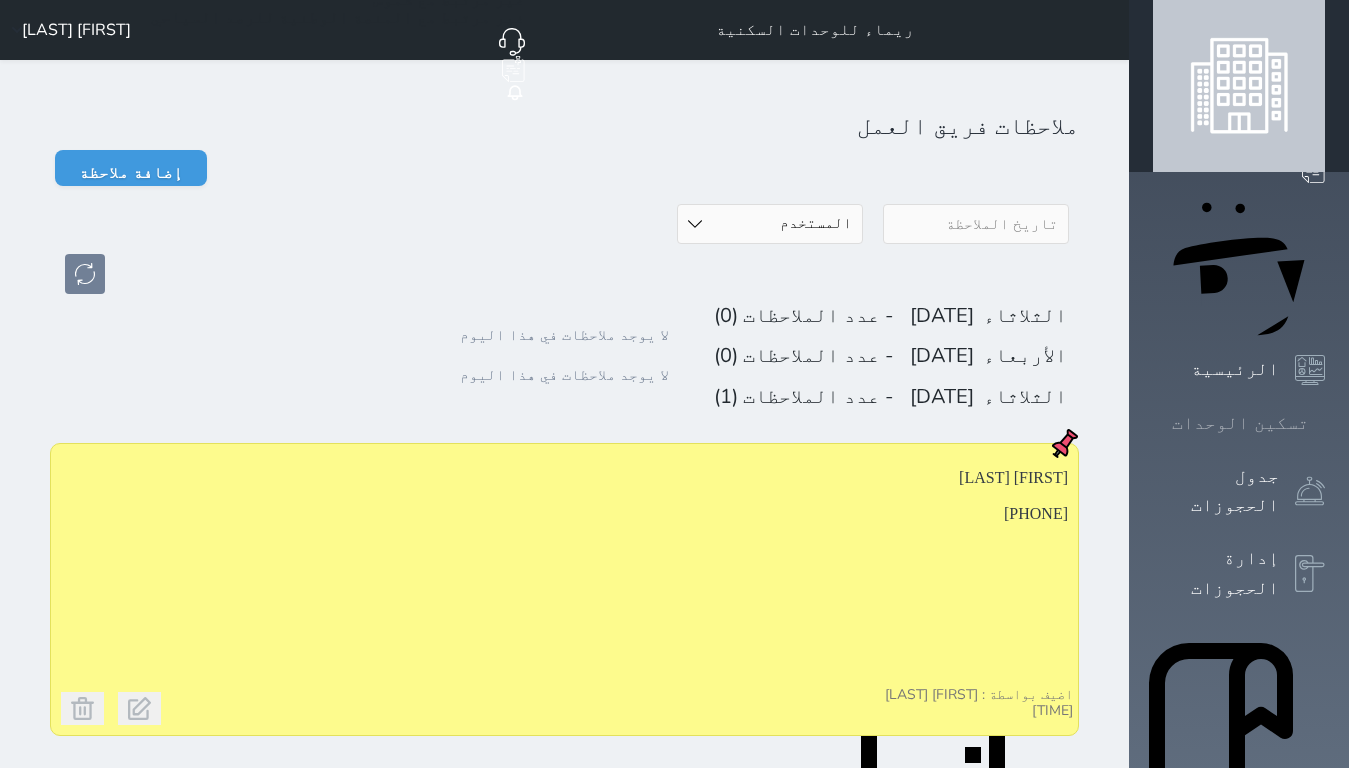click 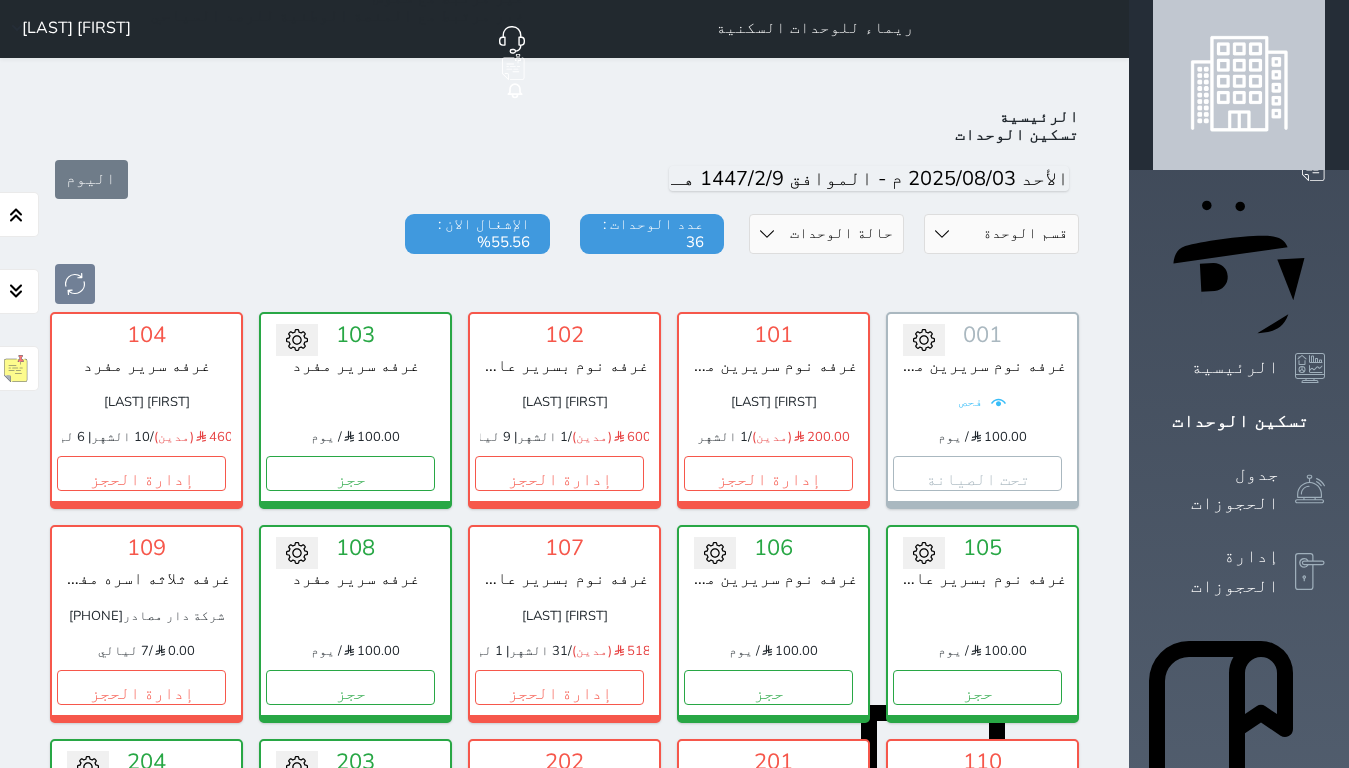 scroll, scrollTop: 0, scrollLeft: 0, axis: both 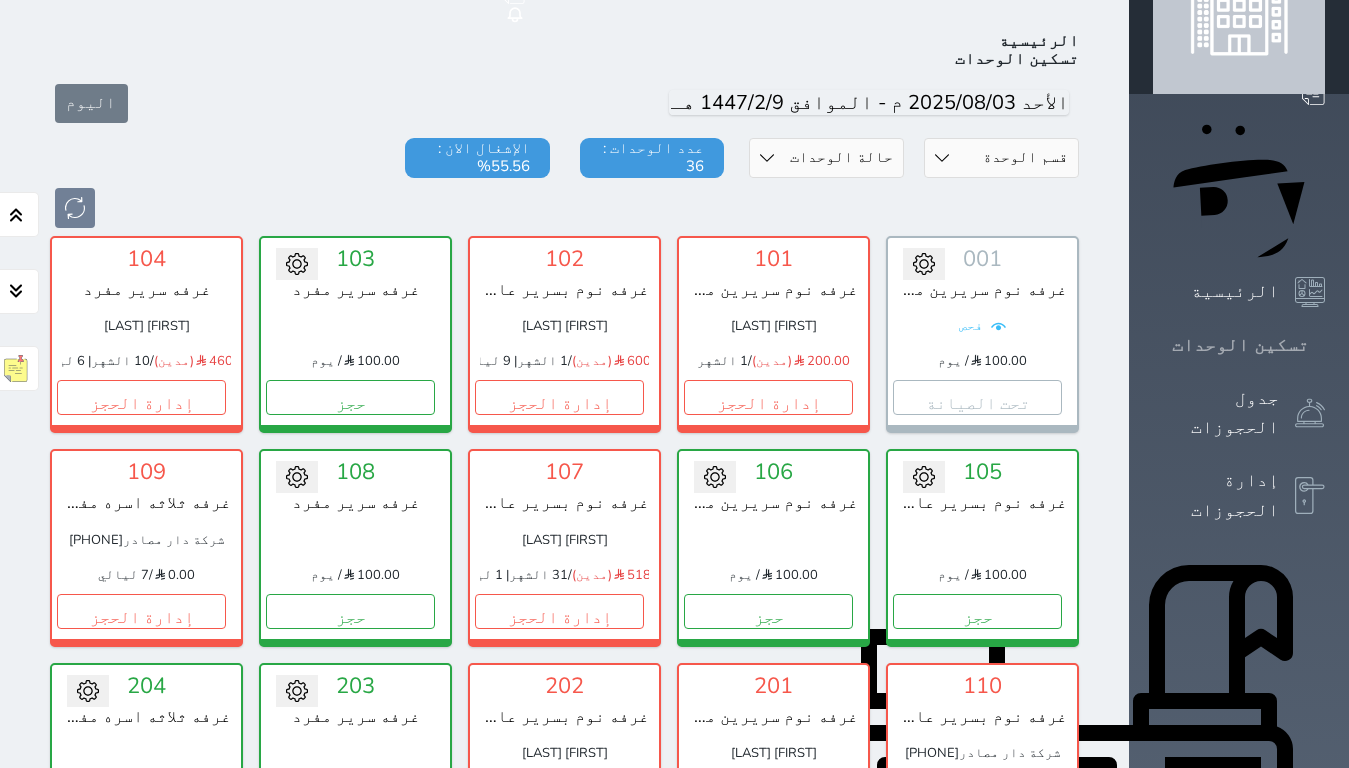 click 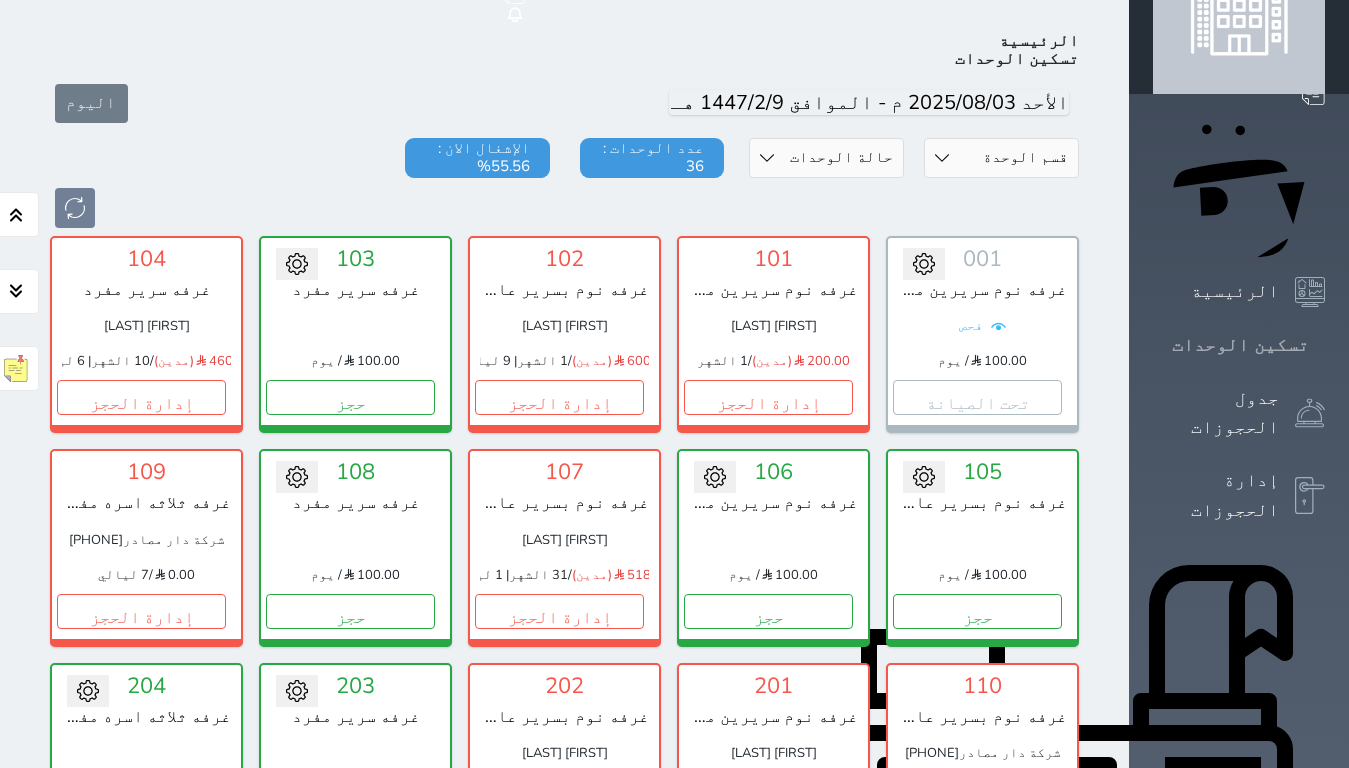 click 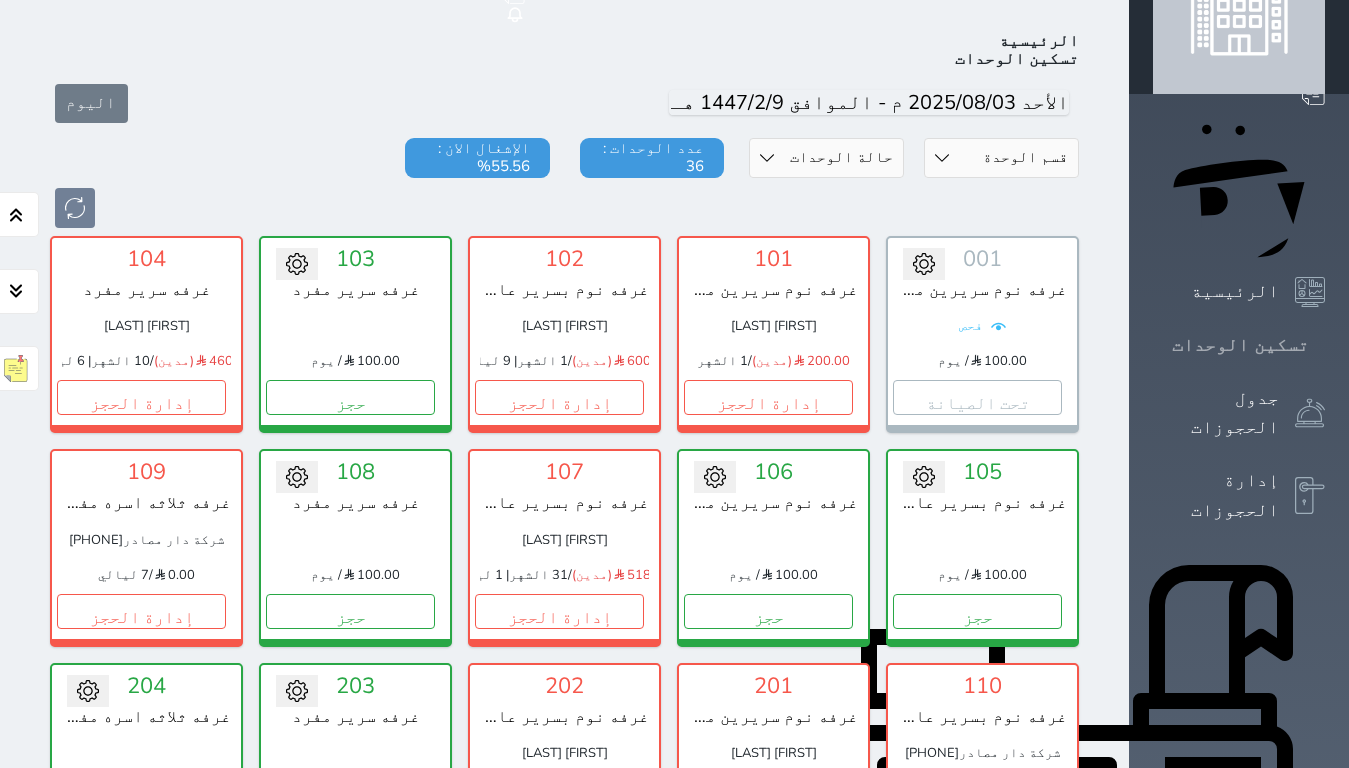 click 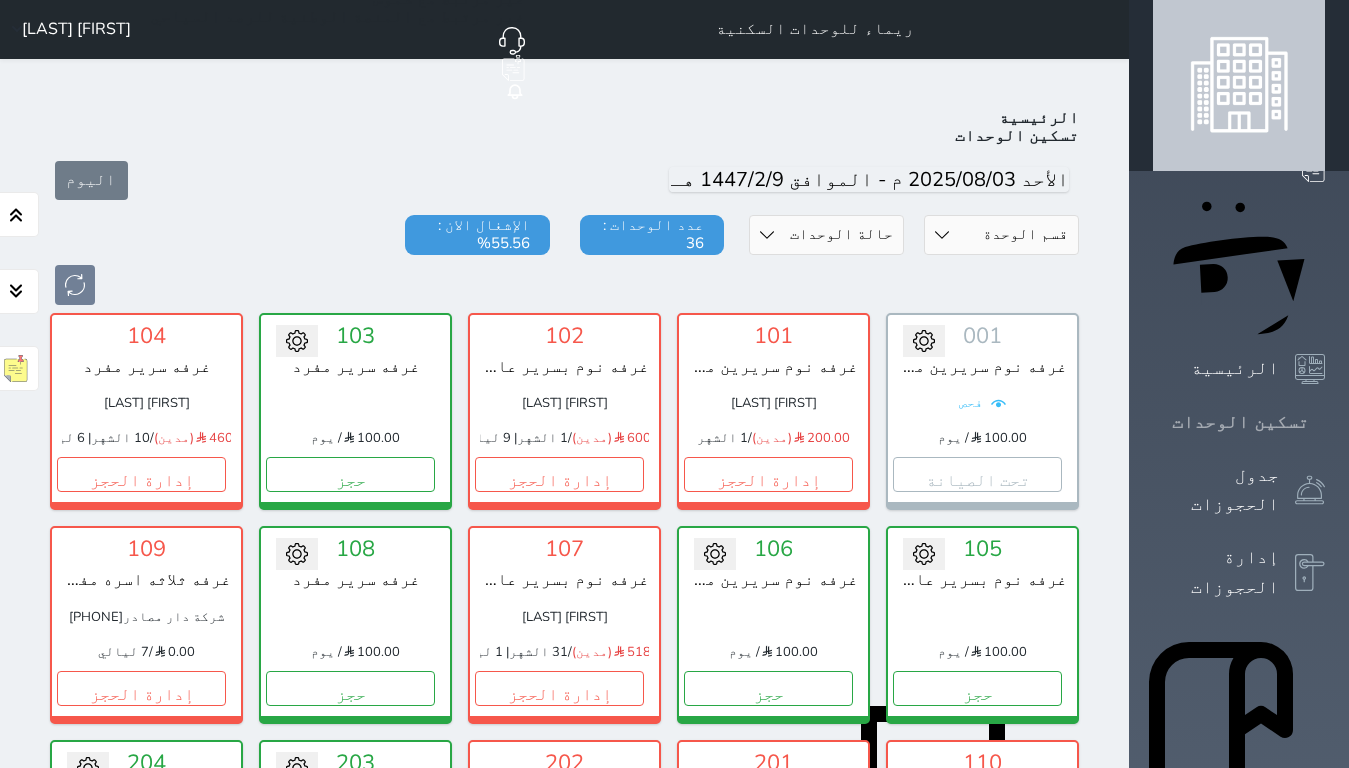 scroll, scrollTop: 0, scrollLeft: 0, axis: both 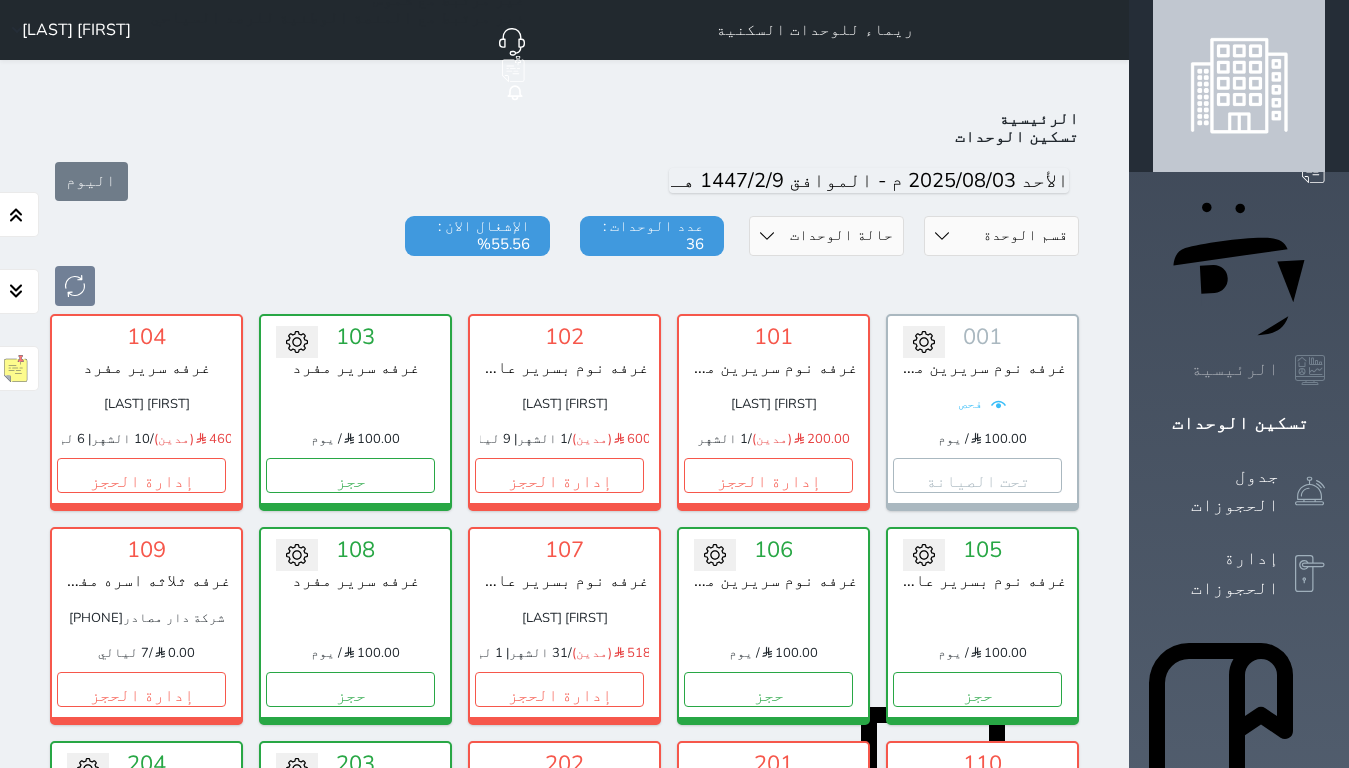 click 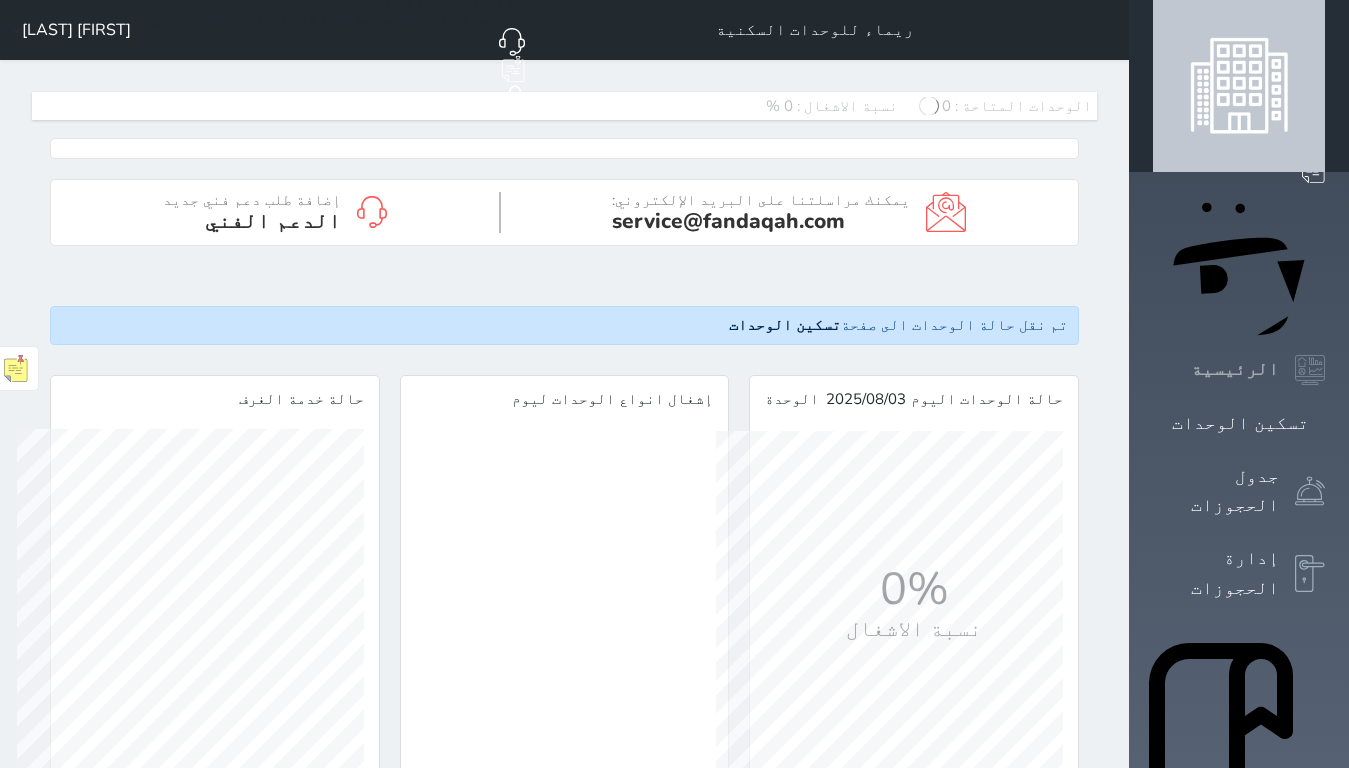 scroll, scrollTop: 999653, scrollLeft: 999653, axis: both 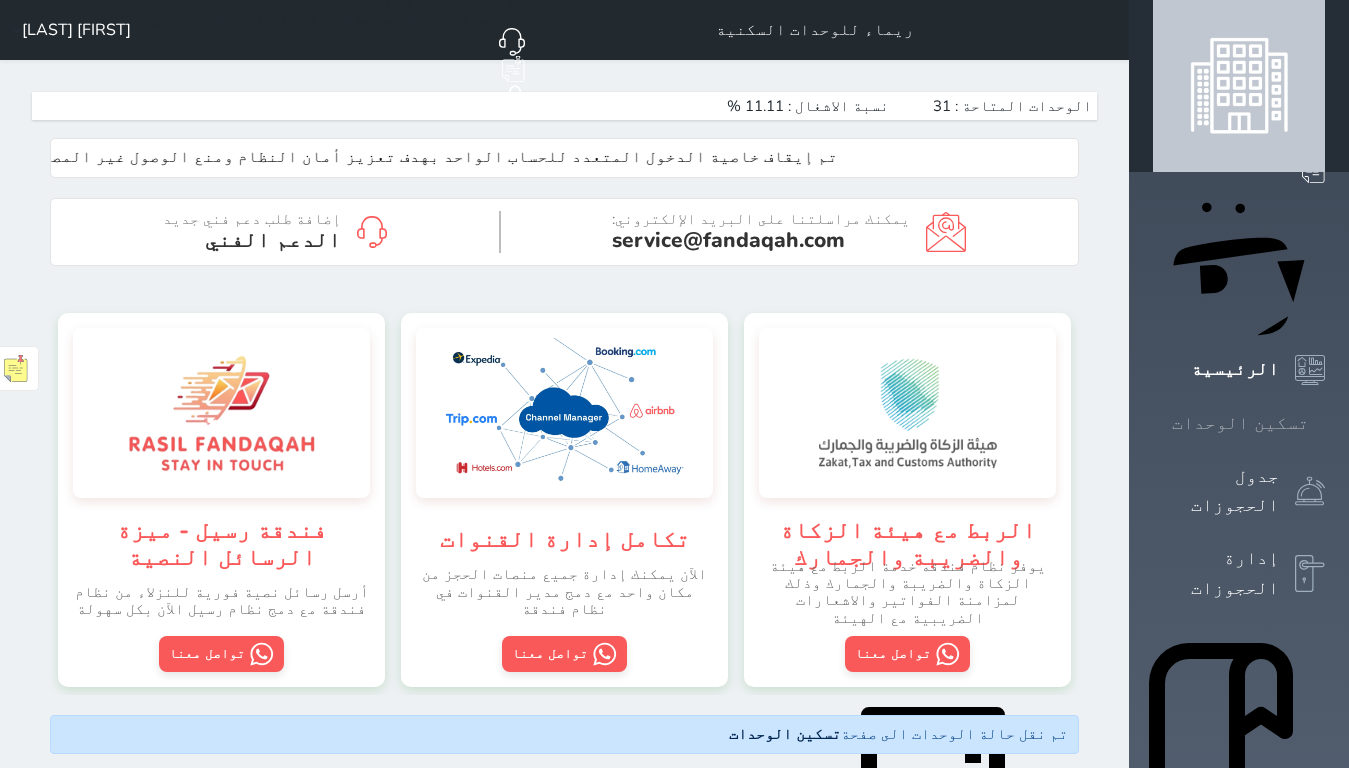 click 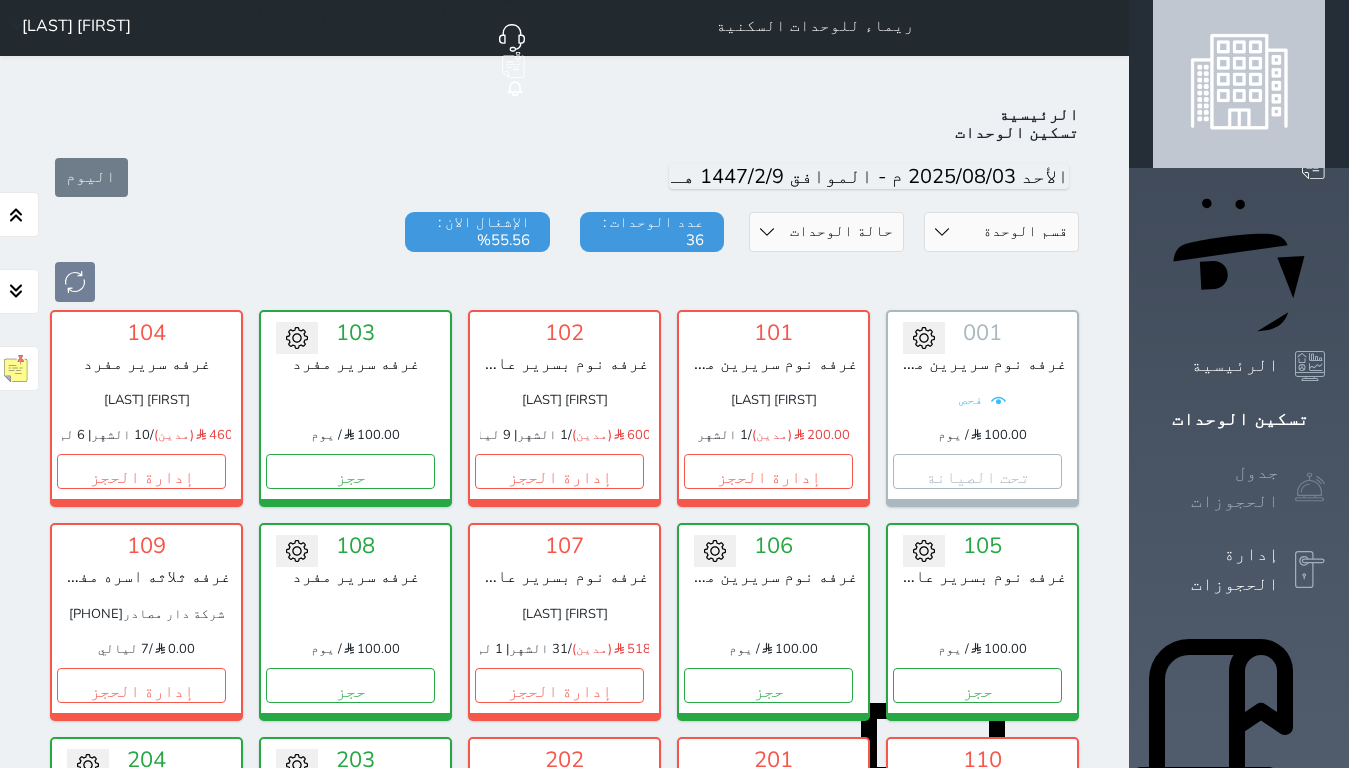 scroll, scrollTop: 0, scrollLeft: 0, axis: both 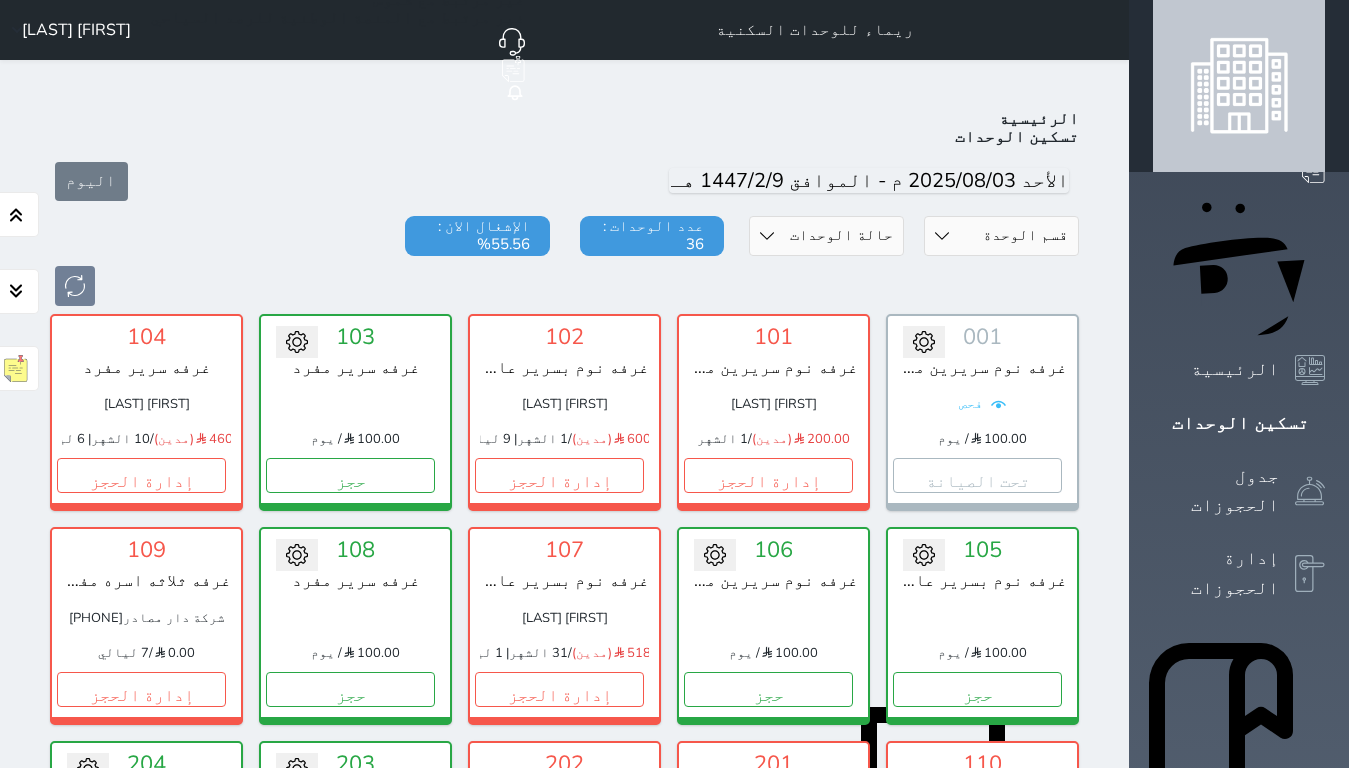 click 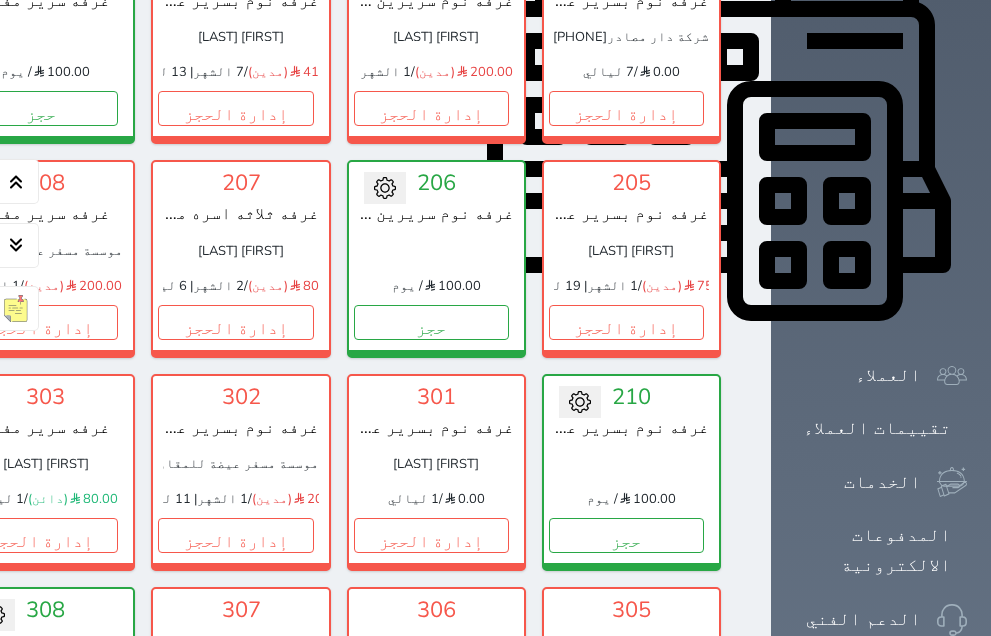 scroll, scrollTop: 800, scrollLeft: 0, axis: vertical 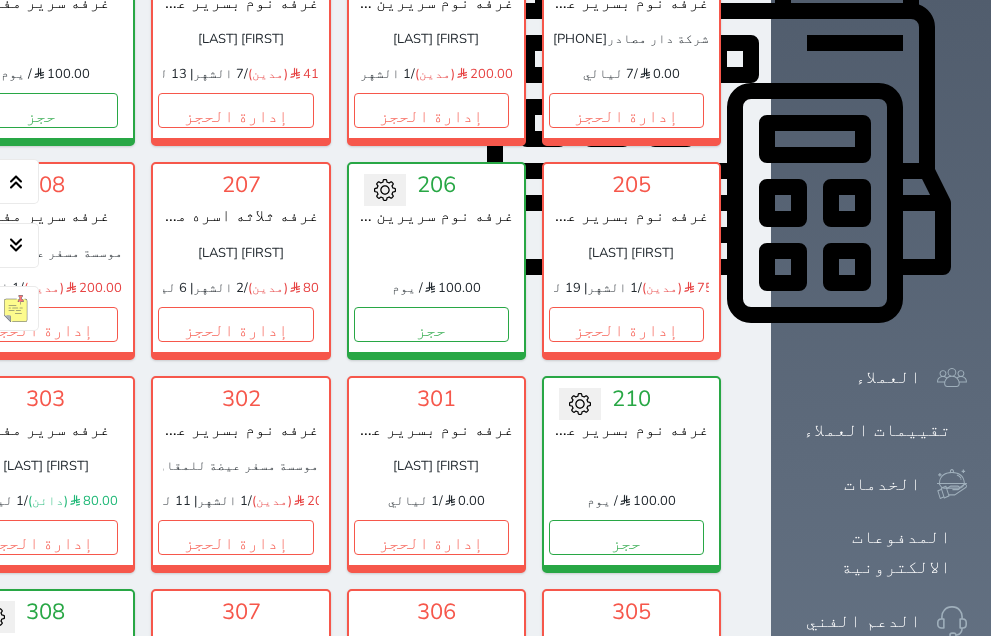 drag, startPoint x: 109, startPoint y: 0, endPoint x: 431, endPoint y: 137, distance: 349.93286 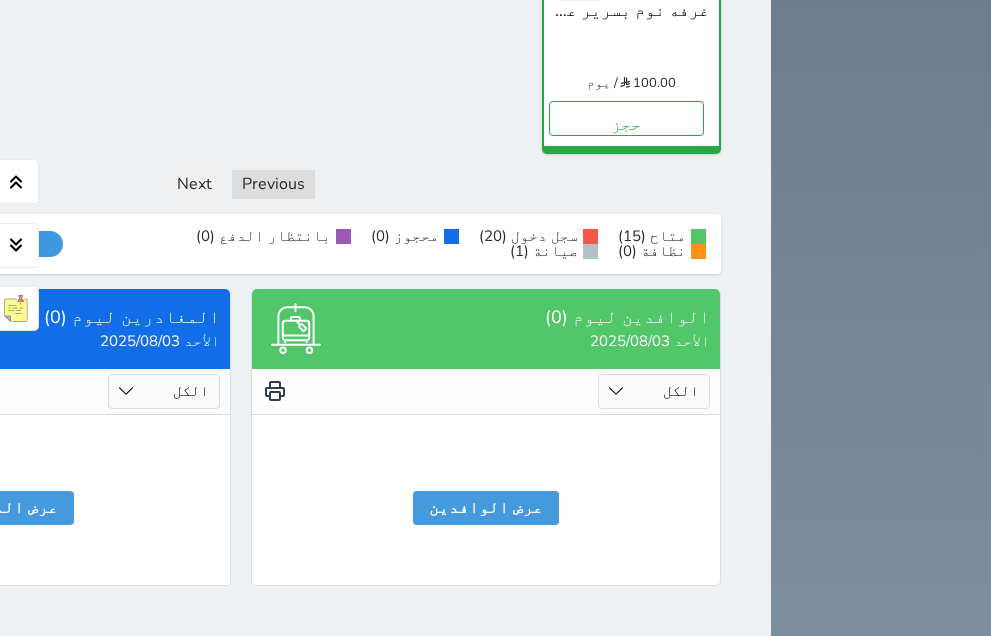 scroll, scrollTop: 1991, scrollLeft: 0, axis: vertical 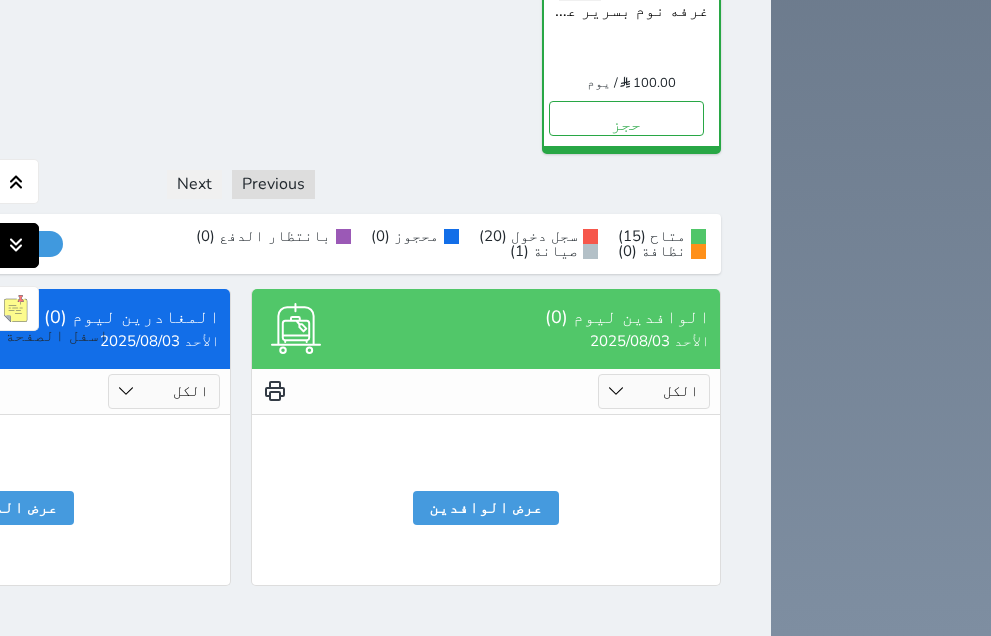 click at bounding box center (16, 245) 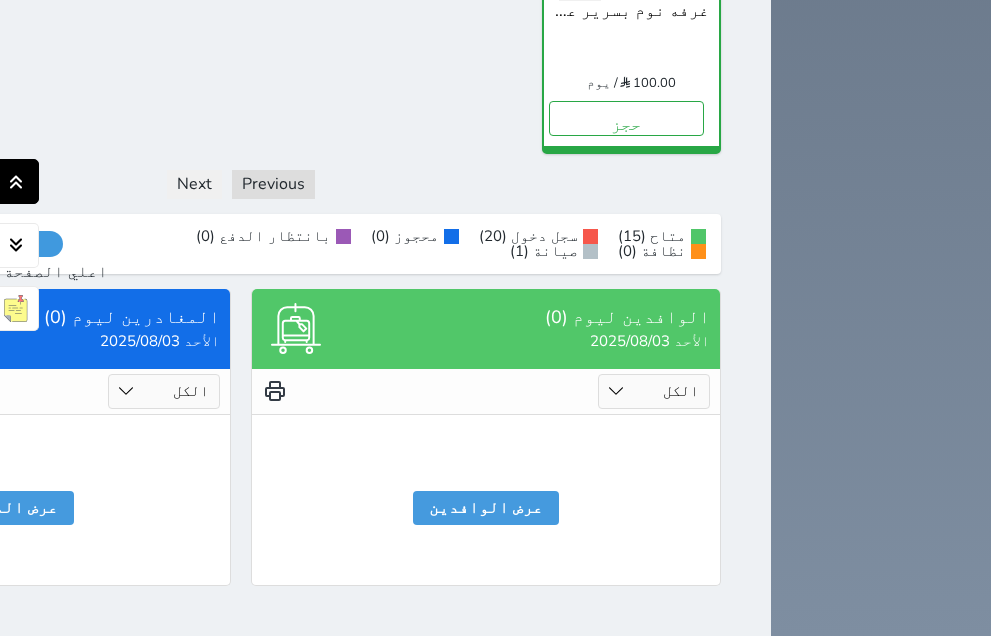 click 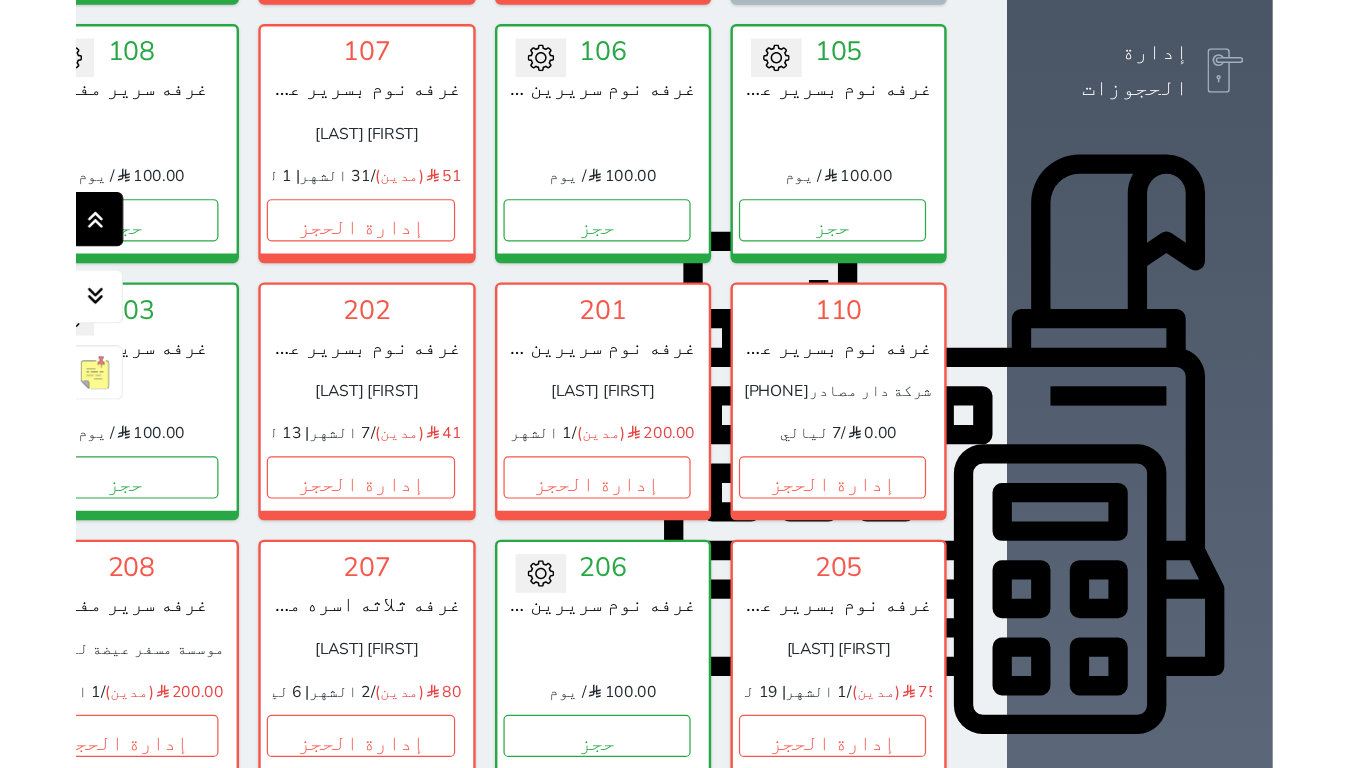 scroll, scrollTop: 78, scrollLeft: 0, axis: vertical 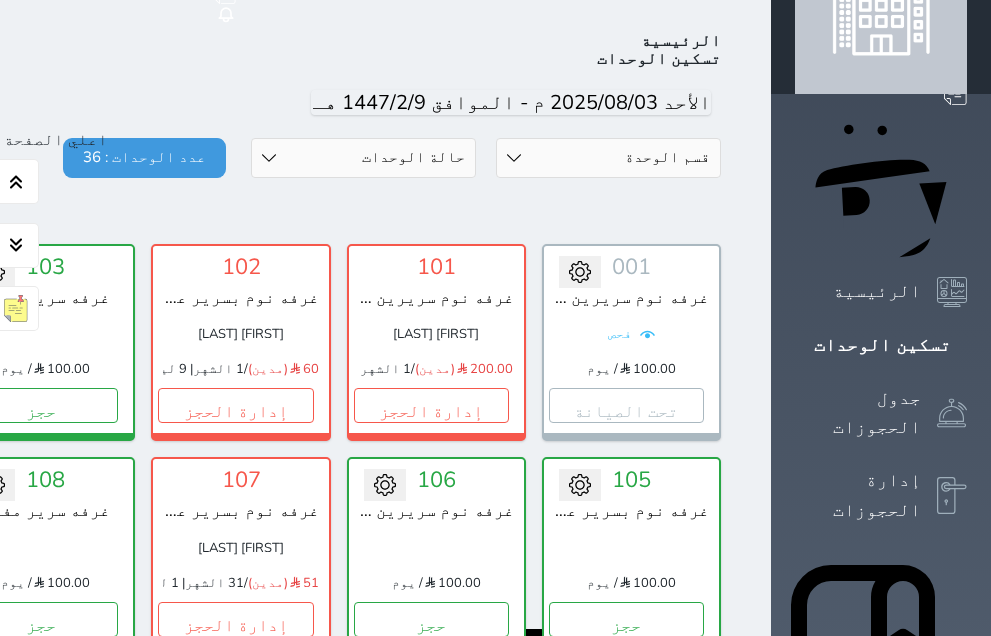 type 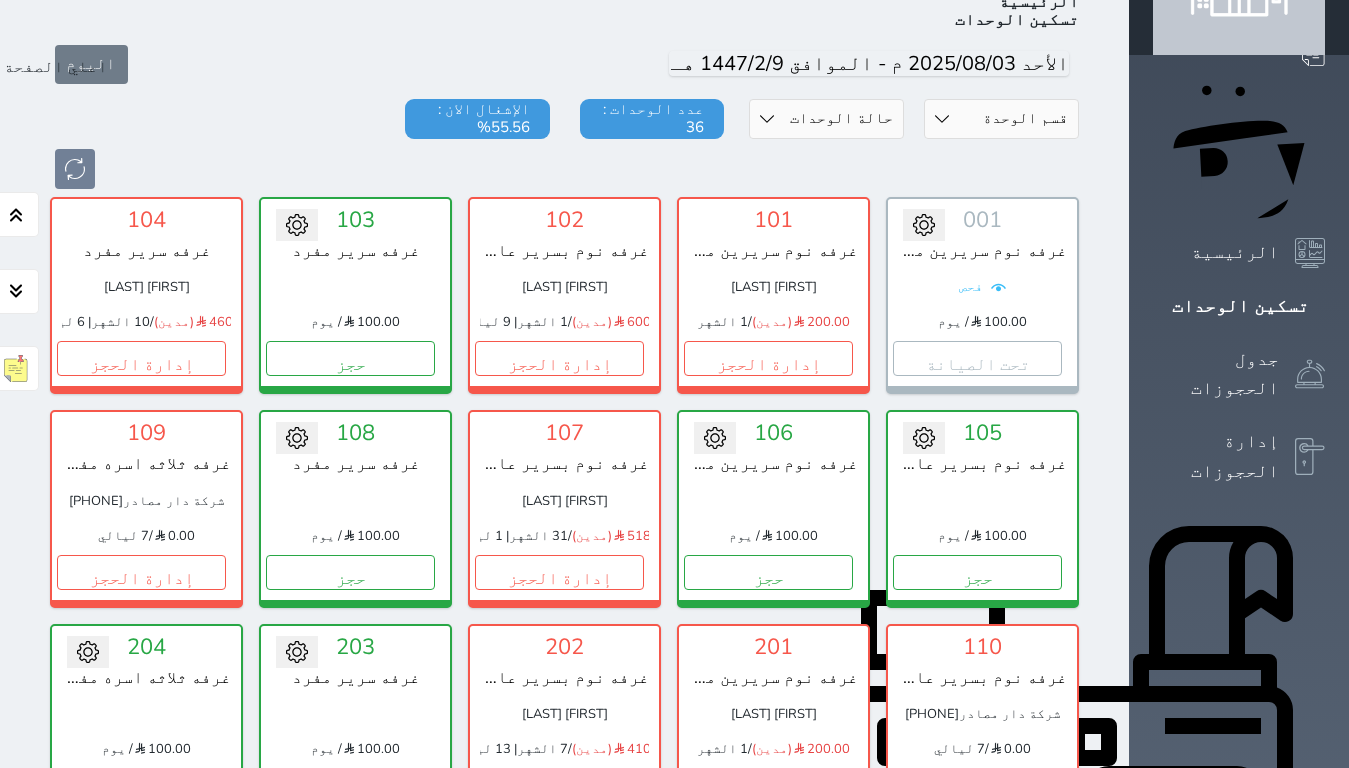 scroll, scrollTop: 0, scrollLeft: 0, axis: both 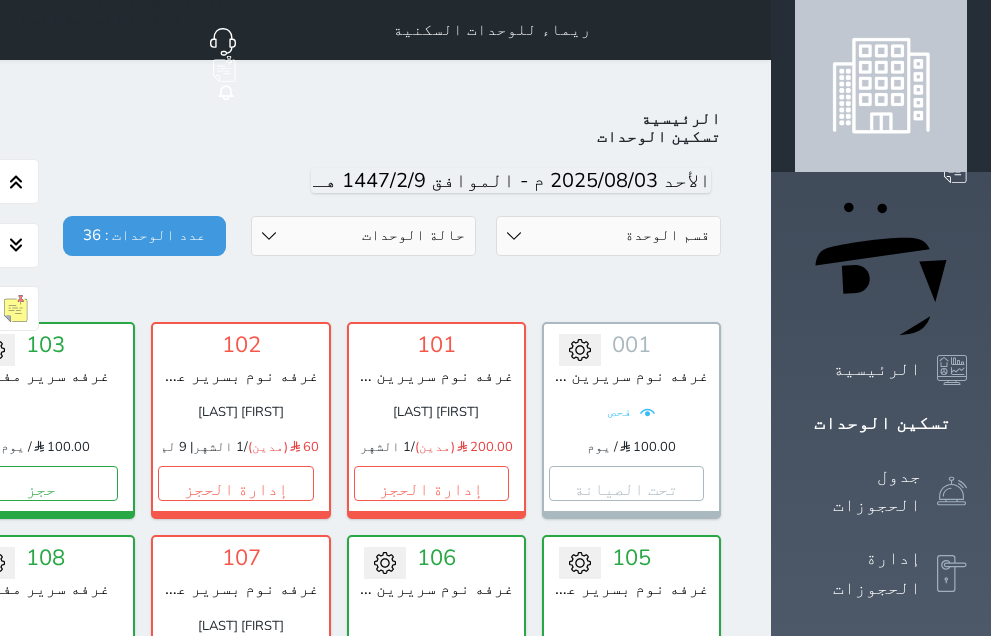 click on "اليوم" at bounding box center (241, 181) 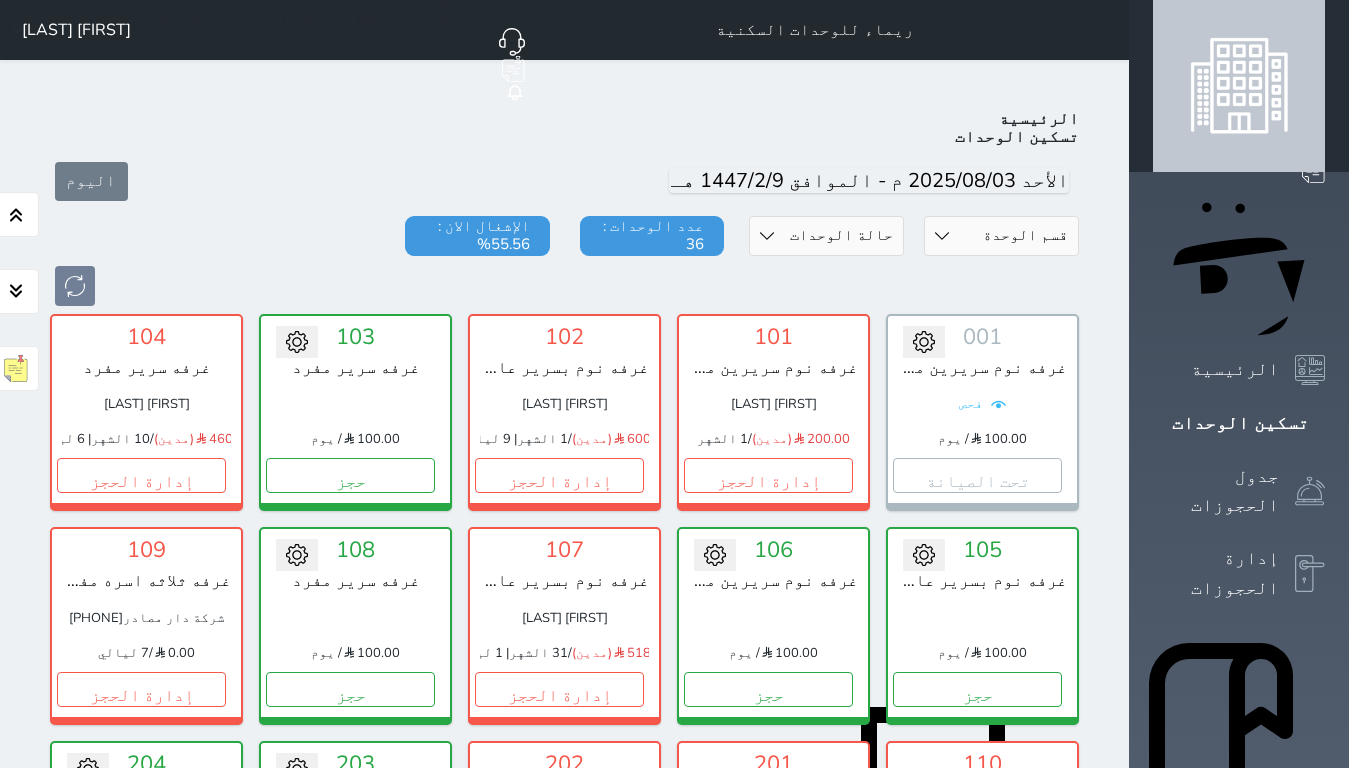 click on "الرئيسية   تسكين الوحدات       اليوم   قسم الوحدة   غرفه ثلاثه اسره مفرده غرفه نوم سريرين مفرده غرفه سرير مفرد غرفه نوم بسرير عائلي   حالة الوحدات متاح تحت التنظيف تحت الصيانة سجل دخول  لم يتم تسجيل الدخول   عدد الوحدات : 36   الإشغال الان : 55.56%
تحويل لمتاح
001   غرفه نوم سريرين مفرده         فحص
100.00
/ يوم            تحت الصيانة           تغيير الحالة الى صيانة                   التاريخ المتوقع للانتهاء       حفظ                   101   غرفه نوم سريرين مفرده
سام ابراهيم حسن المقطري
200.00
(مدين)
/
1 الشهر" at bounding box center (564, 1269) 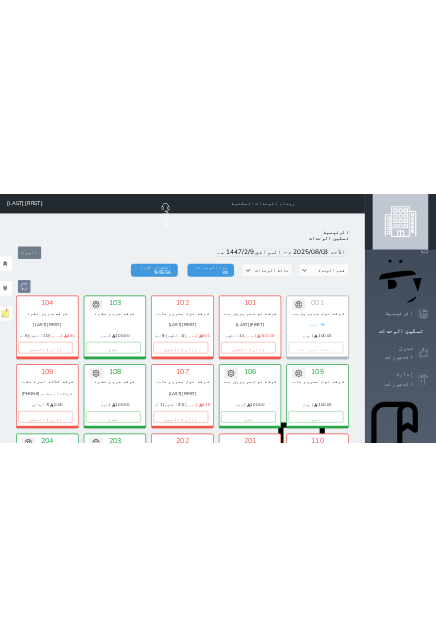 scroll, scrollTop: 0, scrollLeft: 0, axis: both 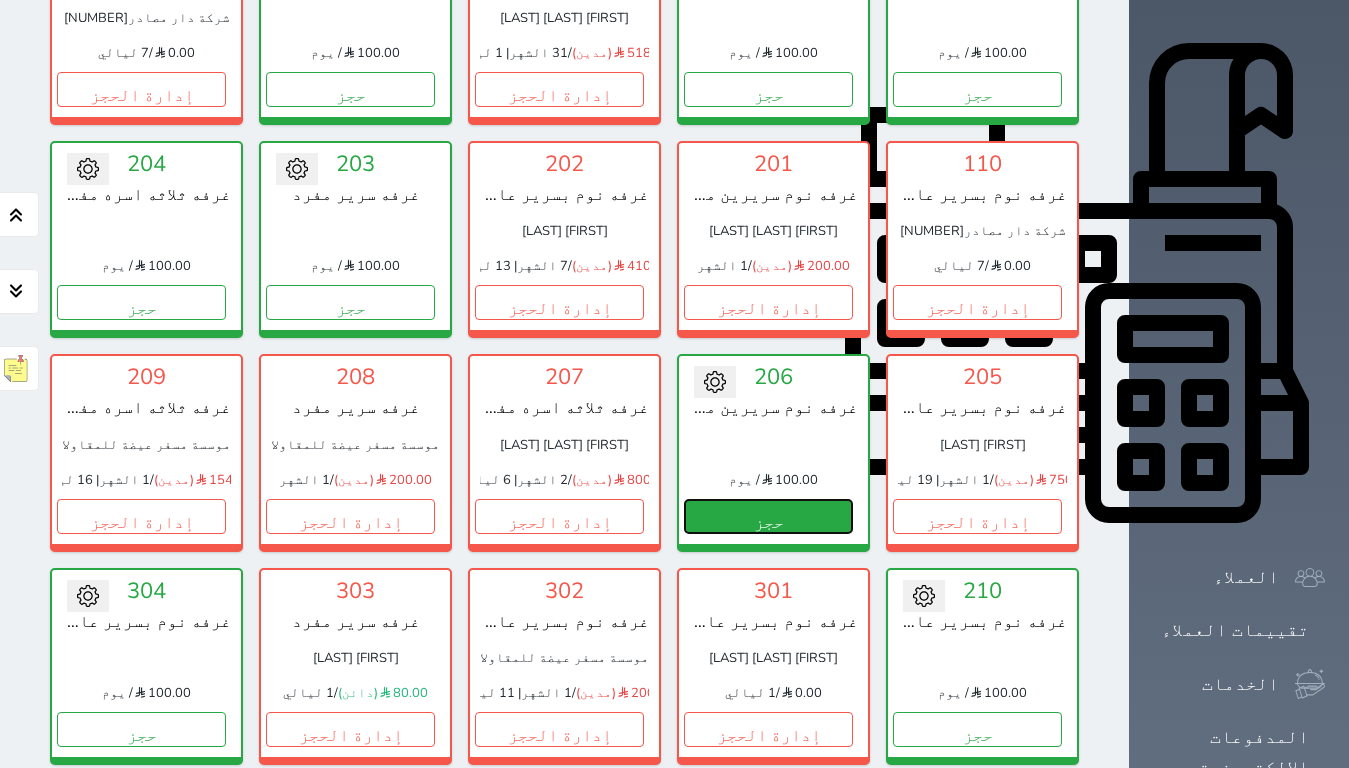 click on "حجز" at bounding box center (768, 516) 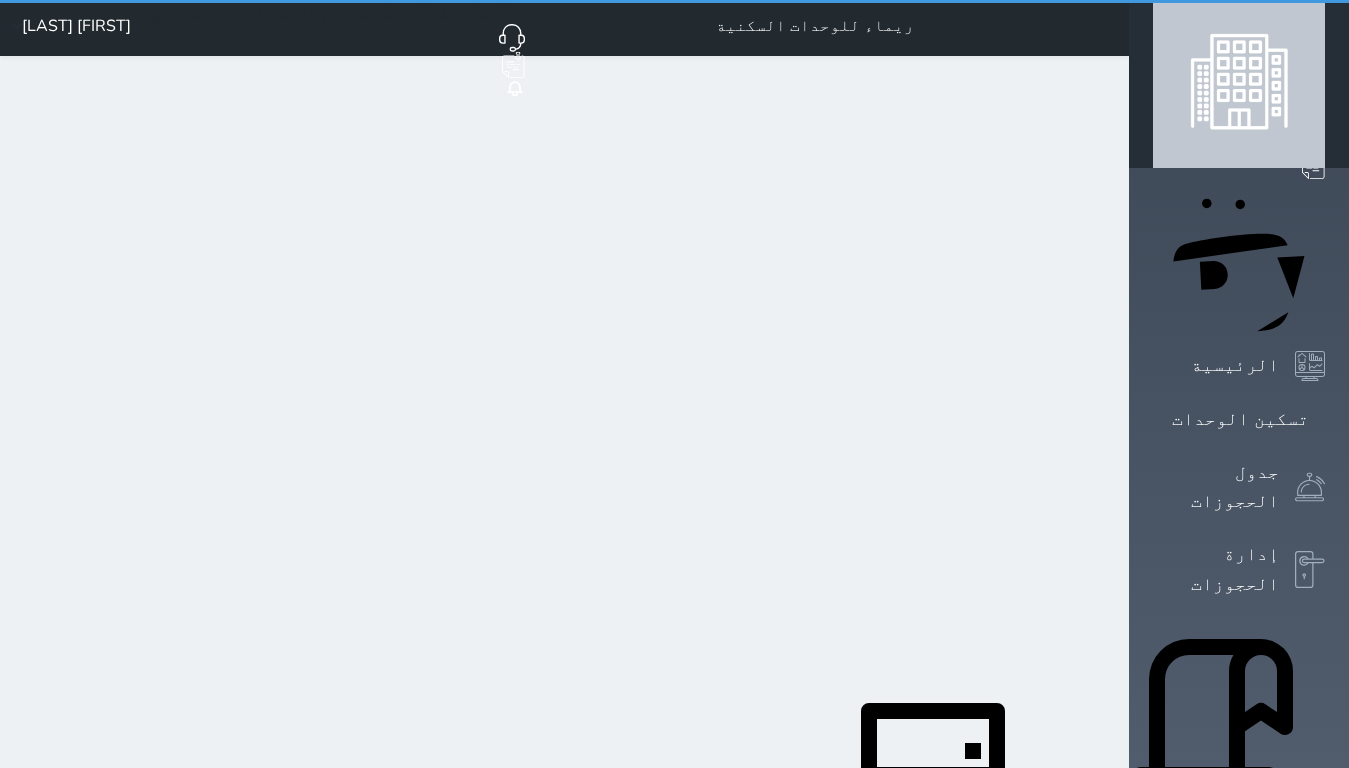 scroll, scrollTop: 0, scrollLeft: 0, axis: both 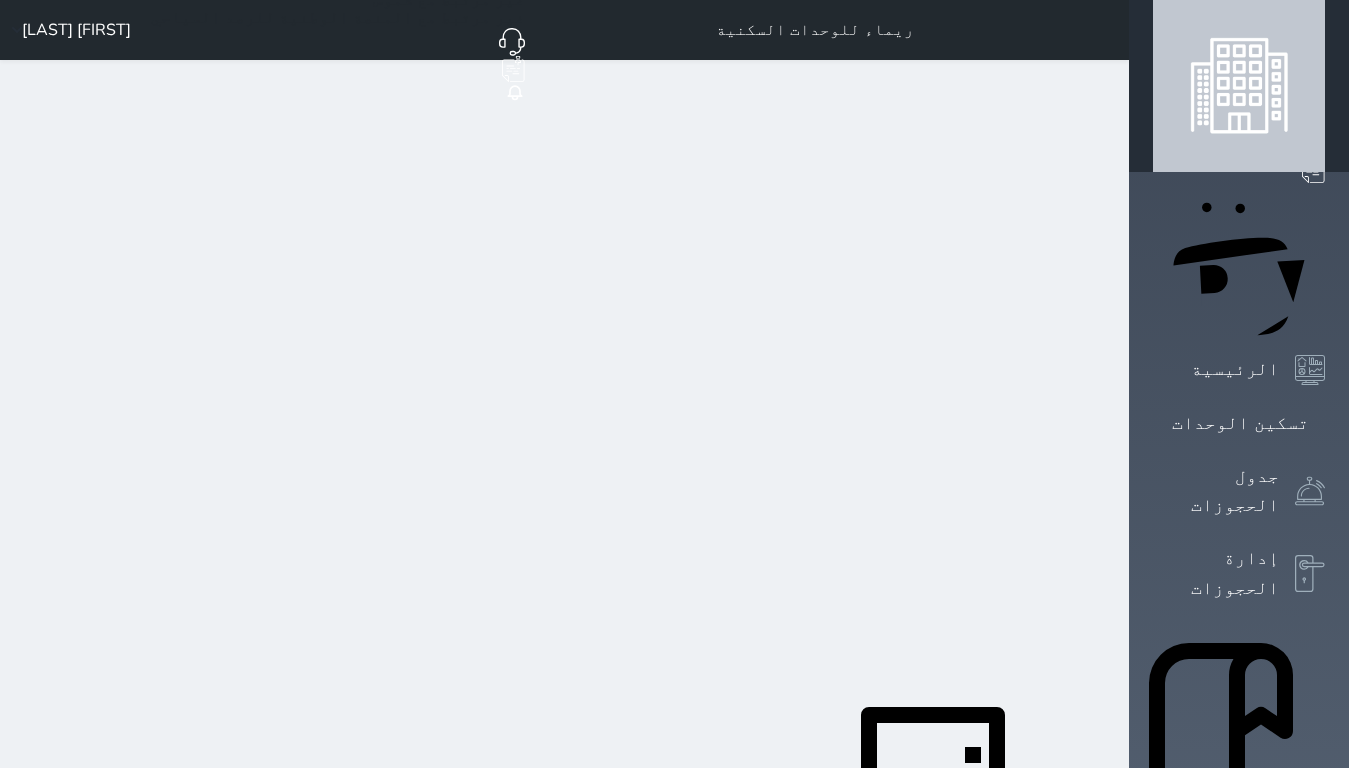 select on "1" 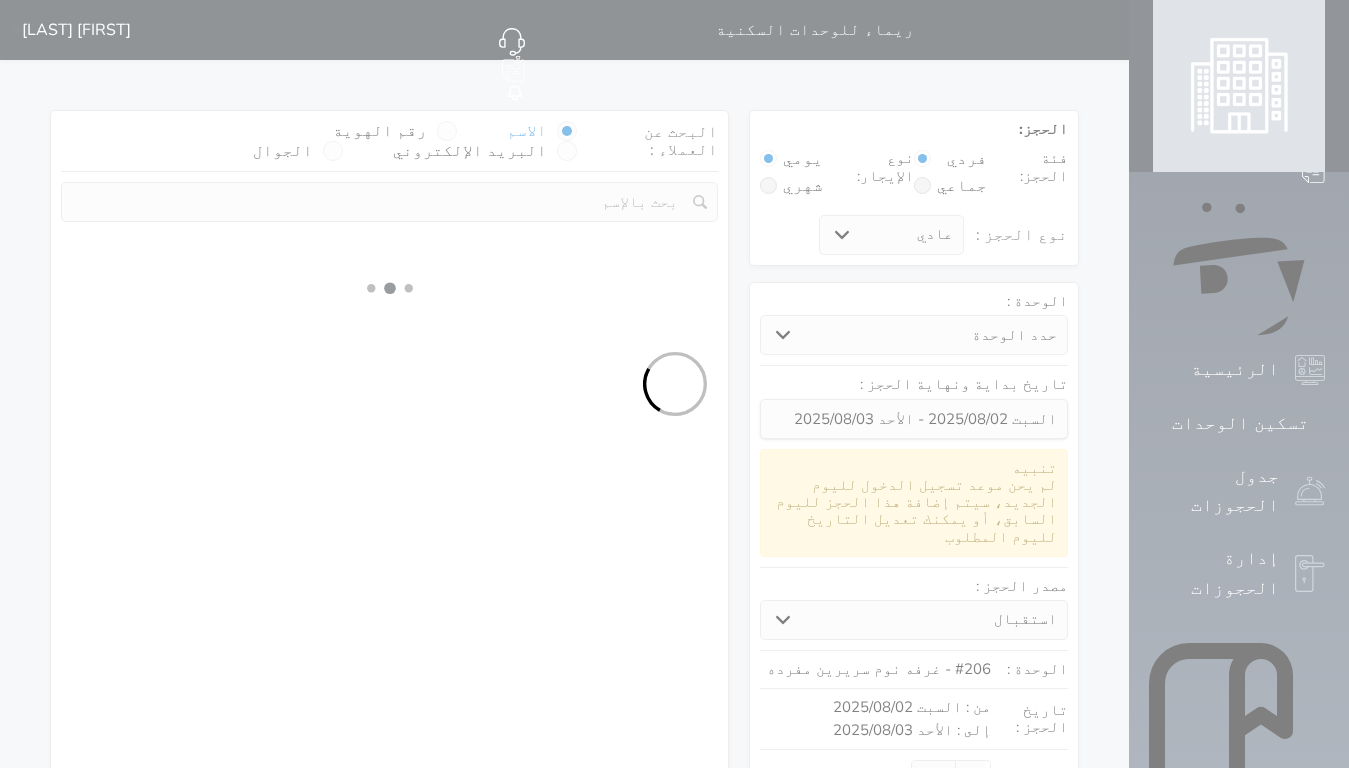 select on "[NUMBER]" 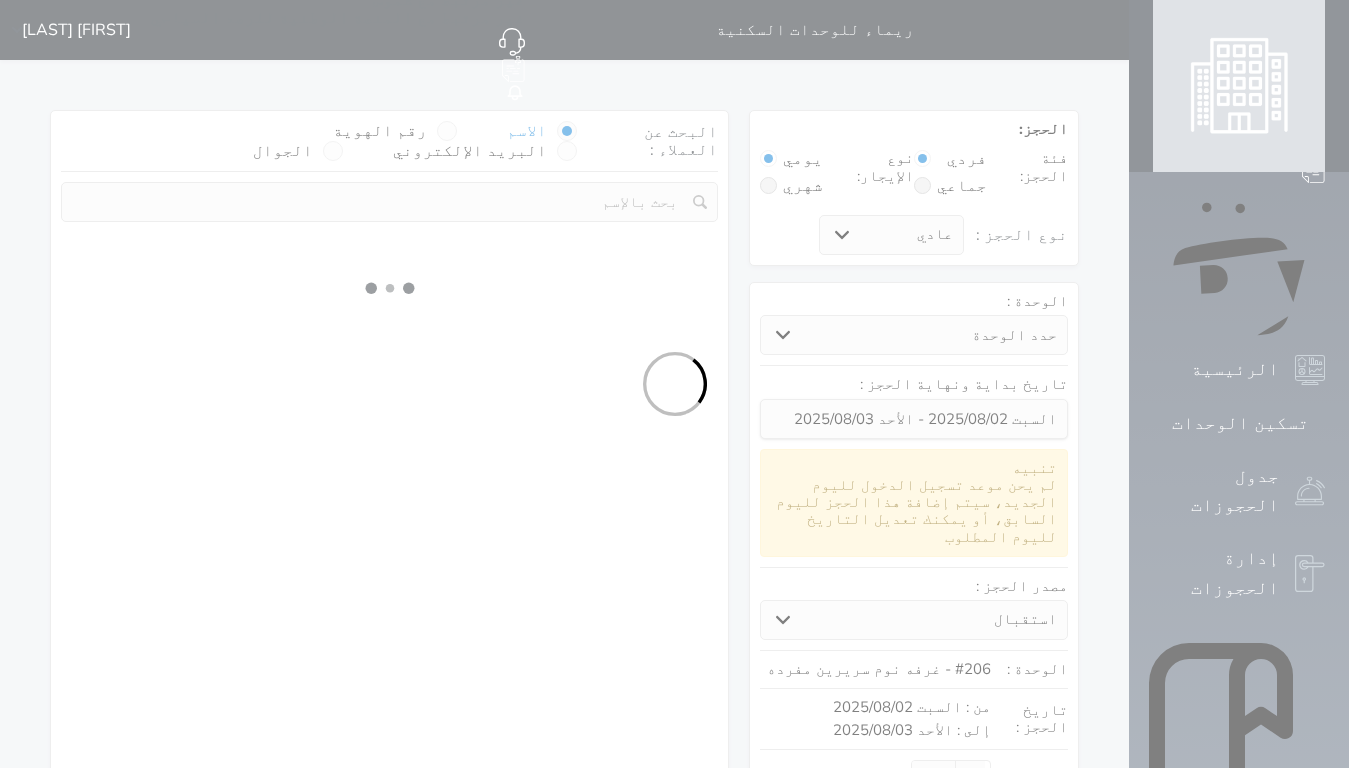 select on "1" 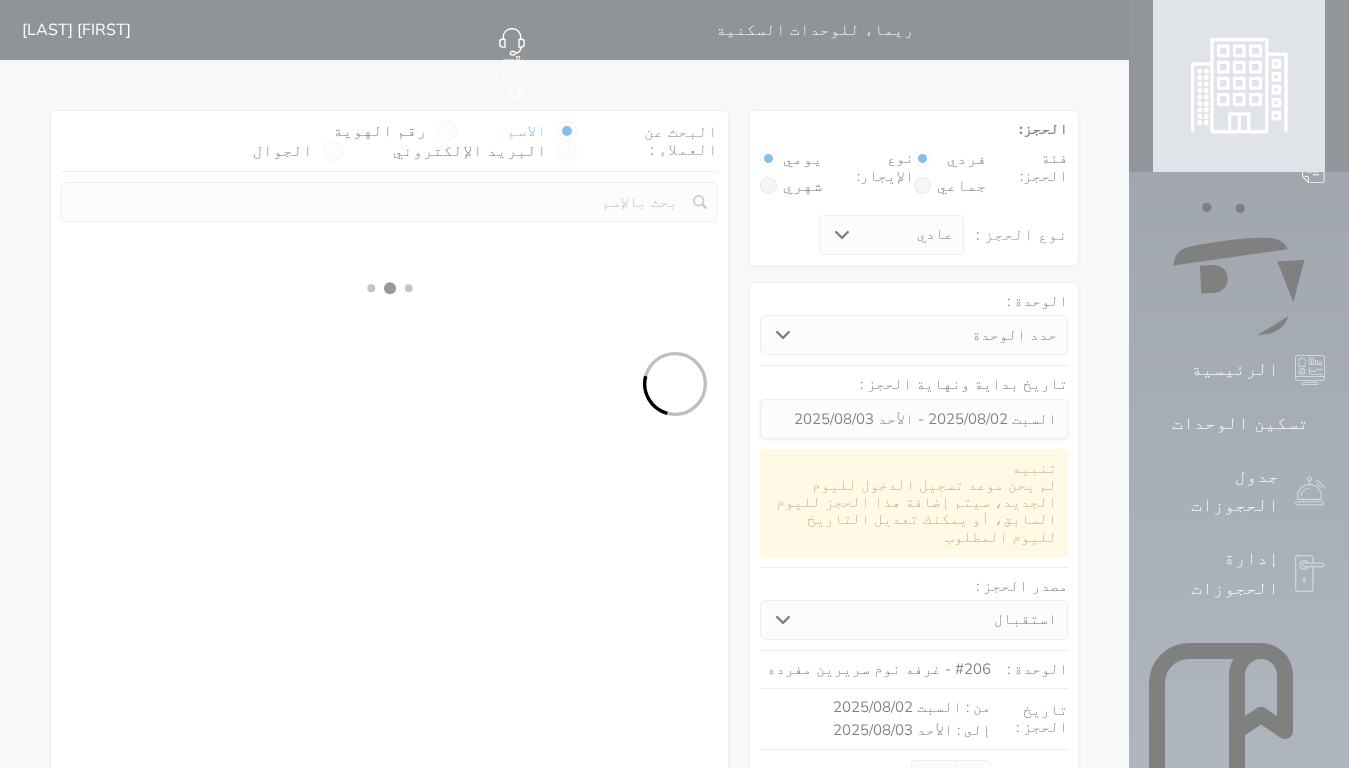 select on "113" 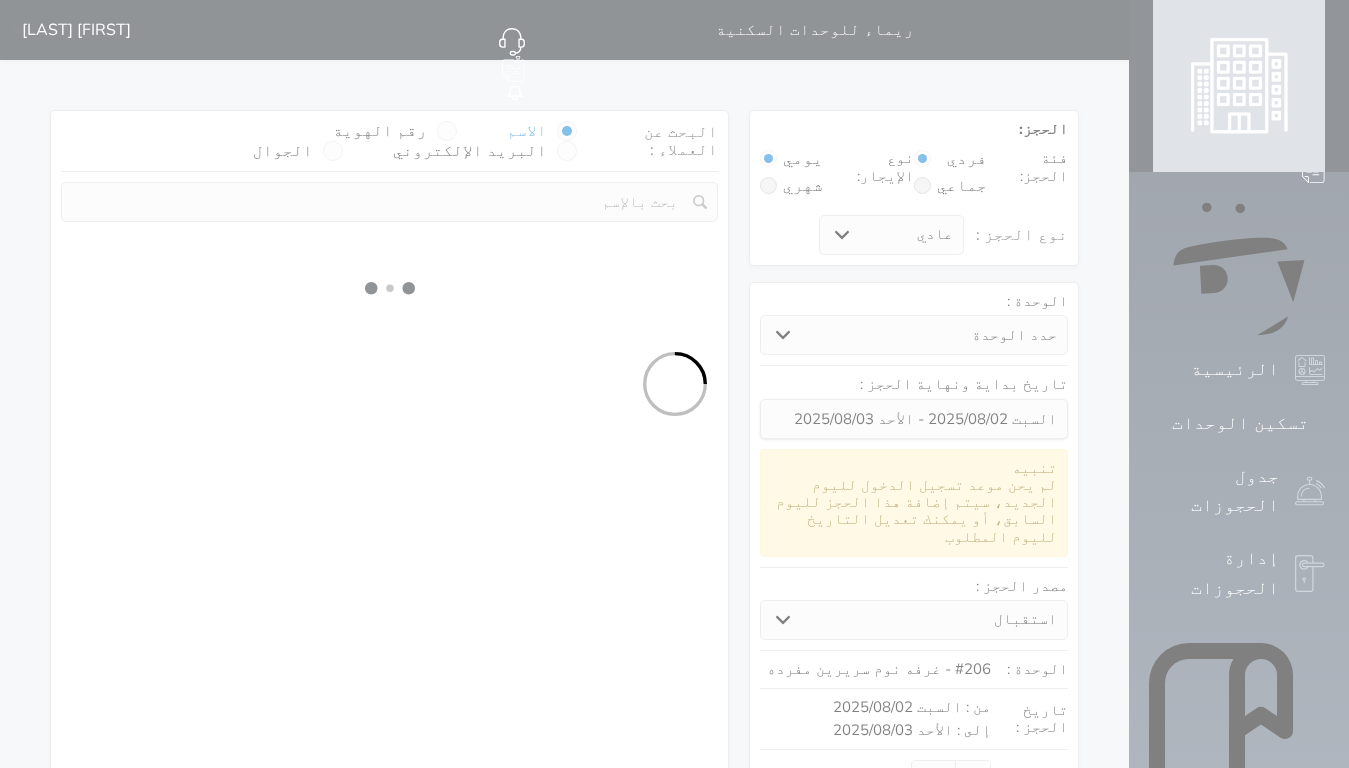 select on "1" 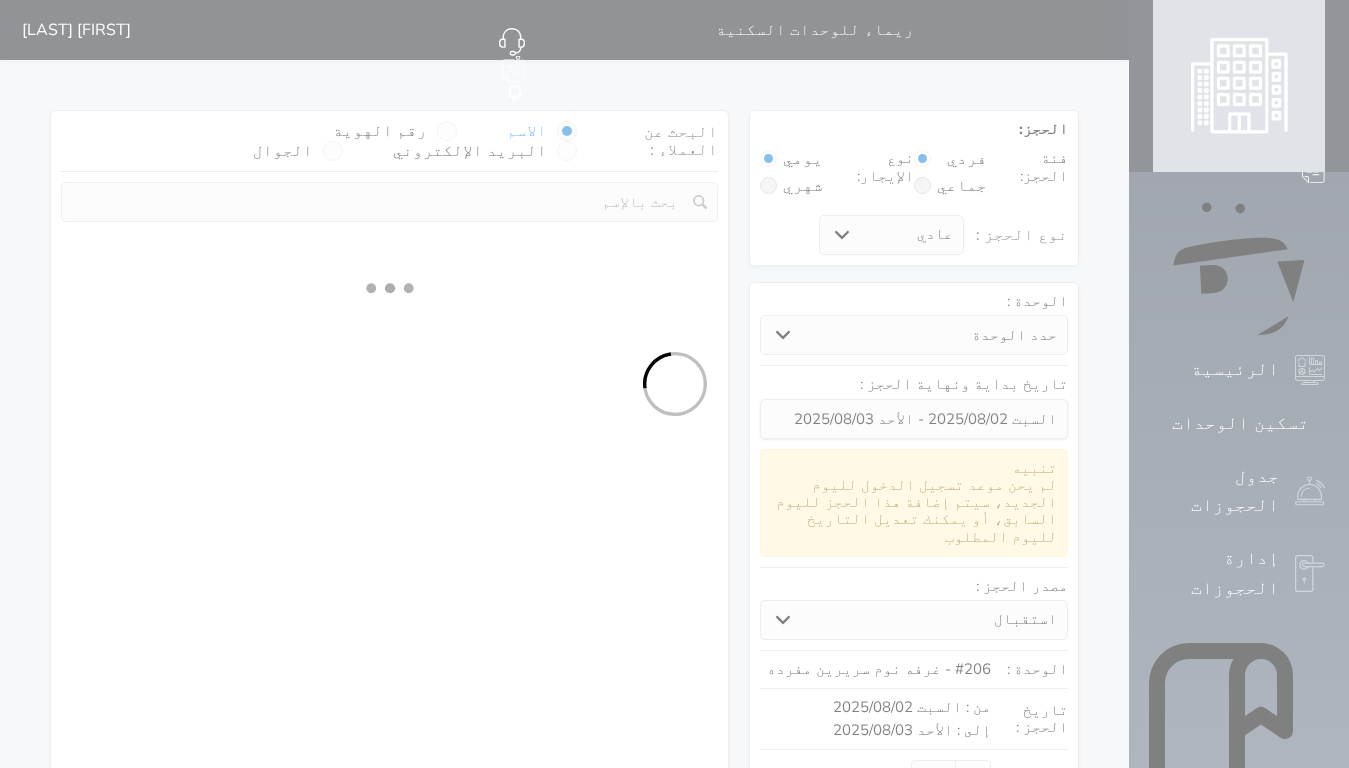 select 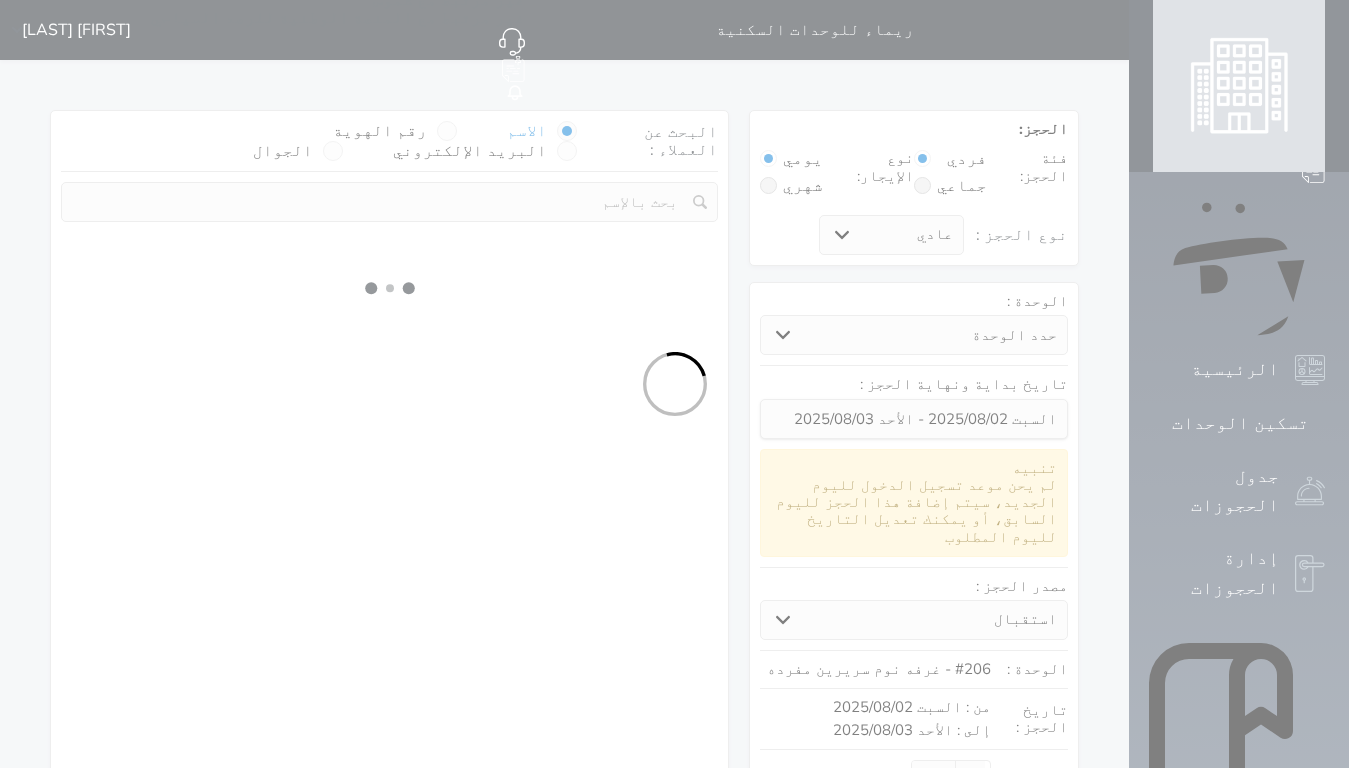 select on "7" 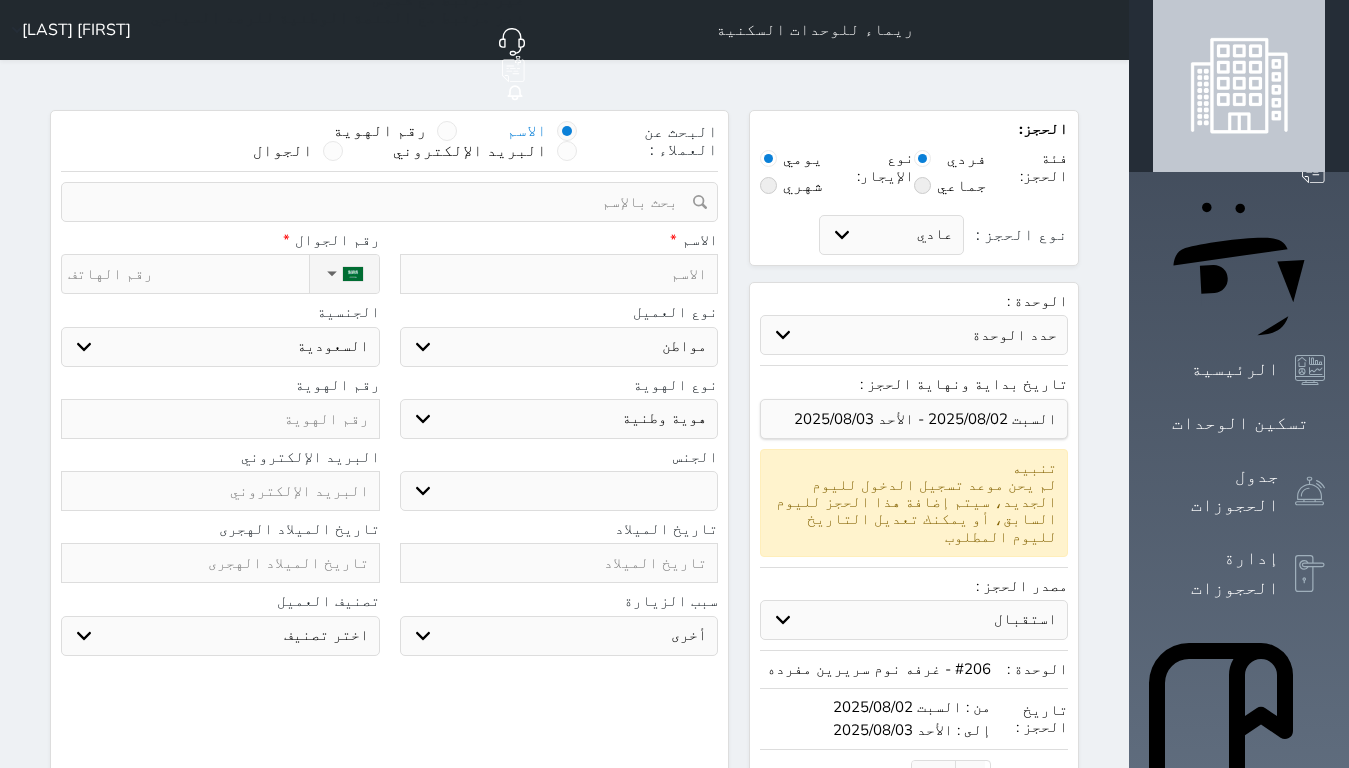 select 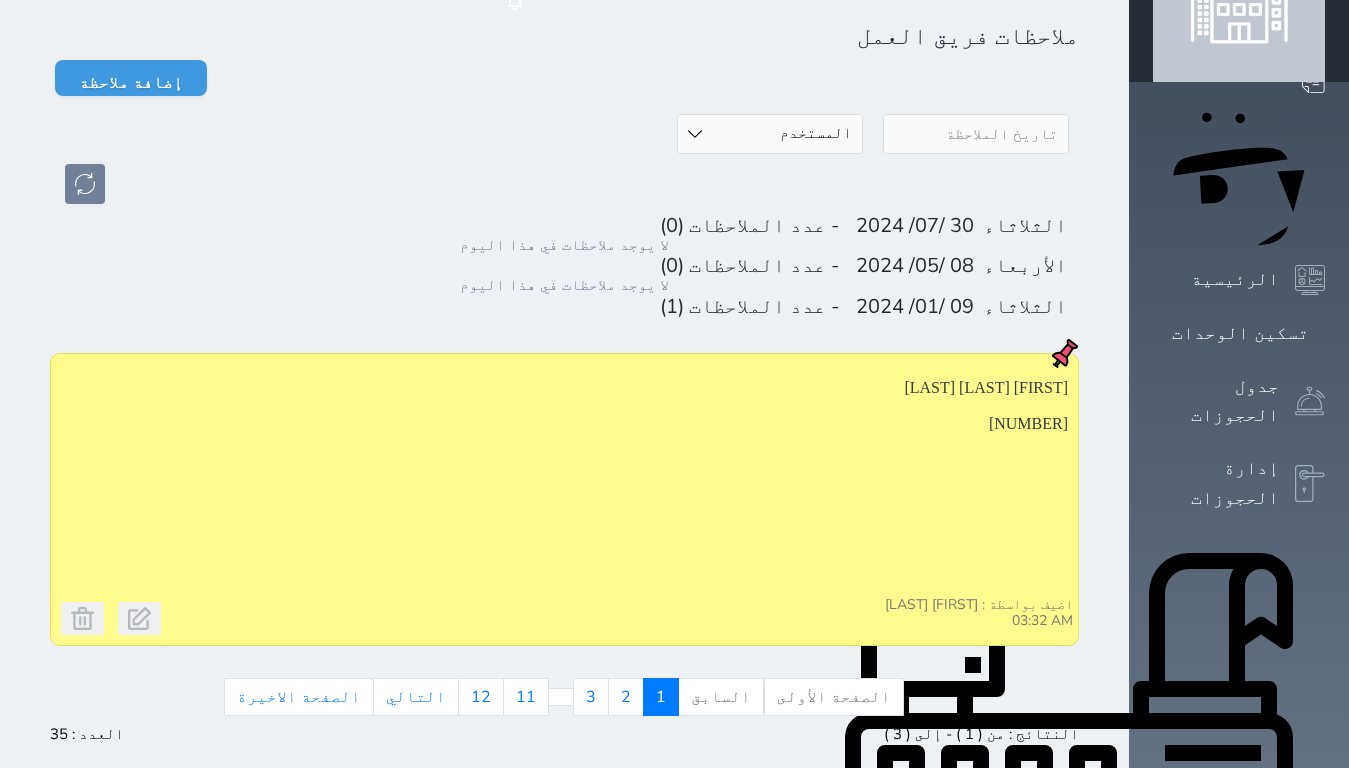 scroll, scrollTop: 214, scrollLeft: 0, axis: vertical 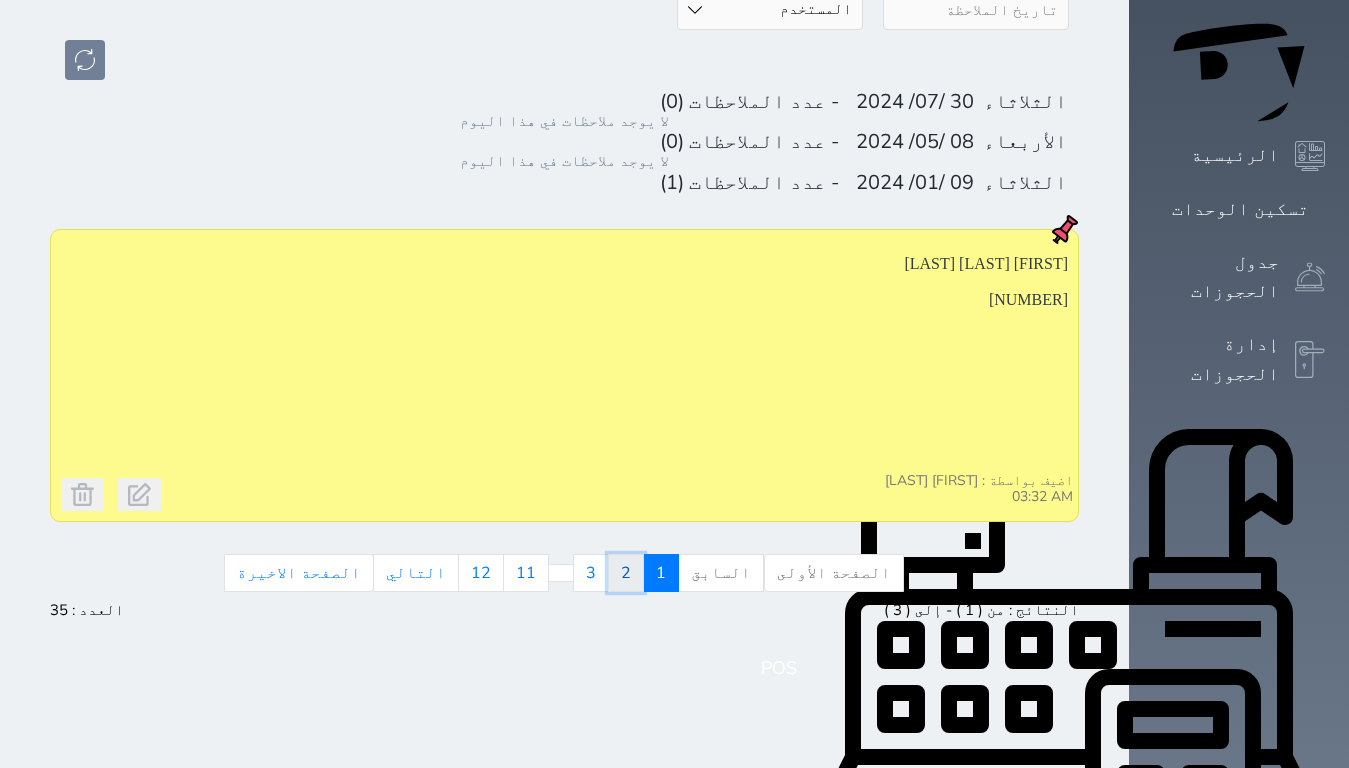 click on "2" at bounding box center (626, 573) 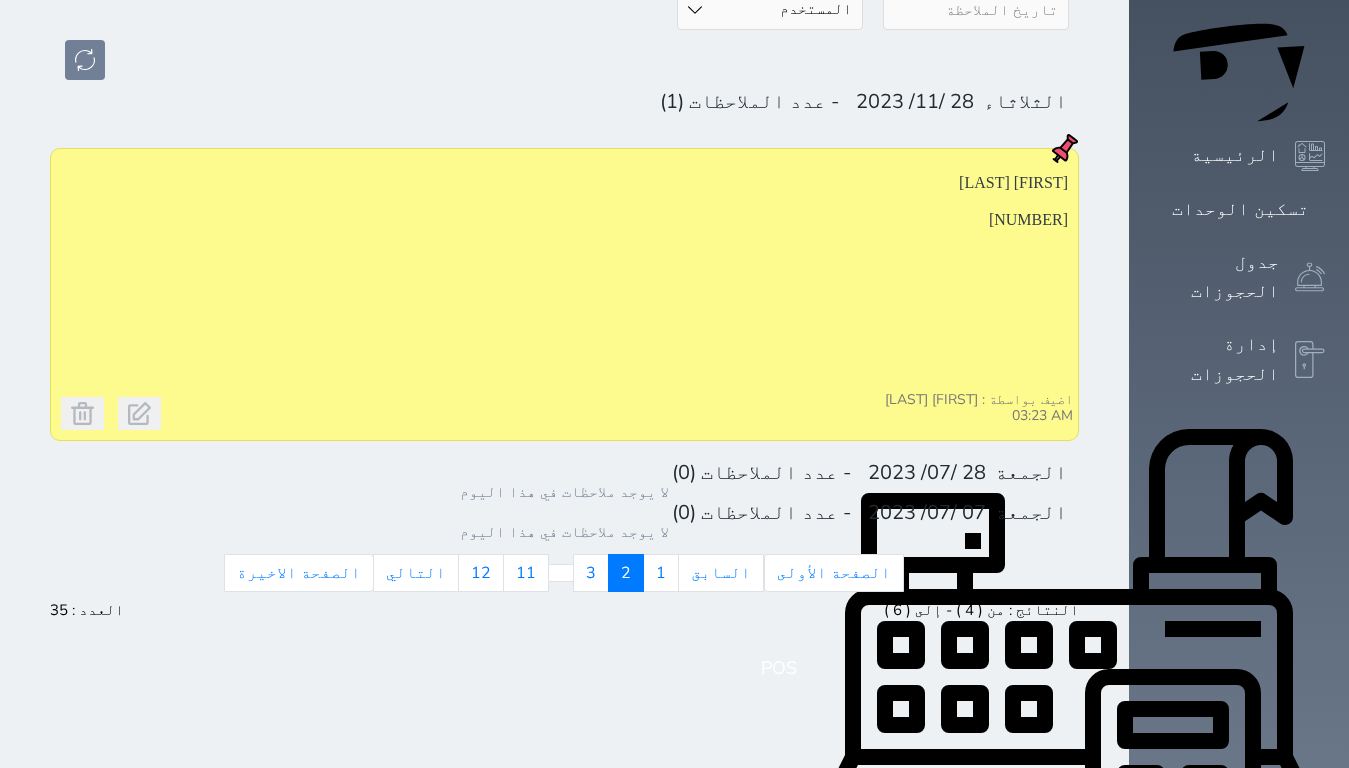 click on "[FIRST] [LAST]
[NUMBER]" at bounding box center (564, 273) 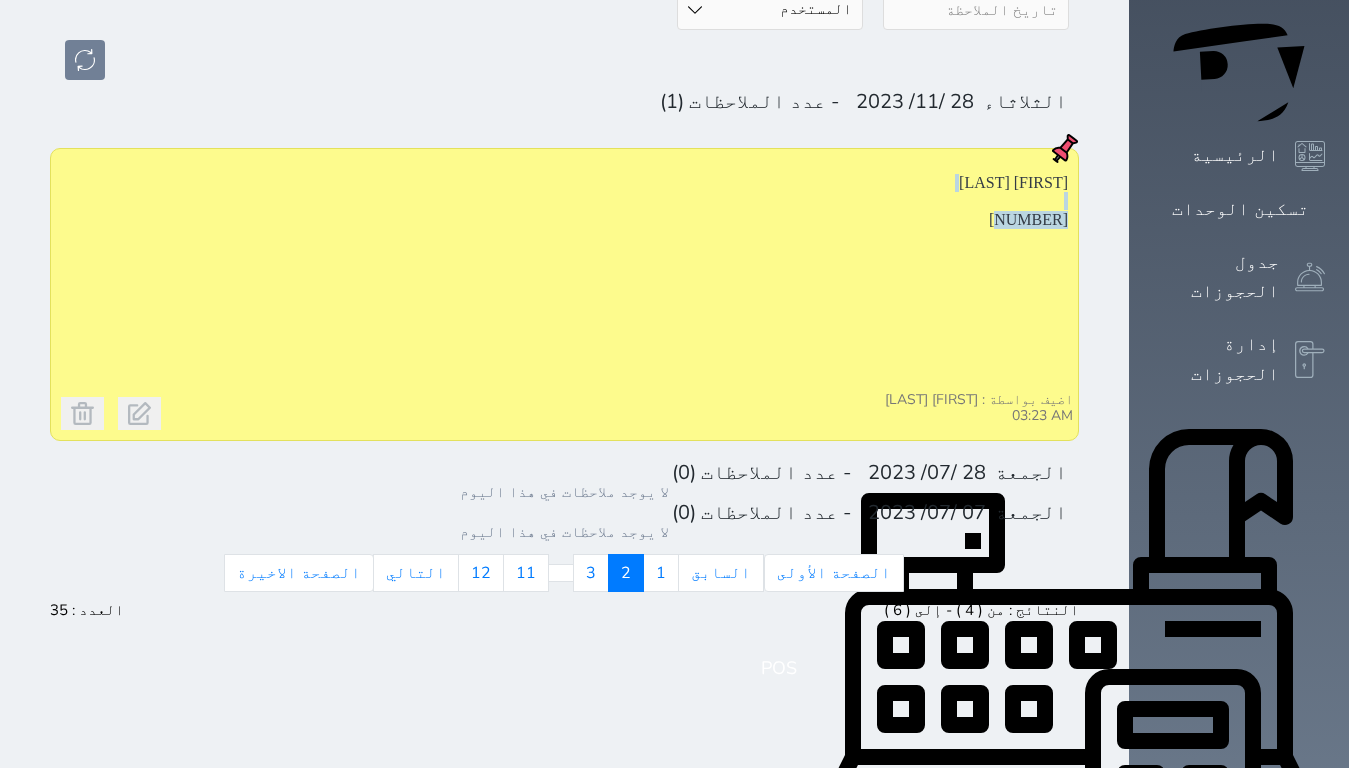 click on "[FIRST] [LAST]
[NUMBER]" at bounding box center (564, 273) 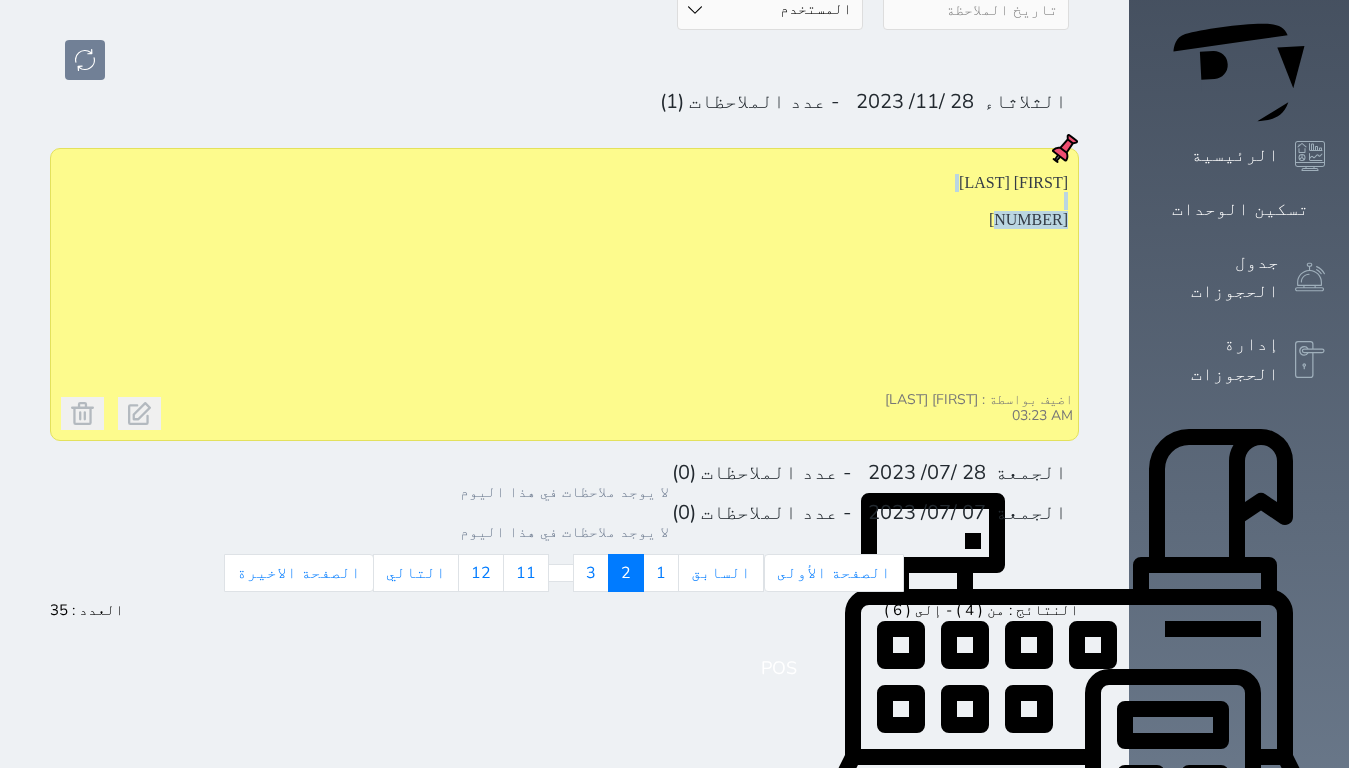 copy on "[NUMBER]" 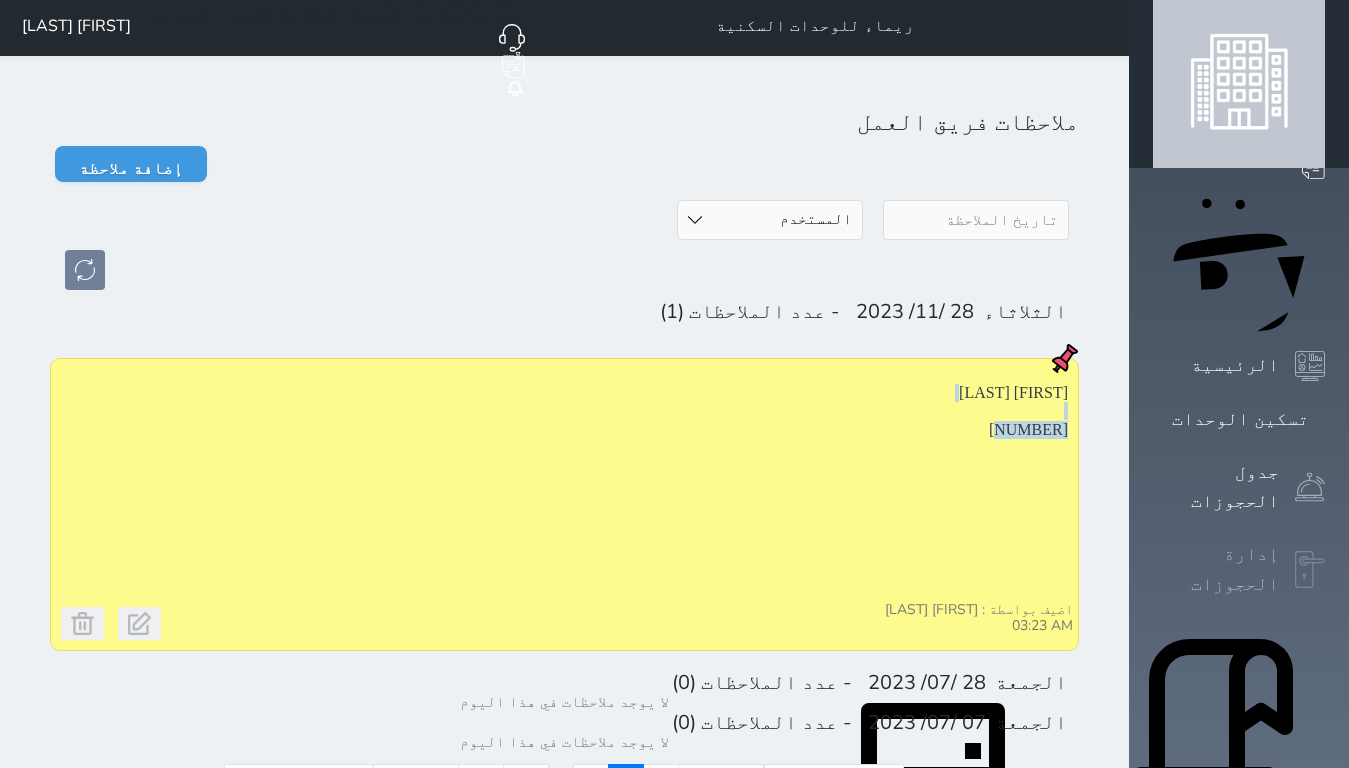 scroll, scrollTop: 0, scrollLeft: 0, axis: both 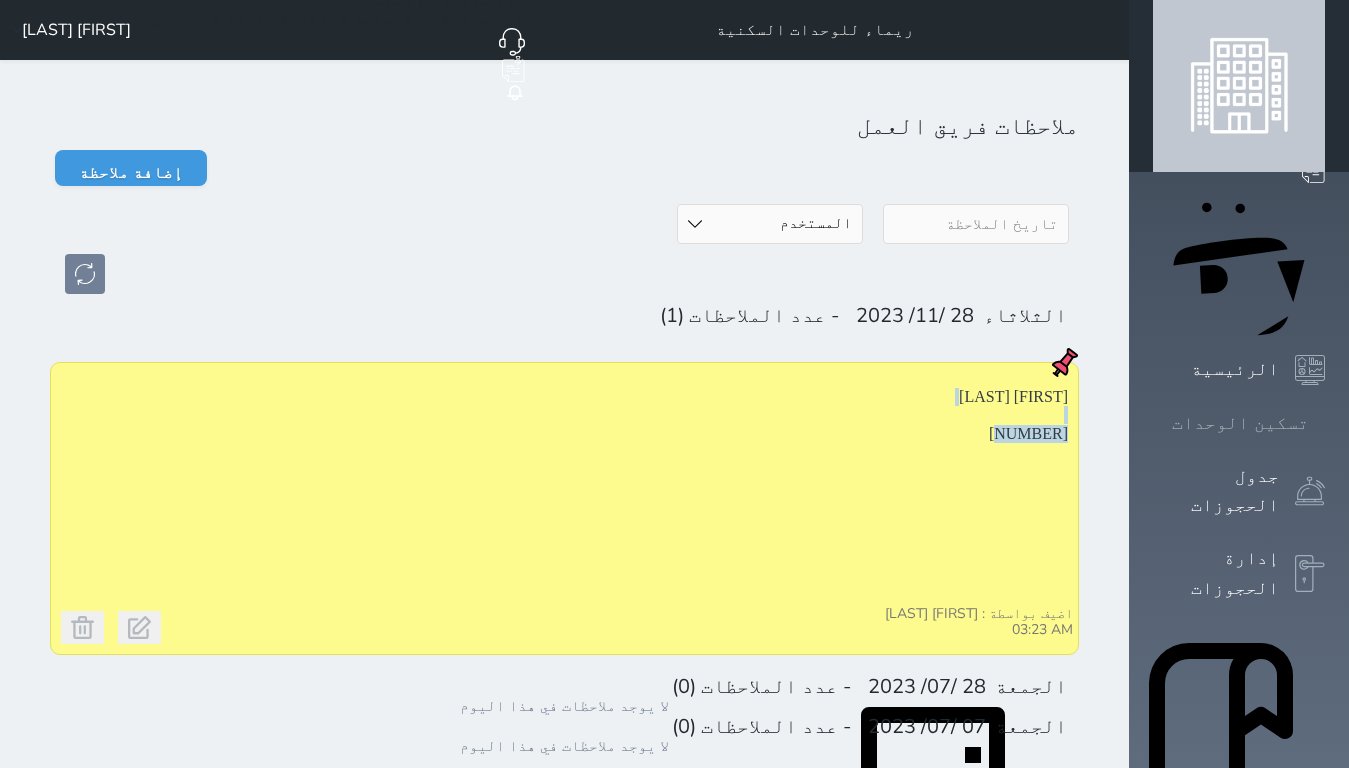click 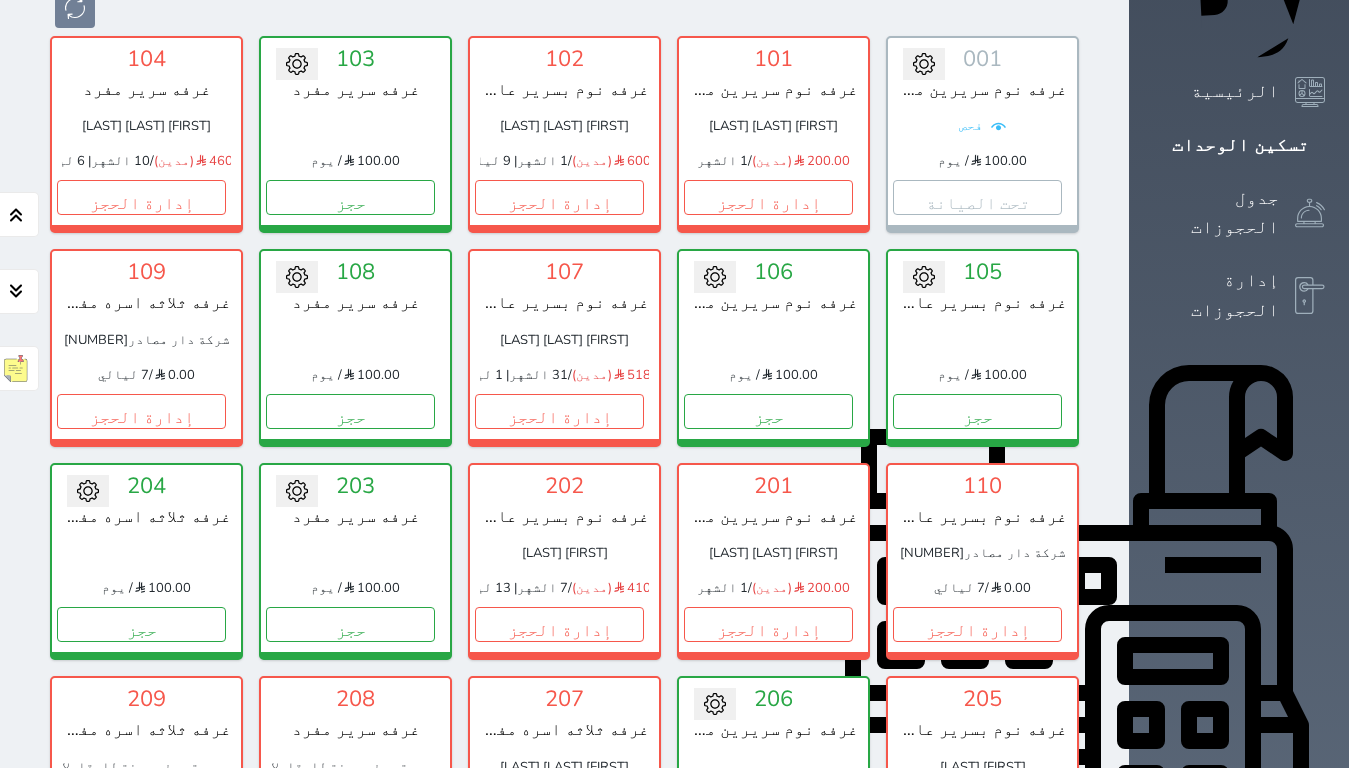scroll, scrollTop: 478, scrollLeft: 0, axis: vertical 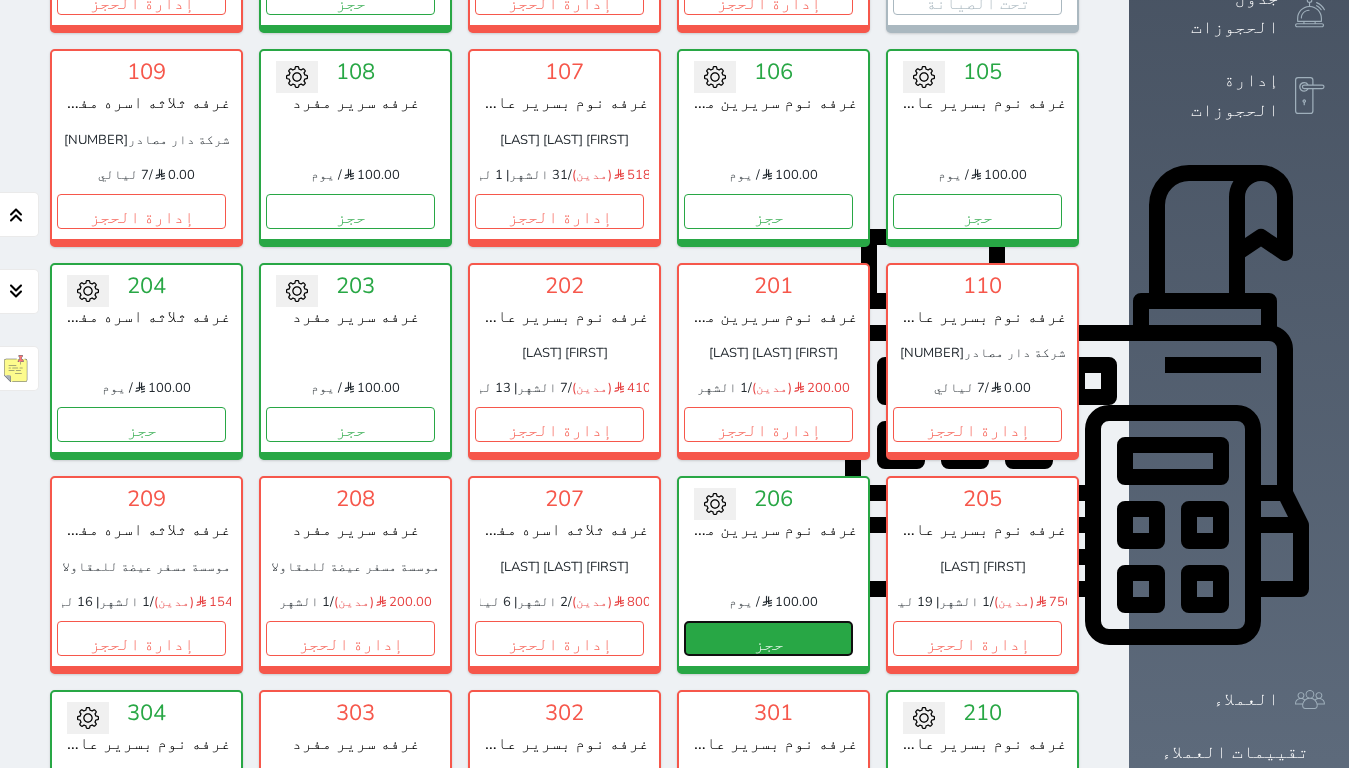 click on "حجز" at bounding box center [768, 638] 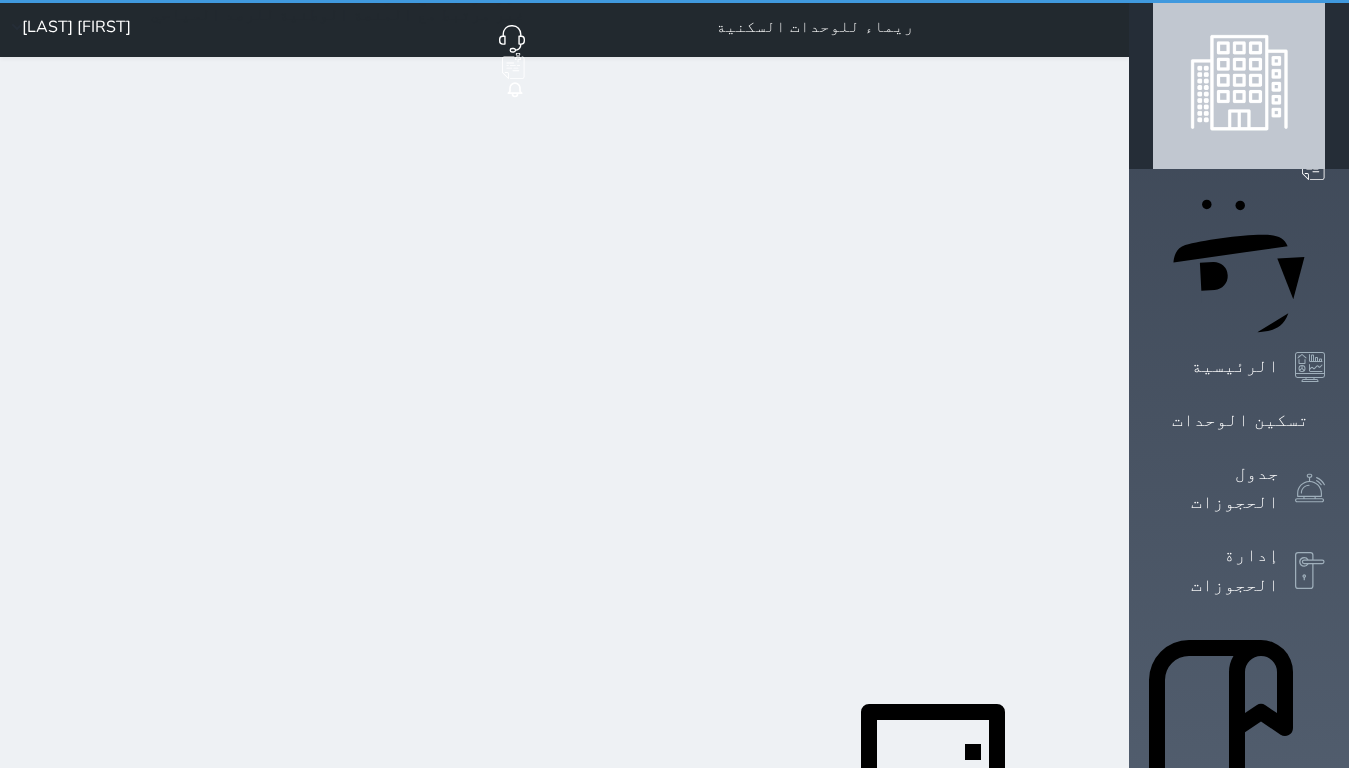 scroll, scrollTop: 0, scrollLeft: 0, axis: both 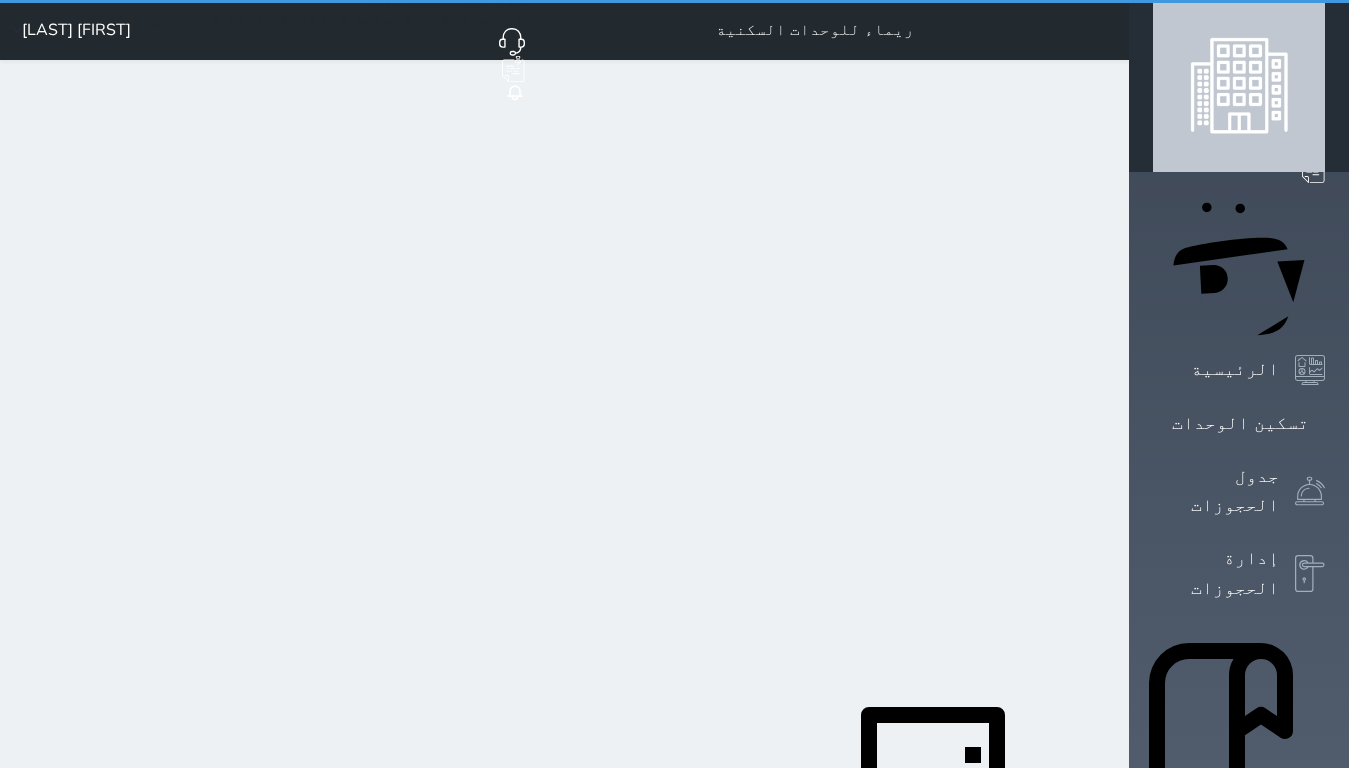 select on "1" 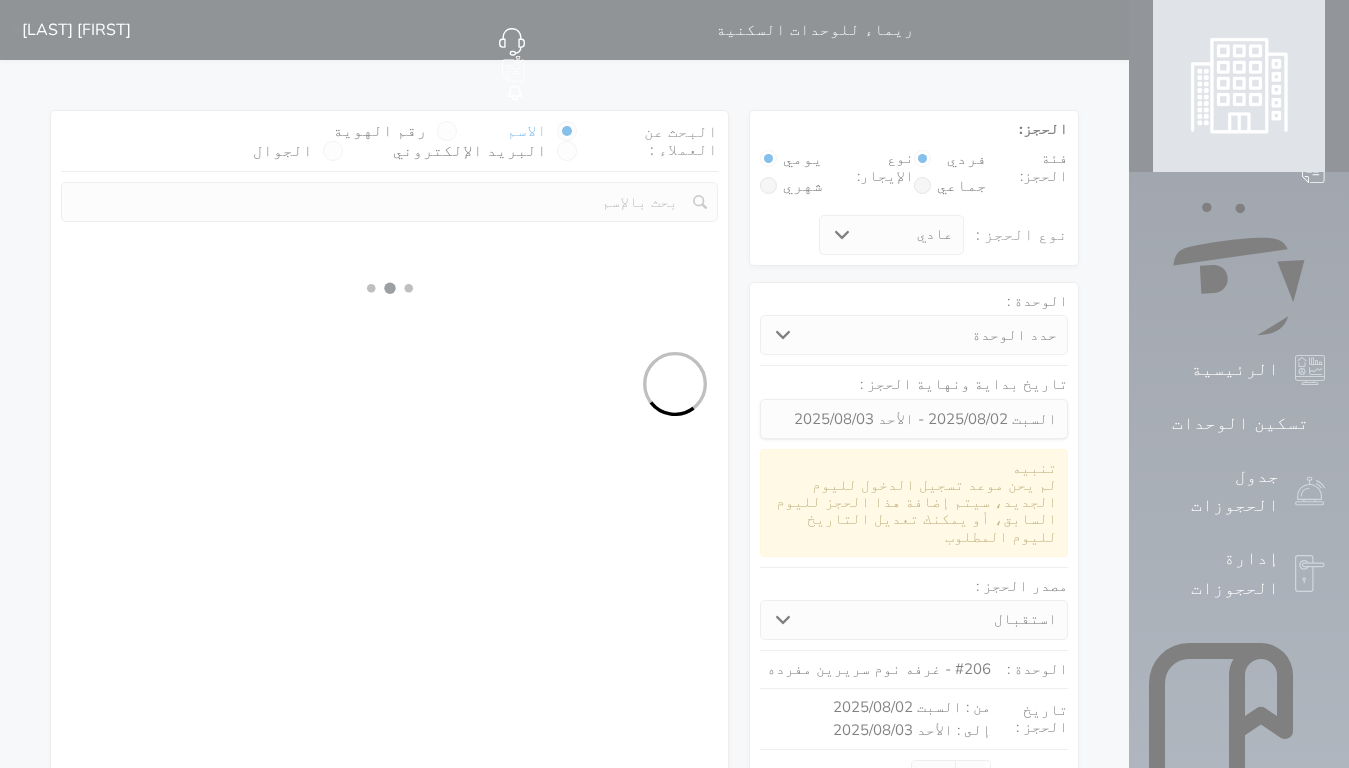 select on "[NUMBER]" 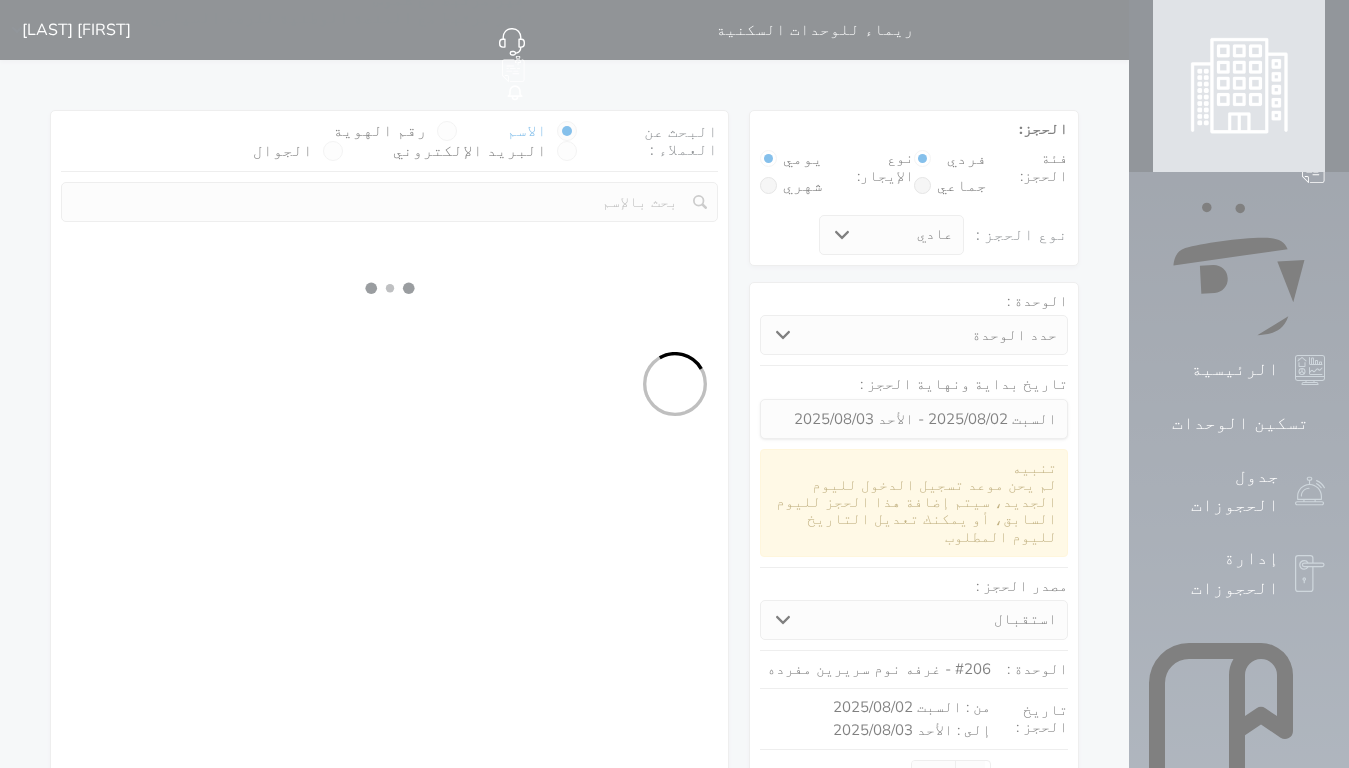 select on "1" 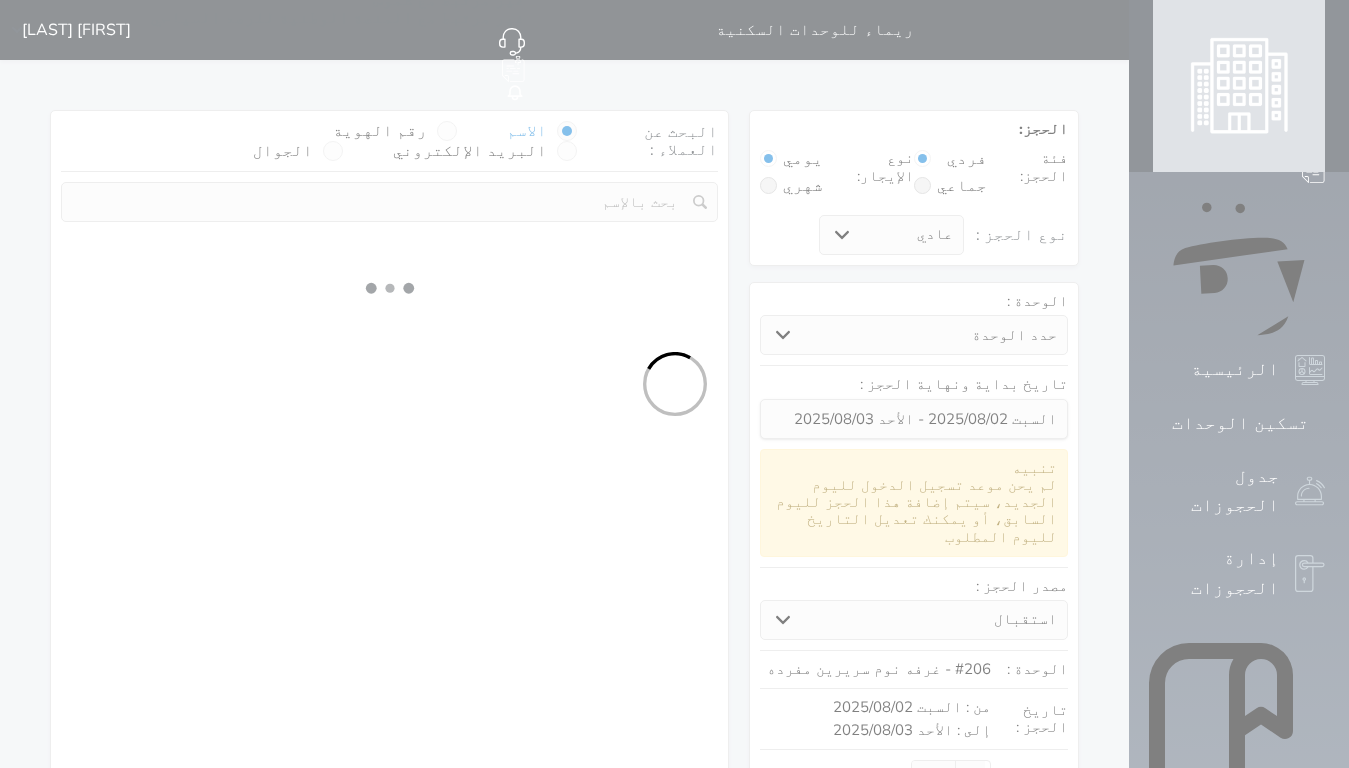 select on "113" 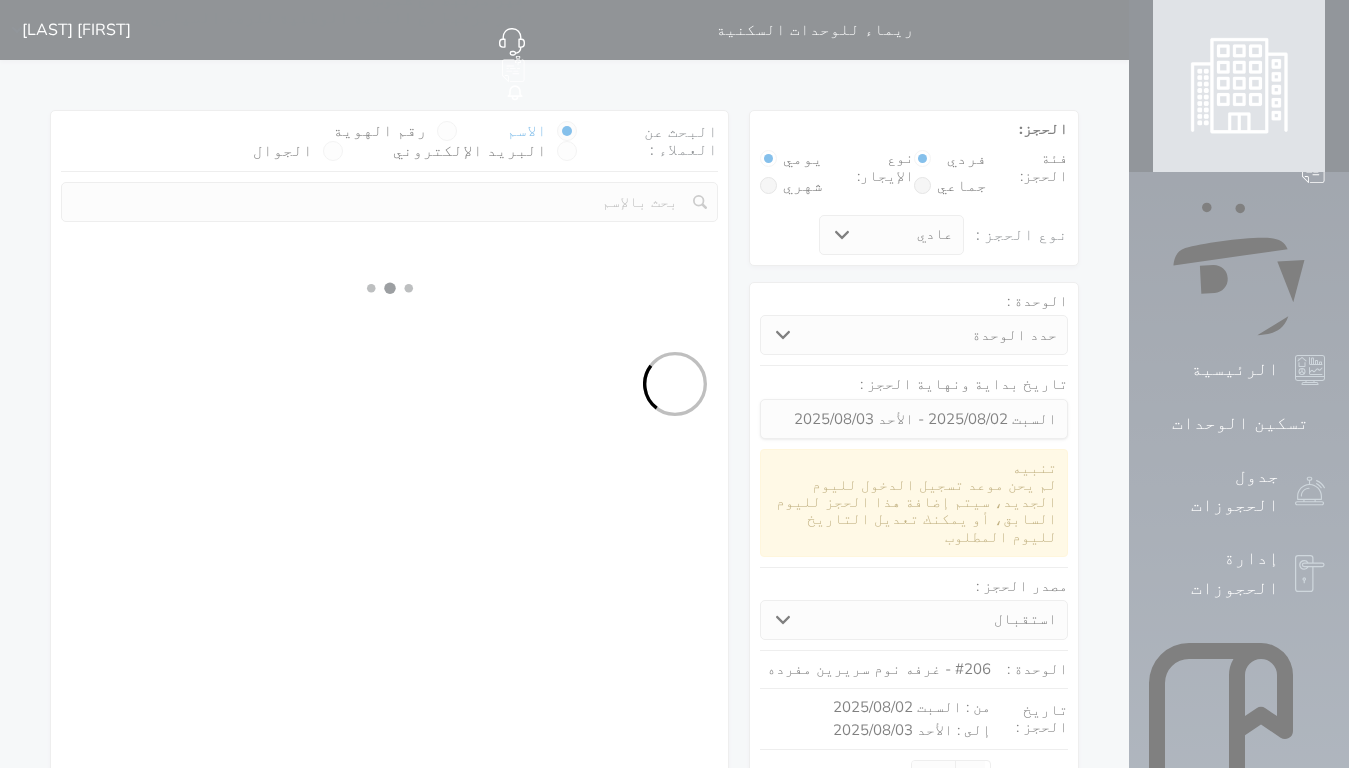 select on "1" 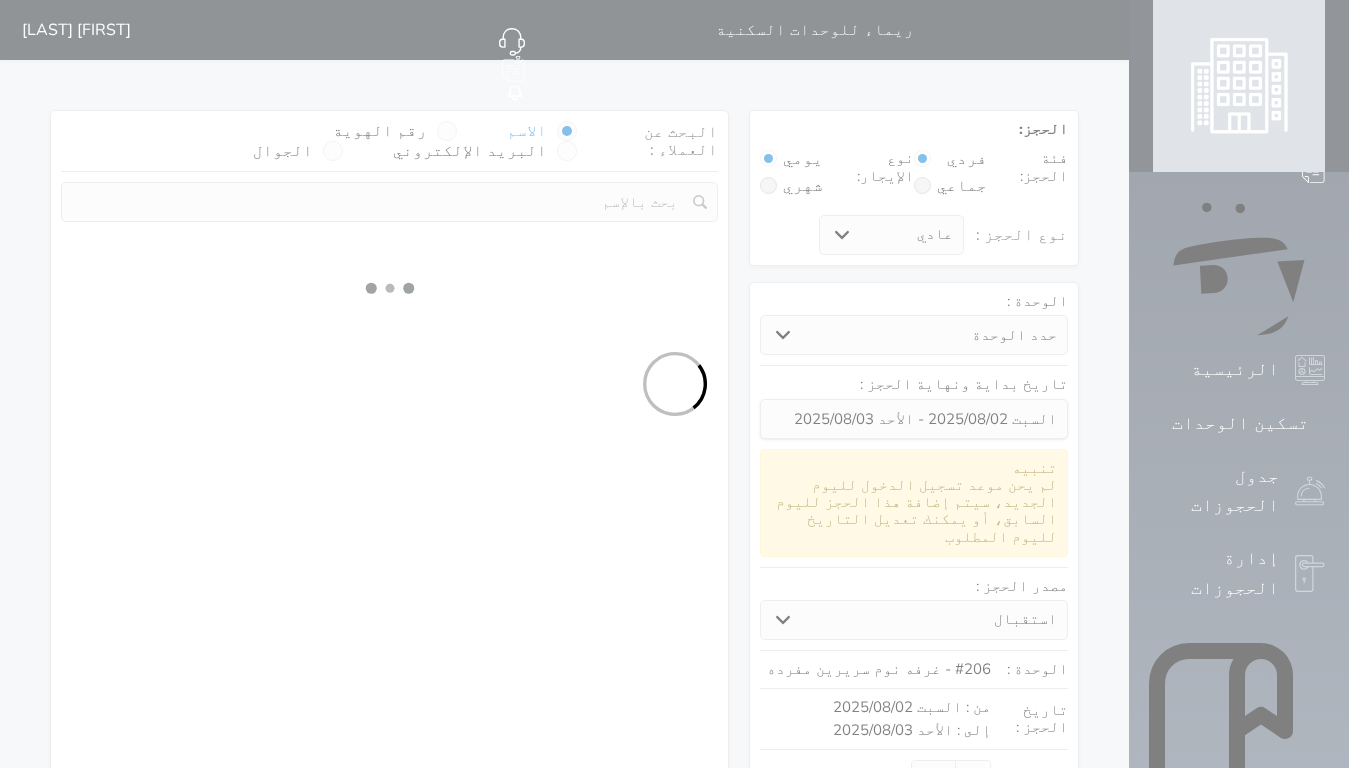 select 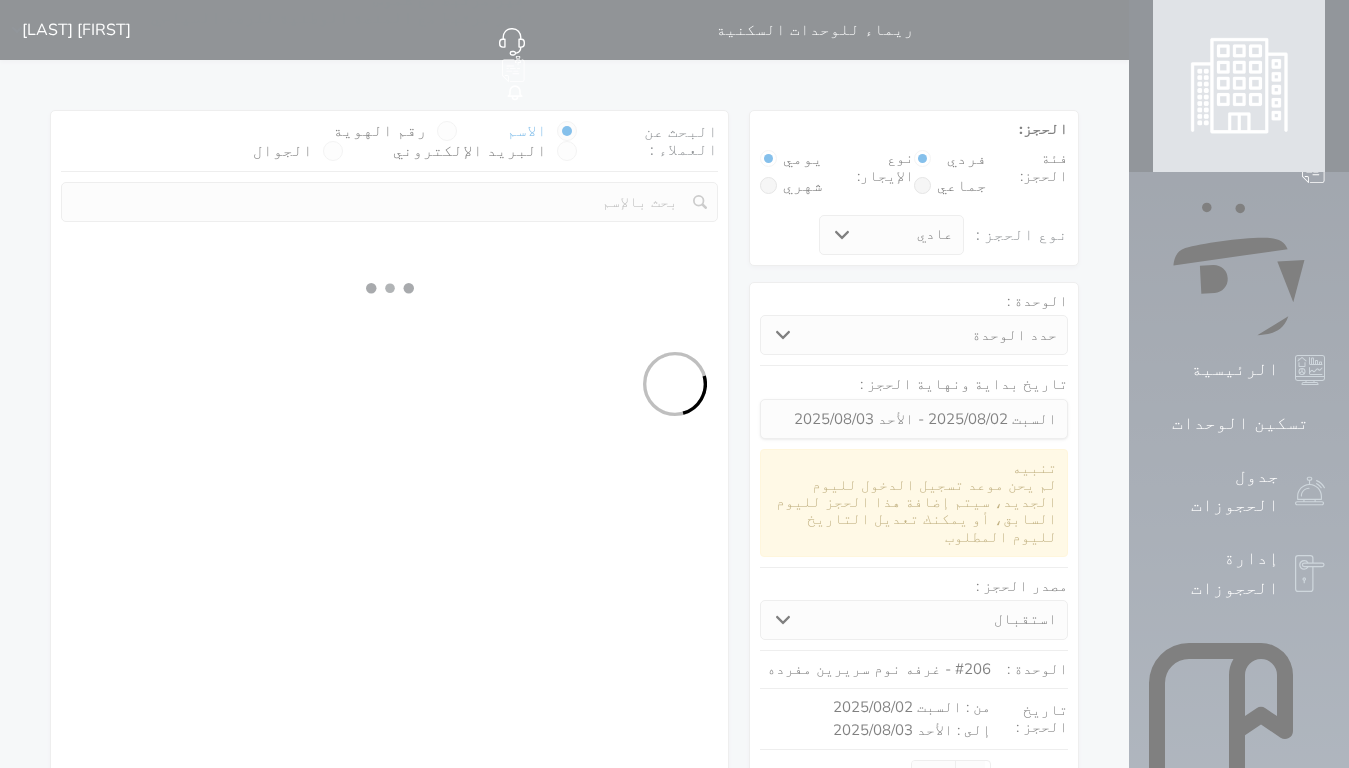 select on "7" 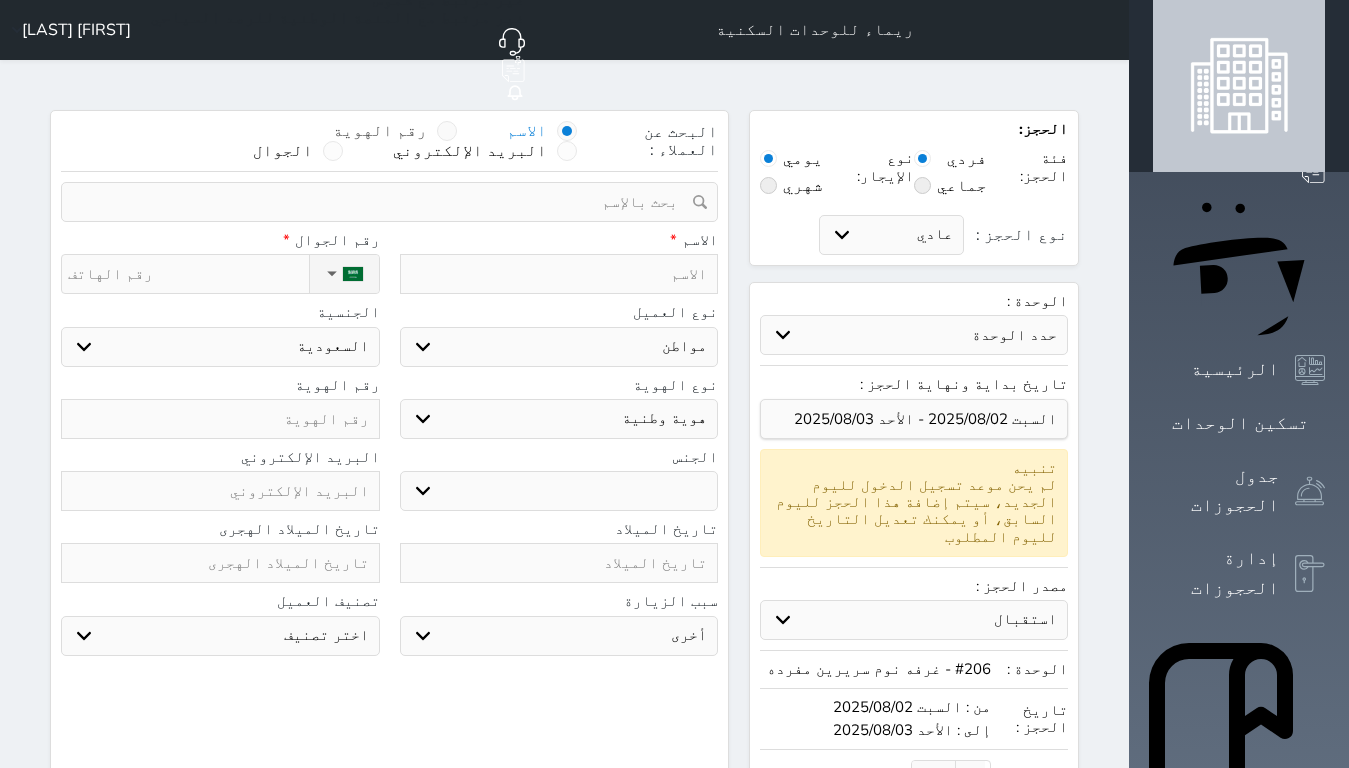click at bounding box center (447, 131) 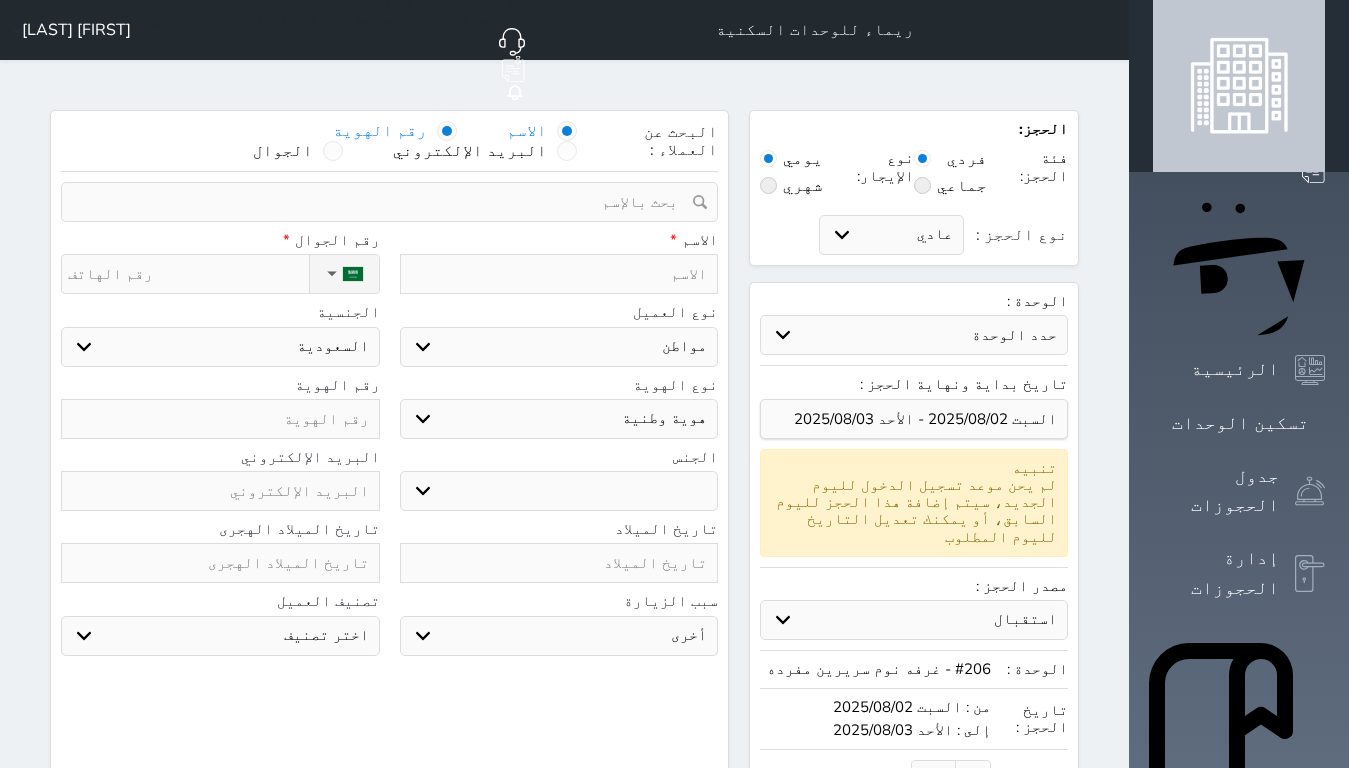 select 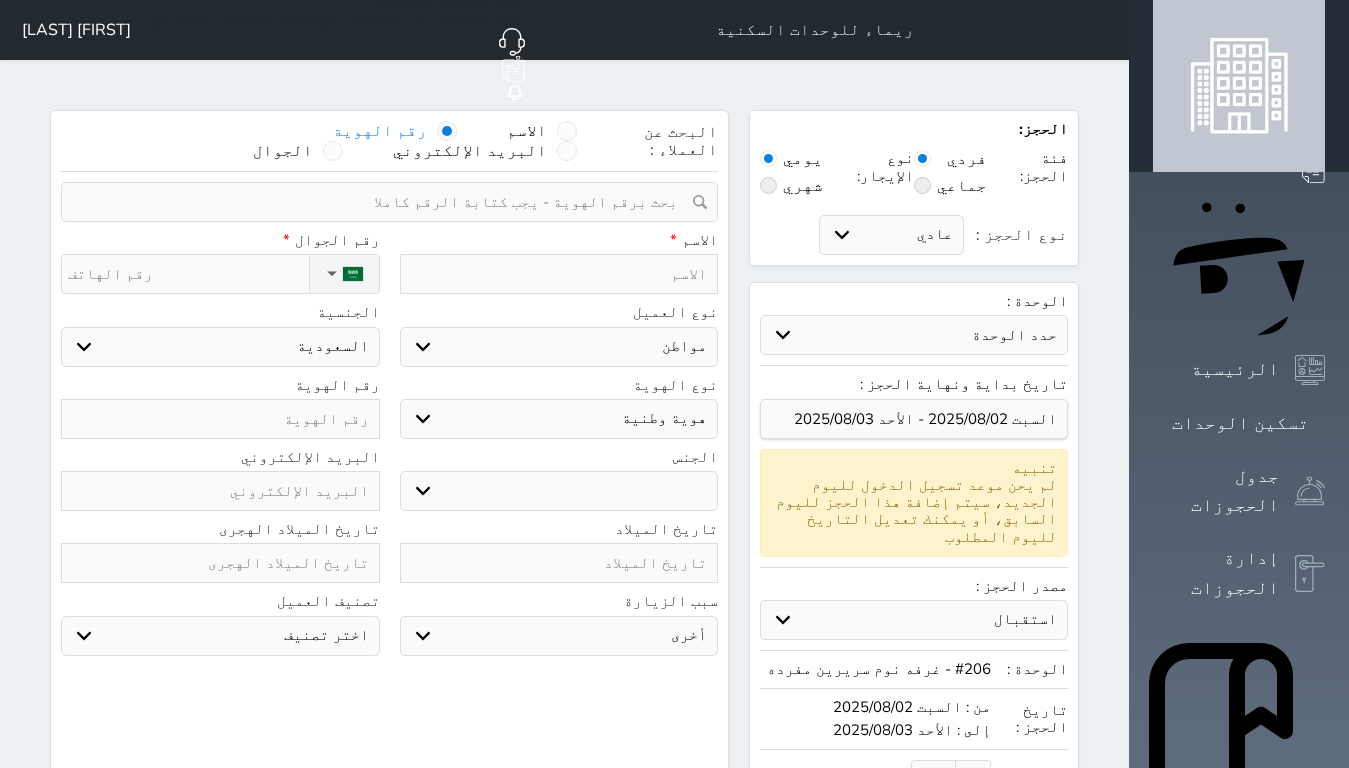 paste on "[NUMBER]" 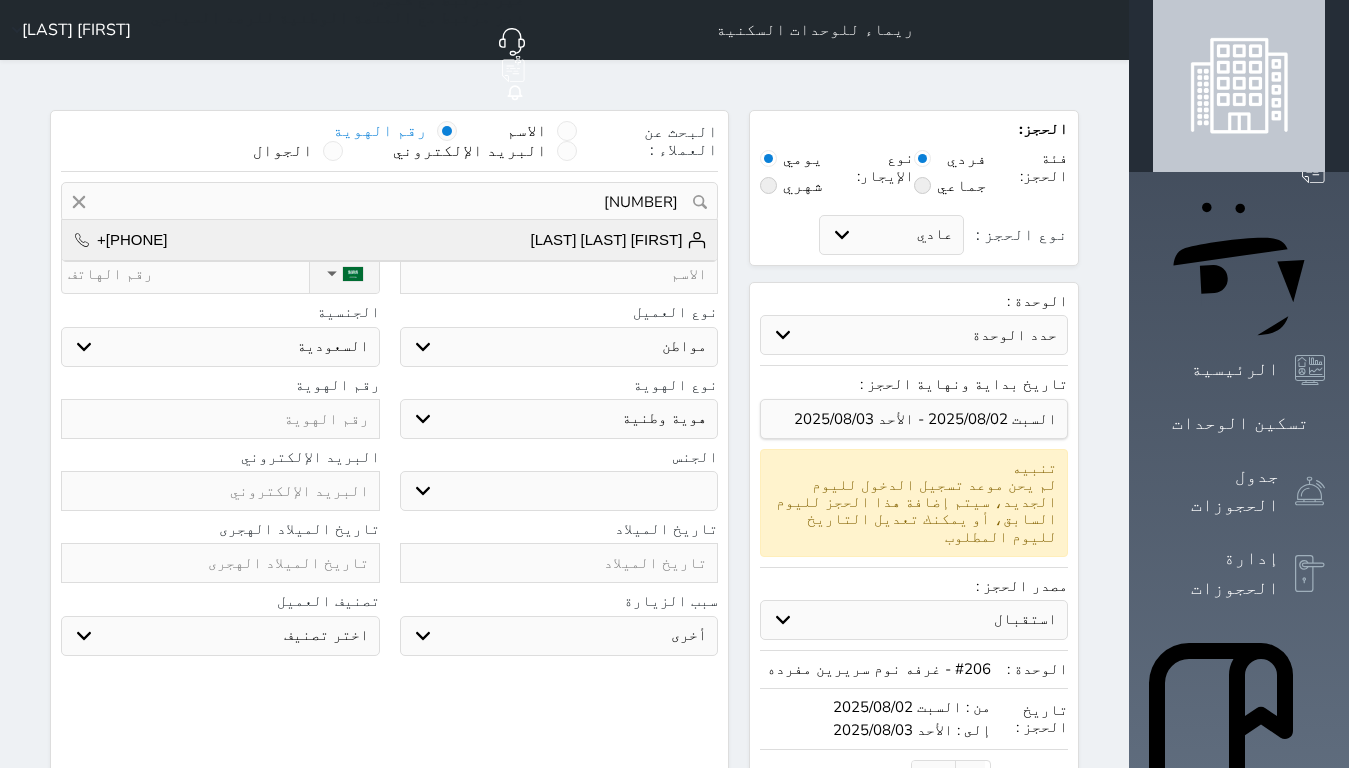 click on "[FIRST] [LAST] [LAST] +[PHONE]" at bounding box center (389, 240) 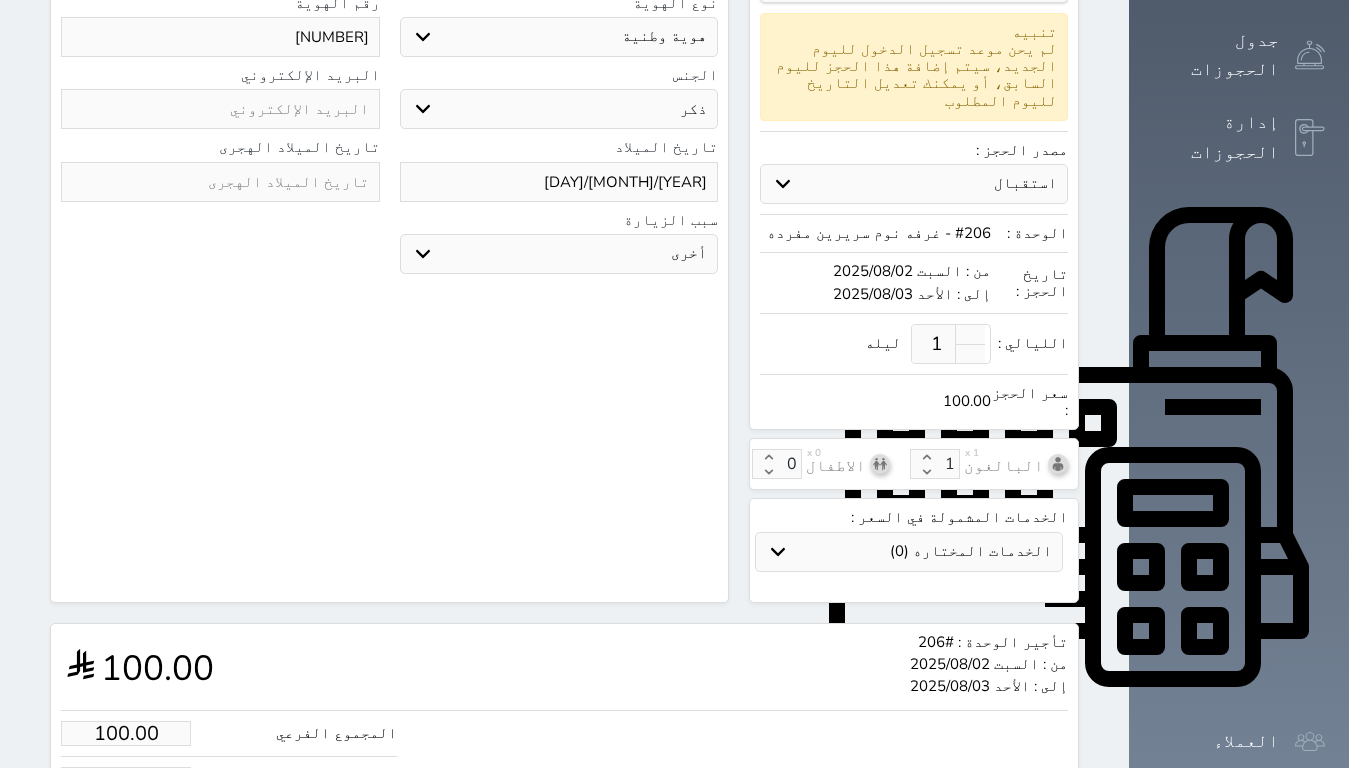 scroll, scrollTop: 461, scrollLeft: 0, axis: vertical 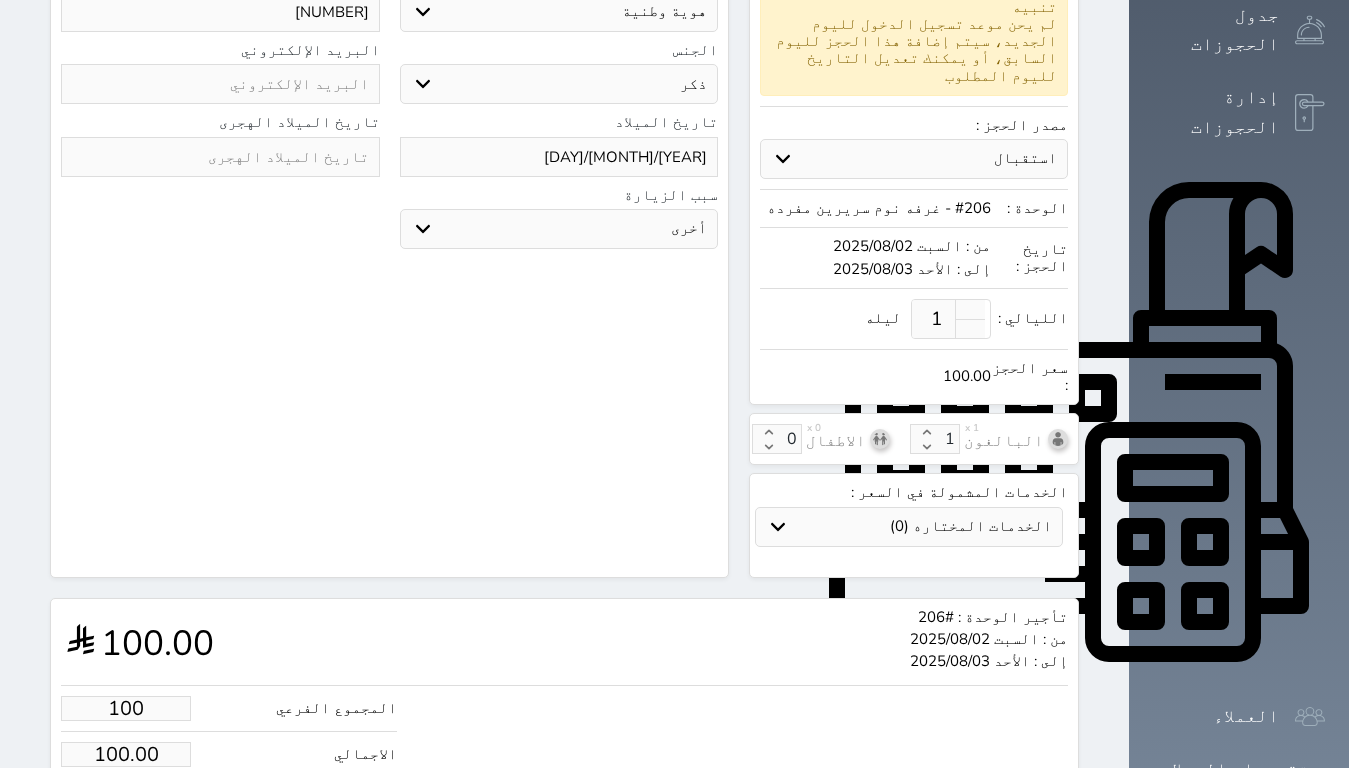 click on "100" at bounding box center (126, 708) 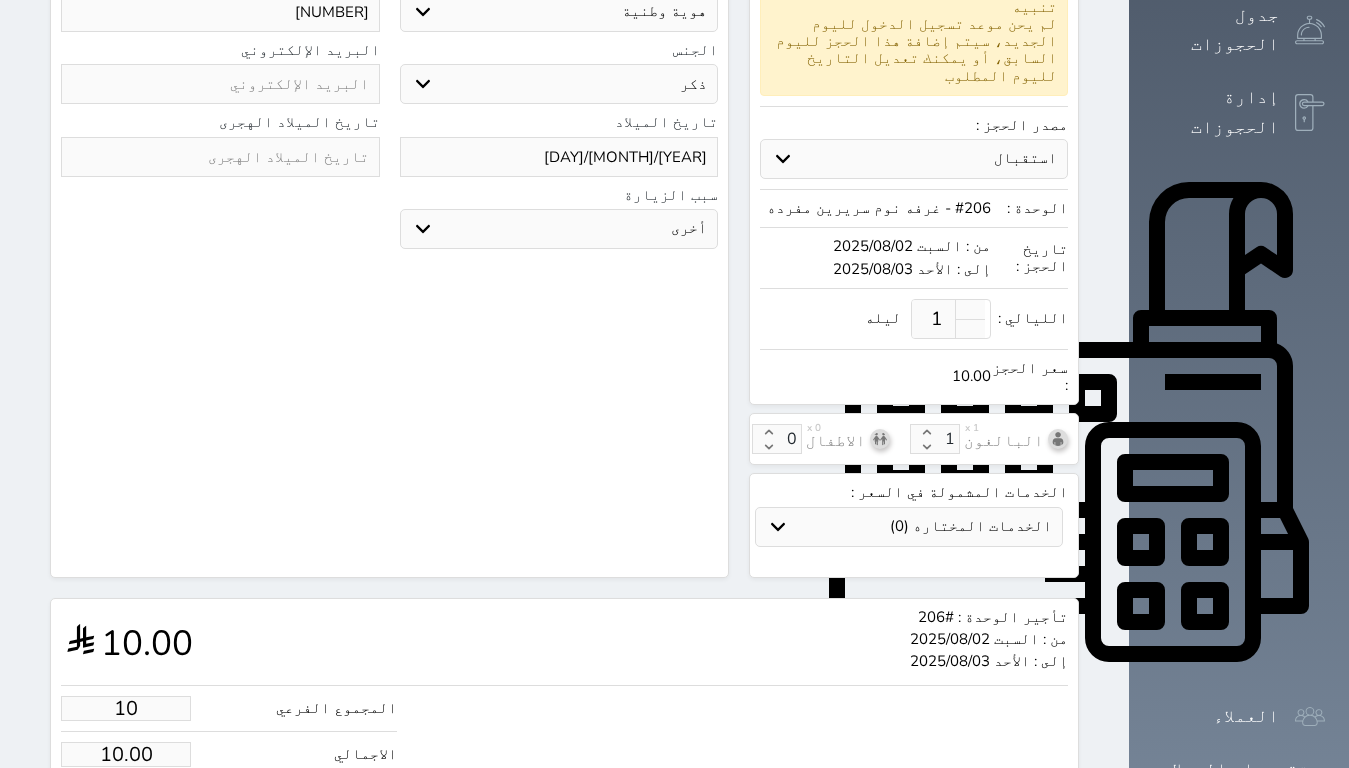 type on "1" 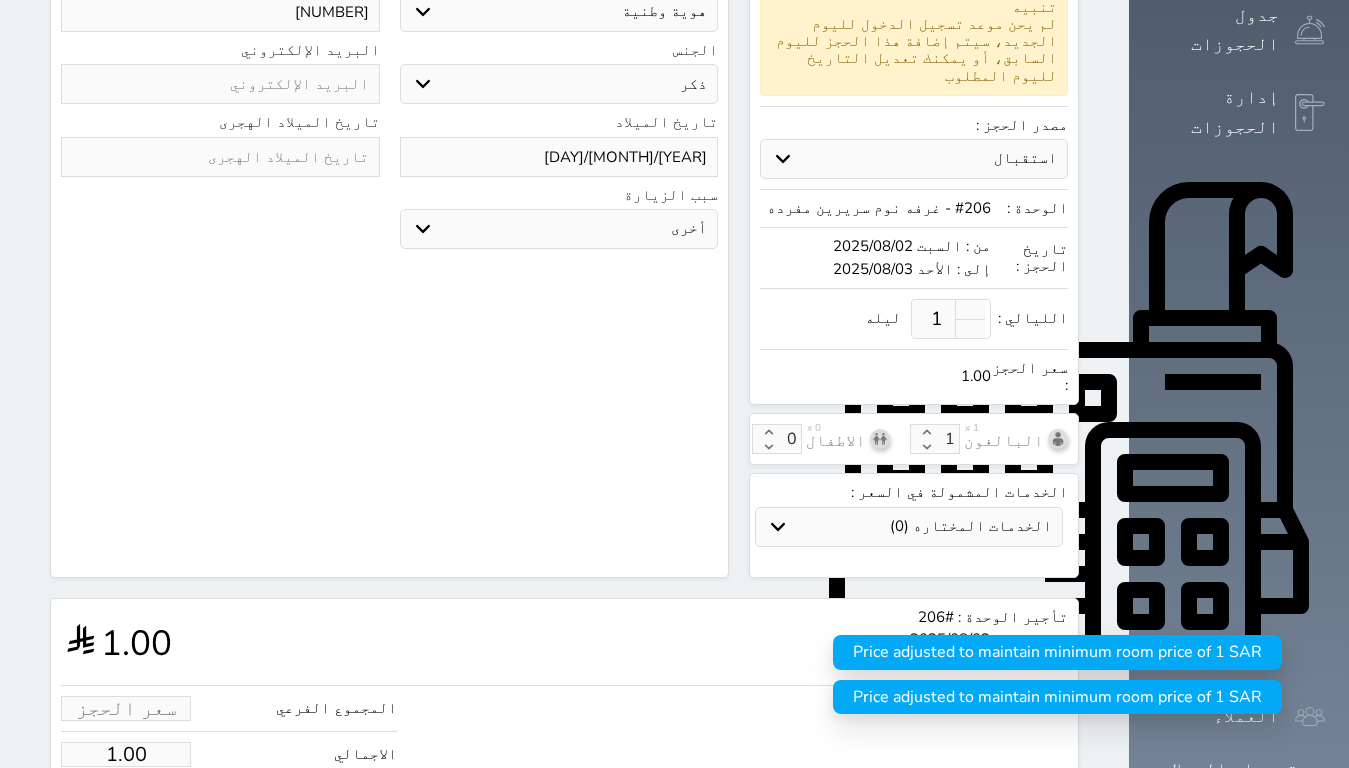 type on "8" 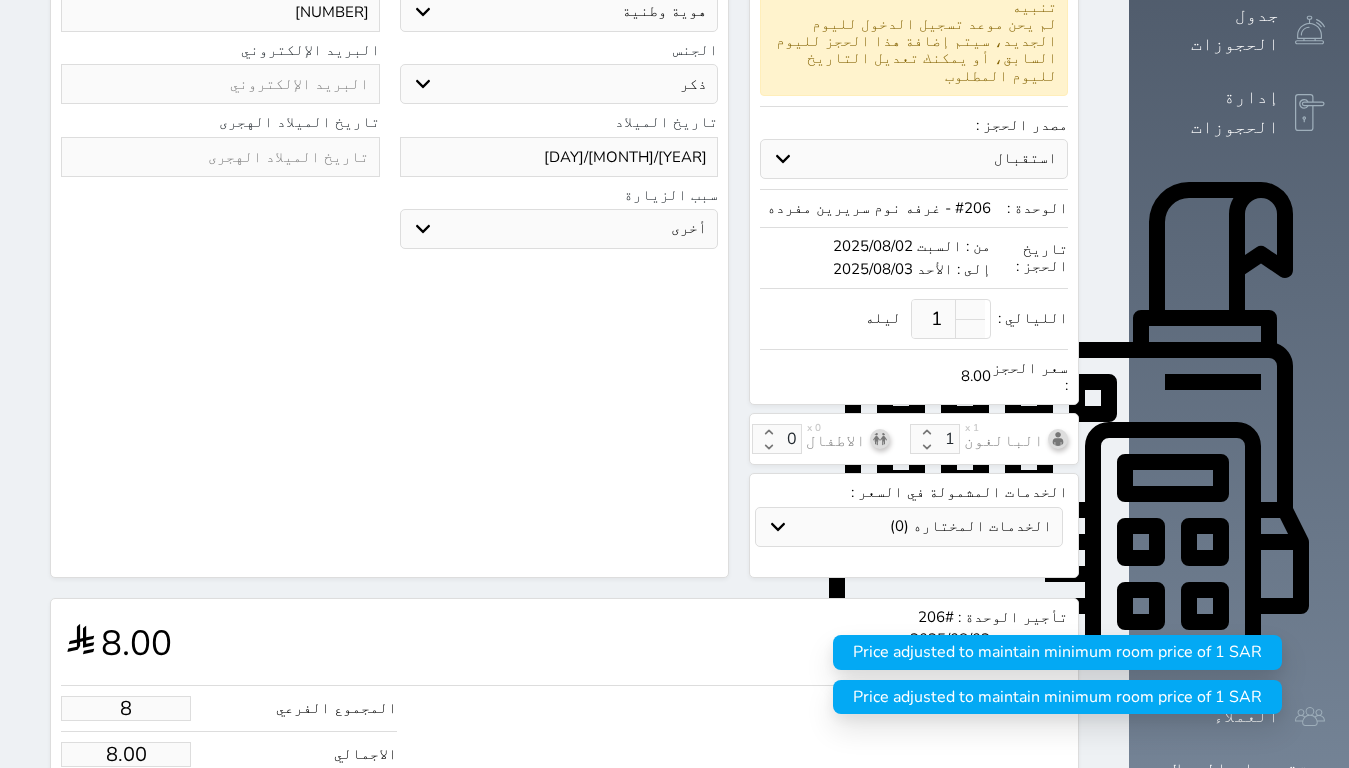 type on "80" 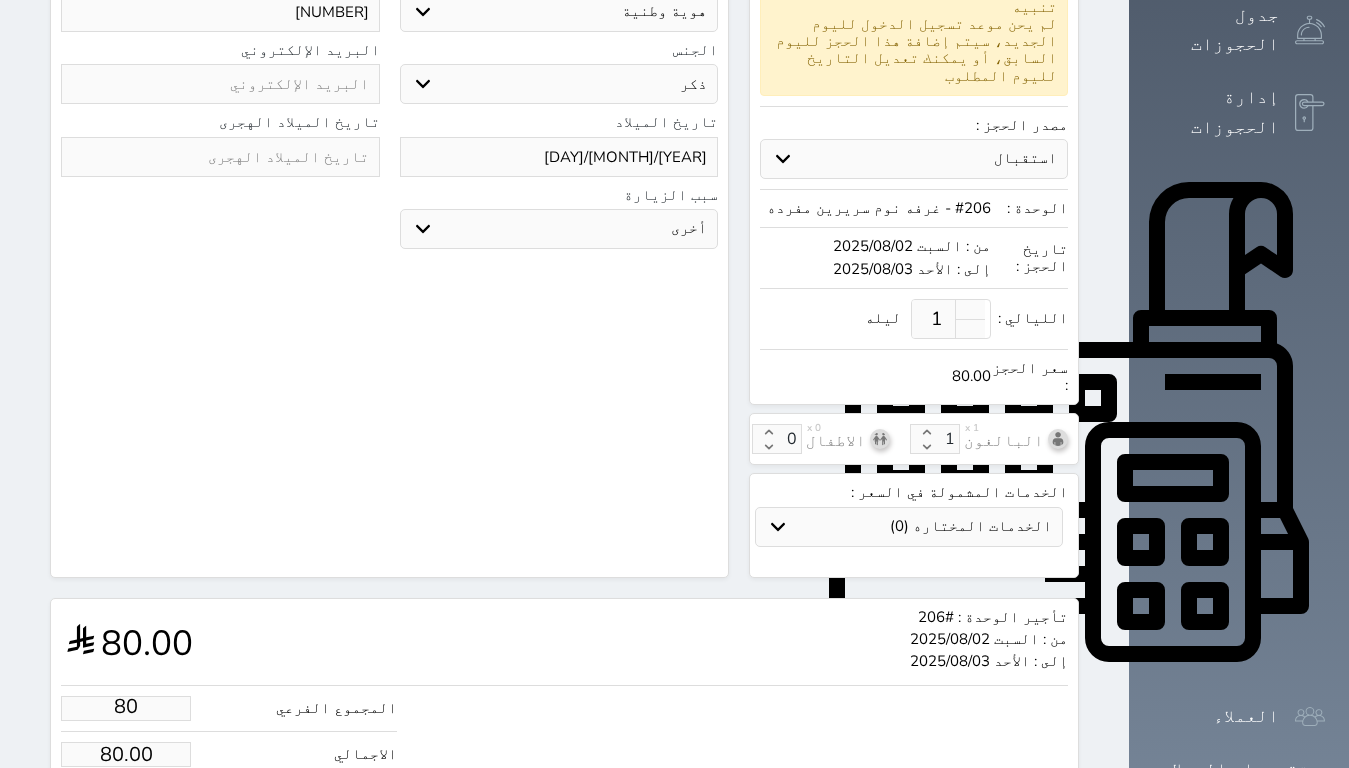 scroll, scrollTop: 0, scrollLeft: 0, axis: both 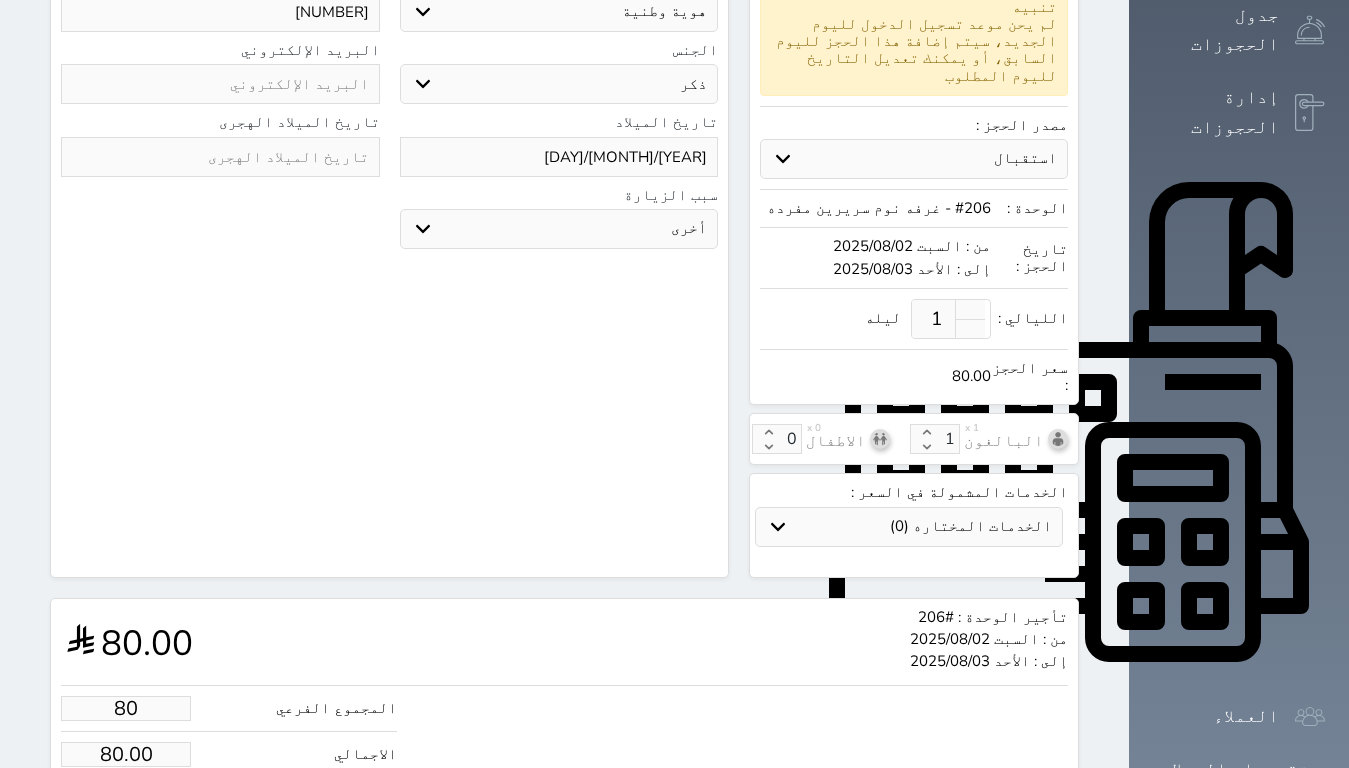type on "80.00" 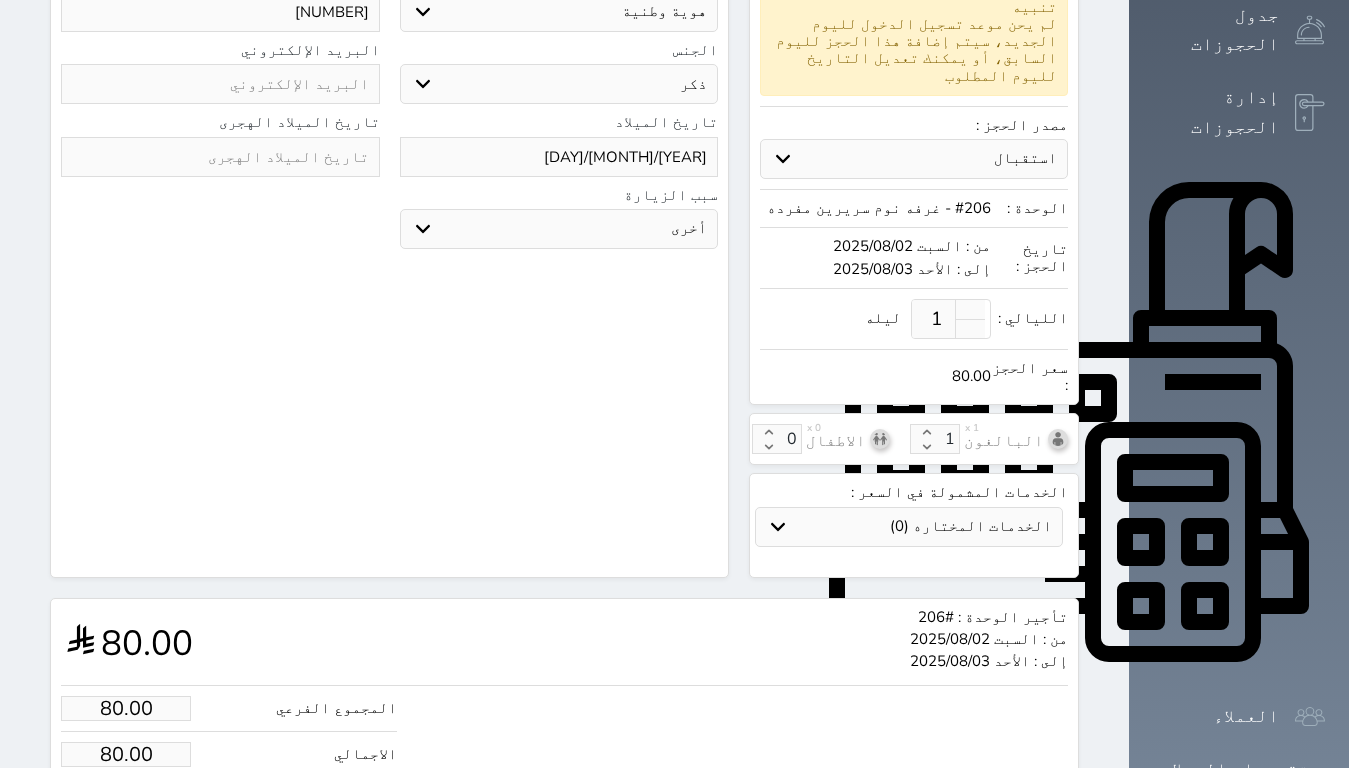 click on "حجز" at bounding box center (149, 815) 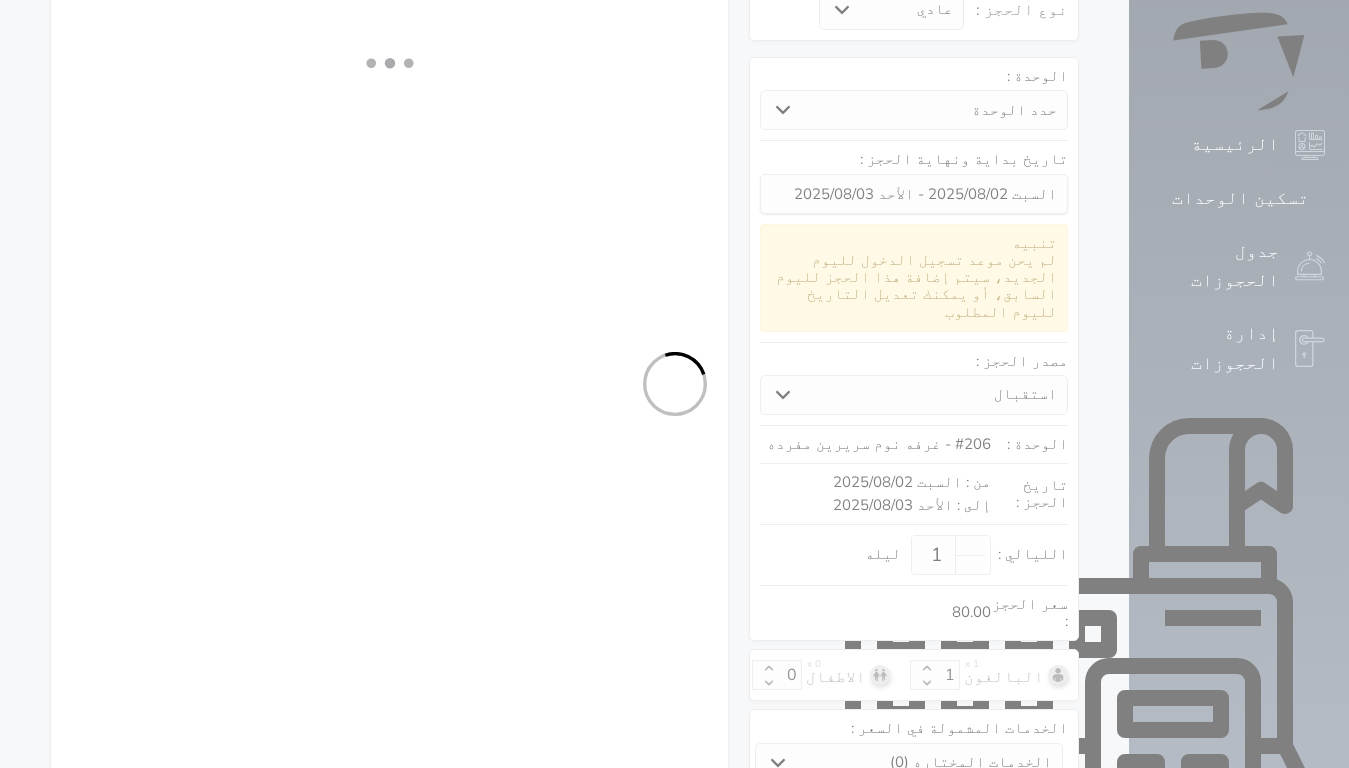 select on "1" 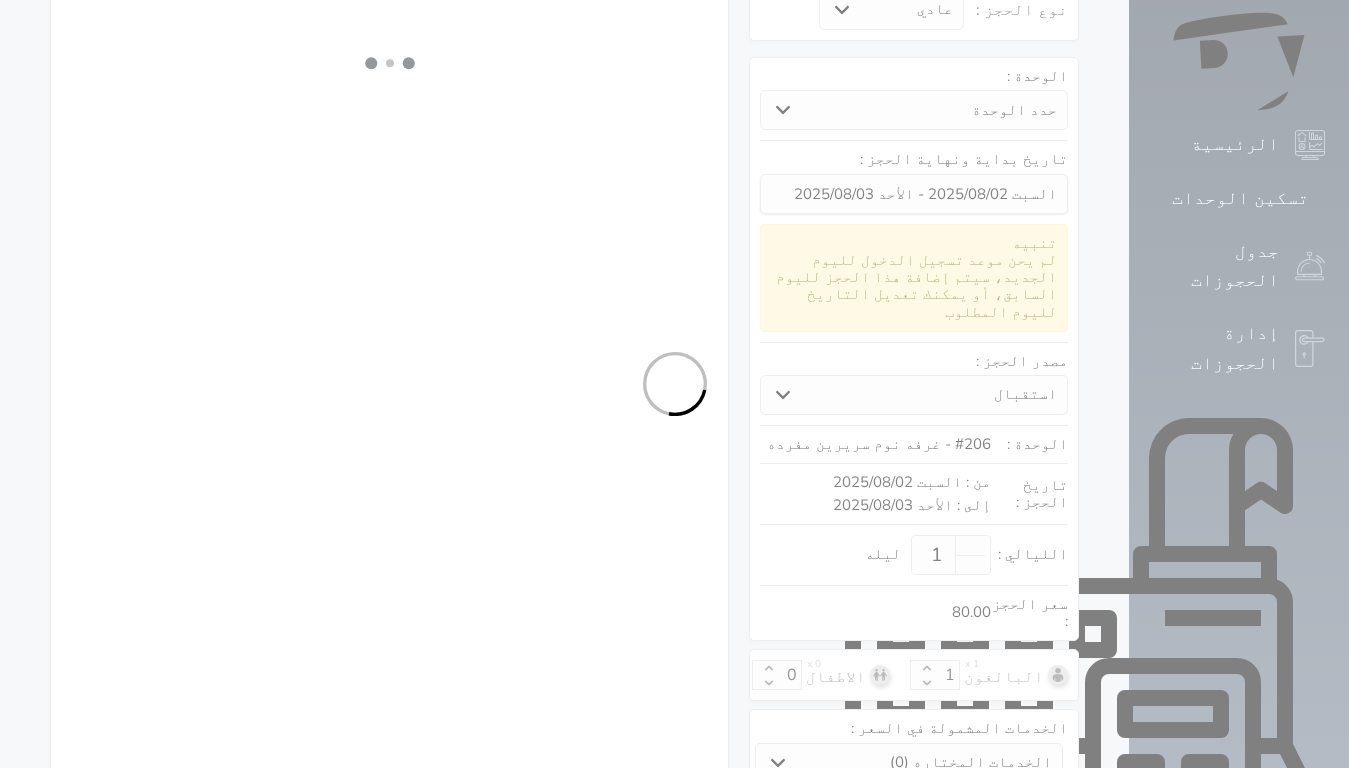select on "113" 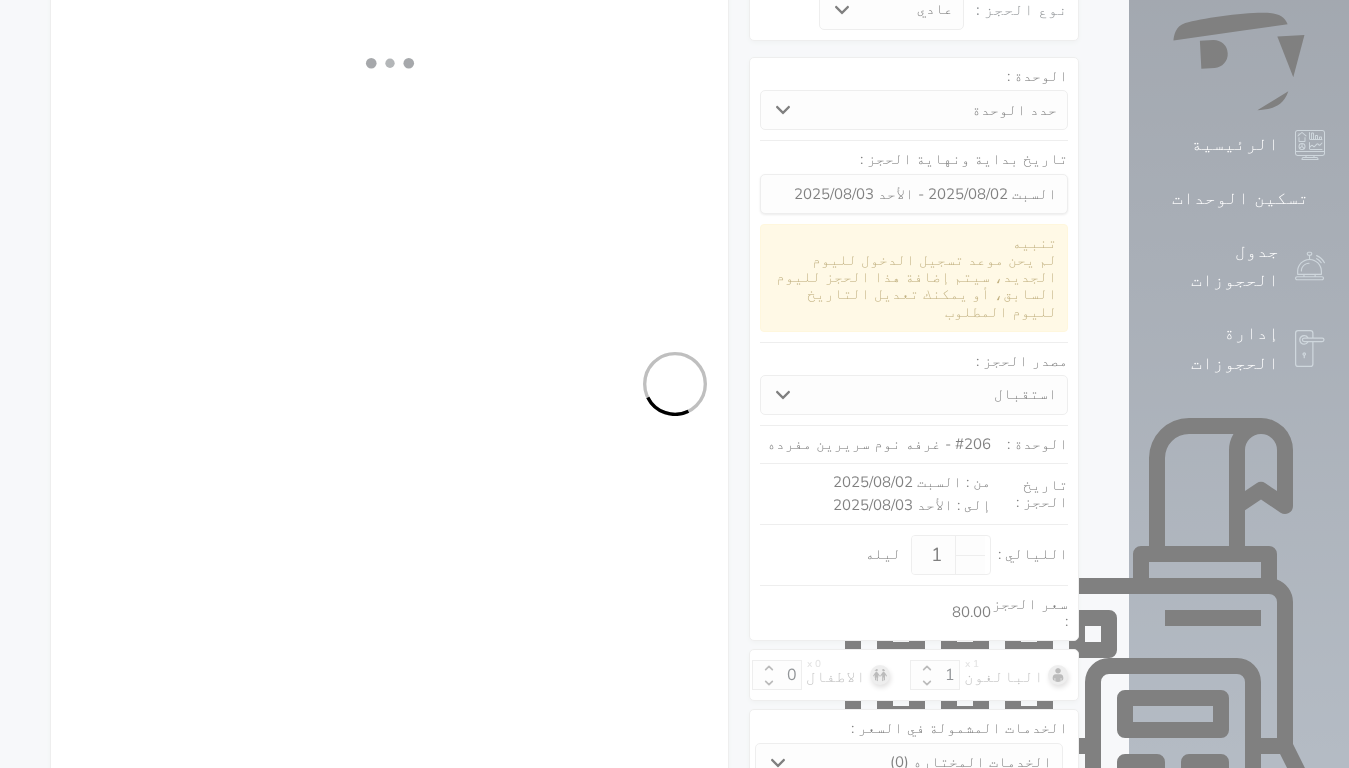 select on "1" 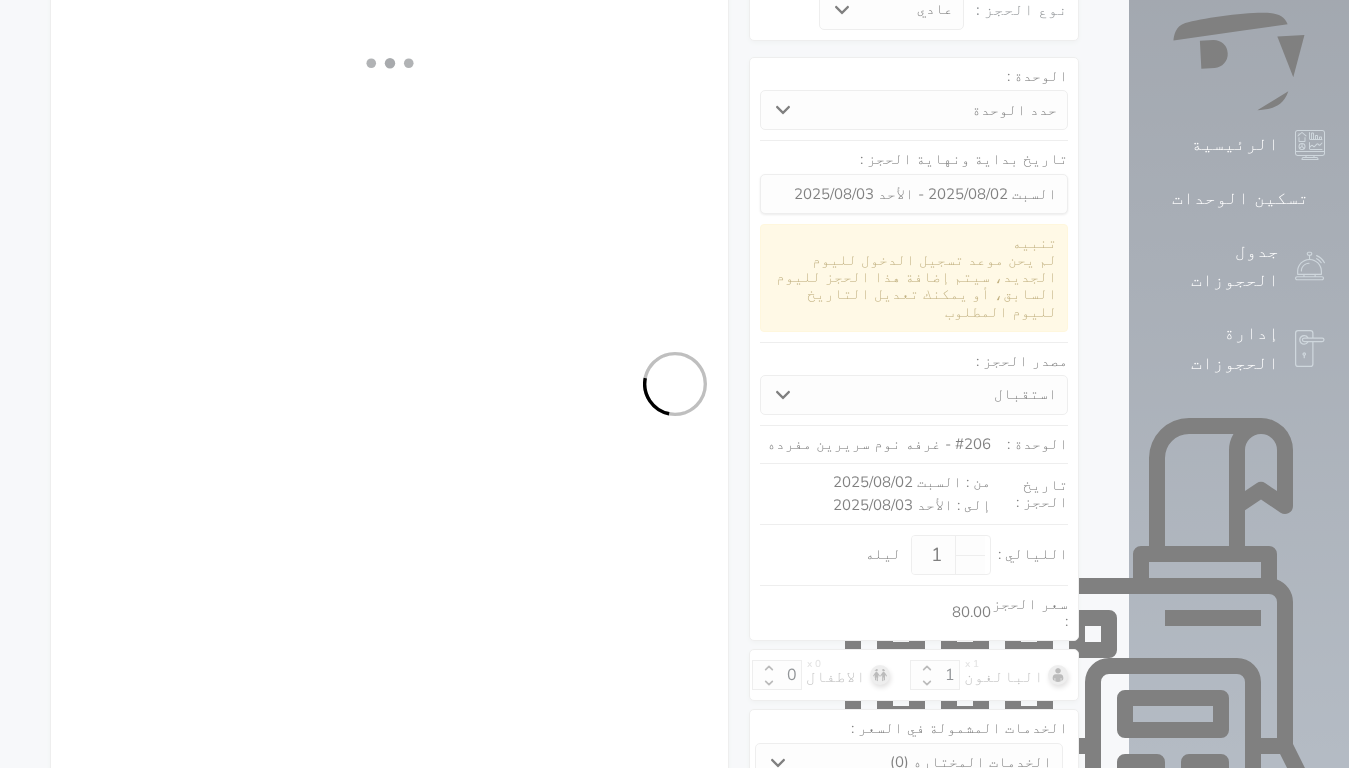 select on "7" 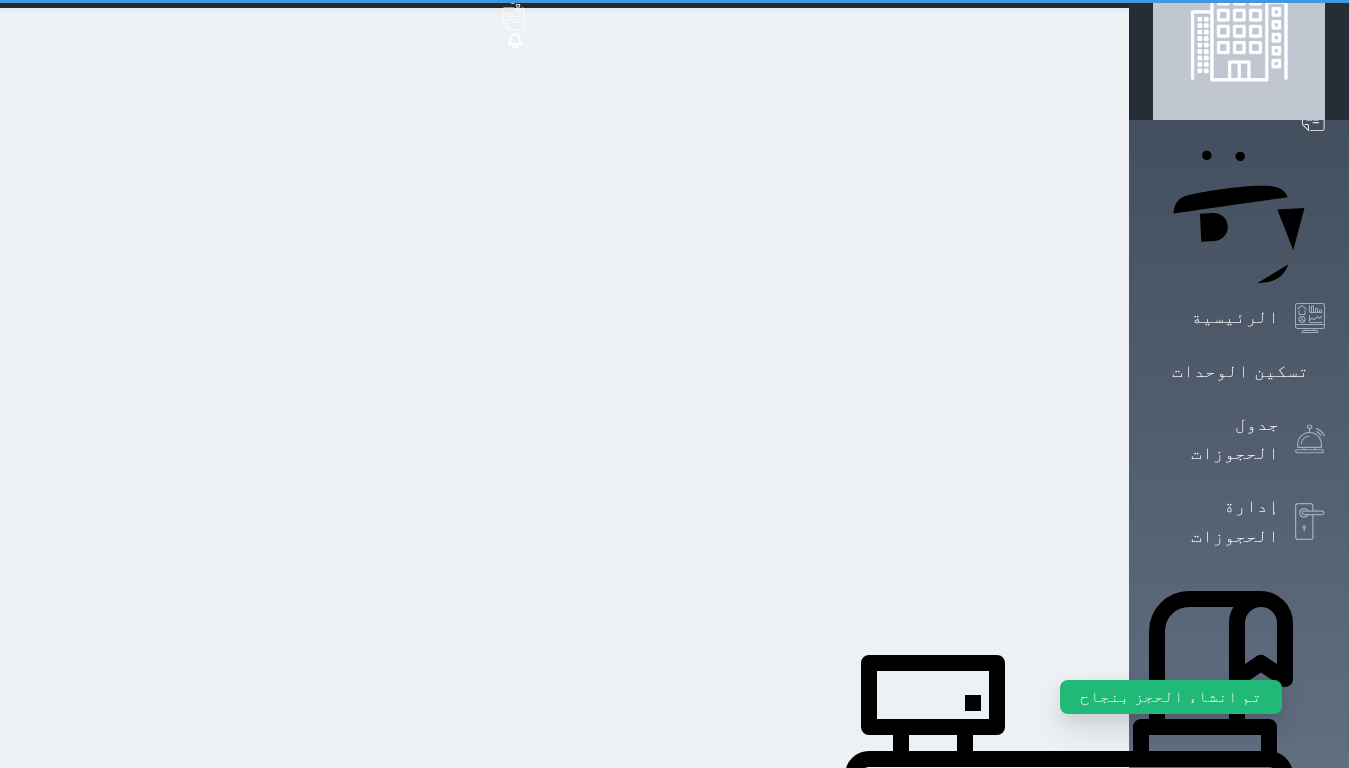 scroll, scrollTop: 0, scrollLeft: 0, axis: both 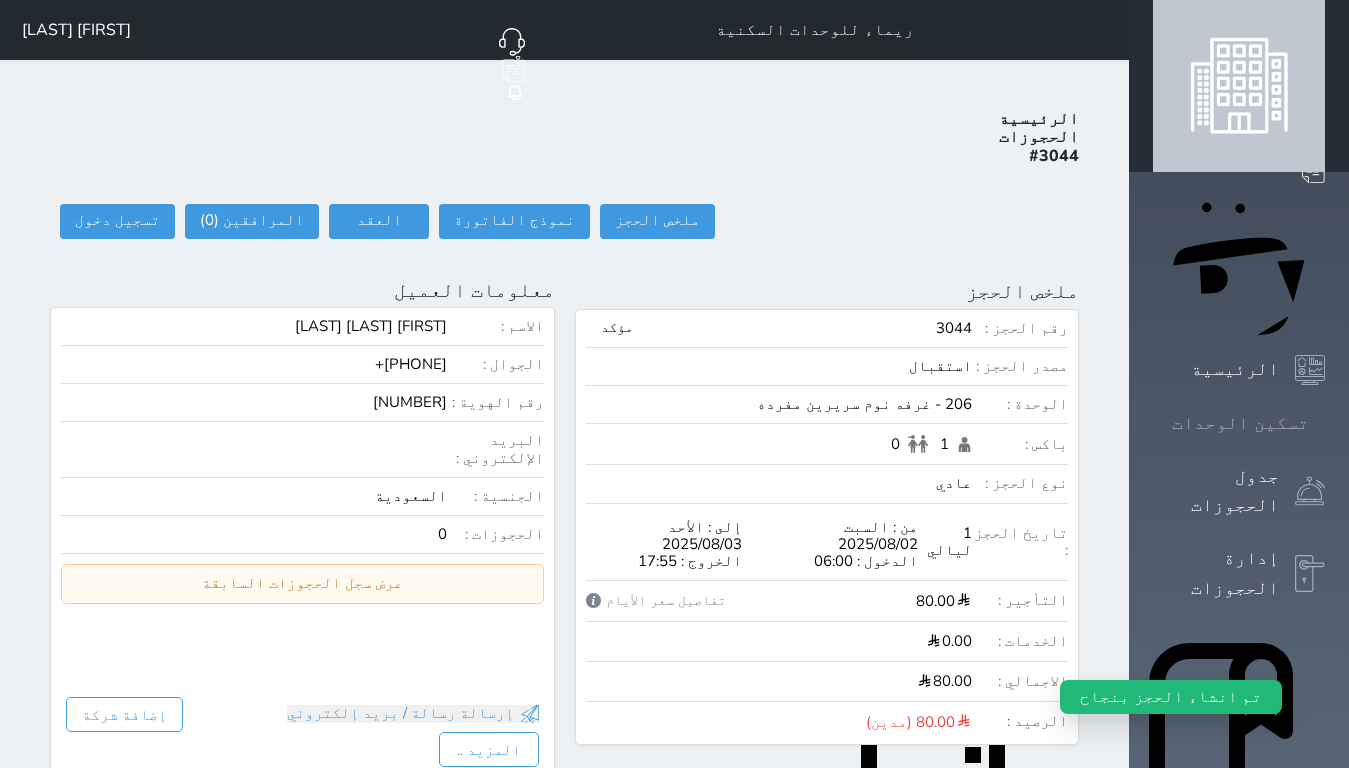 click 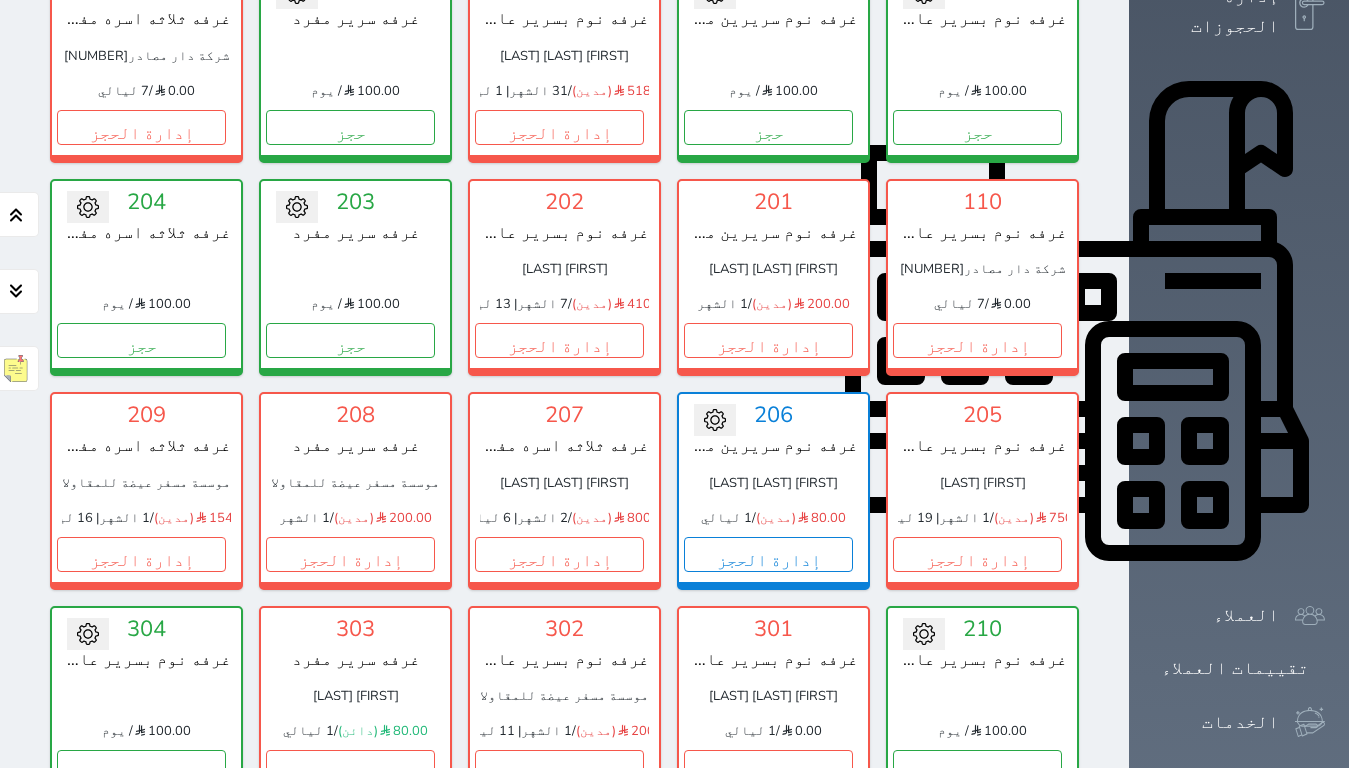 scroll, scrollTop: 600, scrollLeft: 0, axis: vertical 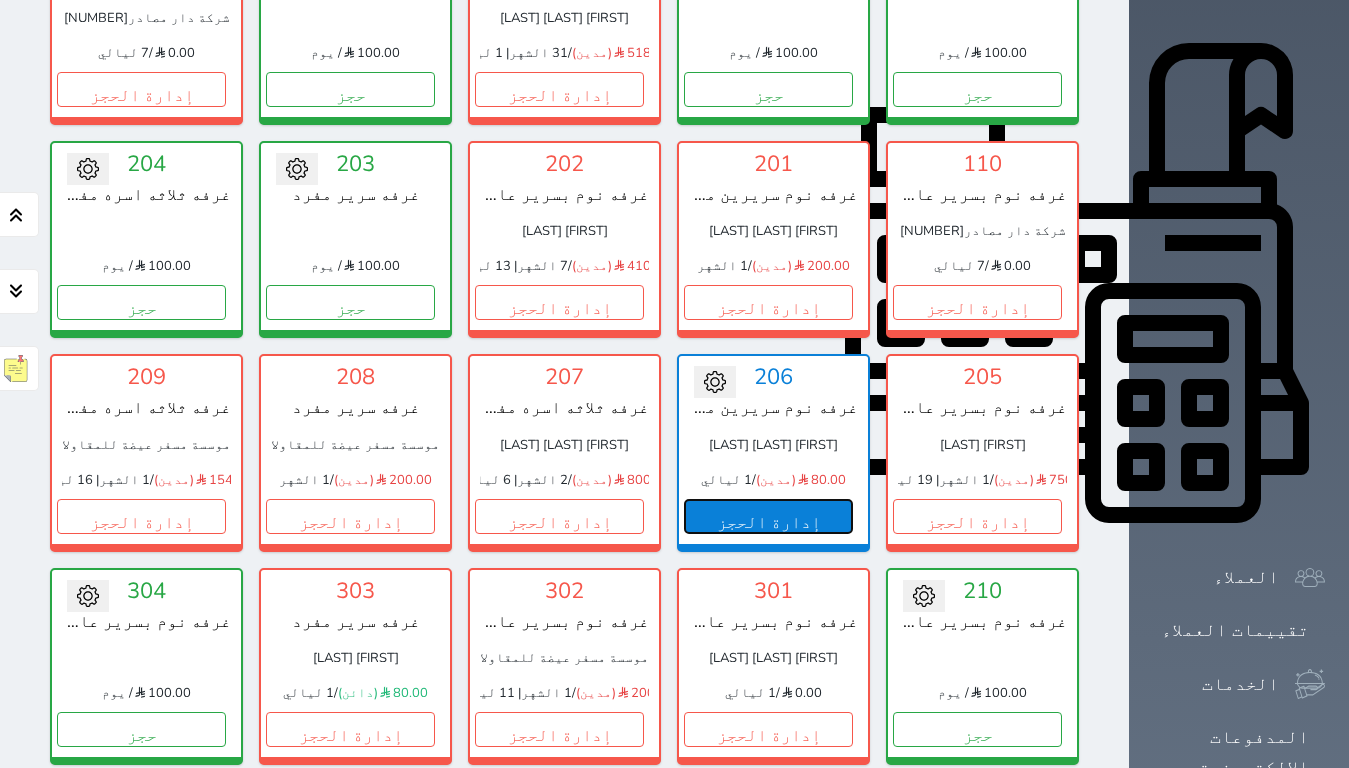 click on "إدارة الحجز" at bounding box center [768, 516] 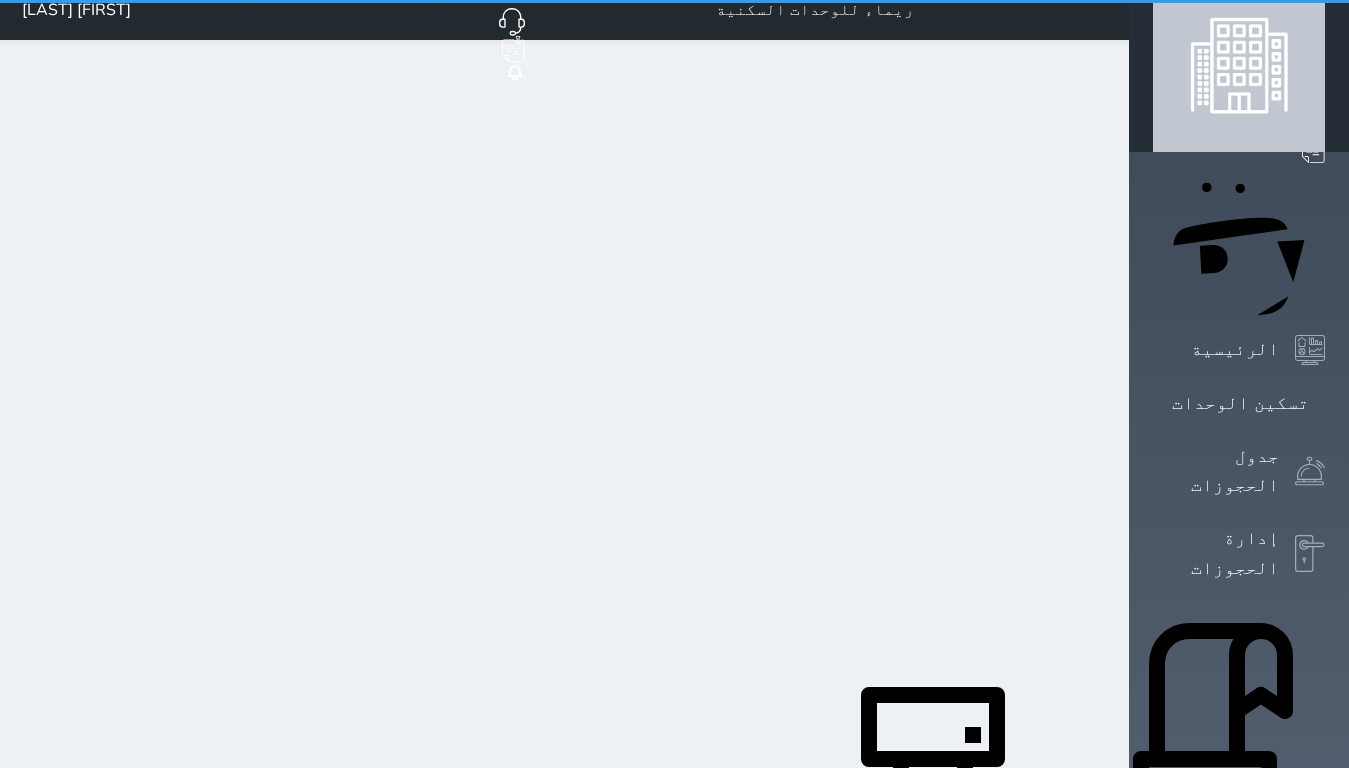 scroll, scrollTop: 0, scrollLeft: 0, axis: both 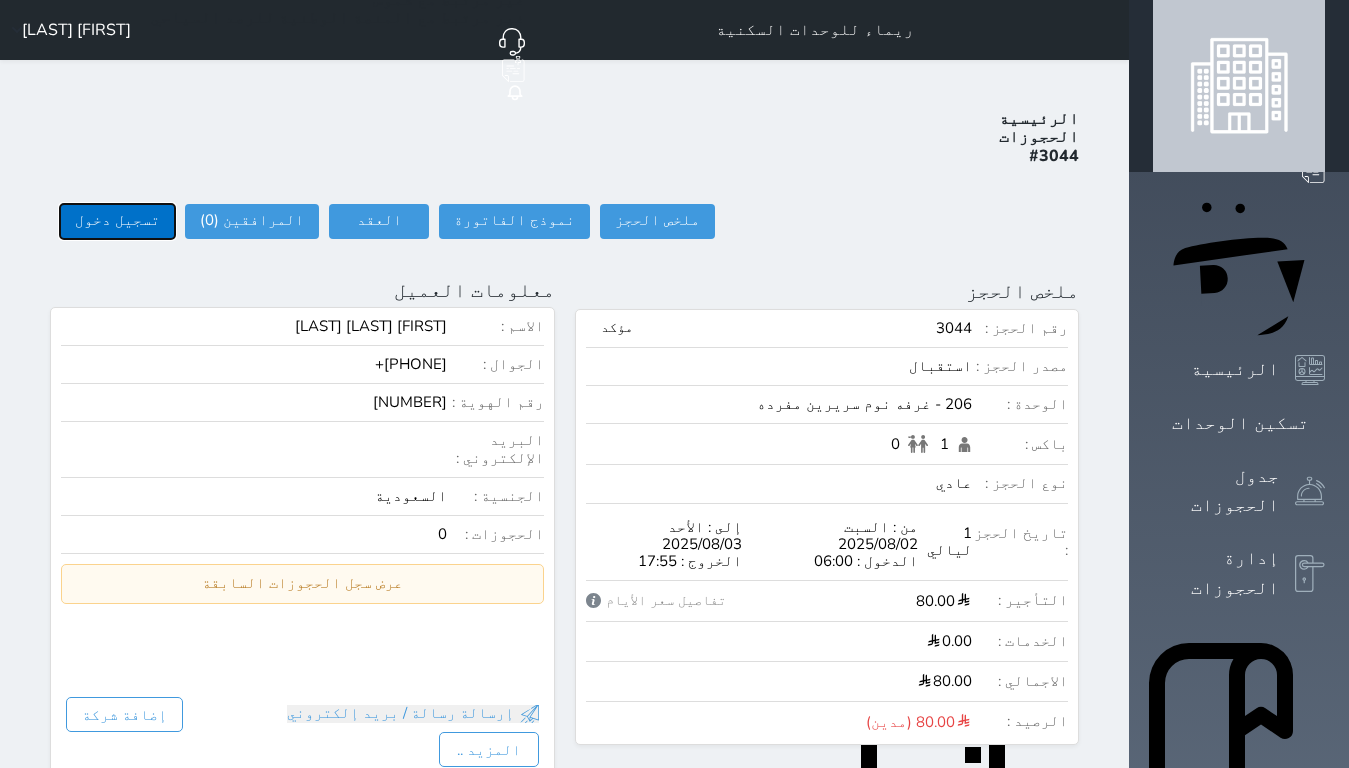 click on "تسجيل دخول" at bounding box center (117, 221) 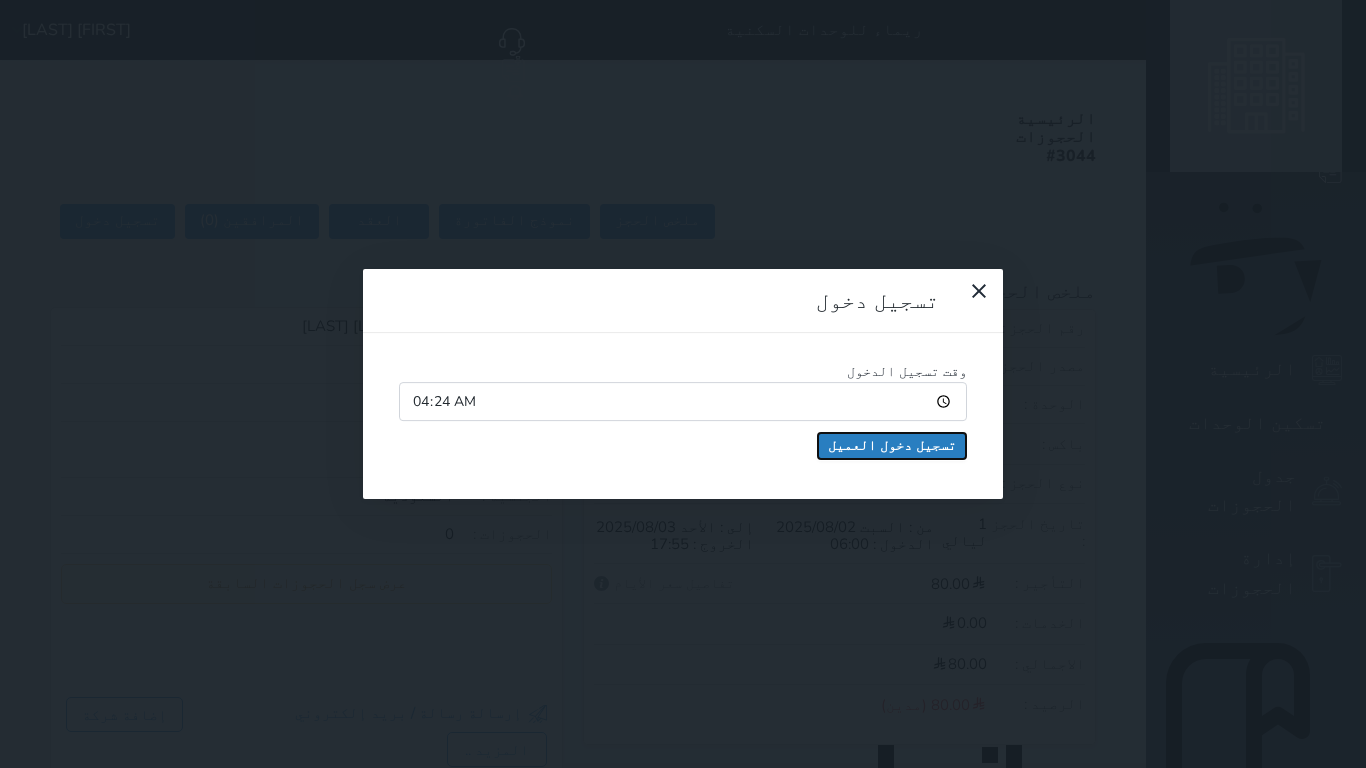 click on "تسجيل دخول العميل" at bounding box center [892, 446] 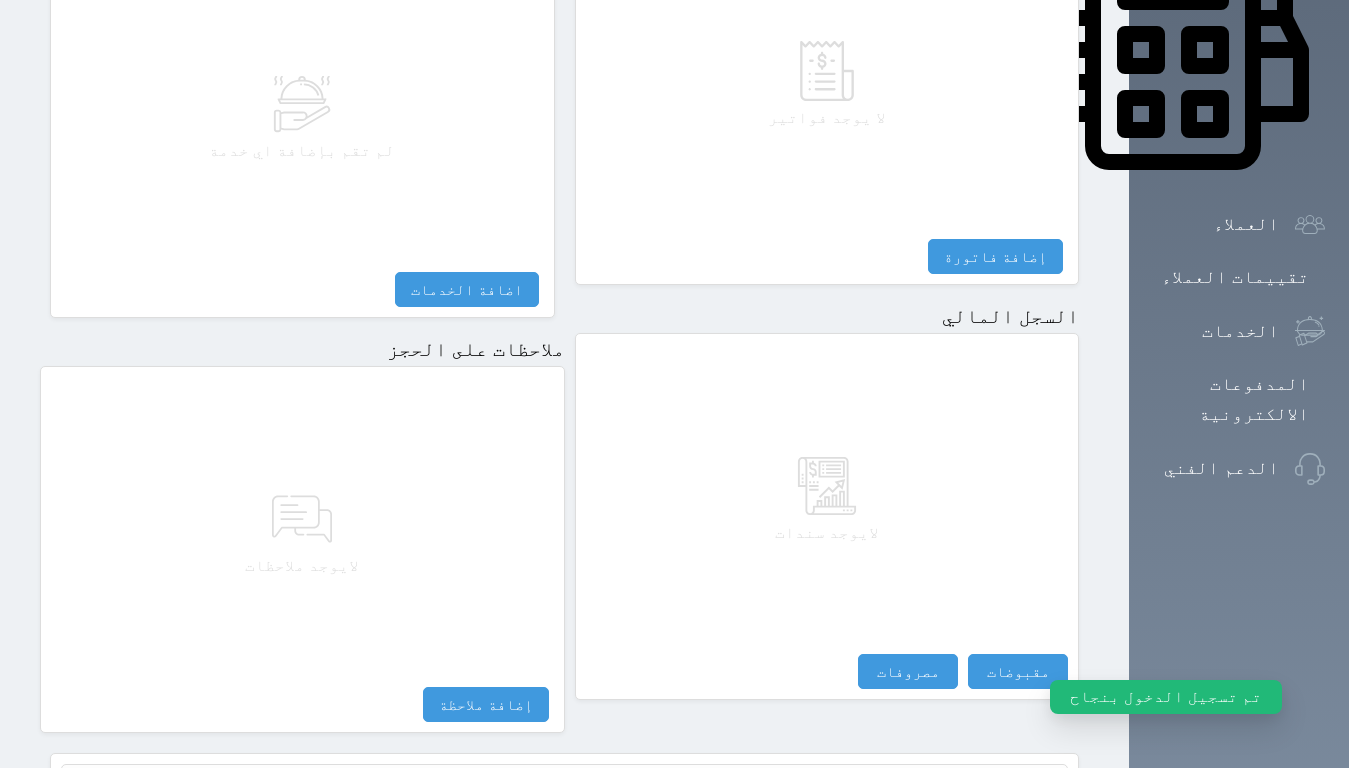 scroll, scrollTop: 957, scrollLeft: 0, axis: vertical 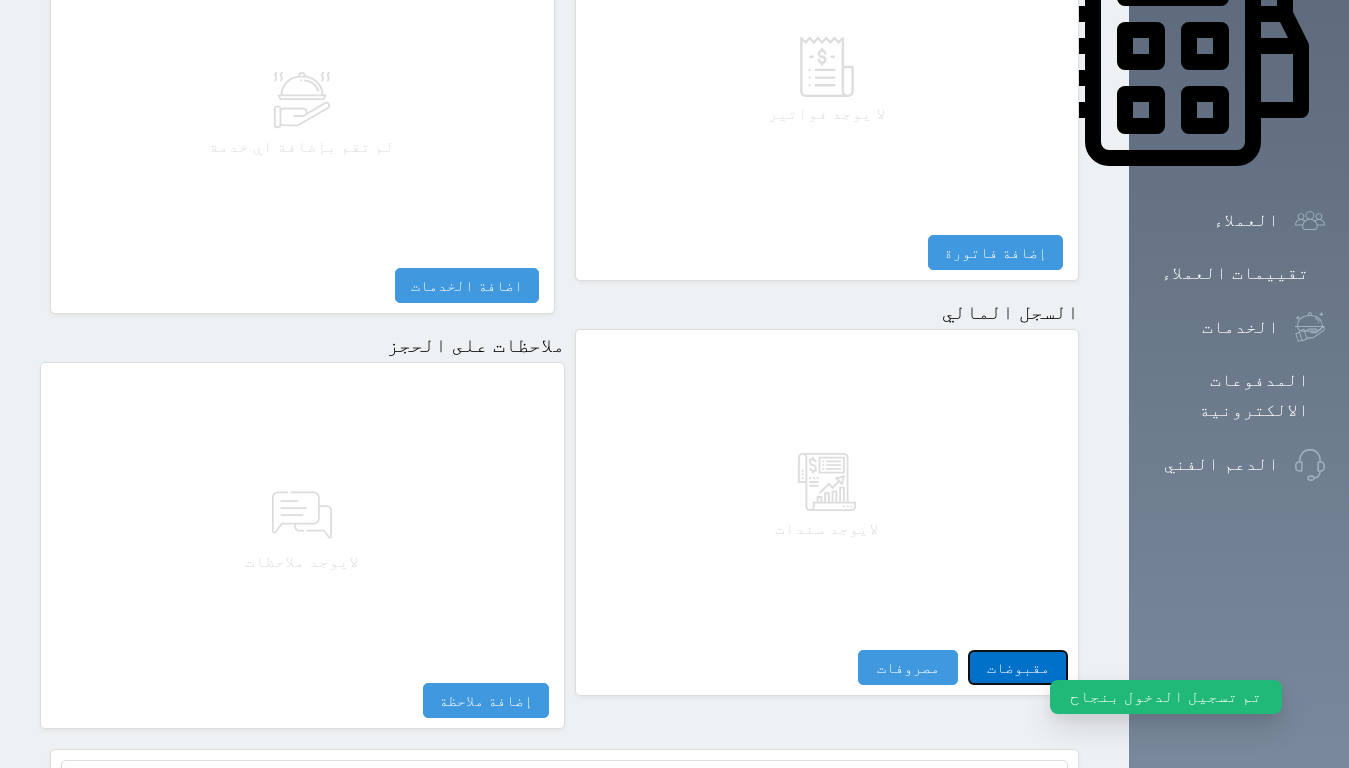 click on "مقبوضات" at bounding box center [1018, 667] 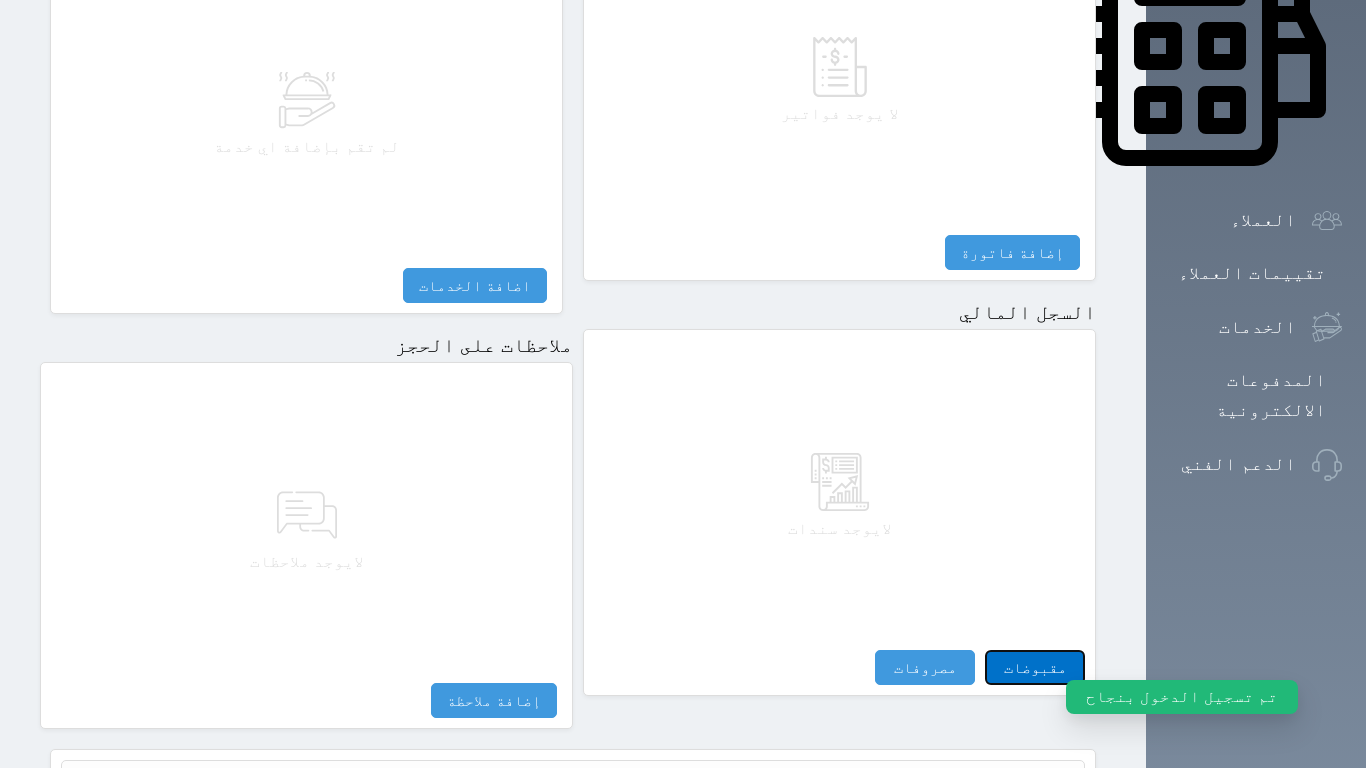 select 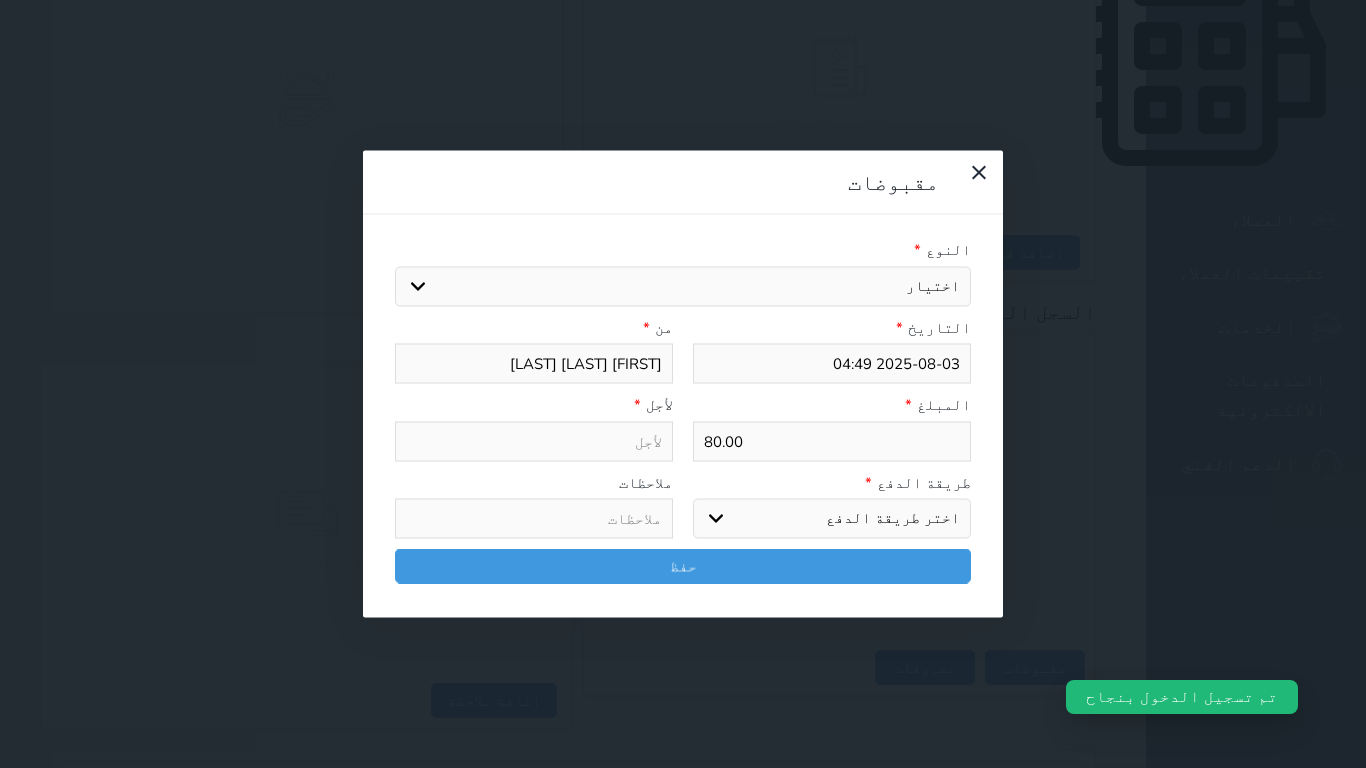 click on "اختيار   مقبوضات عامة قيمة إيجار فواتير تامين عربون لا ينطبق آخر مغسلة واي فاي - الإنترنت مواقف السيارات طعام الأغذية والمشروبات مشروبات المشروبات الباردة المشروبات الساخنة الإفطار غداء عشاء مخبز و كعك حمام سباحة الصالة الرياضية سبا و خدمات الجمال اختيار وإسقاط (خدمات النقل) ميني بار كابل - تلفزيون سرير إضافي تصفيف الشعر التسوق خدمات الجولات السياحية المنظمة خدمات الدليل السياحي" at bounding box center [683, 286] 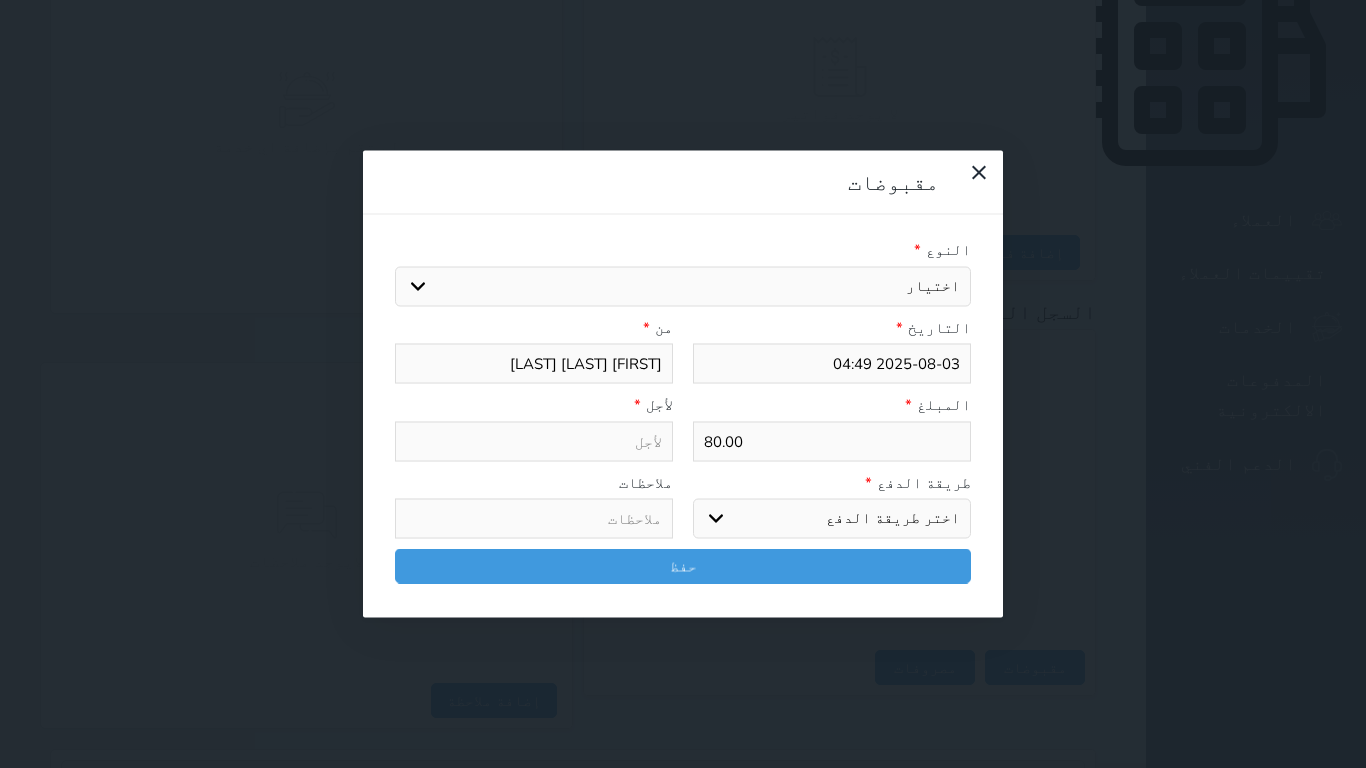 select on "55135" 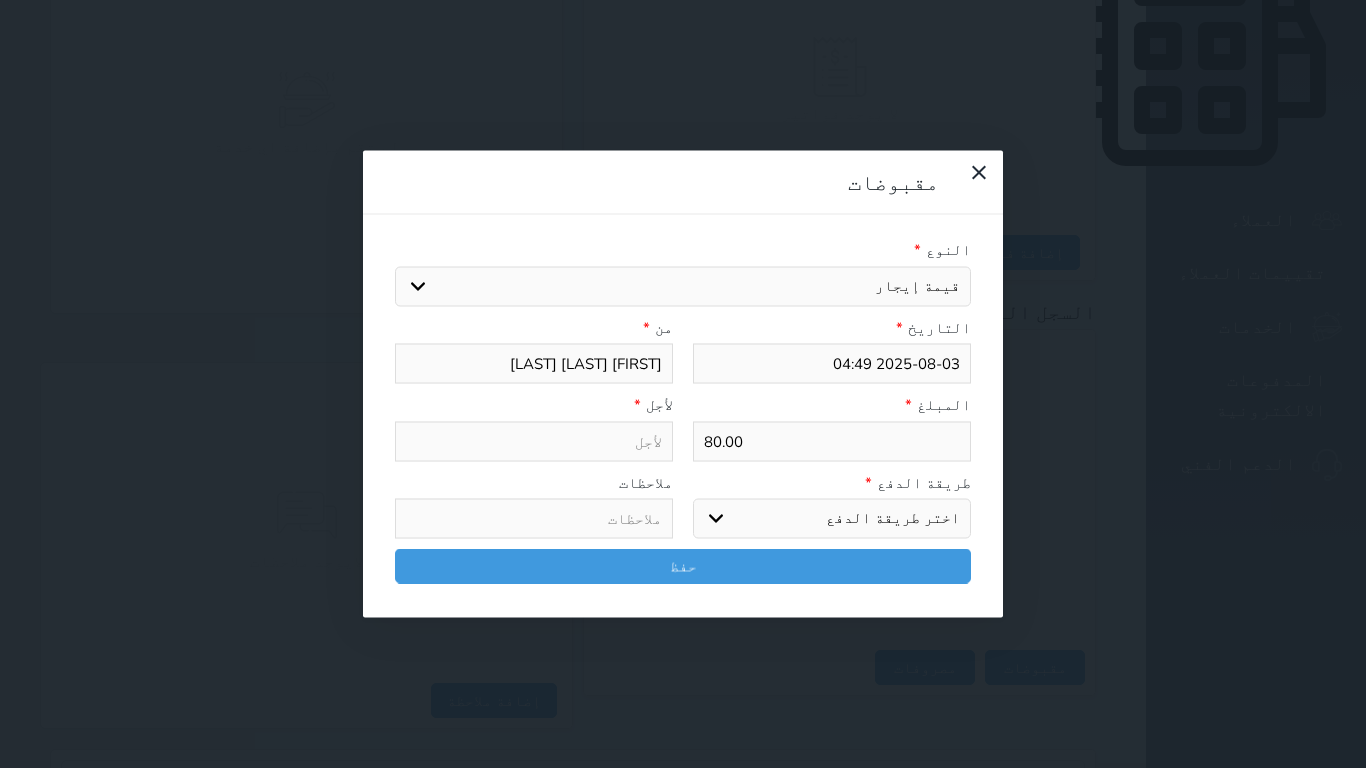 click on "اختيار   مقبوضات عامة قيمة إيجار فواتير تامين عربون لا ينطبق آخر مغسلة واي فاي - الإنترنت مواقف السيارات طعام الأغذية والمشروبات مشروبات المشروبات الباردة المشروبات الساخنة الإفطار غداء عشاء مخبز و كعك حمام سباحة الصالة الرياضية سبا و خدمات الجمال اختيار وإسقاط (خدمات النقل) ميني بار كابل - تلفزيون سرير إضافي تصفيف الشعر التسوق خدمات الجولات السياحية المنظمة خدمات الدليل السياحي" at bounding box center [683, 286] 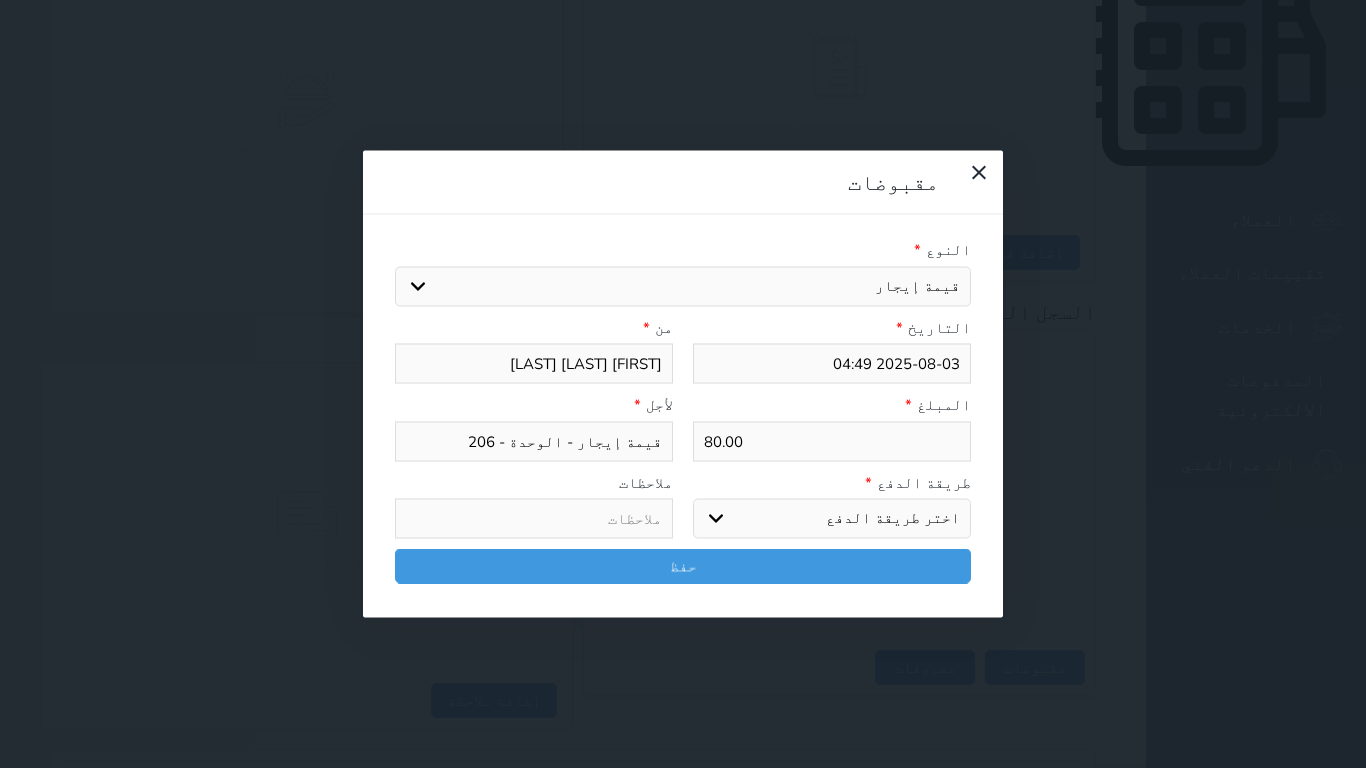 click on "اختر طريقة الدفع   دفع نقدى   تحويل بنكى   مدى   بطاقة ائتمان   آجل" at bounding box center (832, 519) 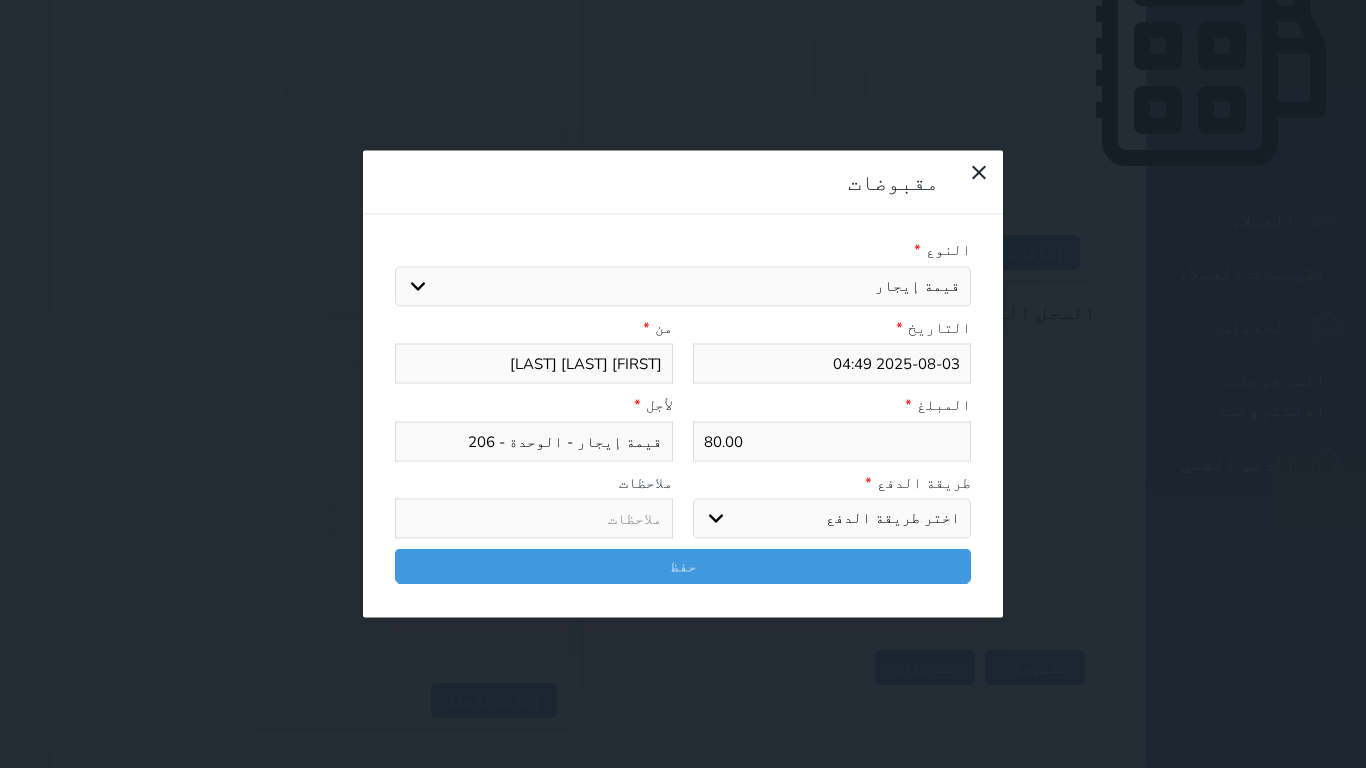 select on "mada" 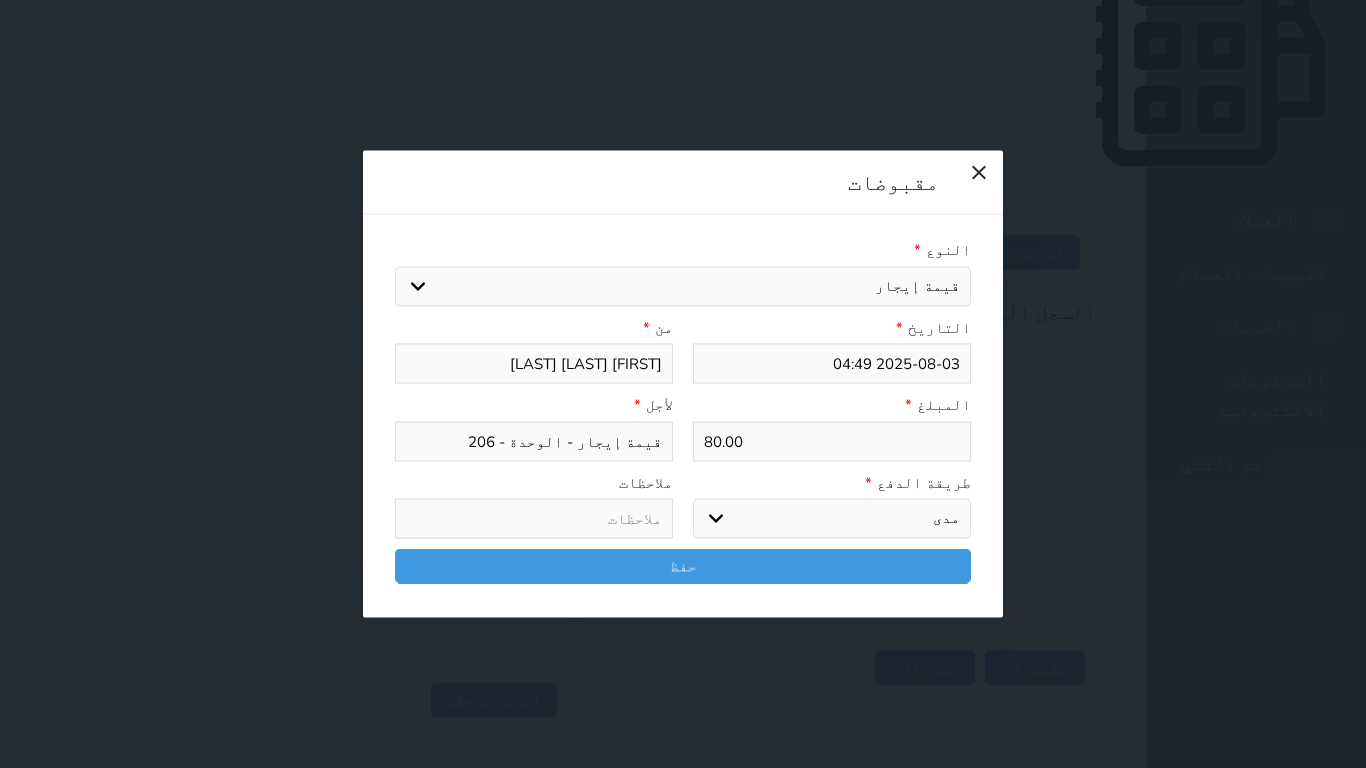 click on "اختر طريقة الدفع   دفع نقدى   تحويل بنكى   مدى   بطاقة ائتمان   آجل" at bounding box center (832, 519) 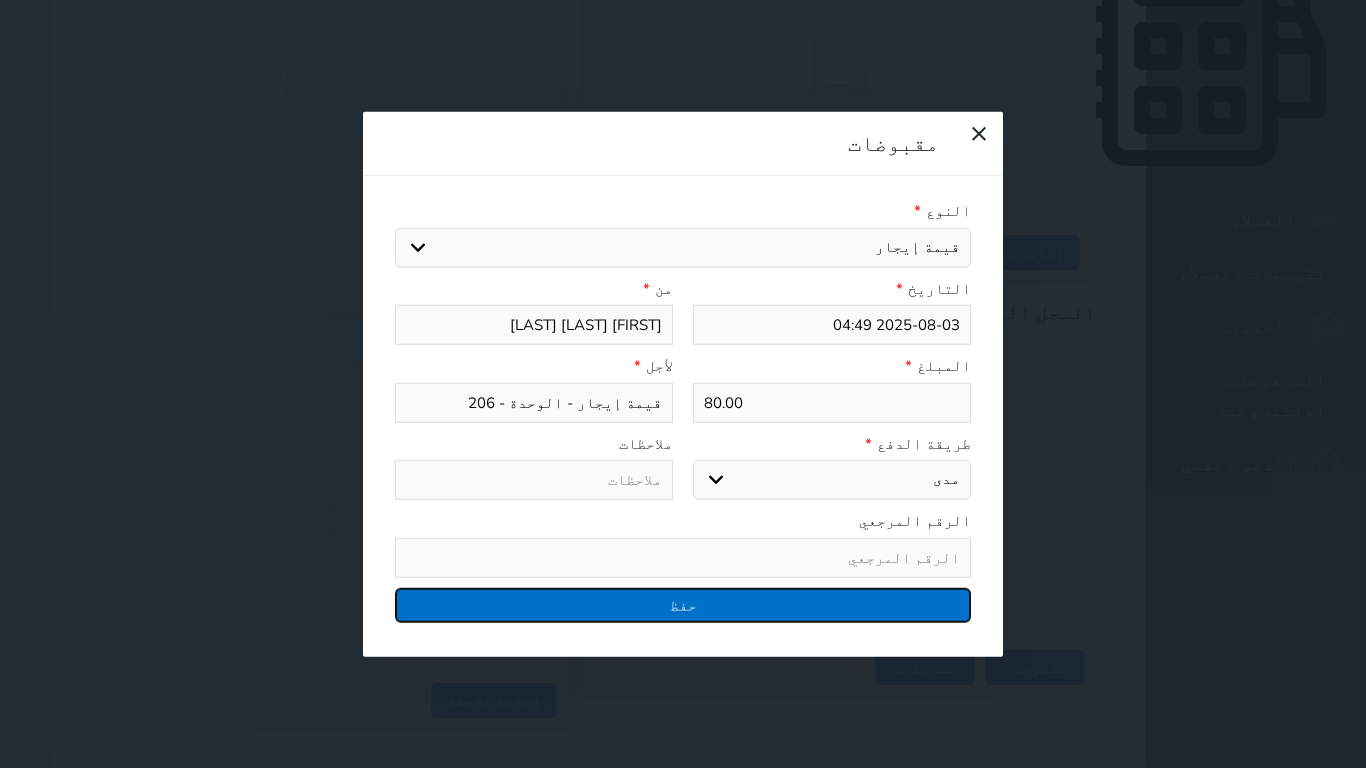 click on "حفظ" at bounding box center (683, 604) 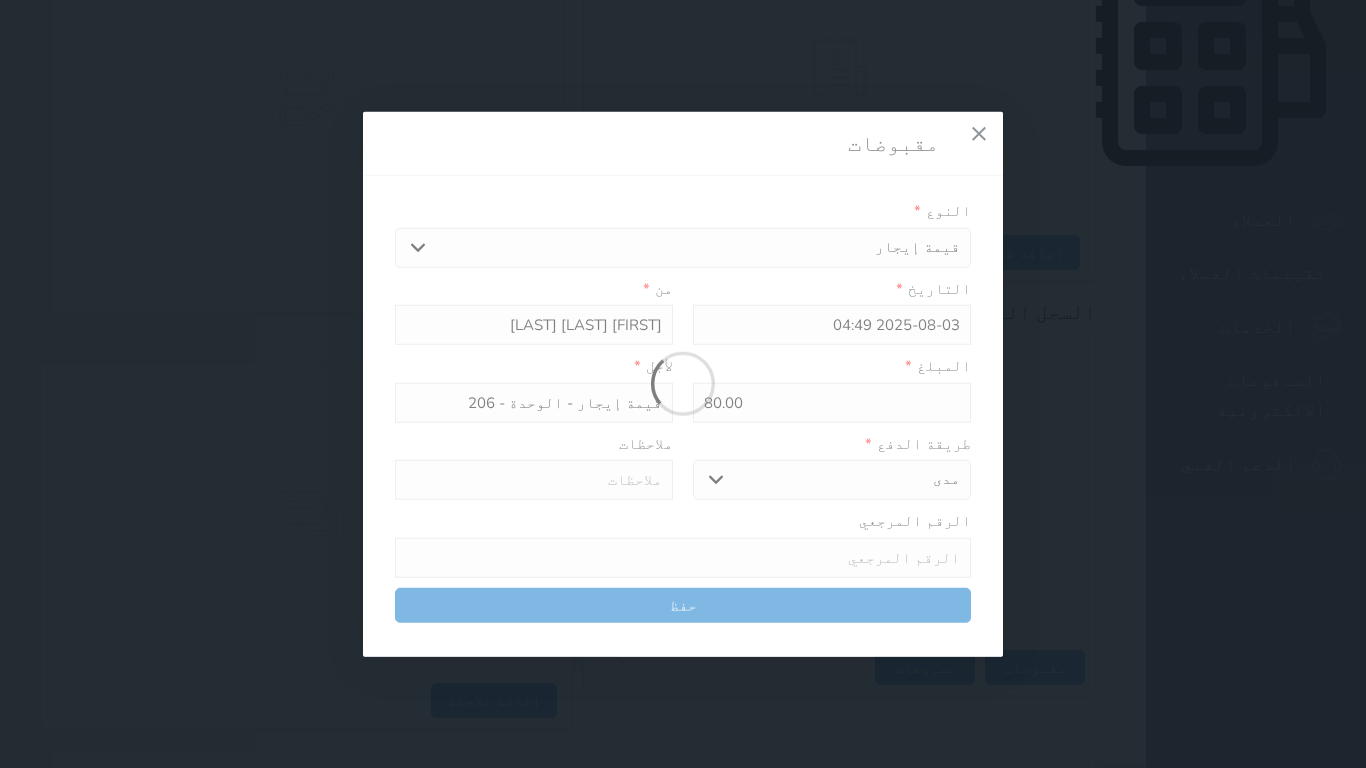 select 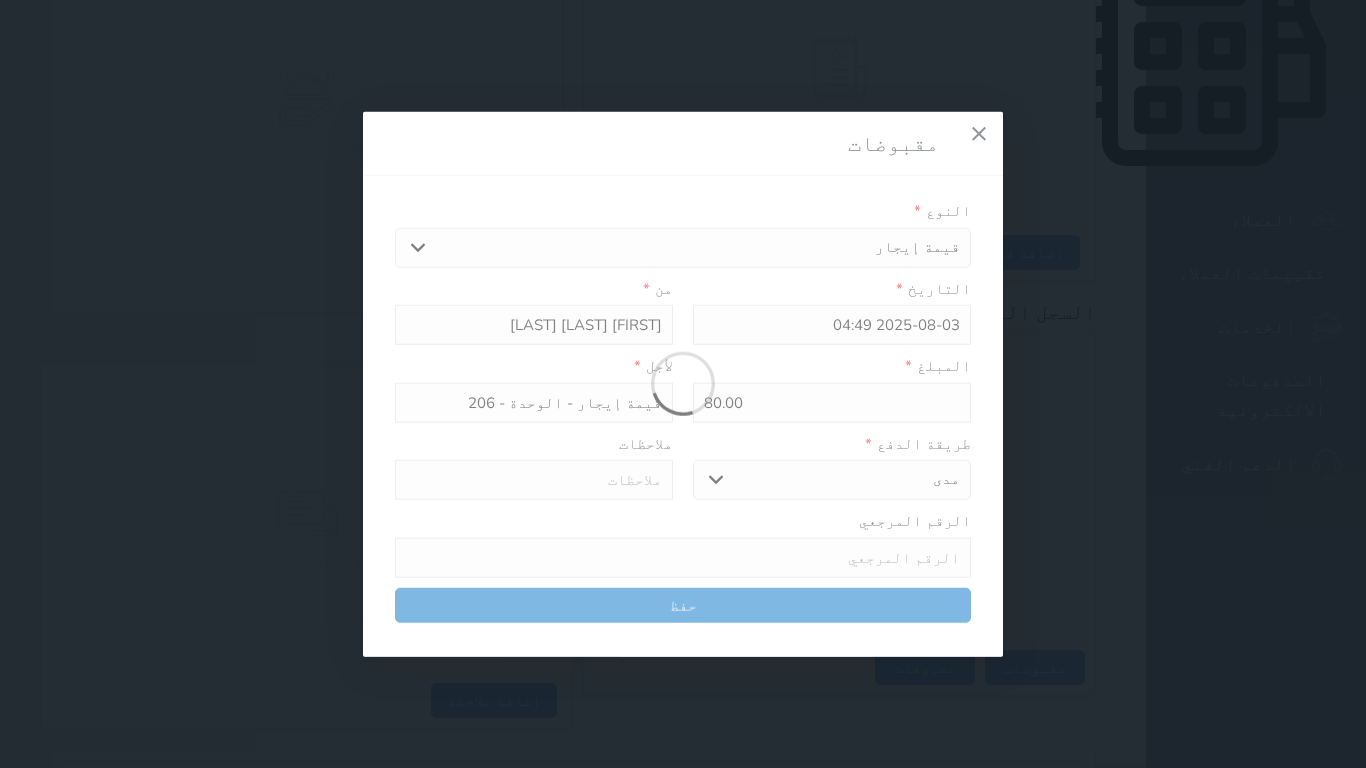 type 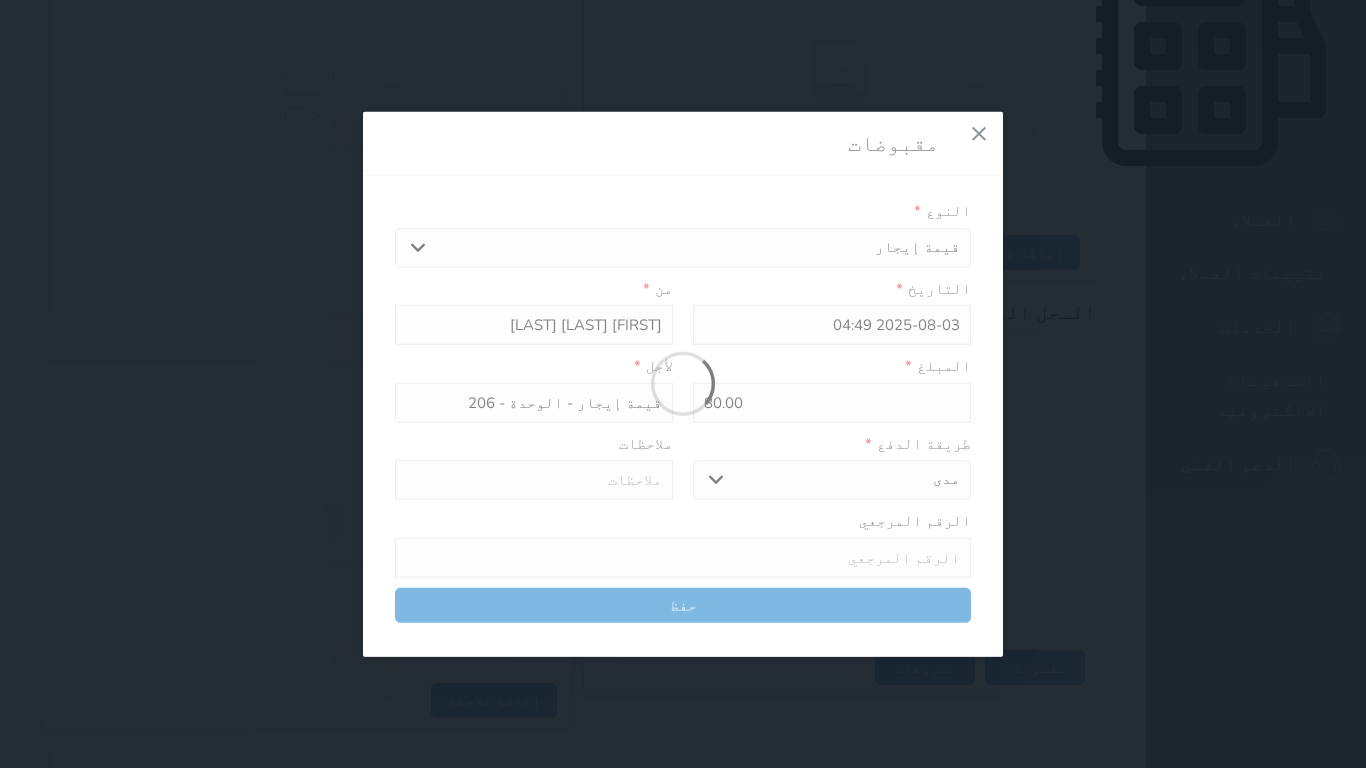 type on "0" 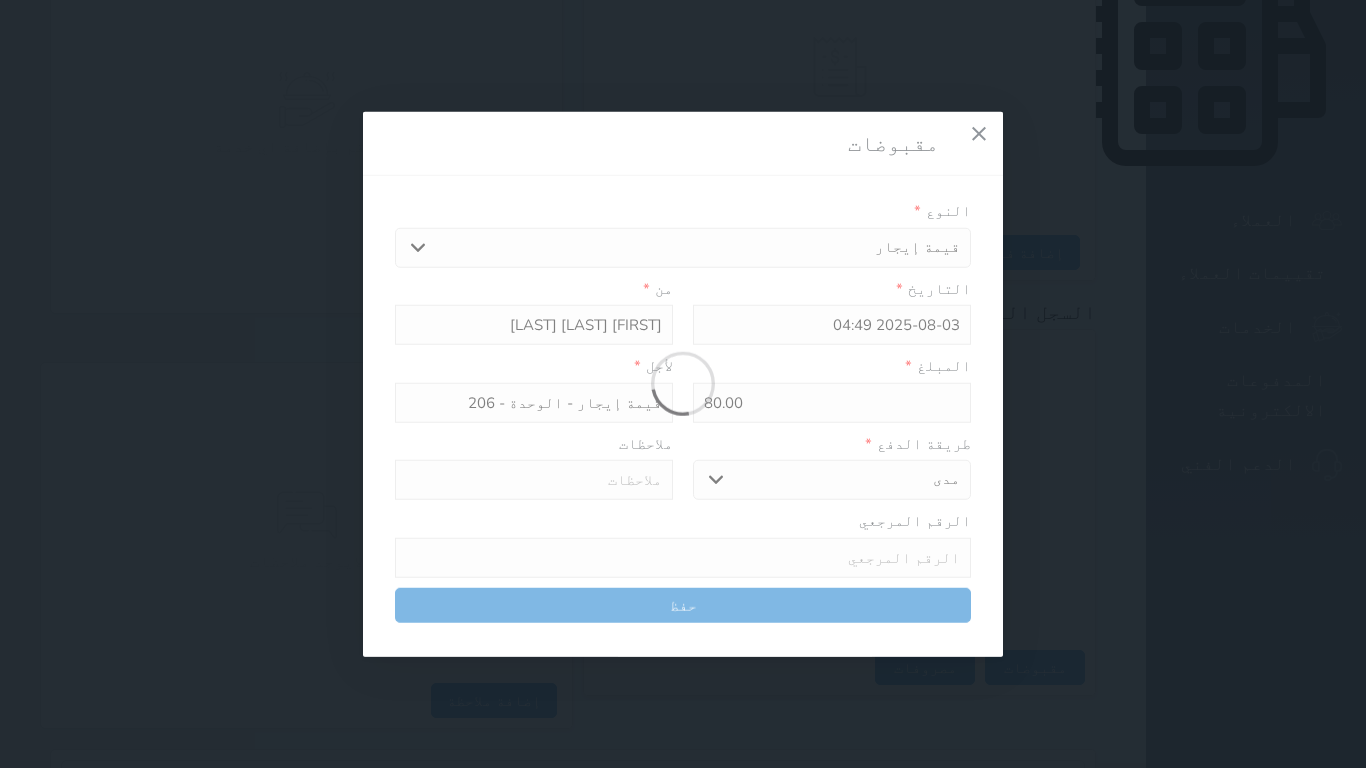 select 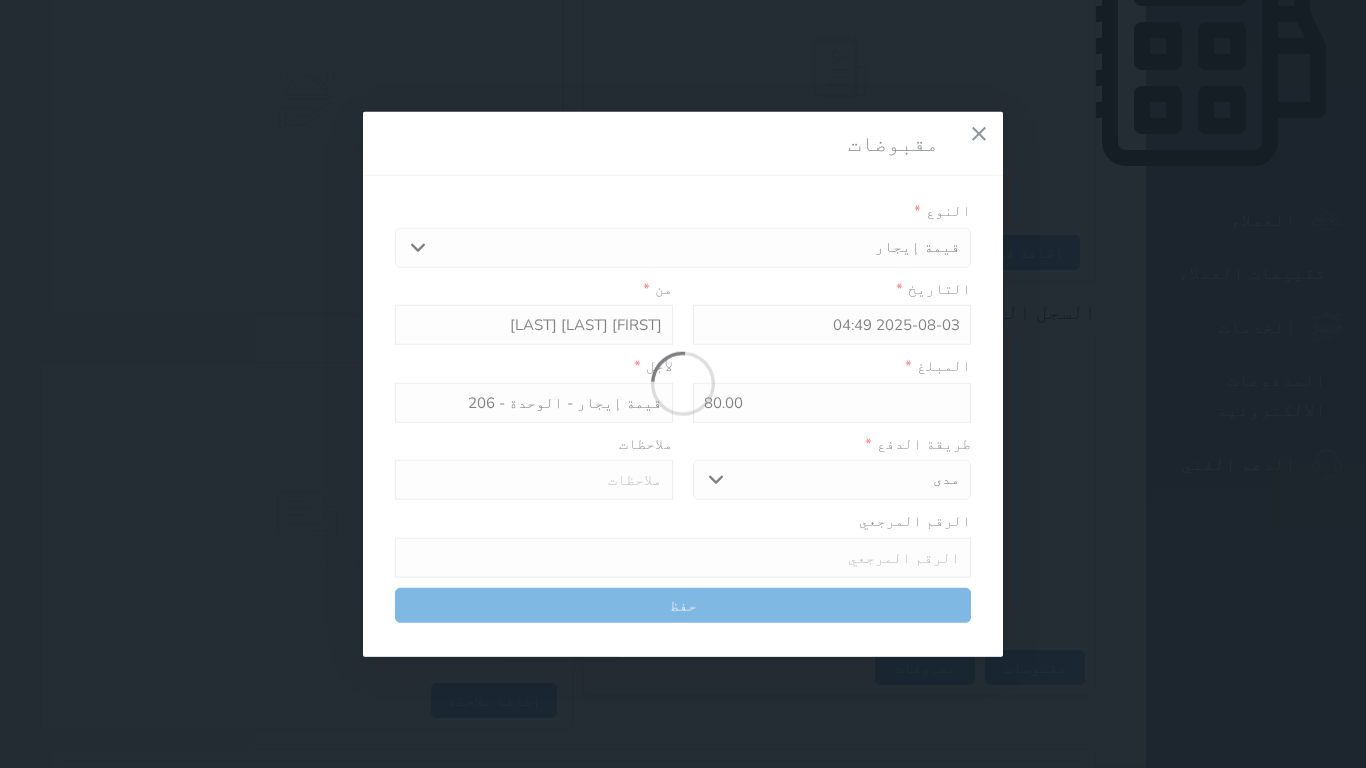 type on "0" 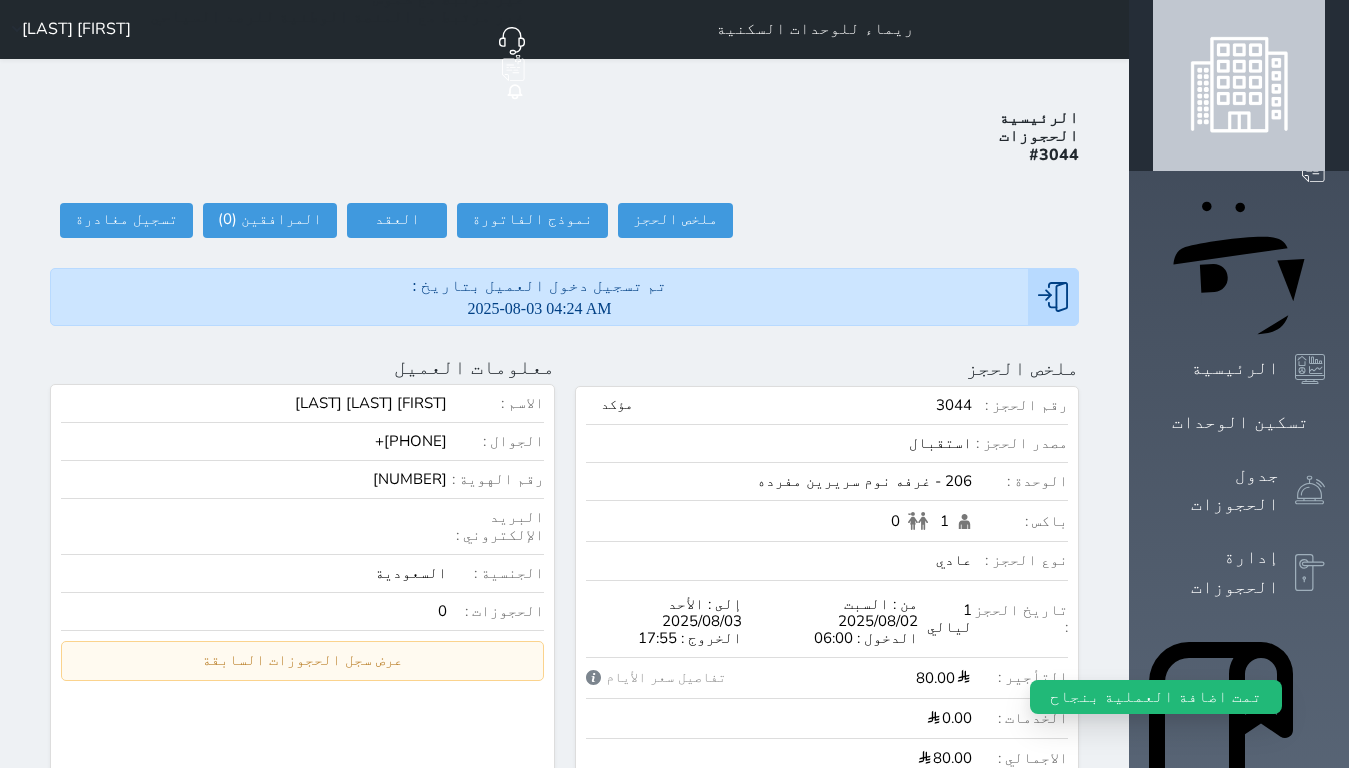 scroll, scrollTop: 0, scrollLeft: 0, axis: both 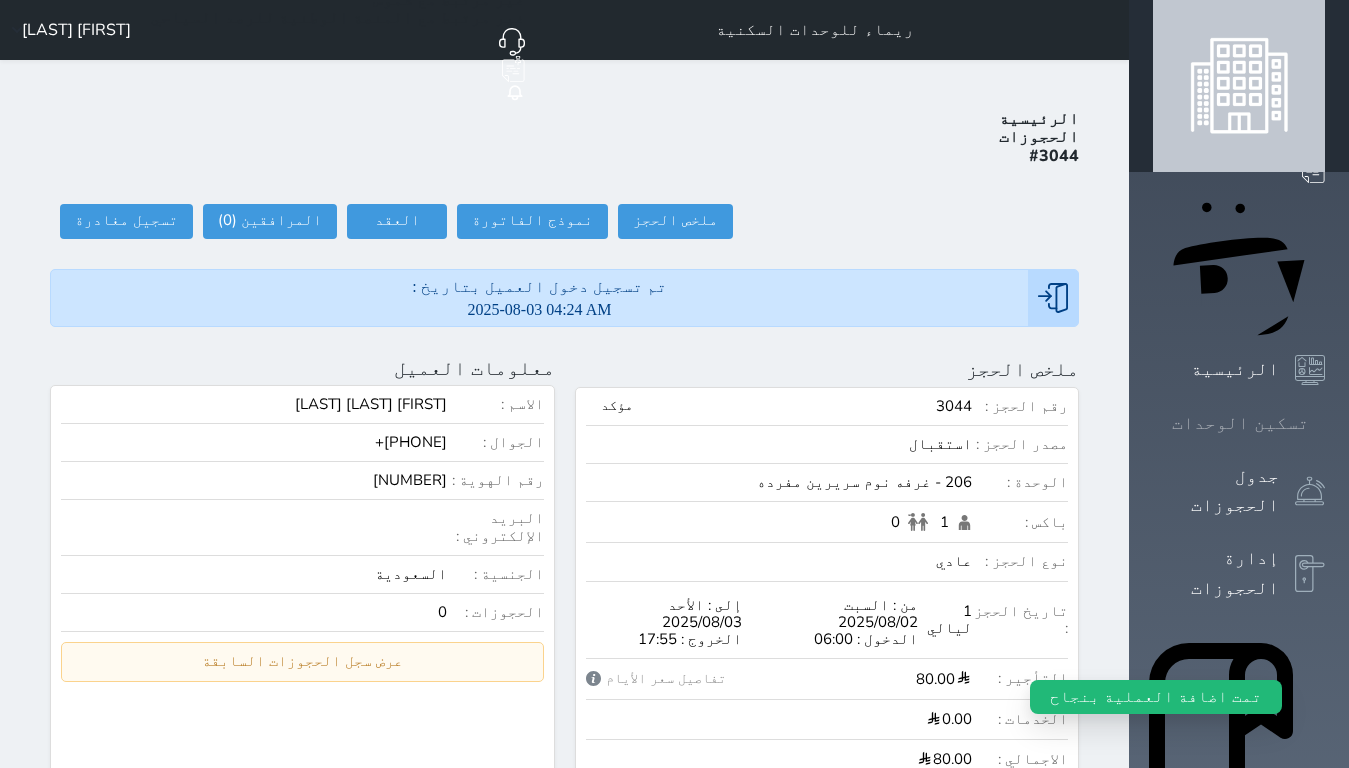 click at bounding box center [1325, 423] 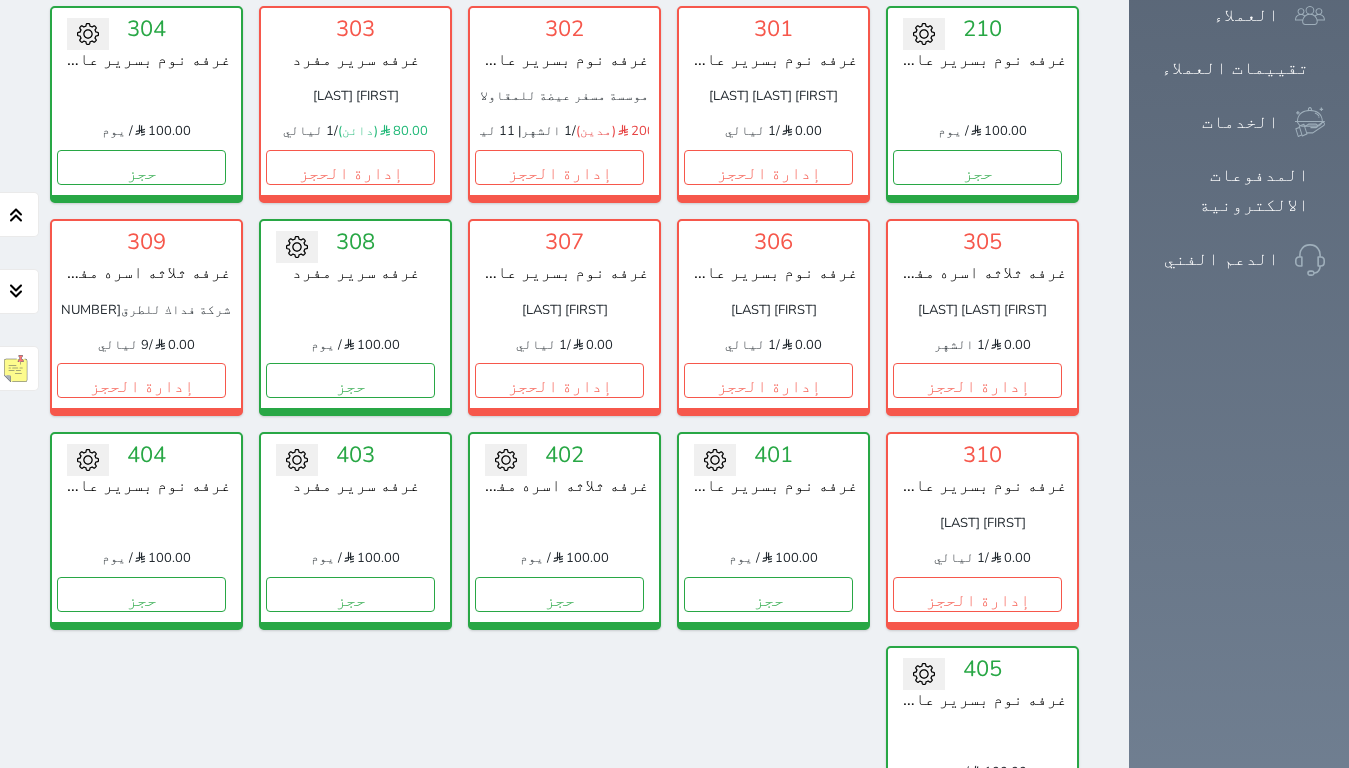 scroll, scrollTop: 1215, scrollLeft: 0, axis: vertical 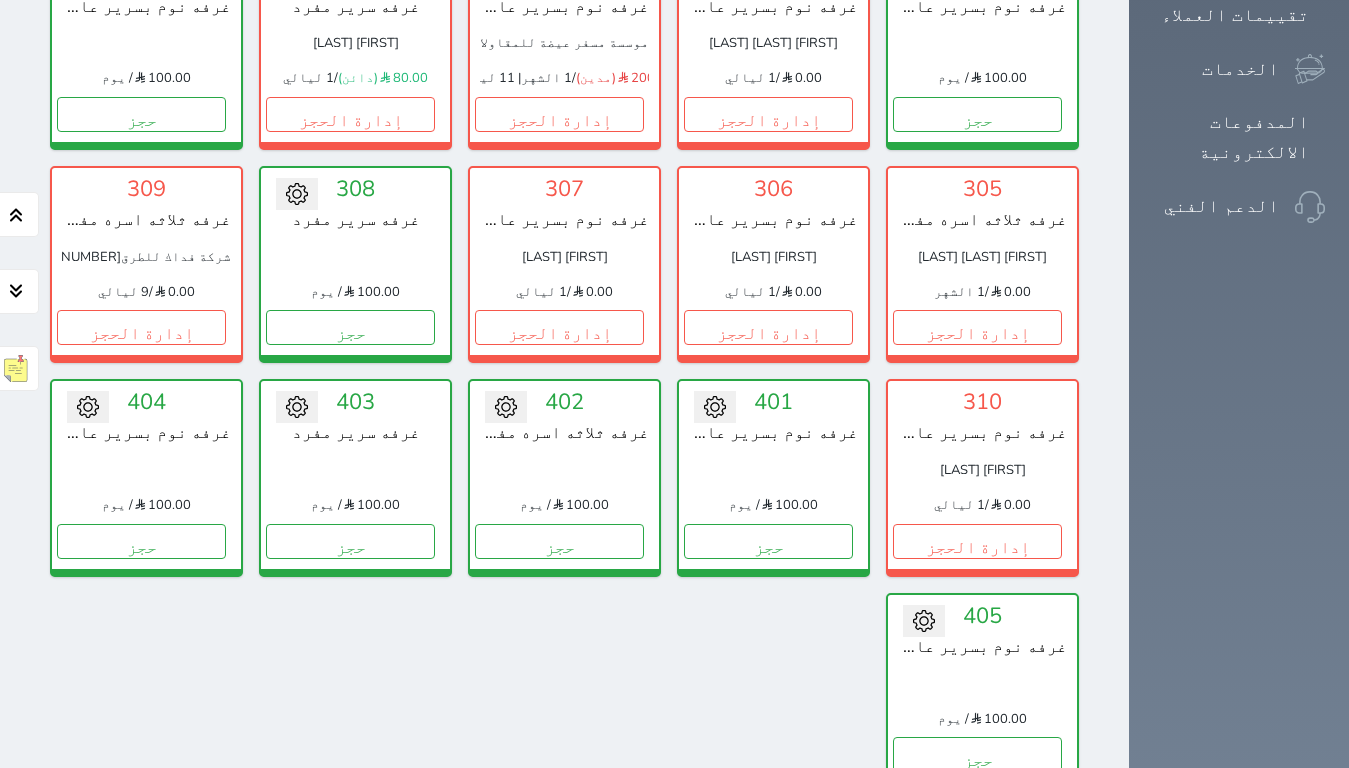 click on "عرض رصيد الصندوق" at bounding box center [304, 872] 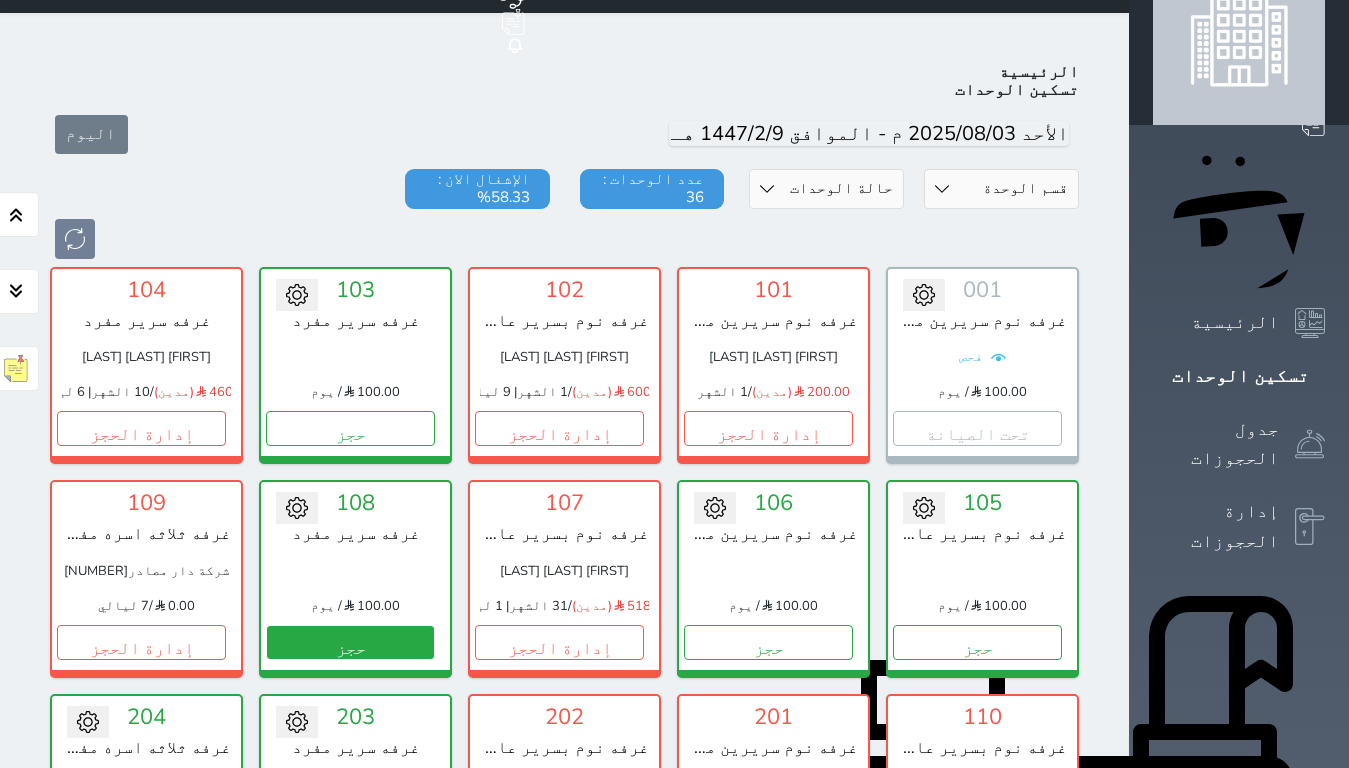 scroll, scrollTop: 0, scrollLeft: 0, axis: both 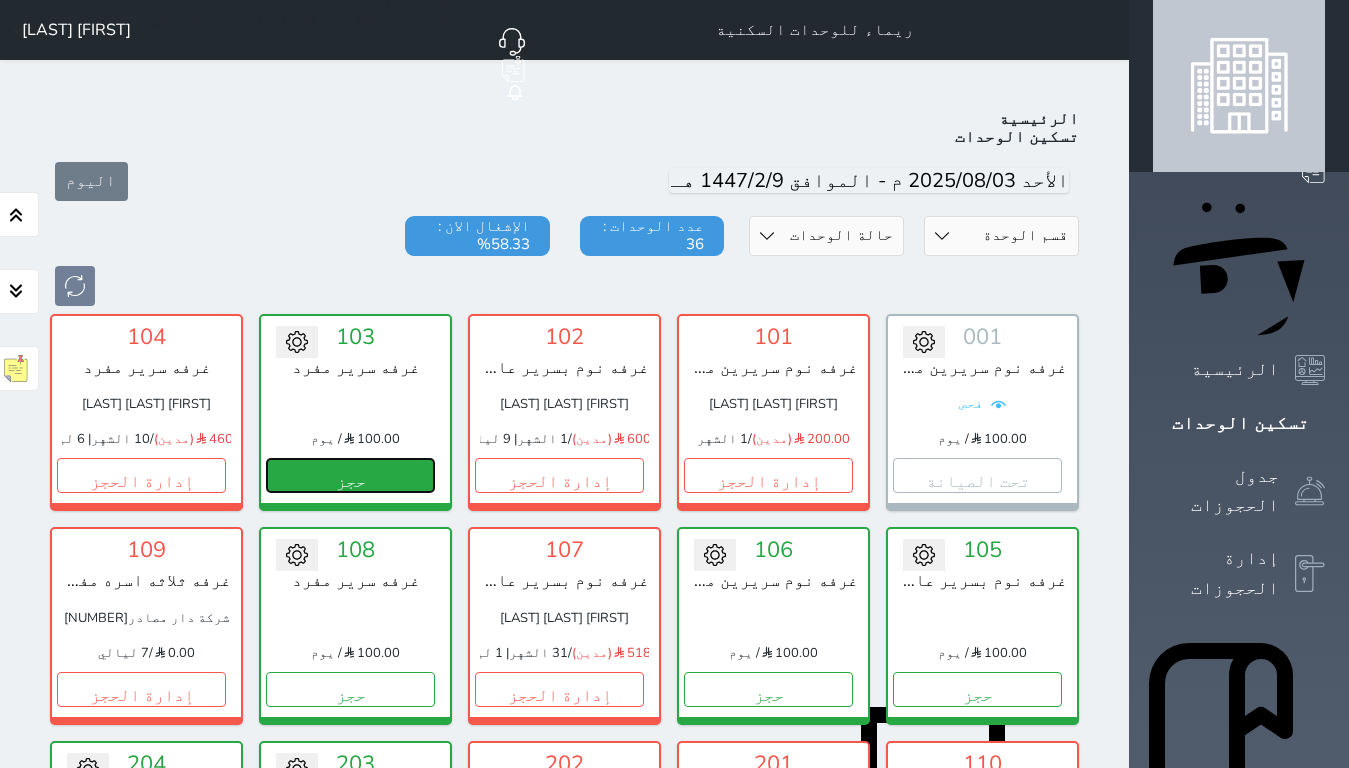 click on "حجز" at bounding box center (350, 475) 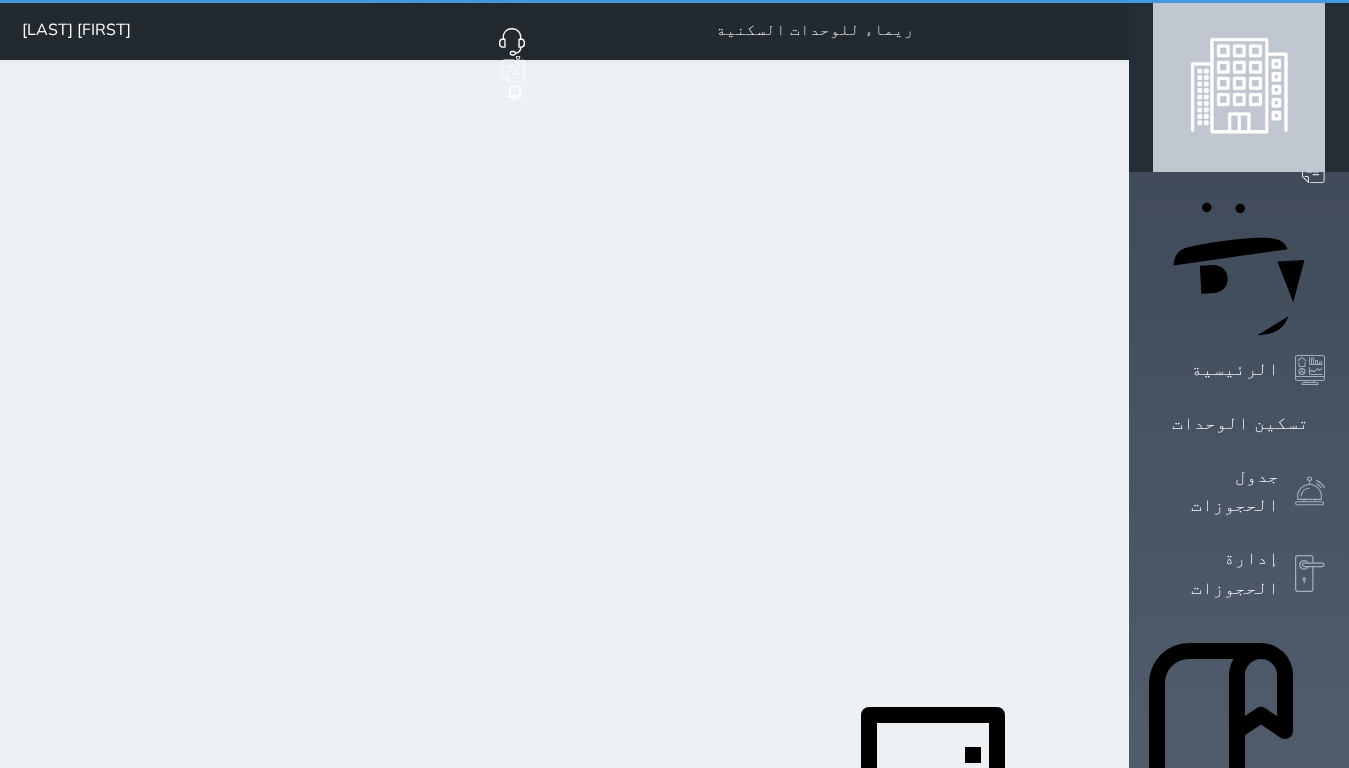 select on "1" 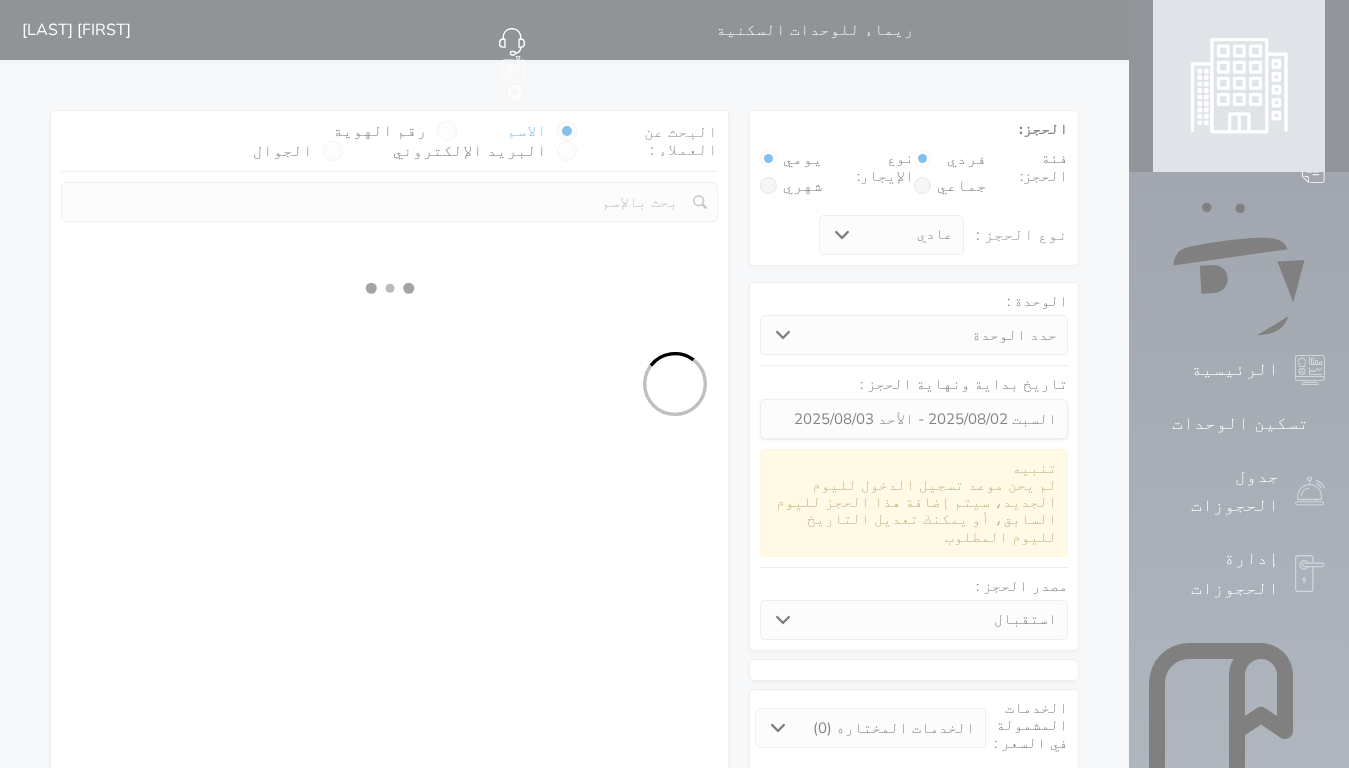 select 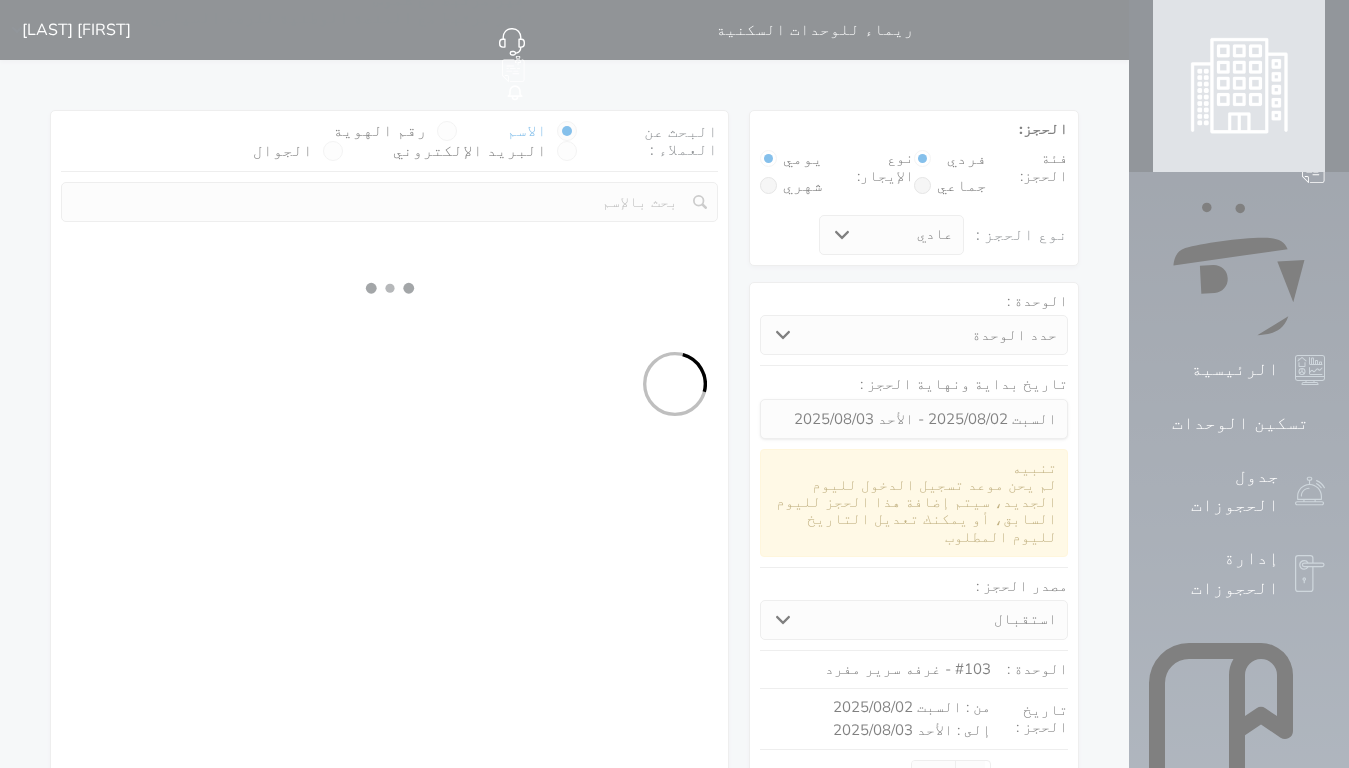 select on "1" 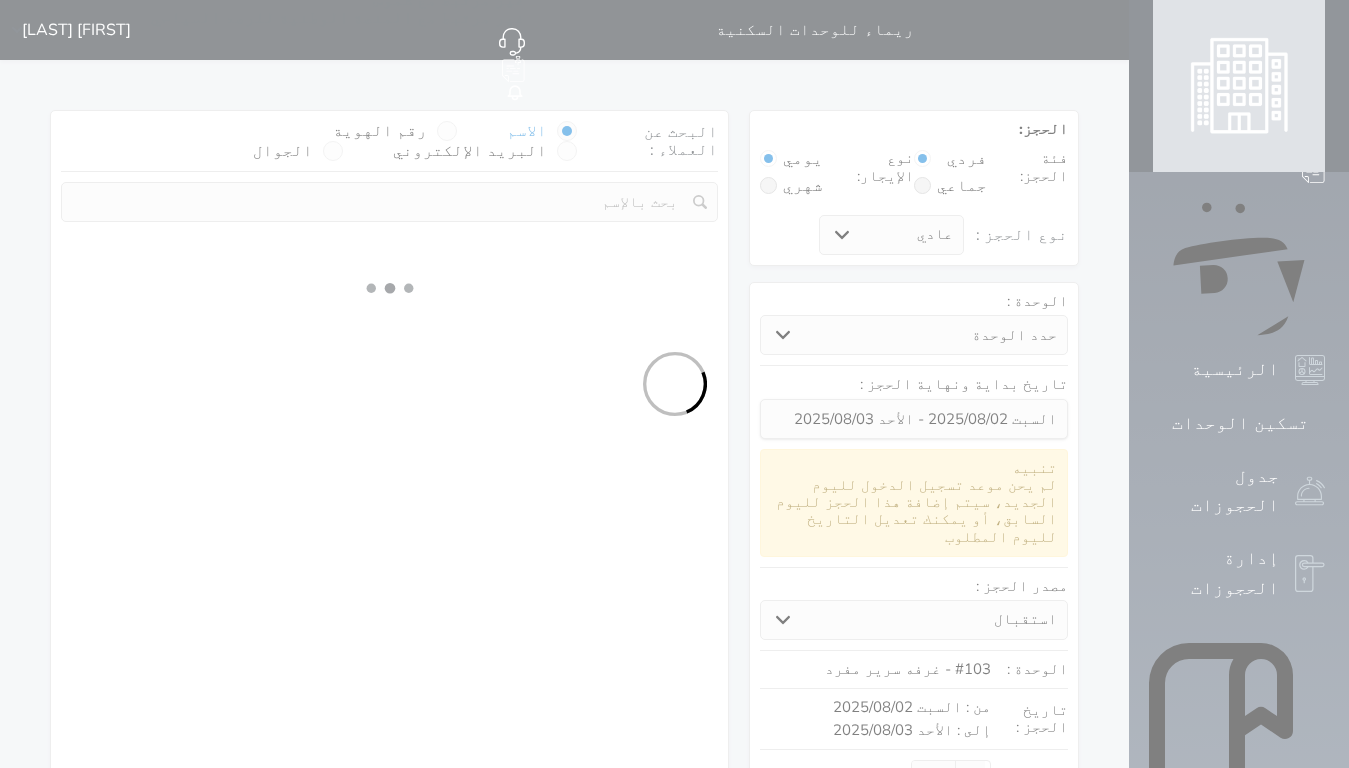 select on "113" 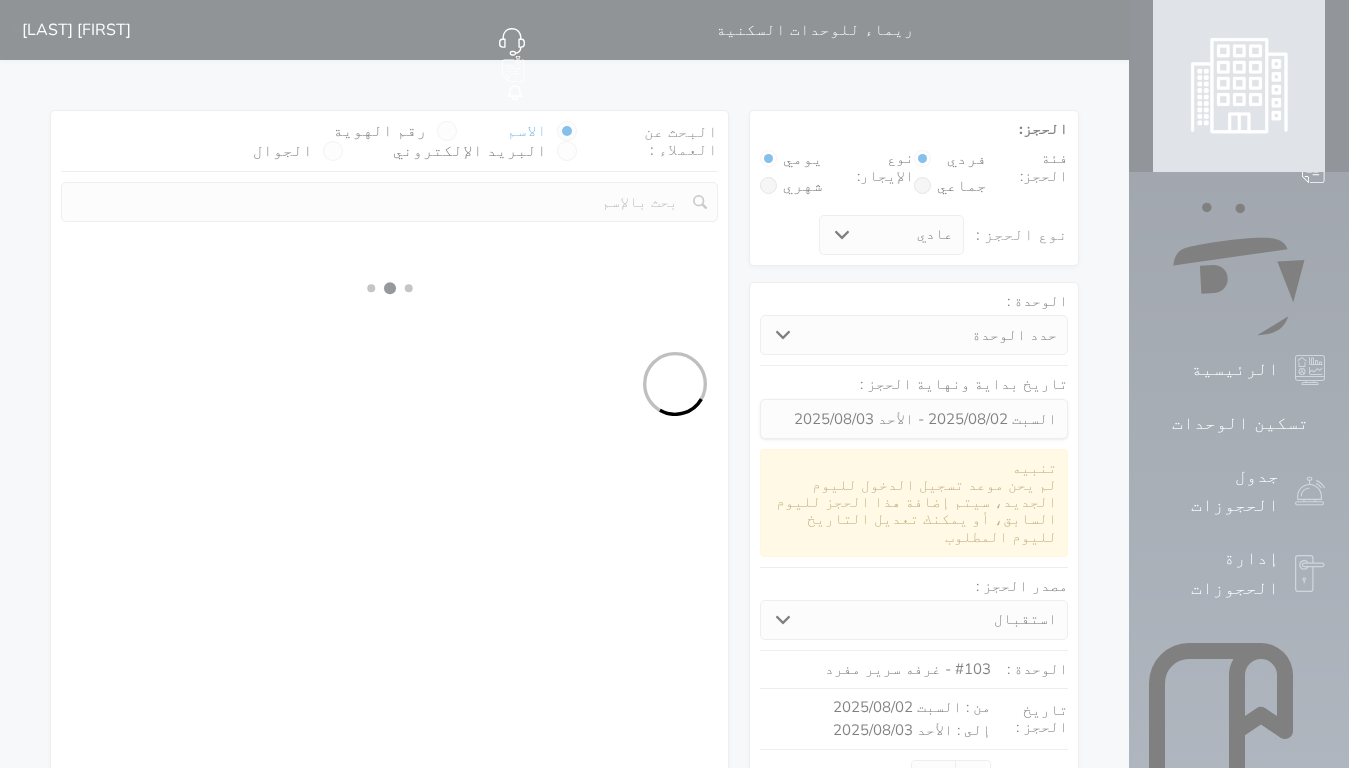select on "1" 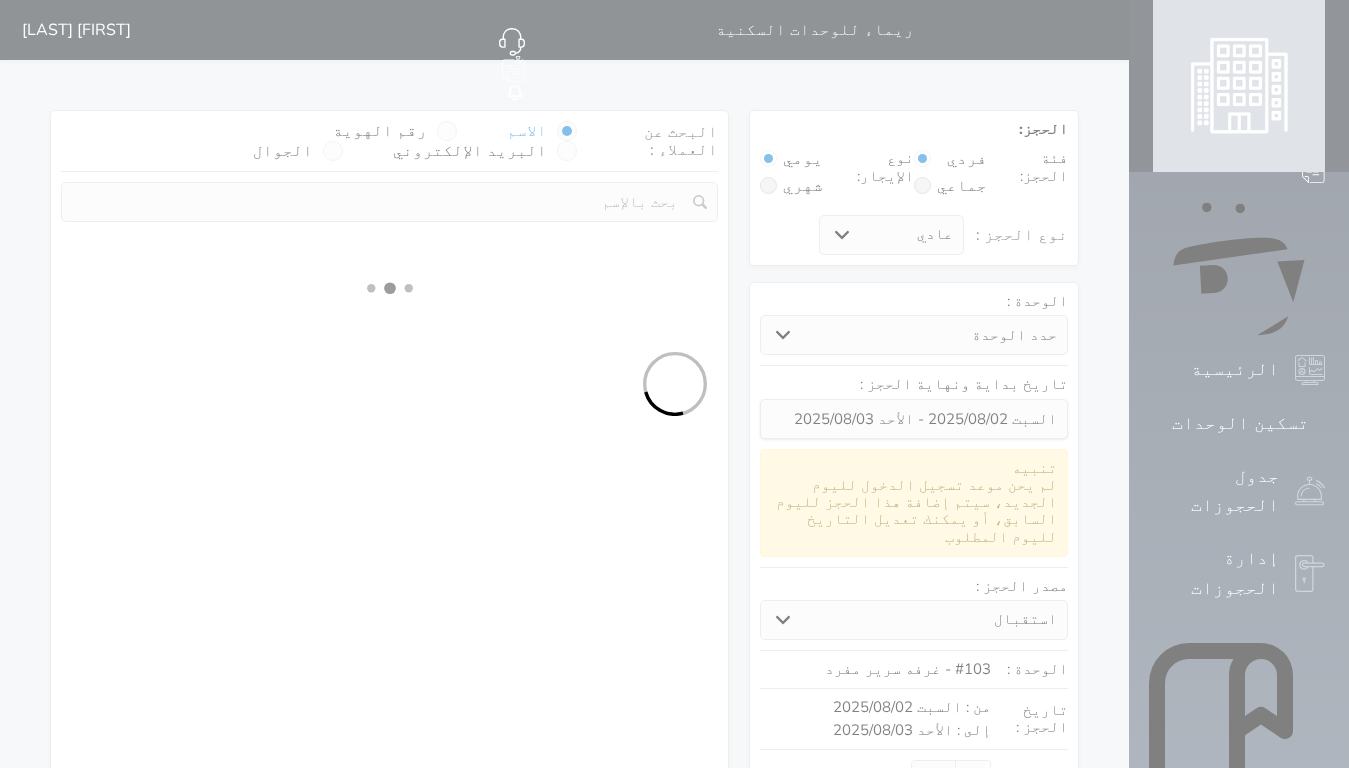 select 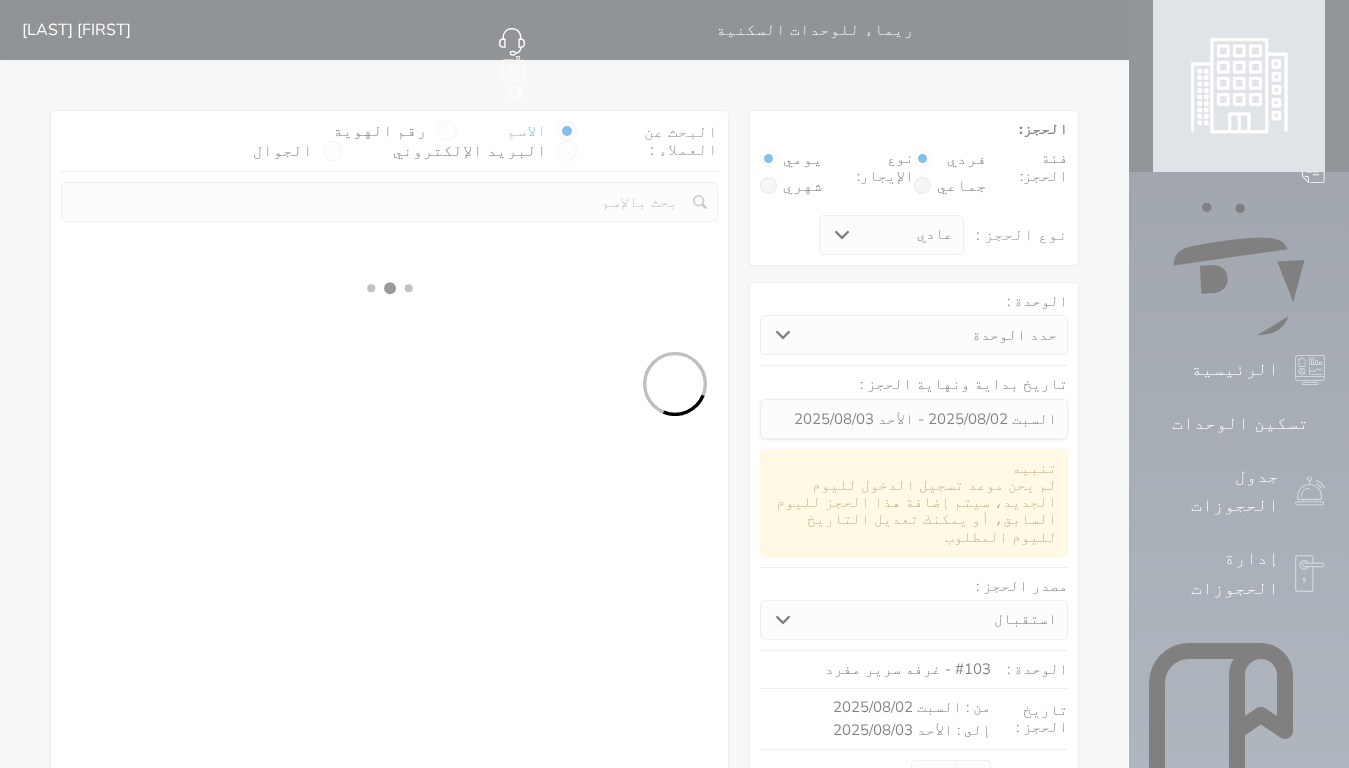 select on "7" 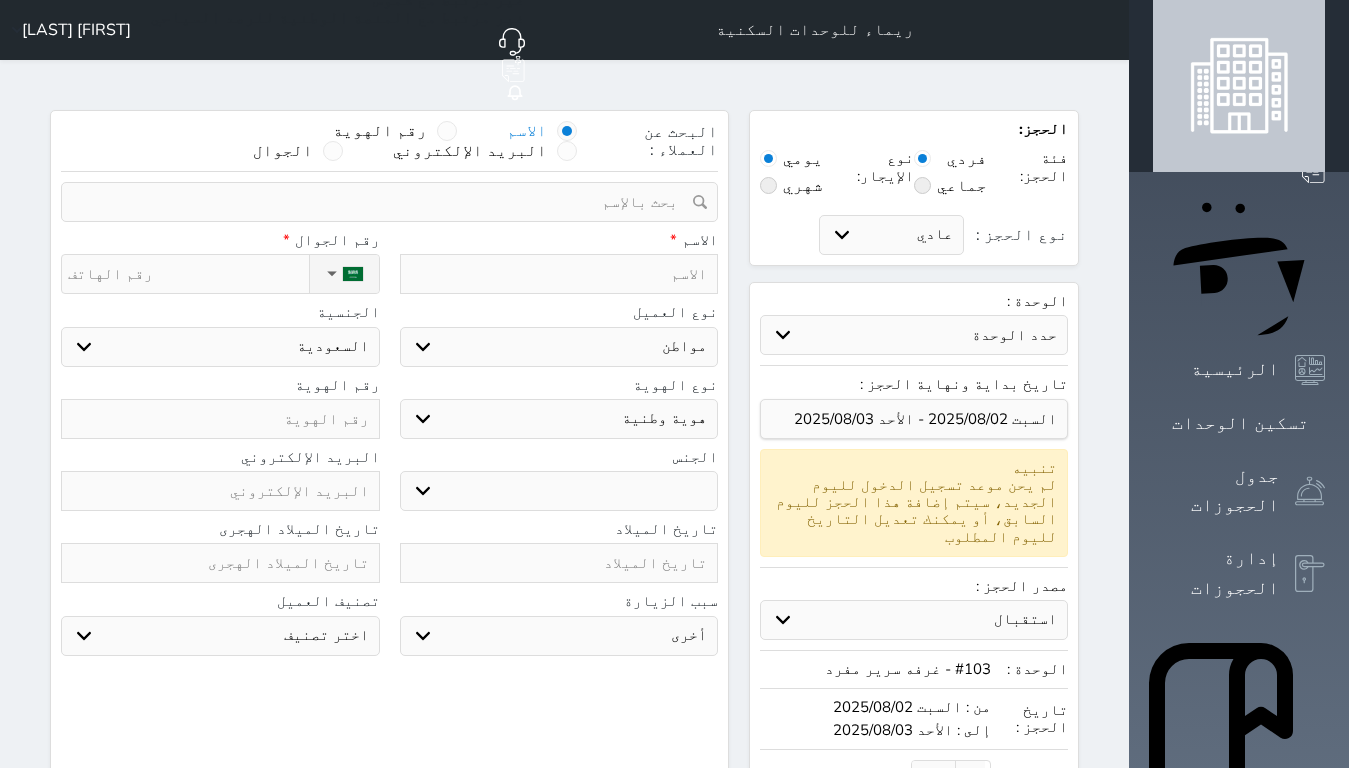 select 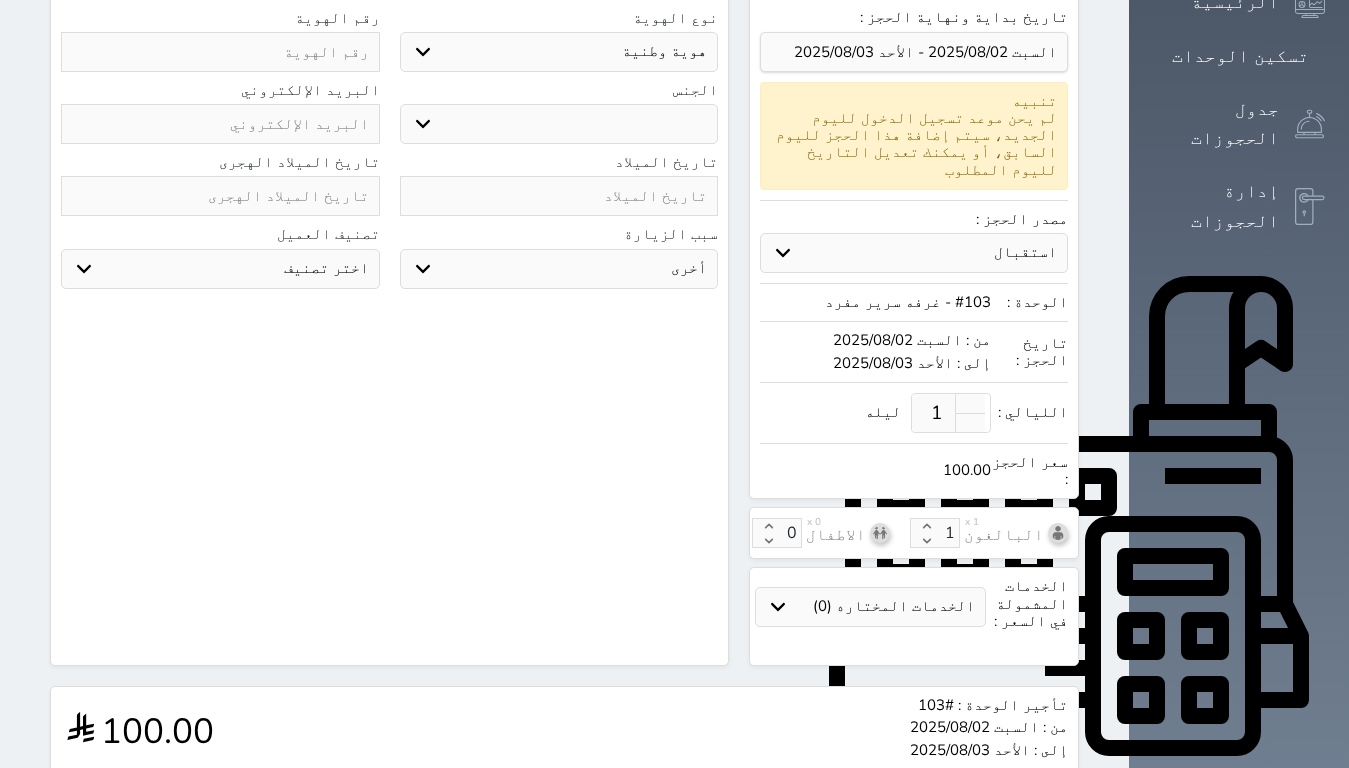 scroll, scrollTop: 455, scrollLeft: 0, axis: vertical 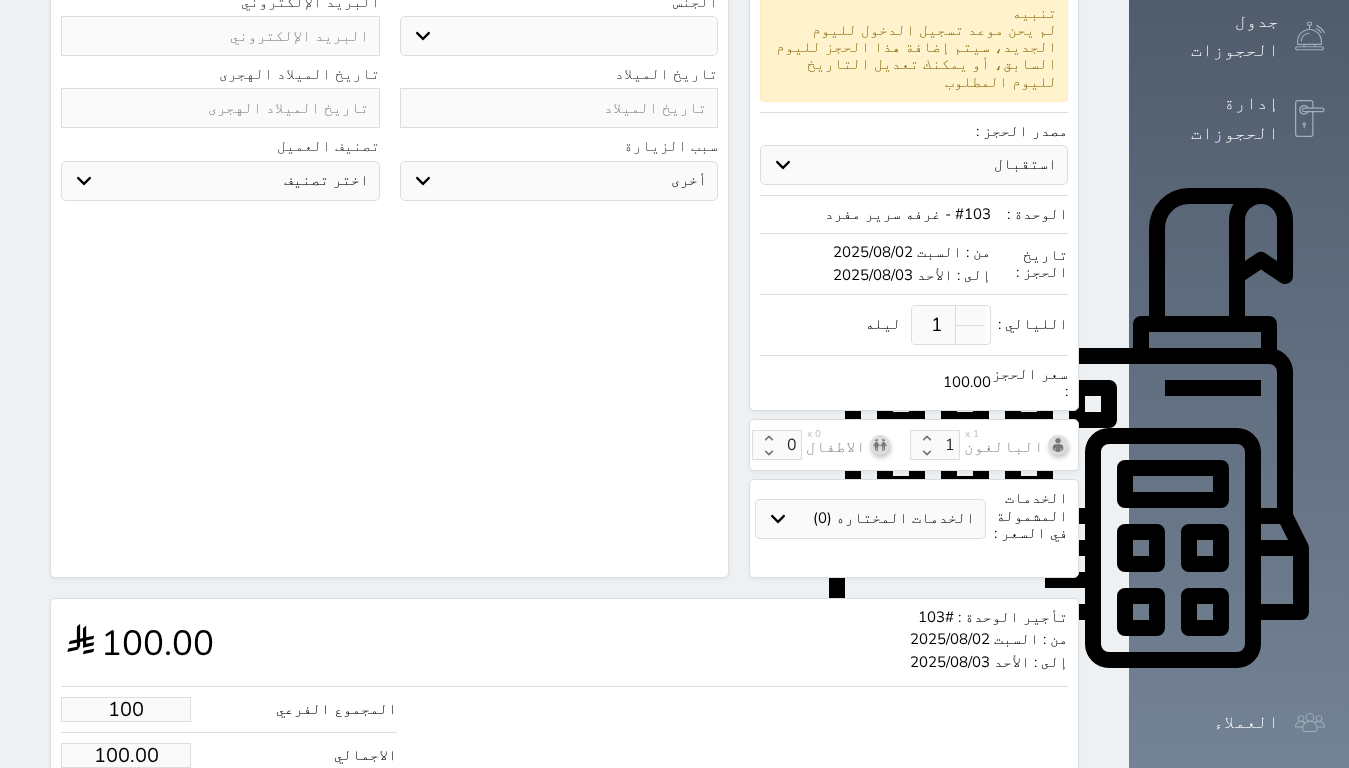 click on "100" at bounding box center [126, 709] 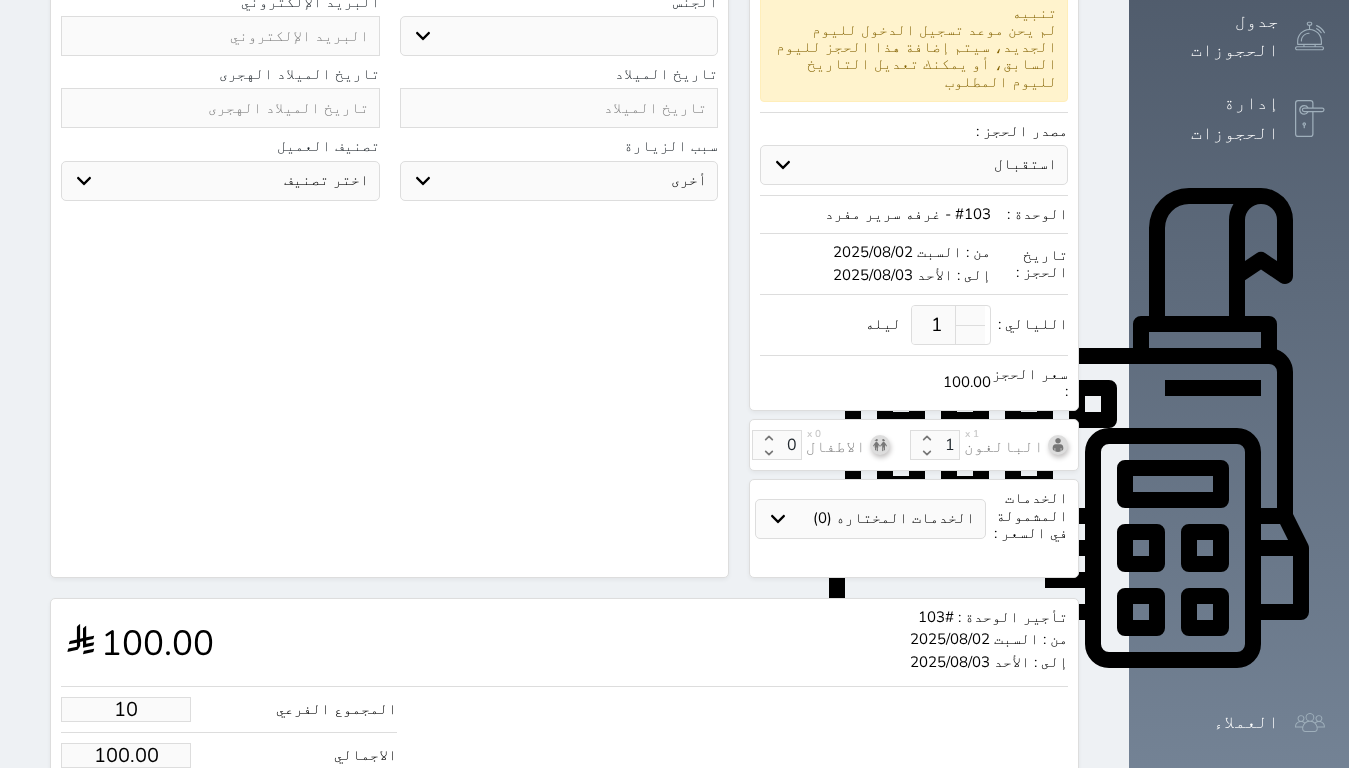 type on "10.00" 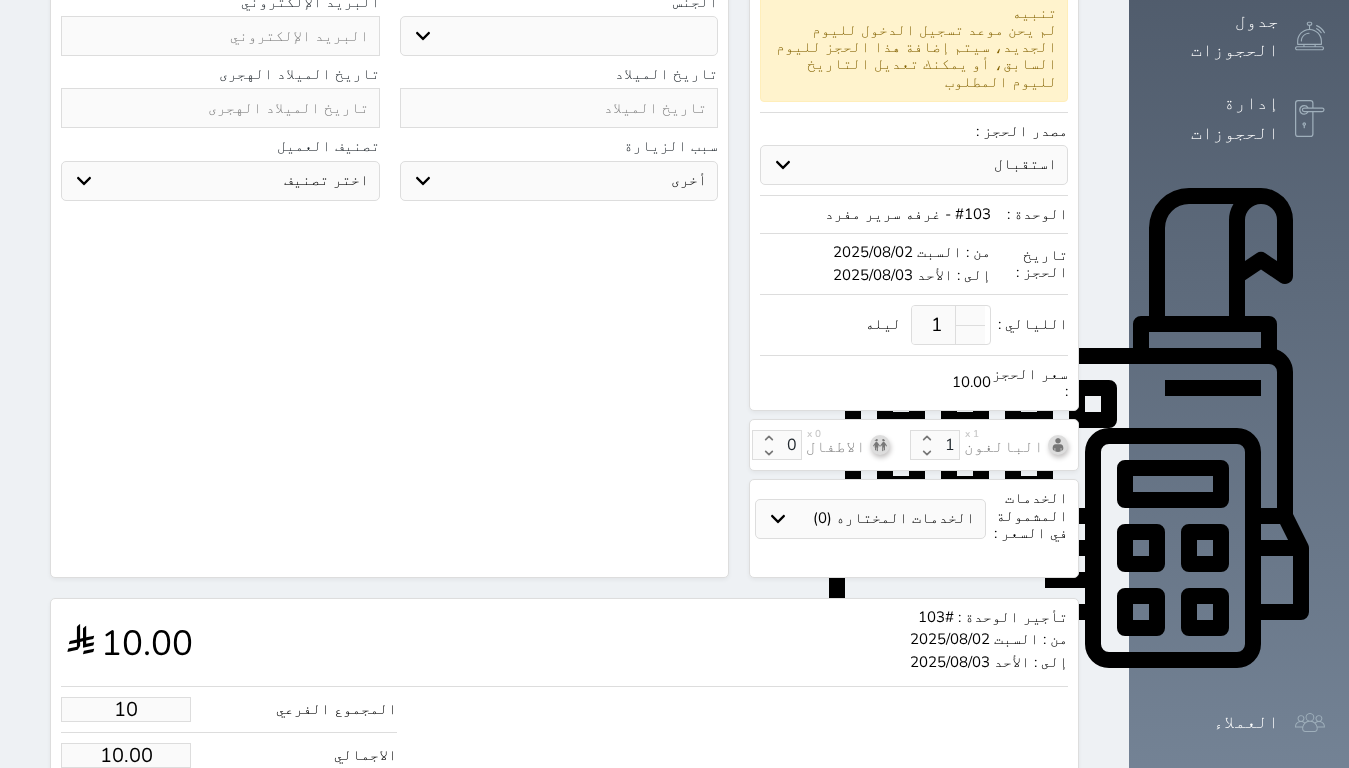 type on "1" 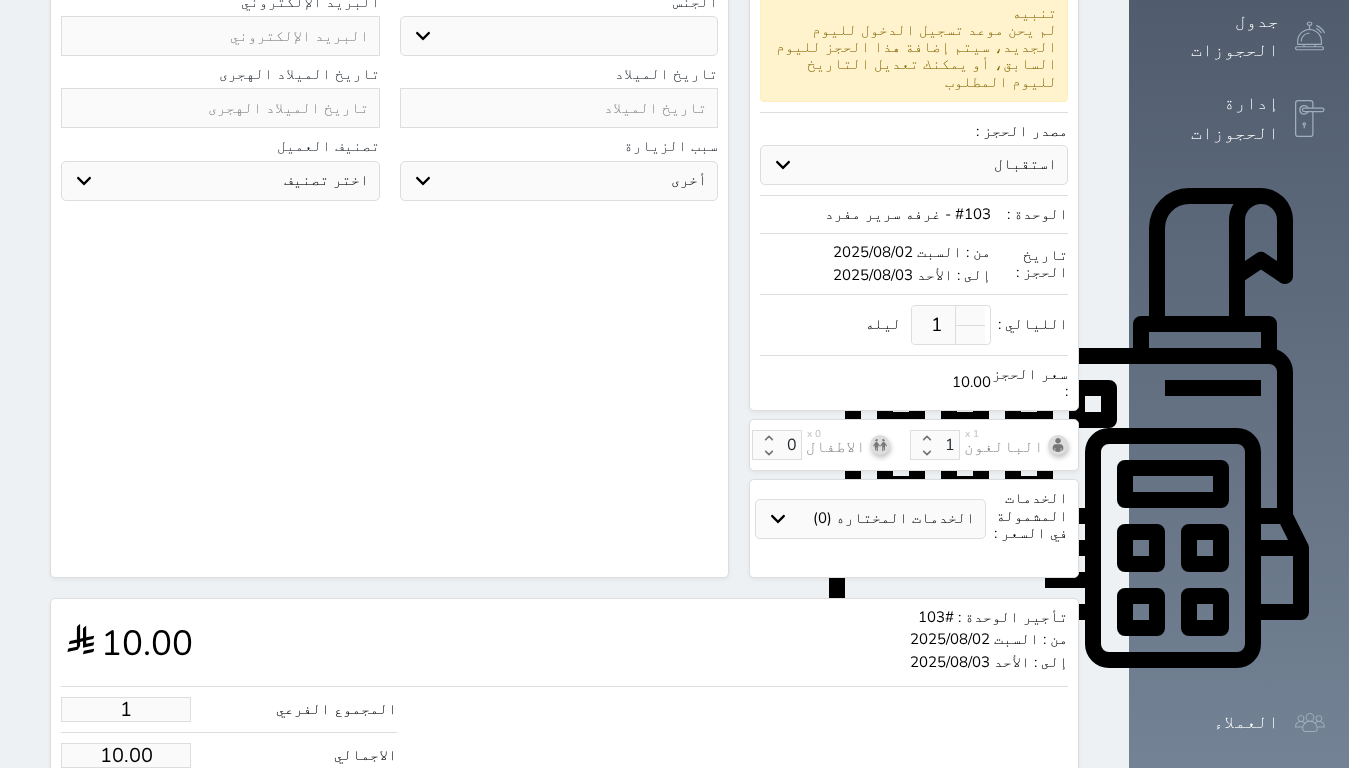 type on "1.00" 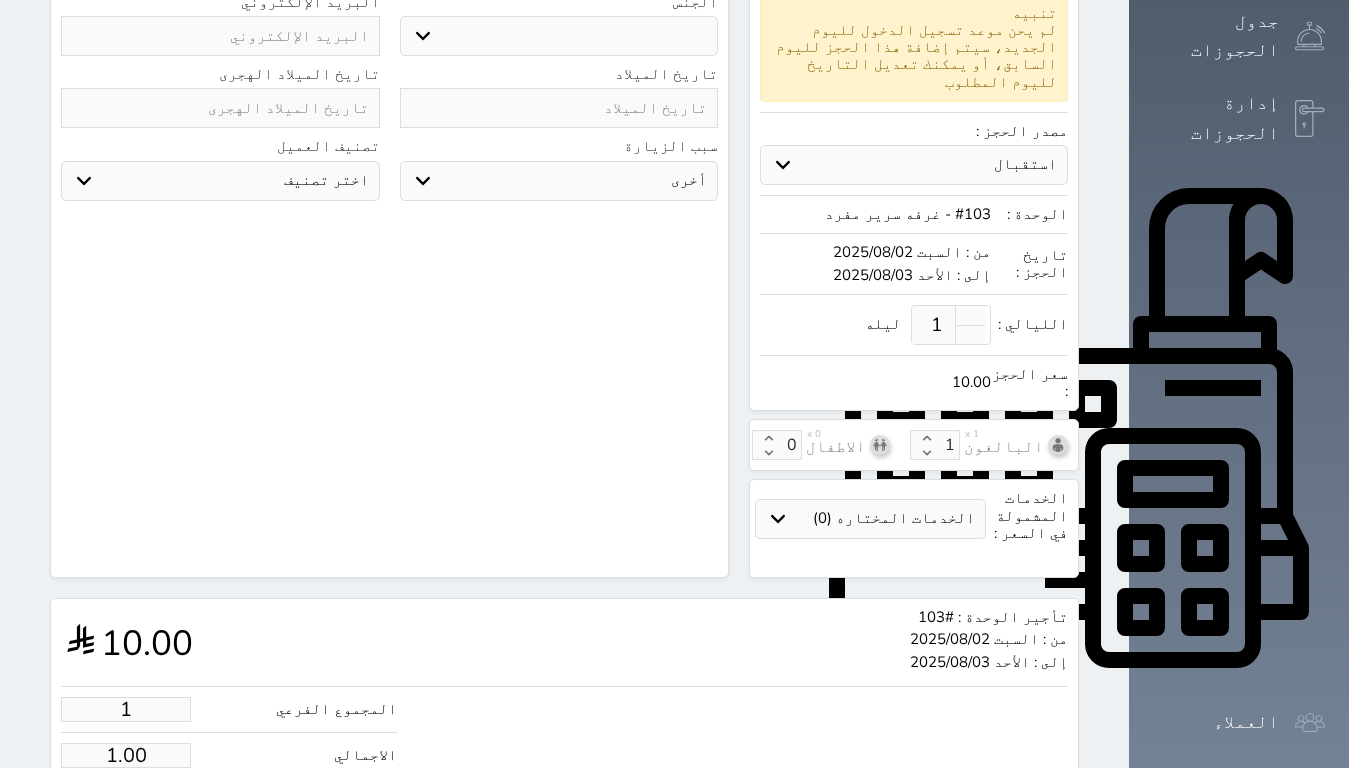 type 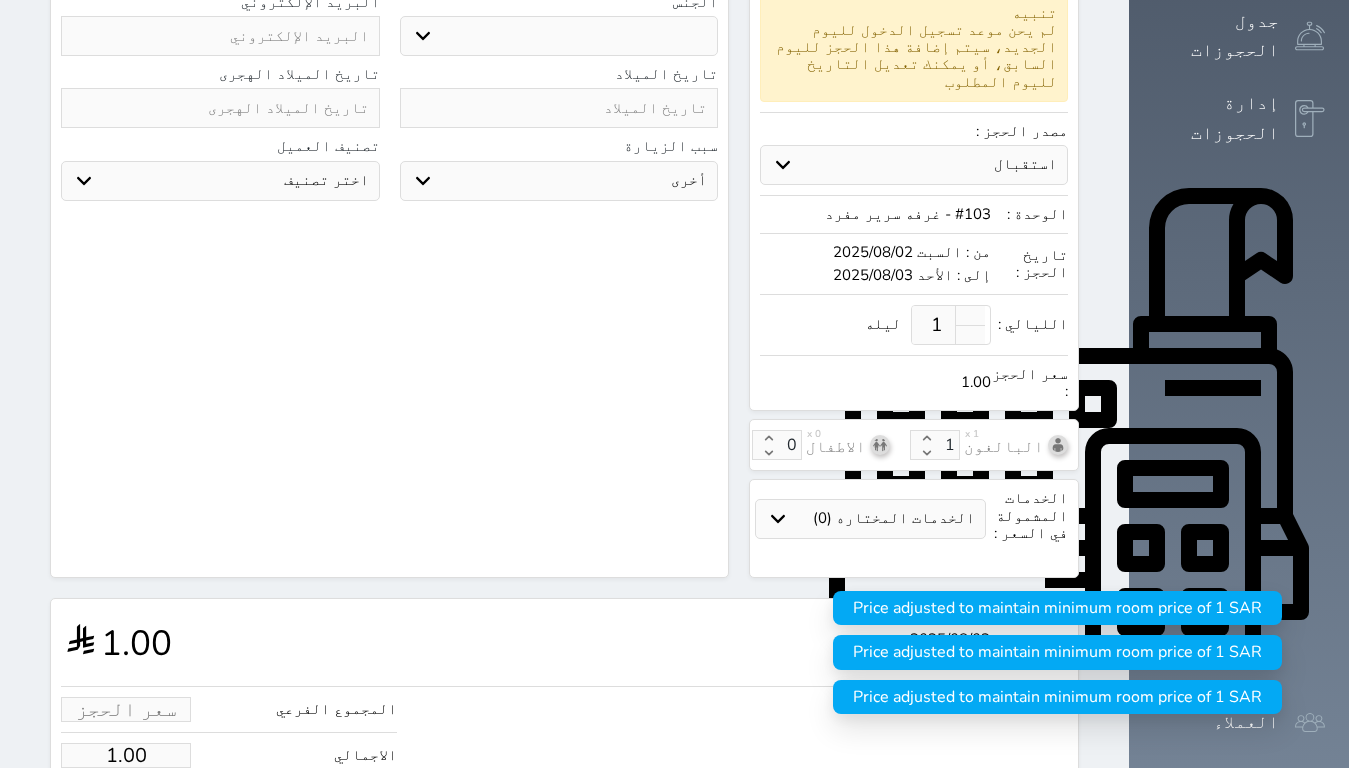 type on "7" 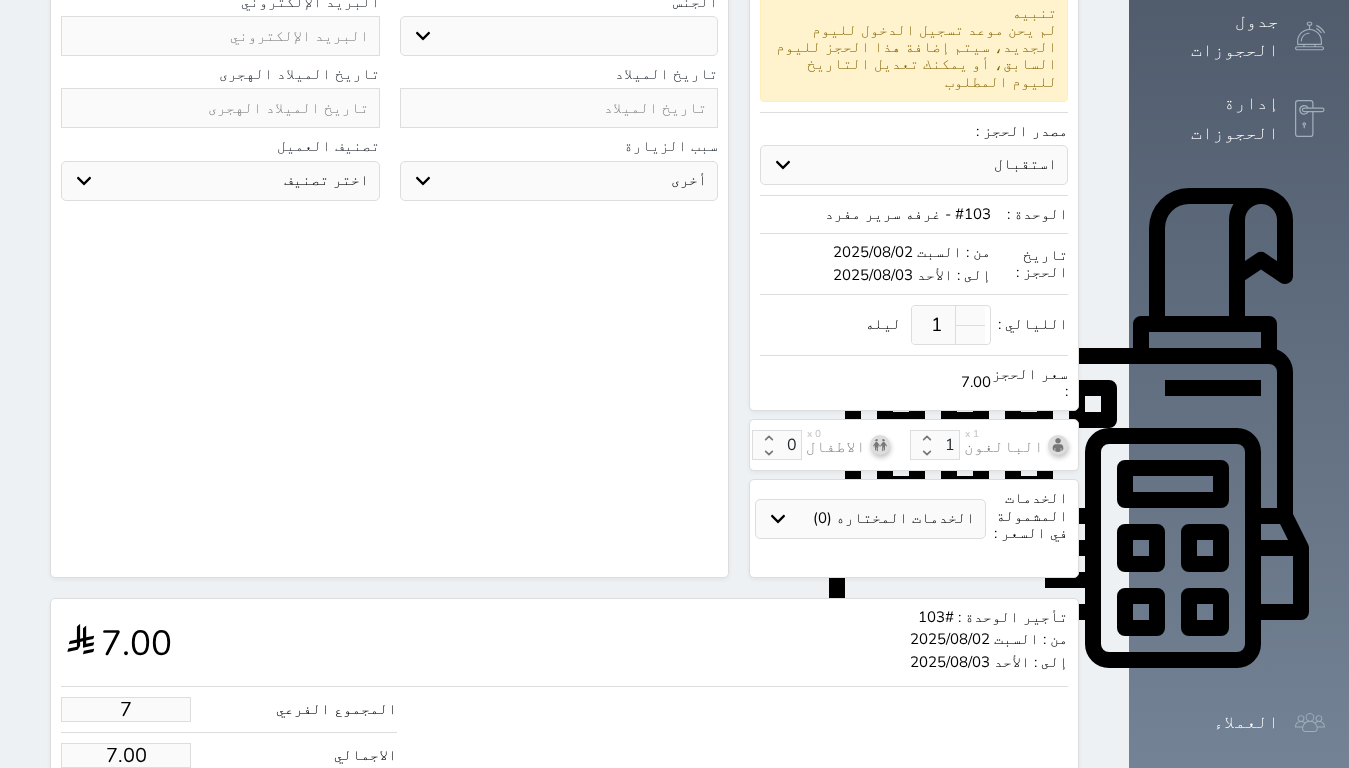 type on "1" 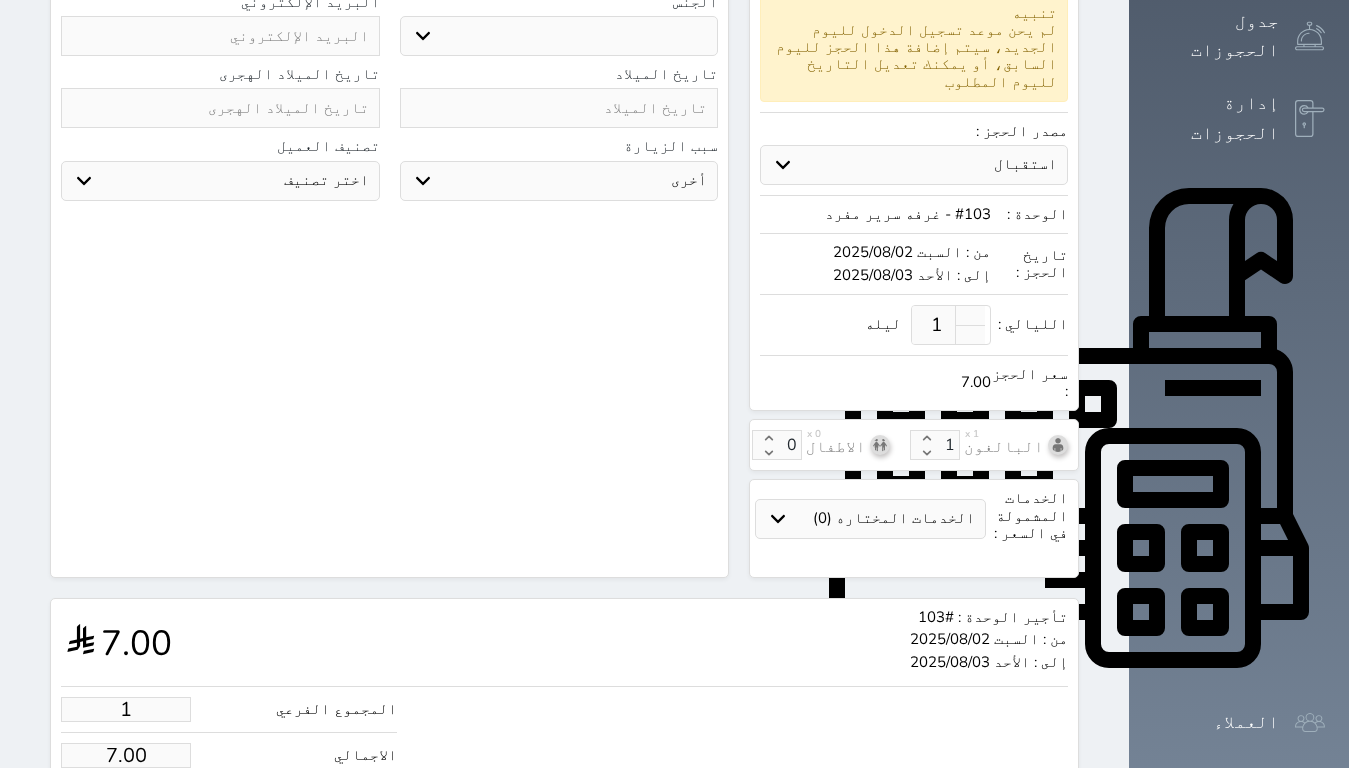 type on "1.00" 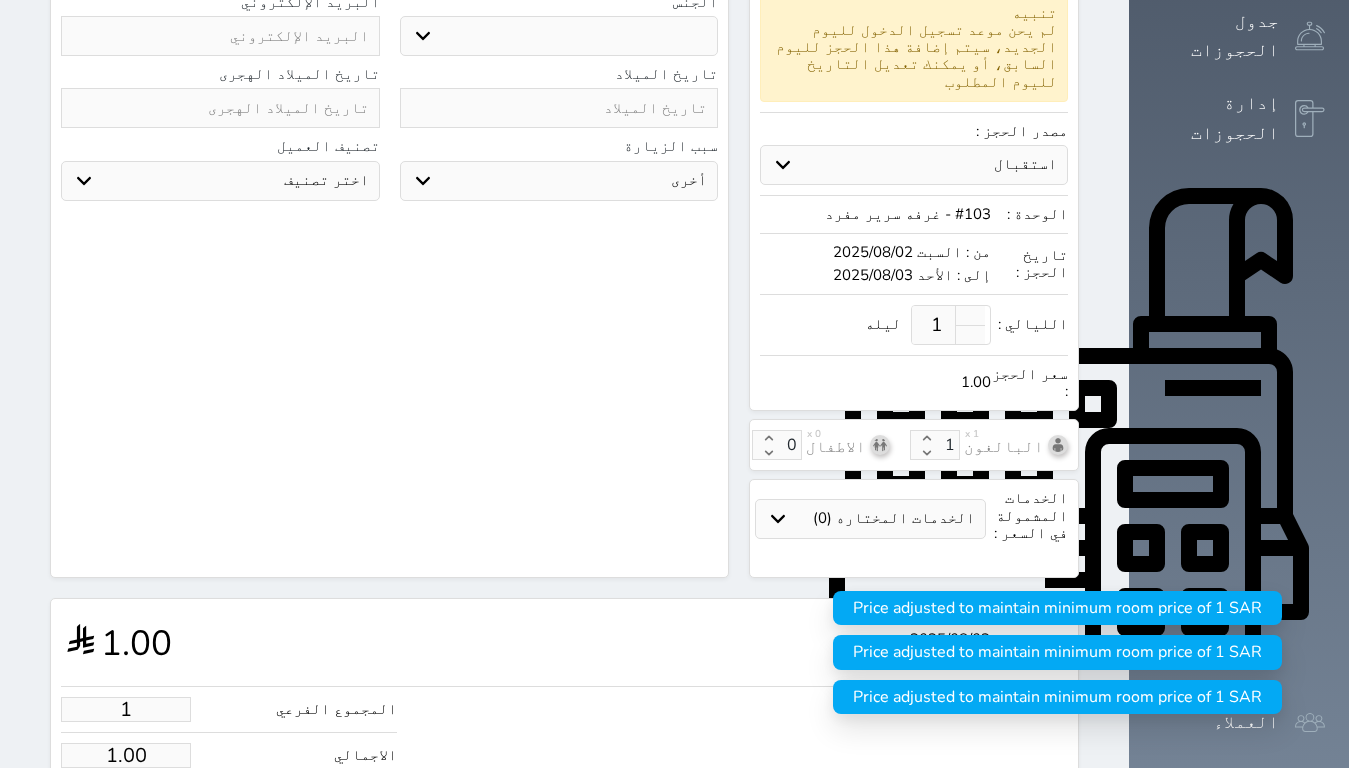 type on "17" 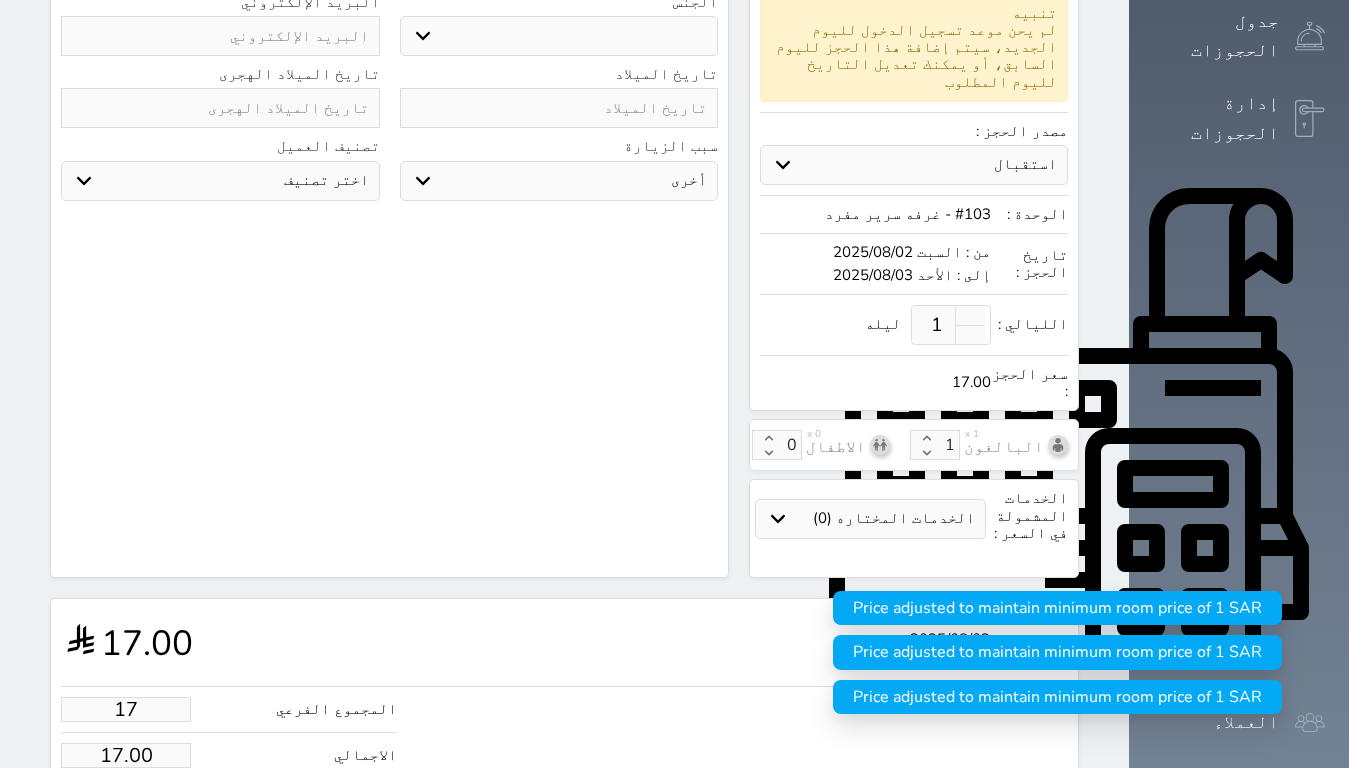 type on "175" 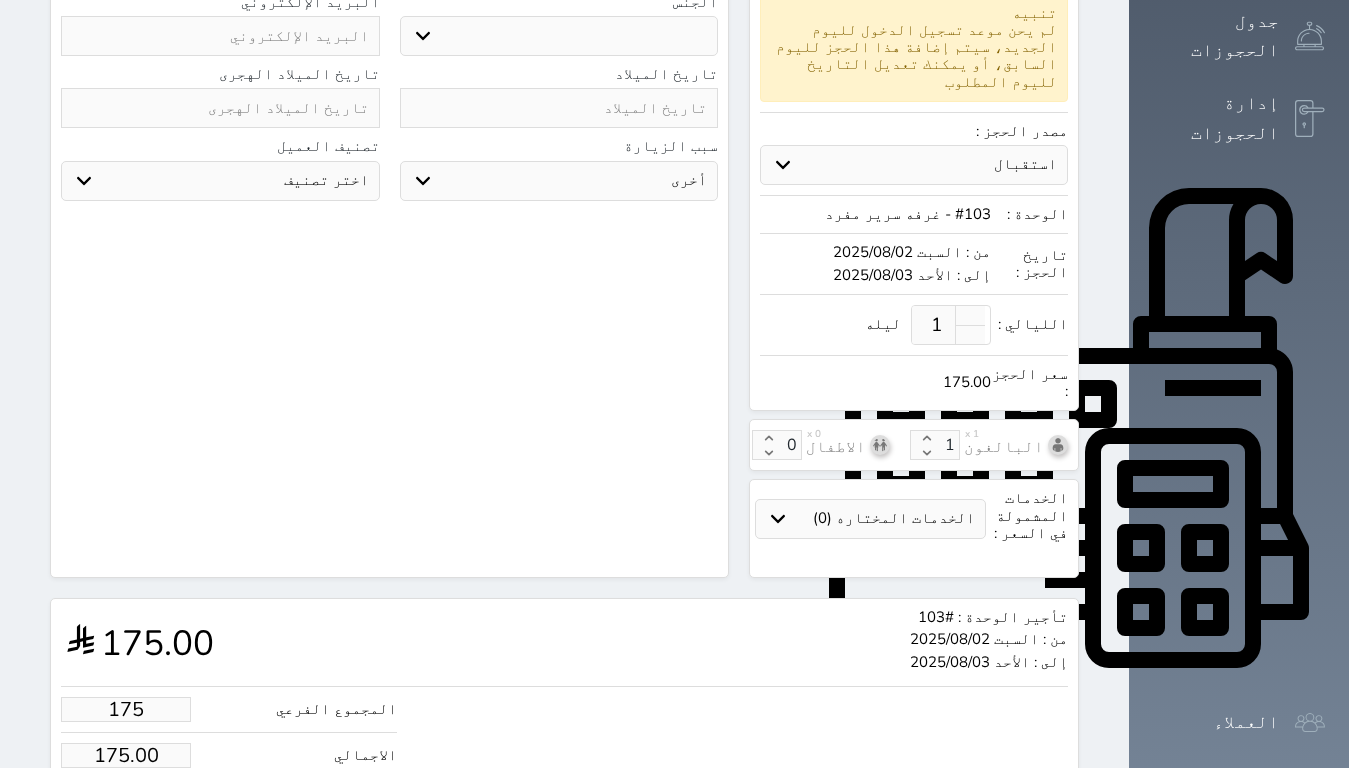 type on "17" 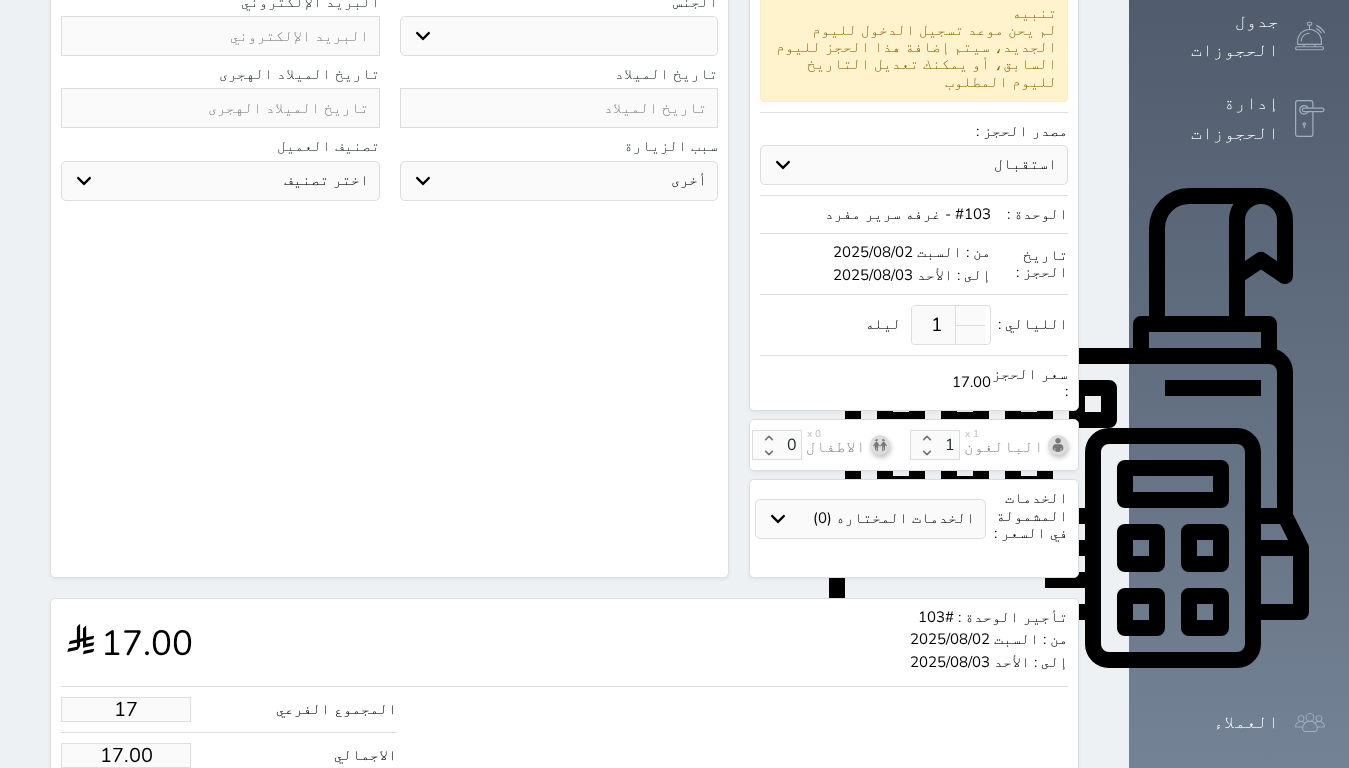 type on "1" 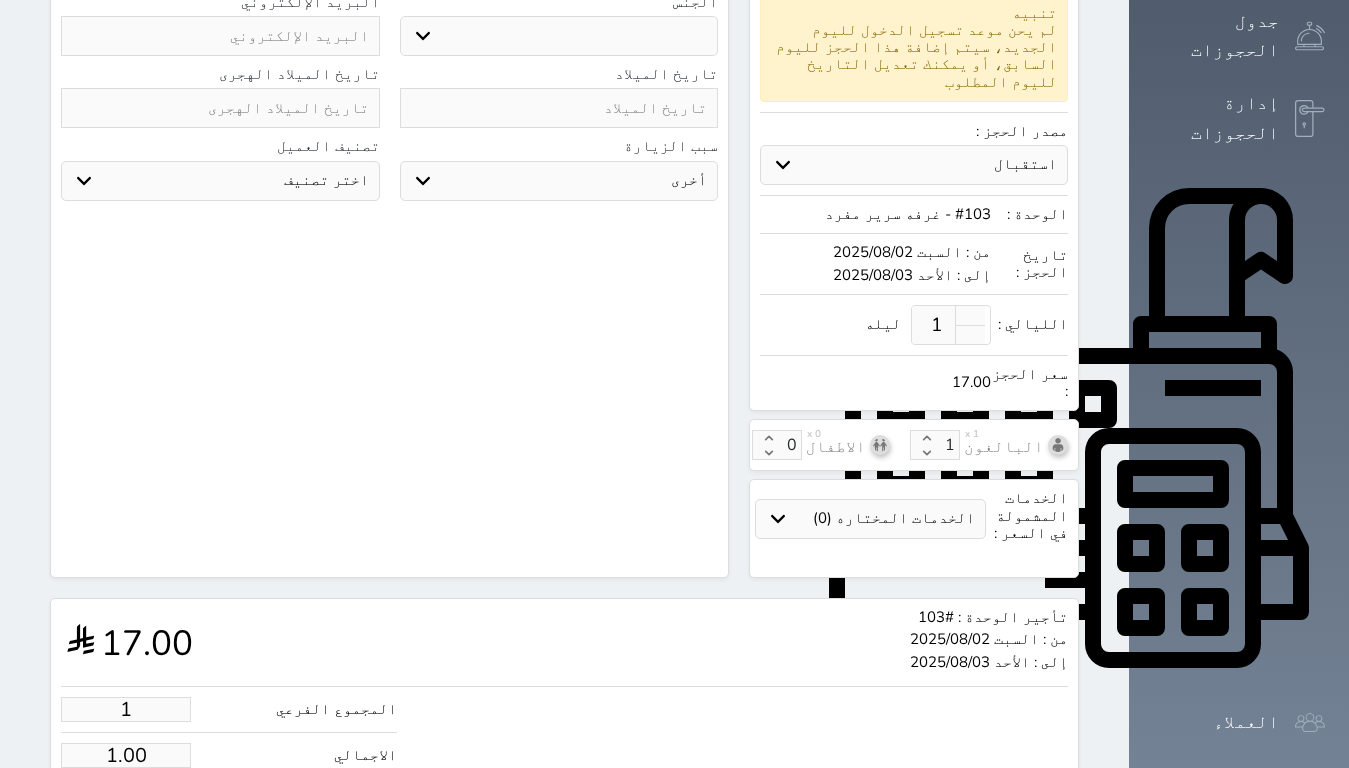 type 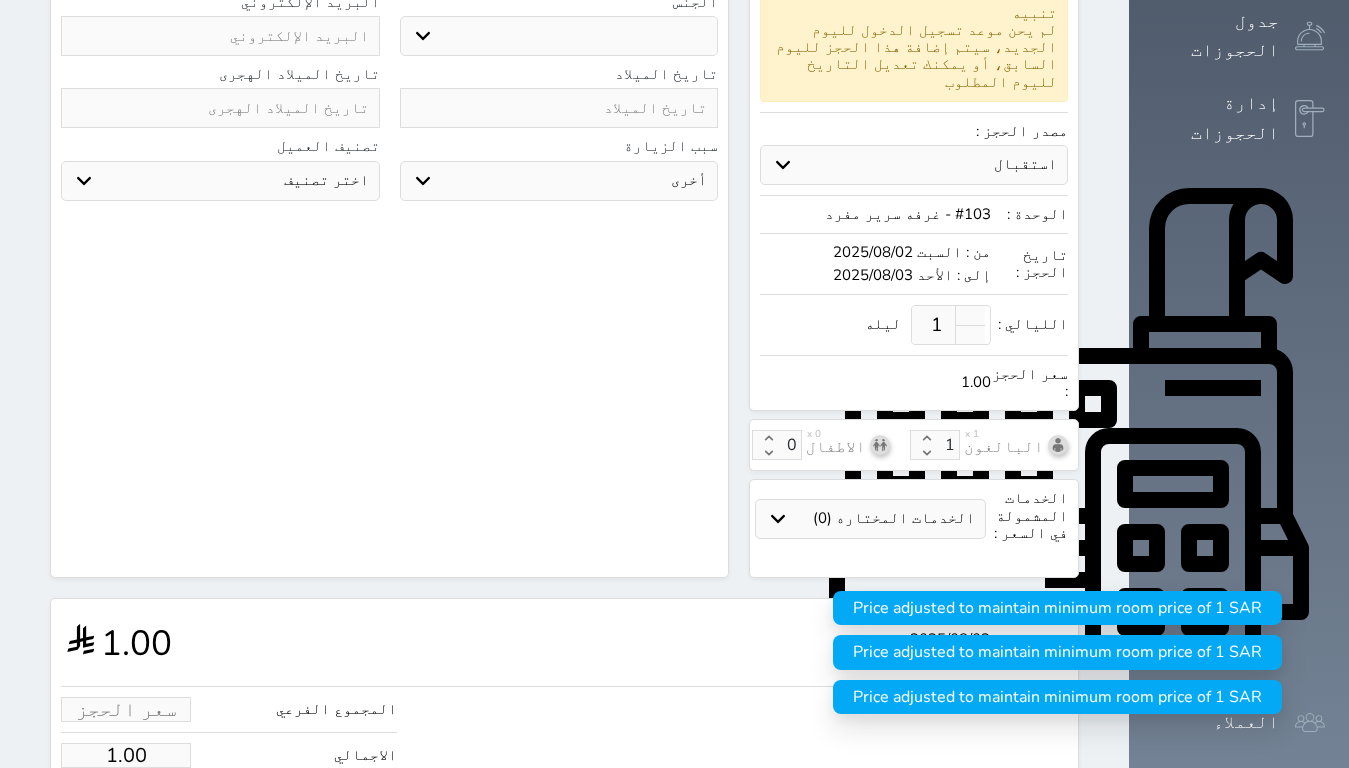 type on "7" 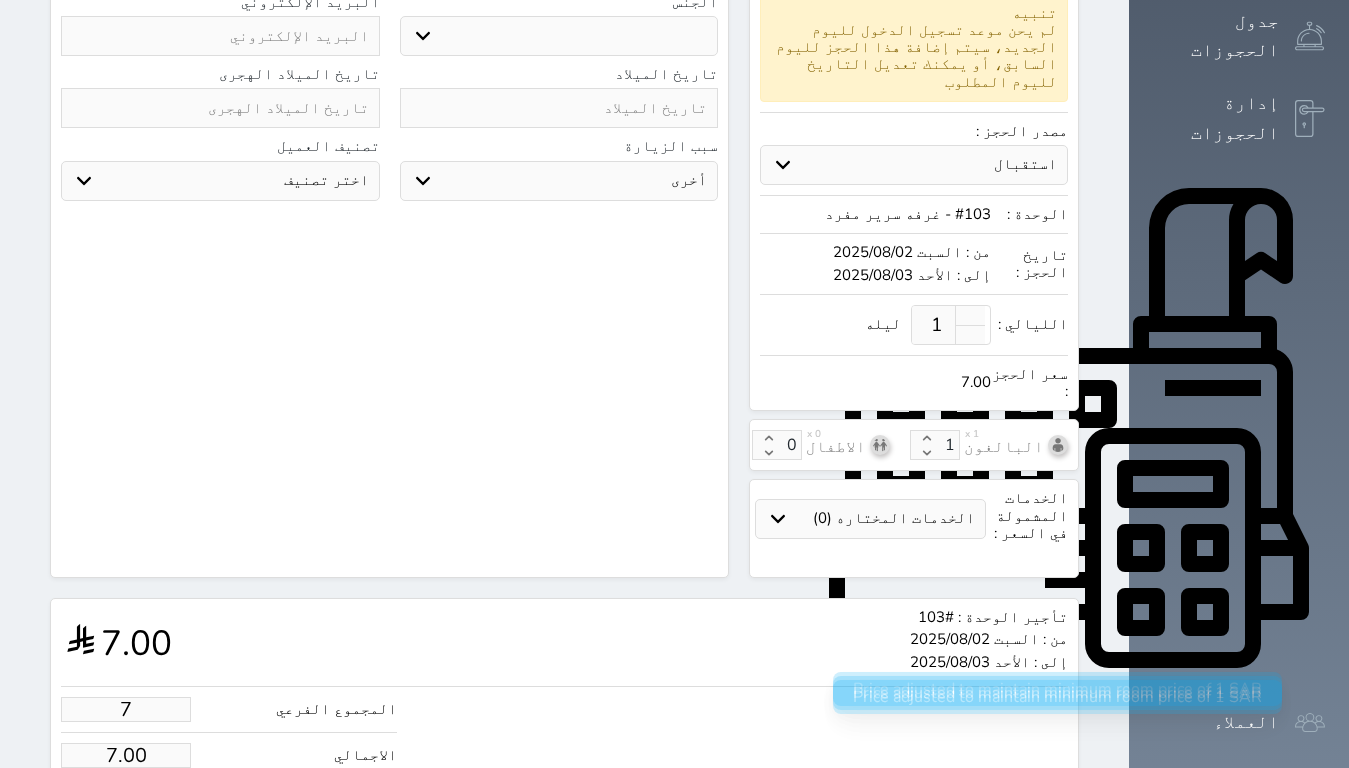 type on "75" 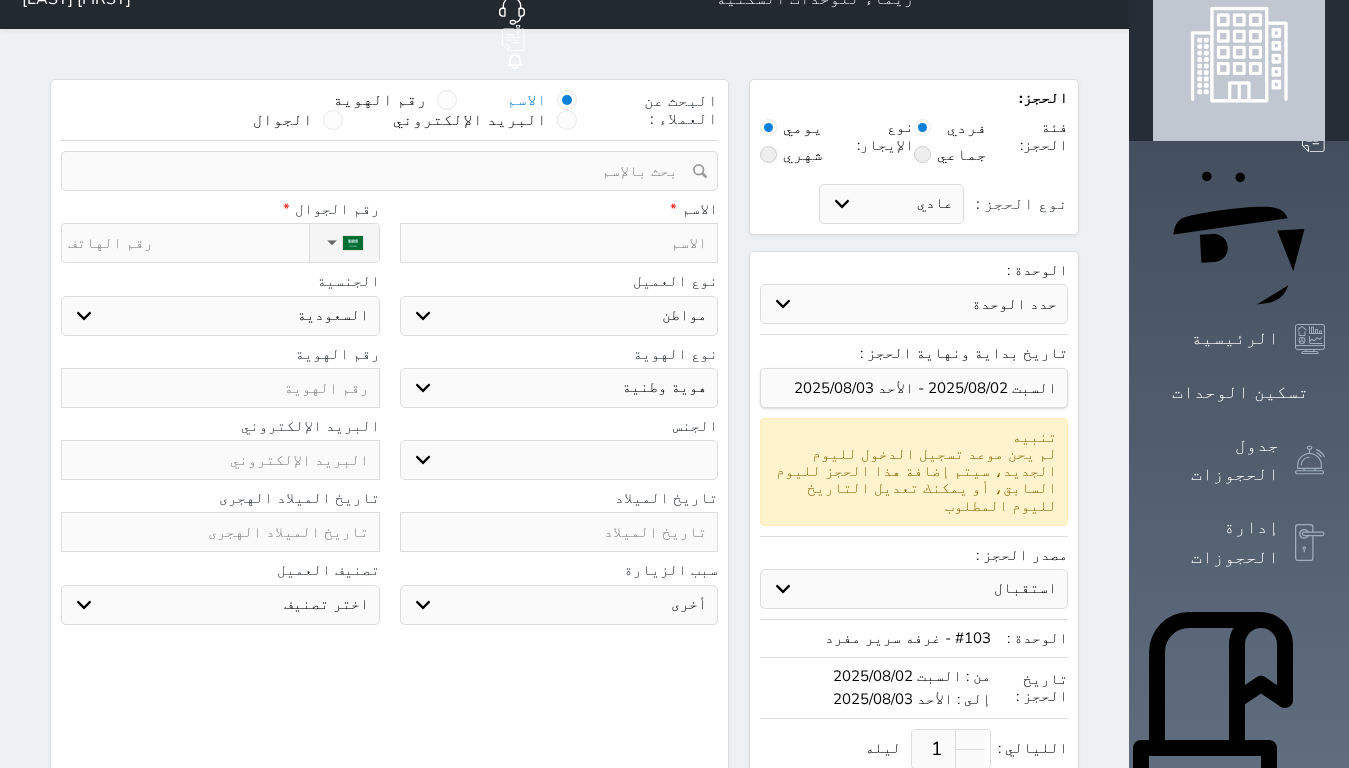 scroll, scrollTop: 0, scrollLeft: 0, axis: both 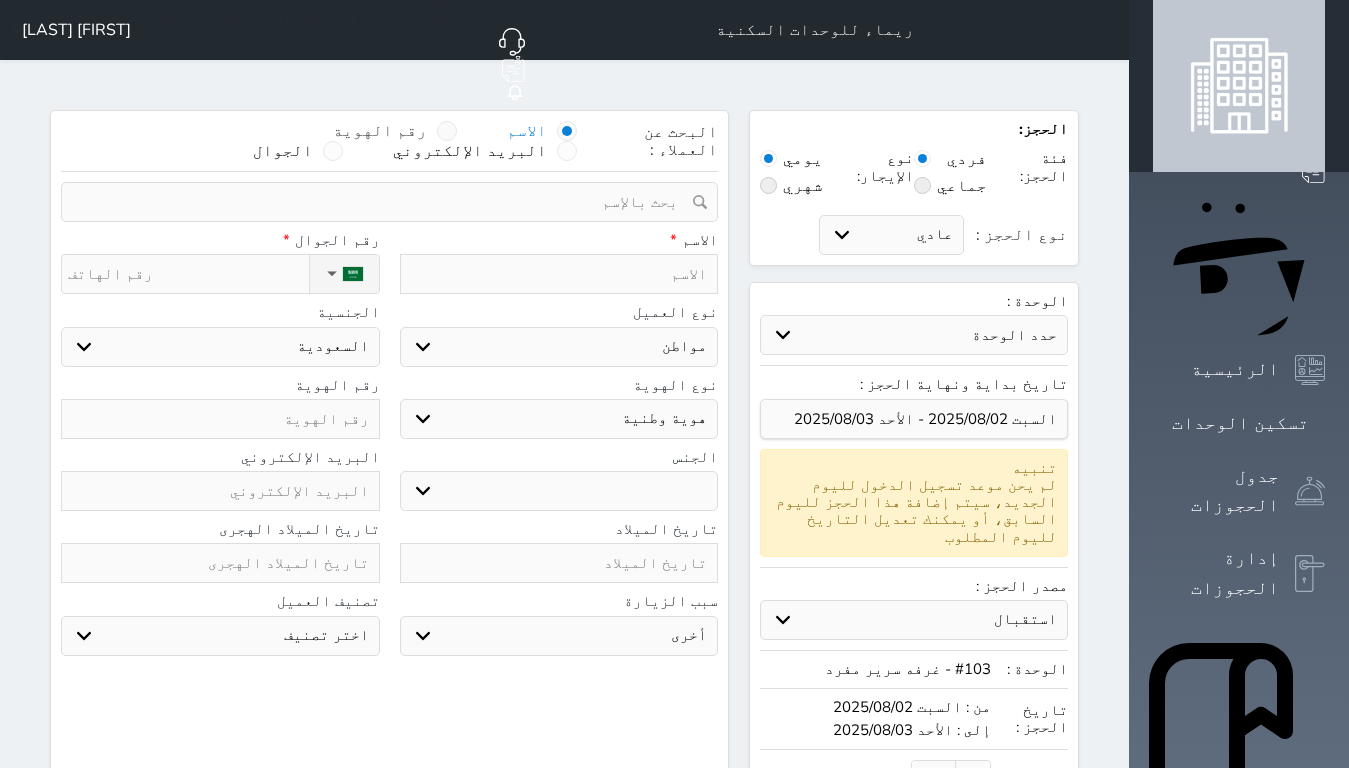type on "75.00" 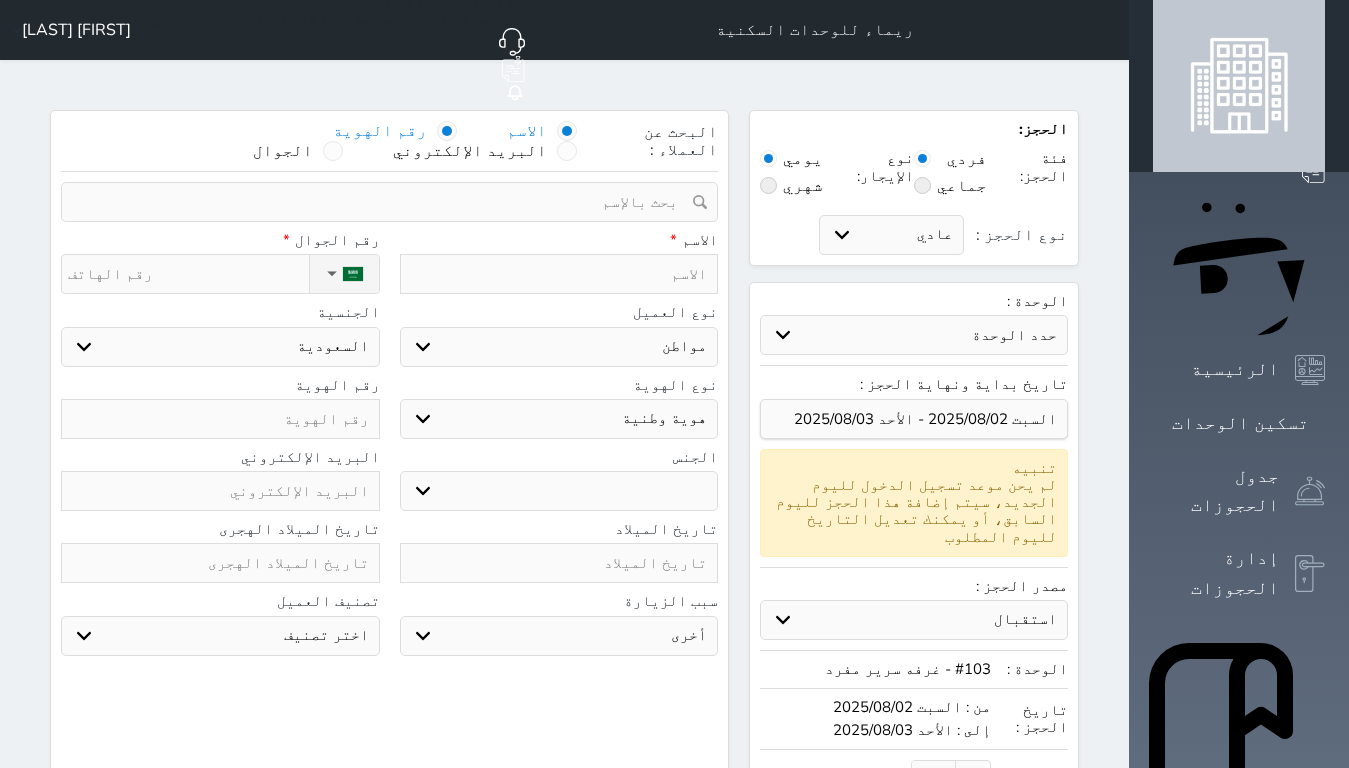 select 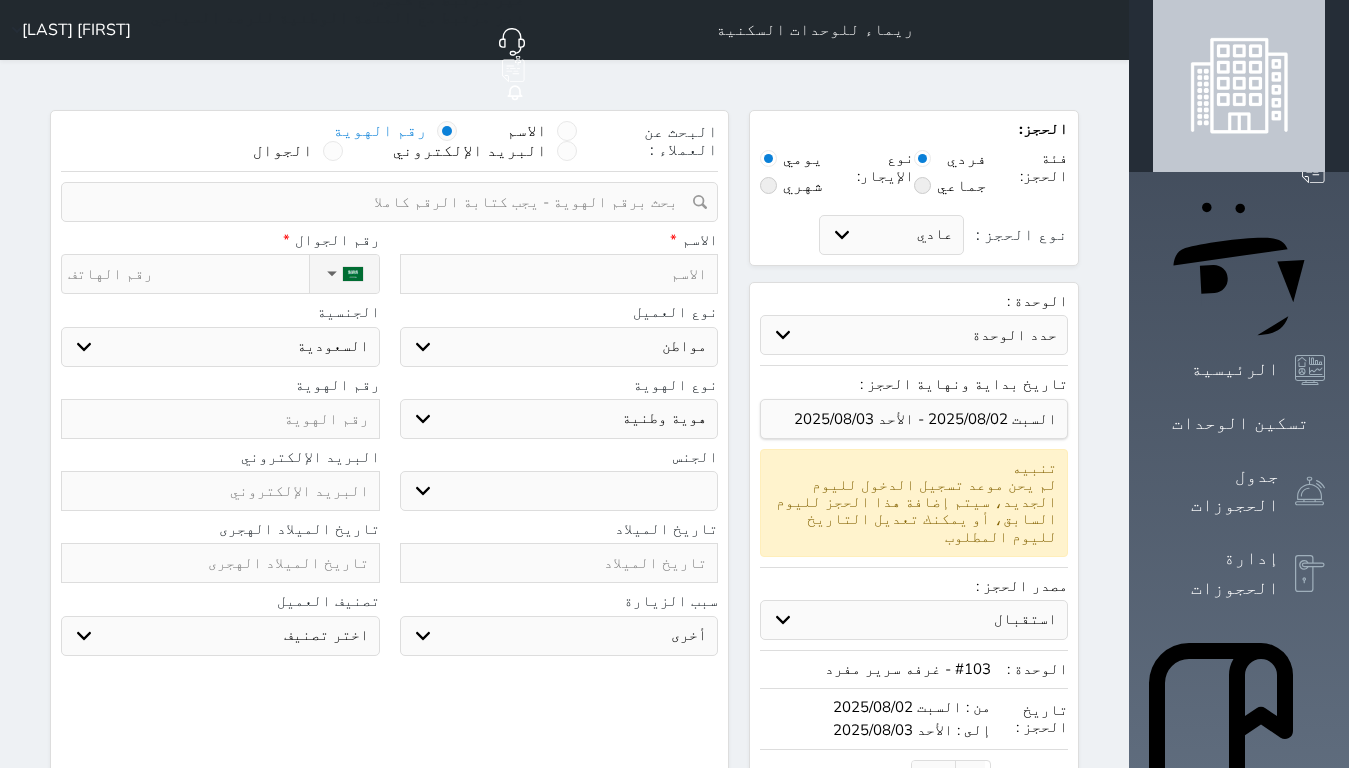 click at bounding box center [382, 202] 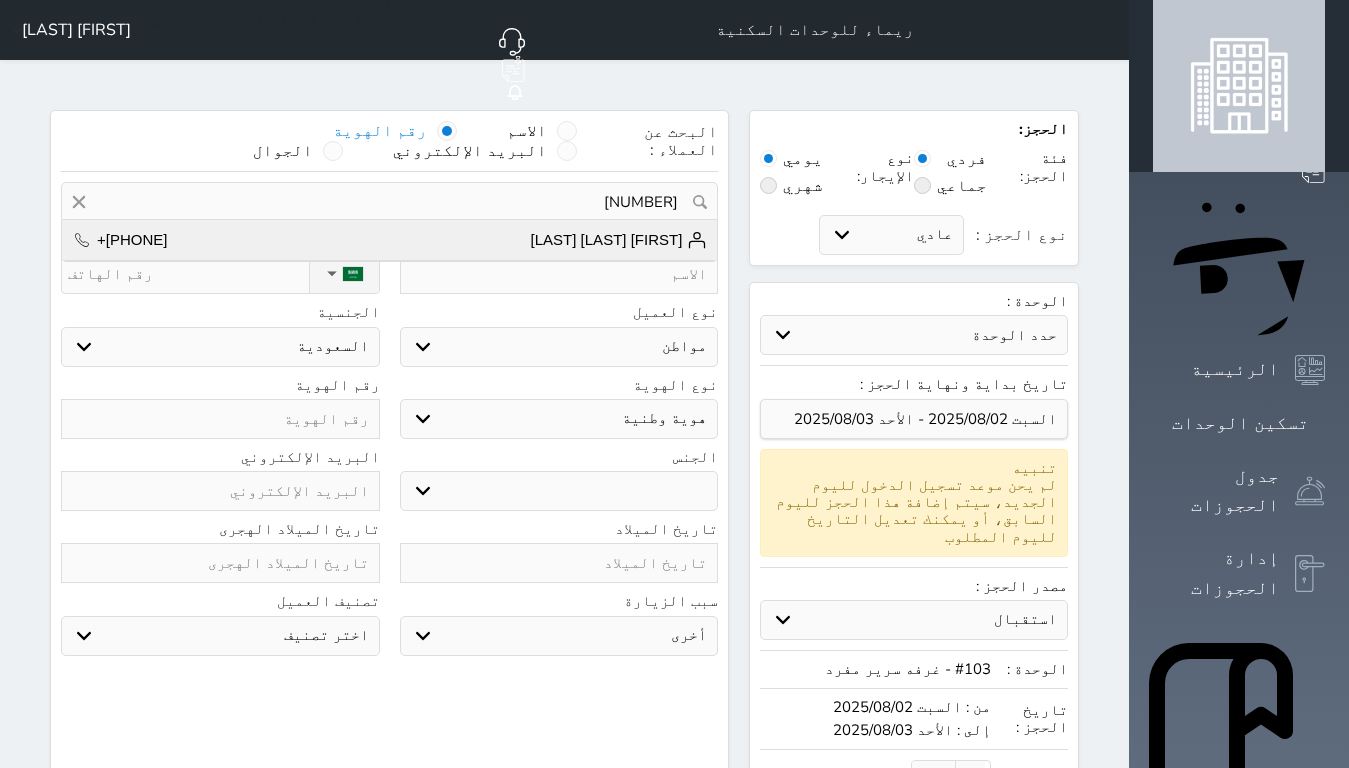 click on "[FIRST] [LAST] [LAST] +[PHONE]" at bounding box center [389, 240] 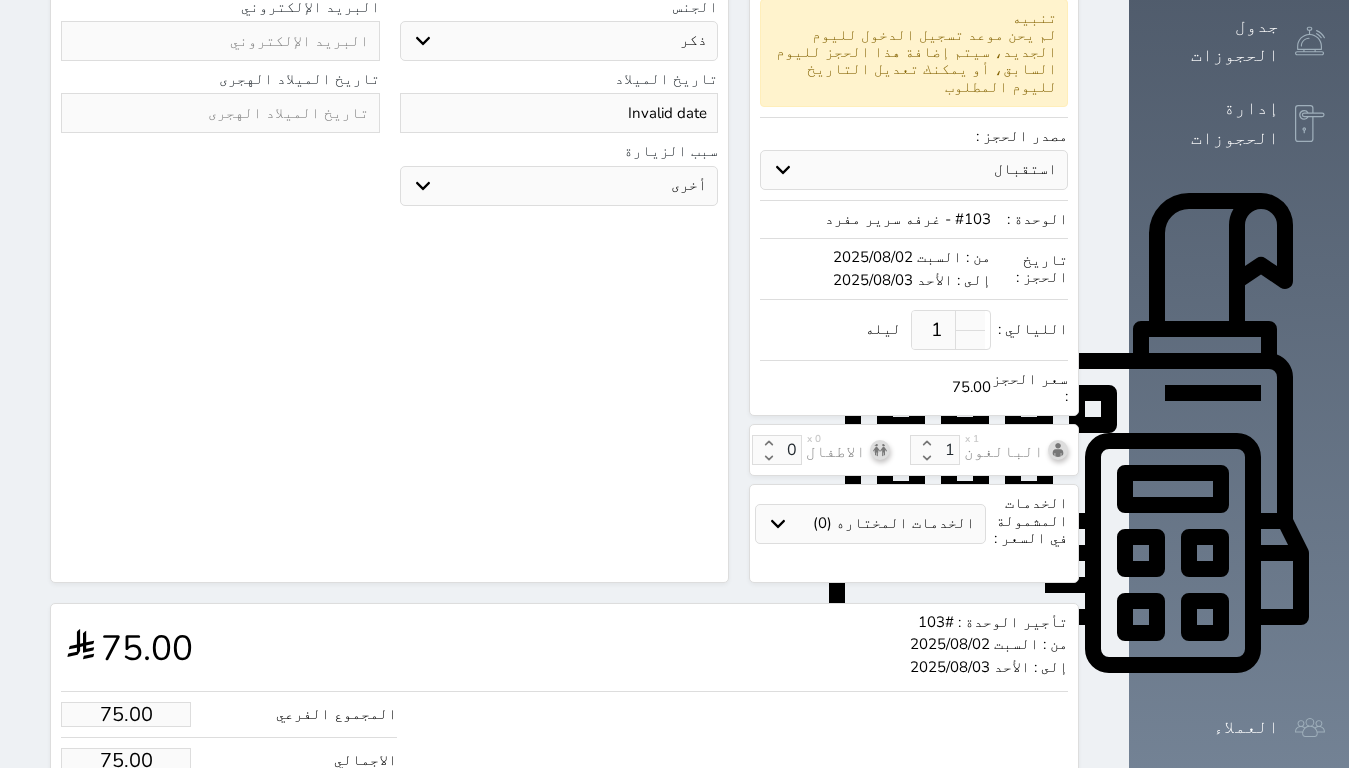 scroll, scrollTop: 455, scrollLeft: 0, axis: vertical 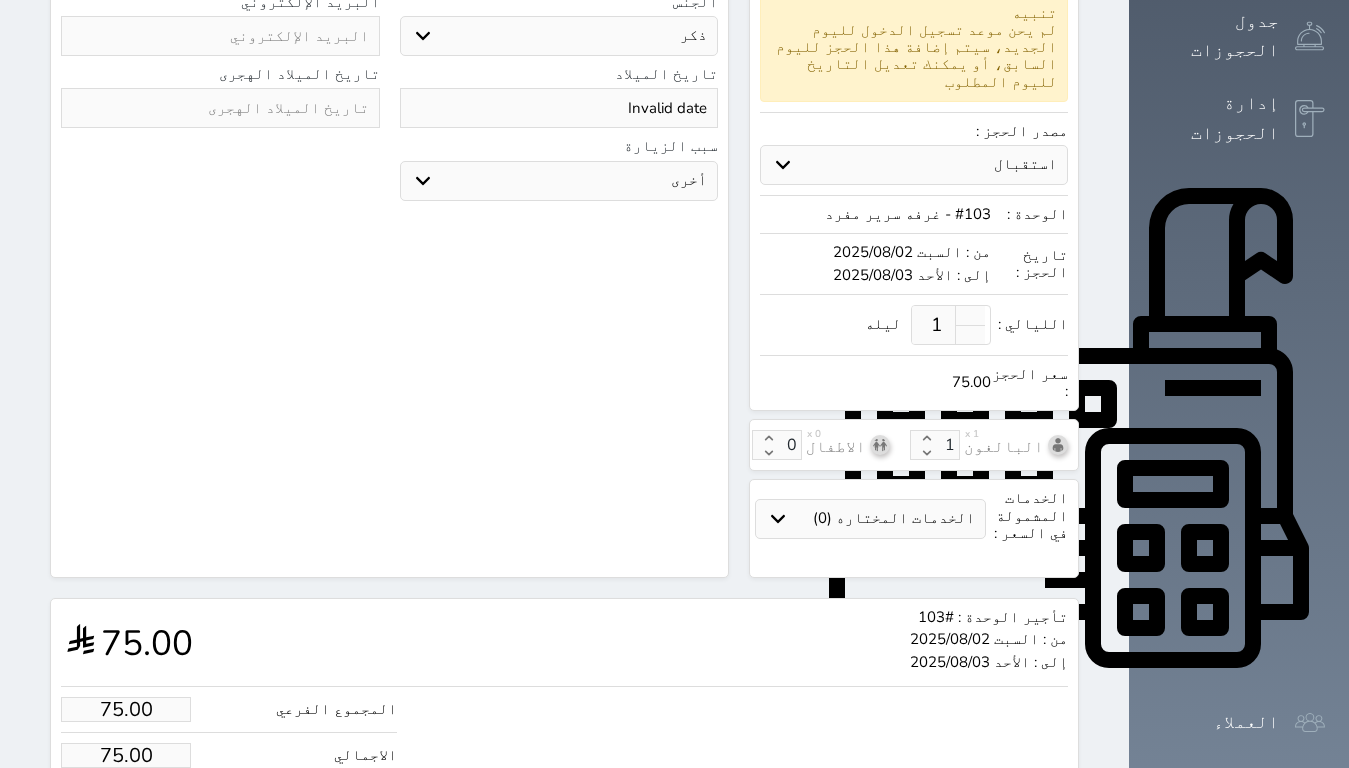 click on "حجز" at bounding box center [149, 816] 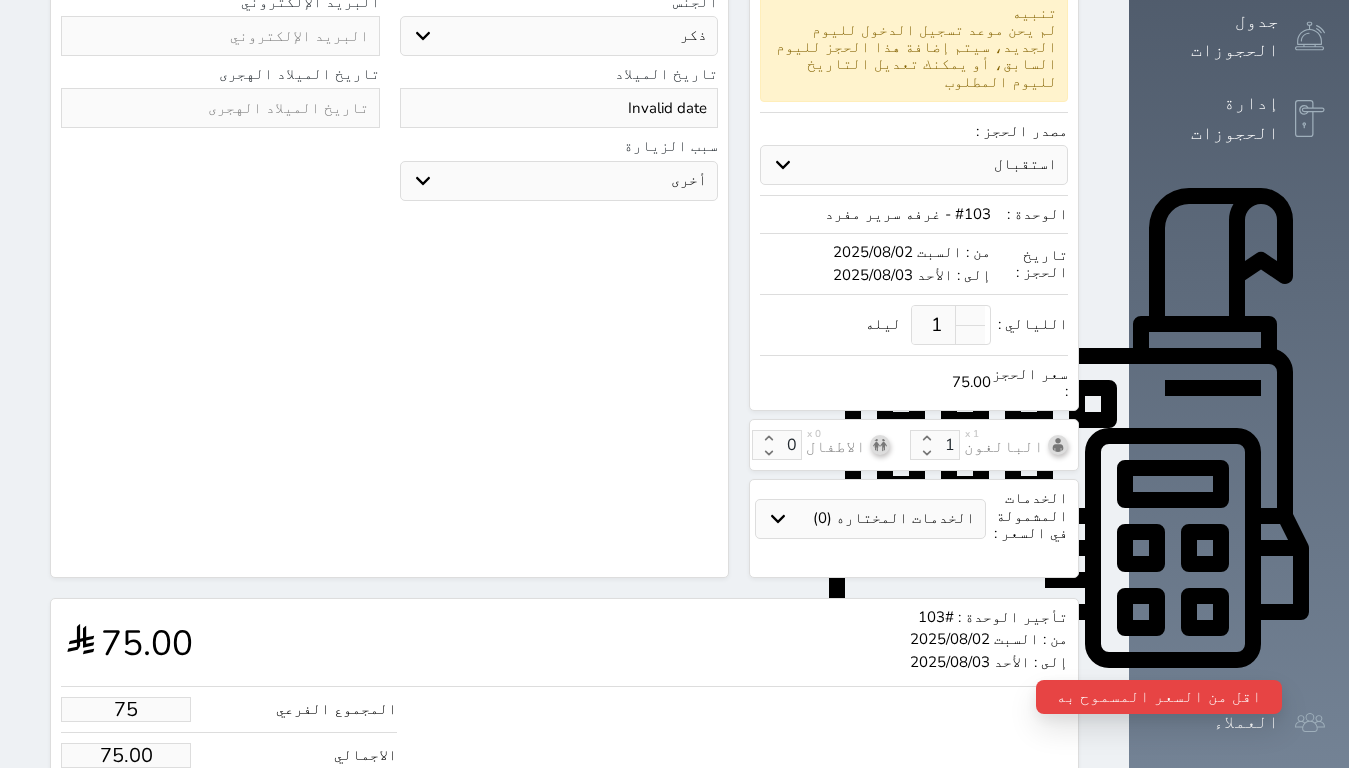 click on "75" at bounding box center (126, 709) 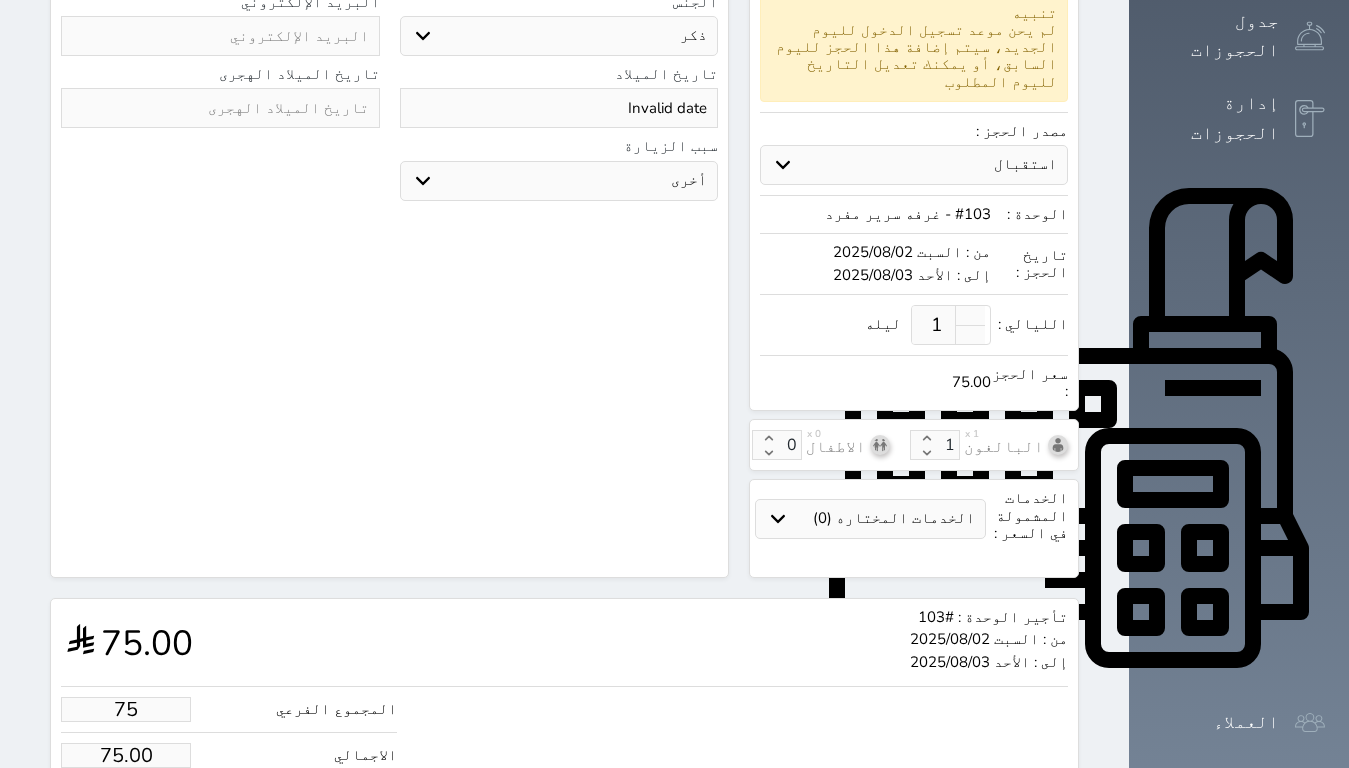 type on "7" 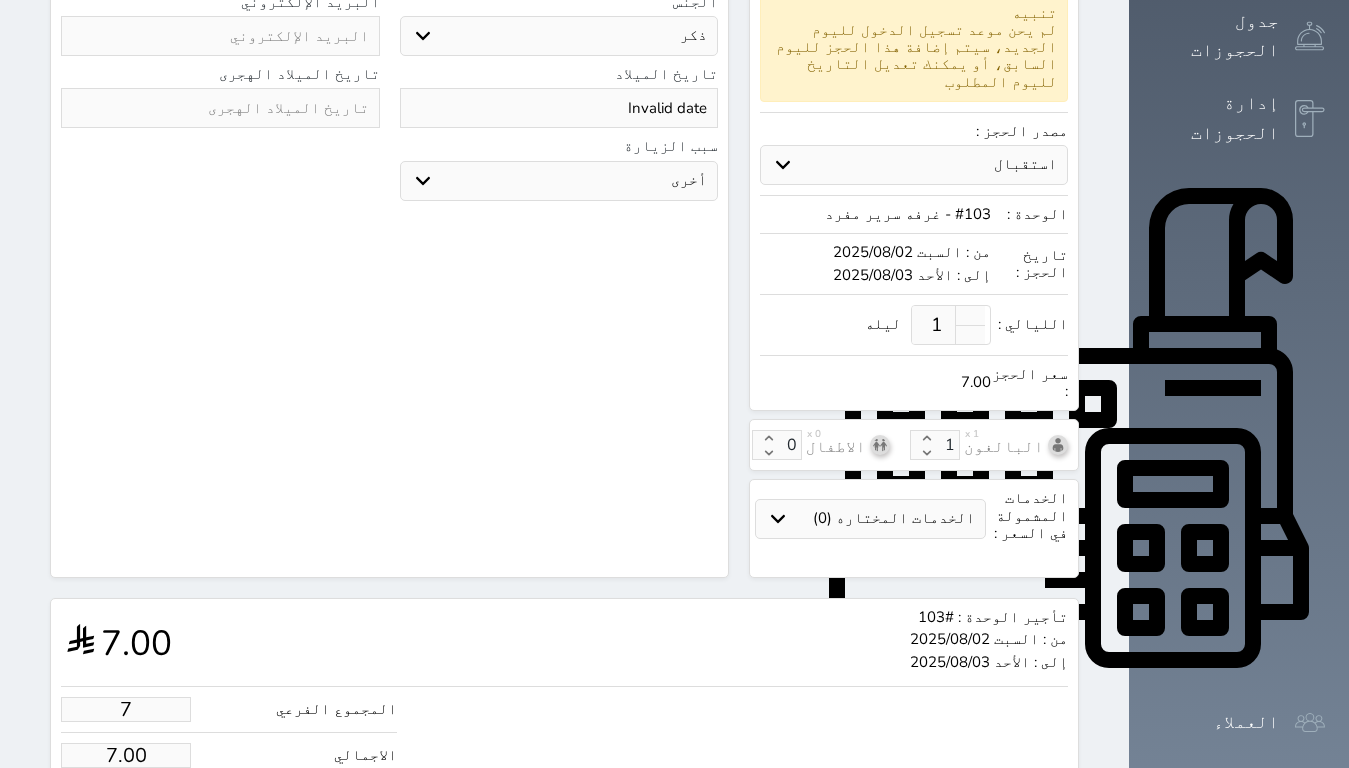 type on "1" 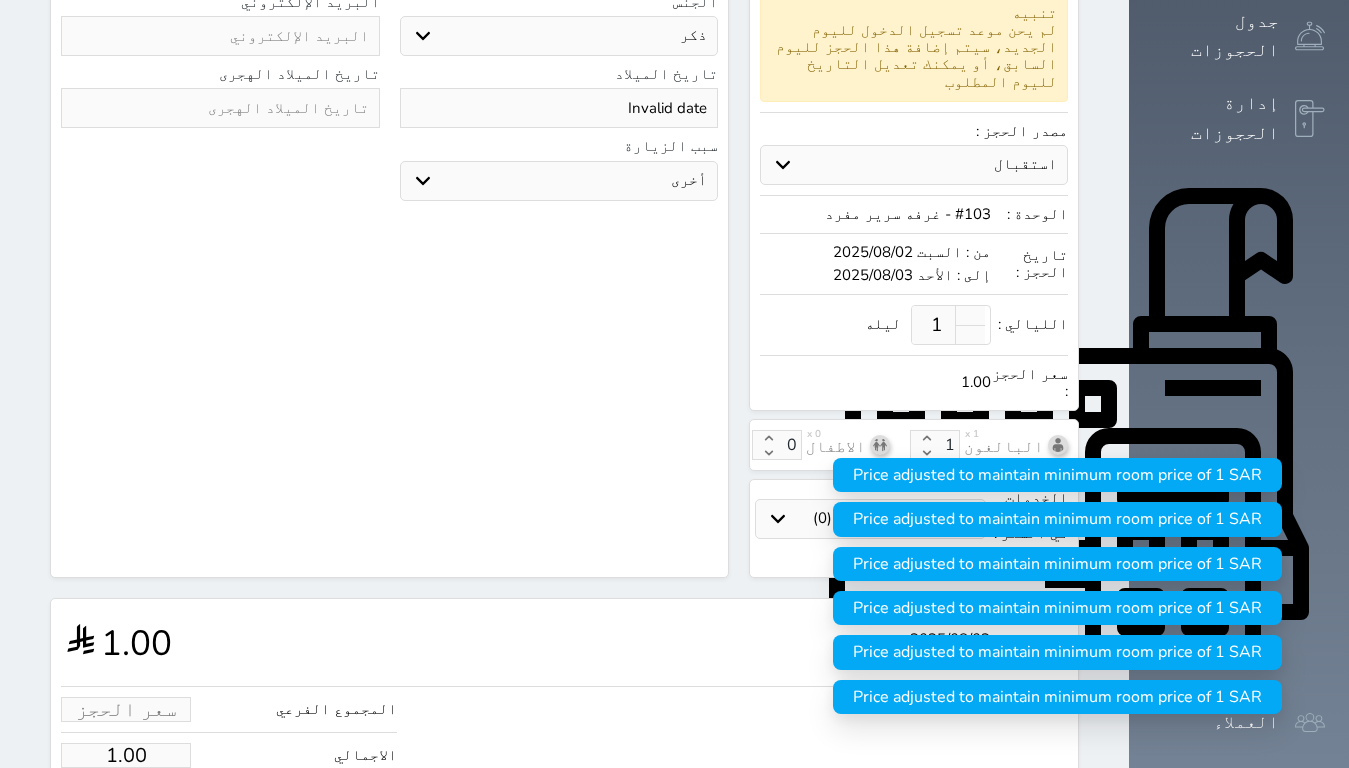 type on "8" 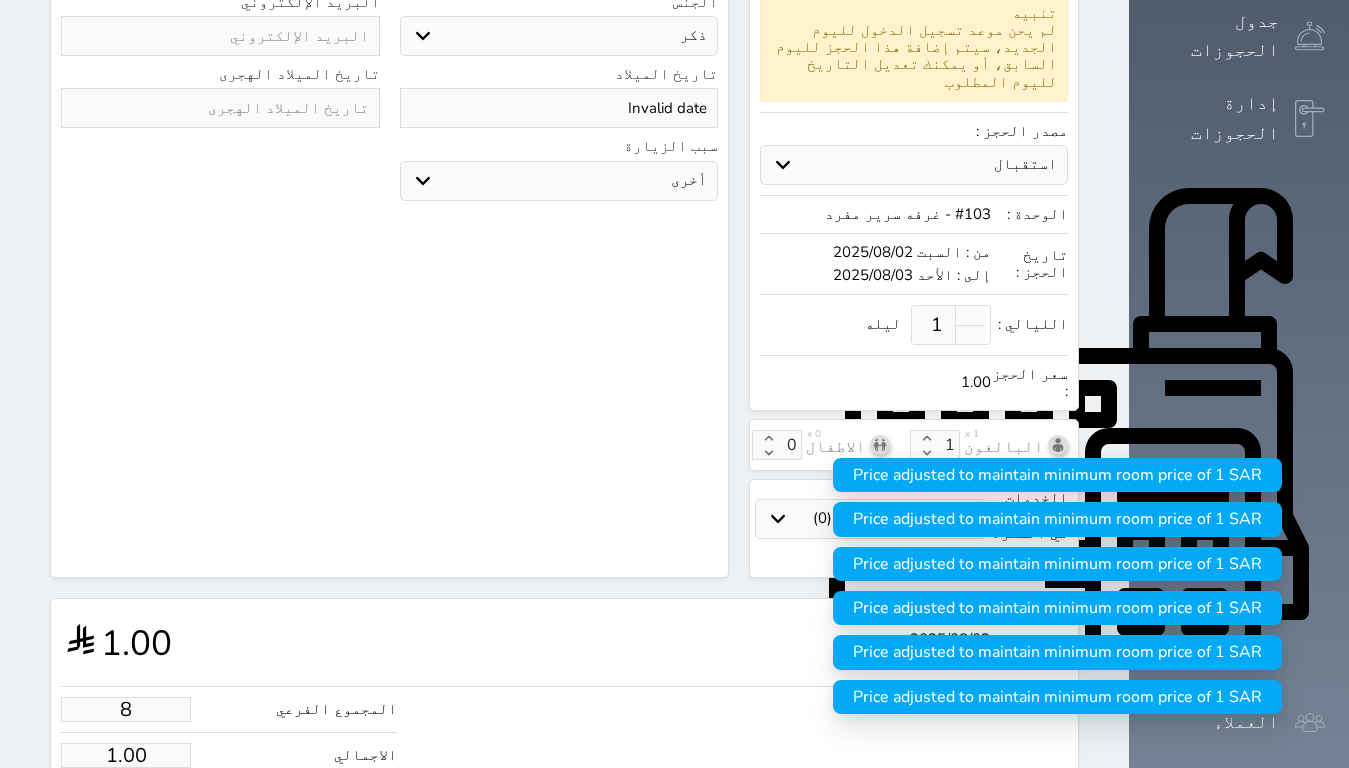 type on "8.00" 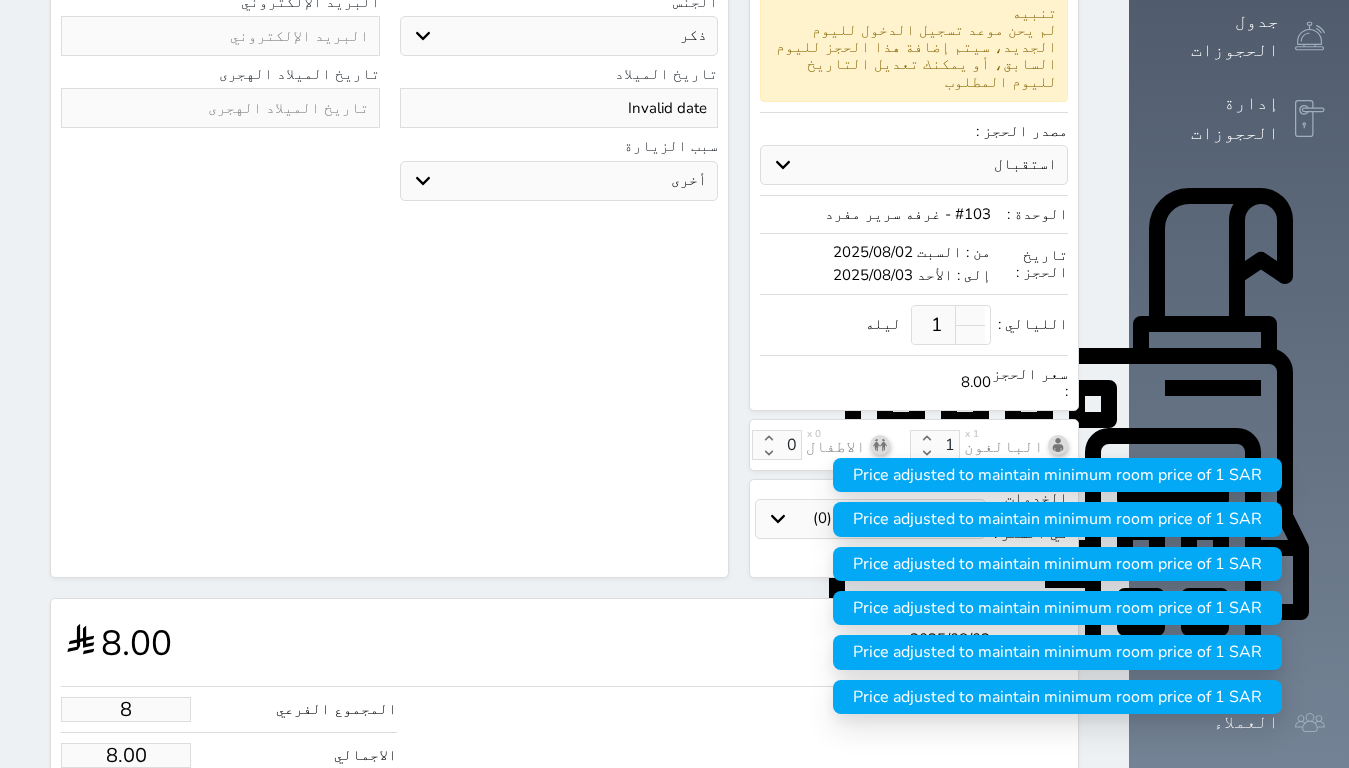 type on "80" 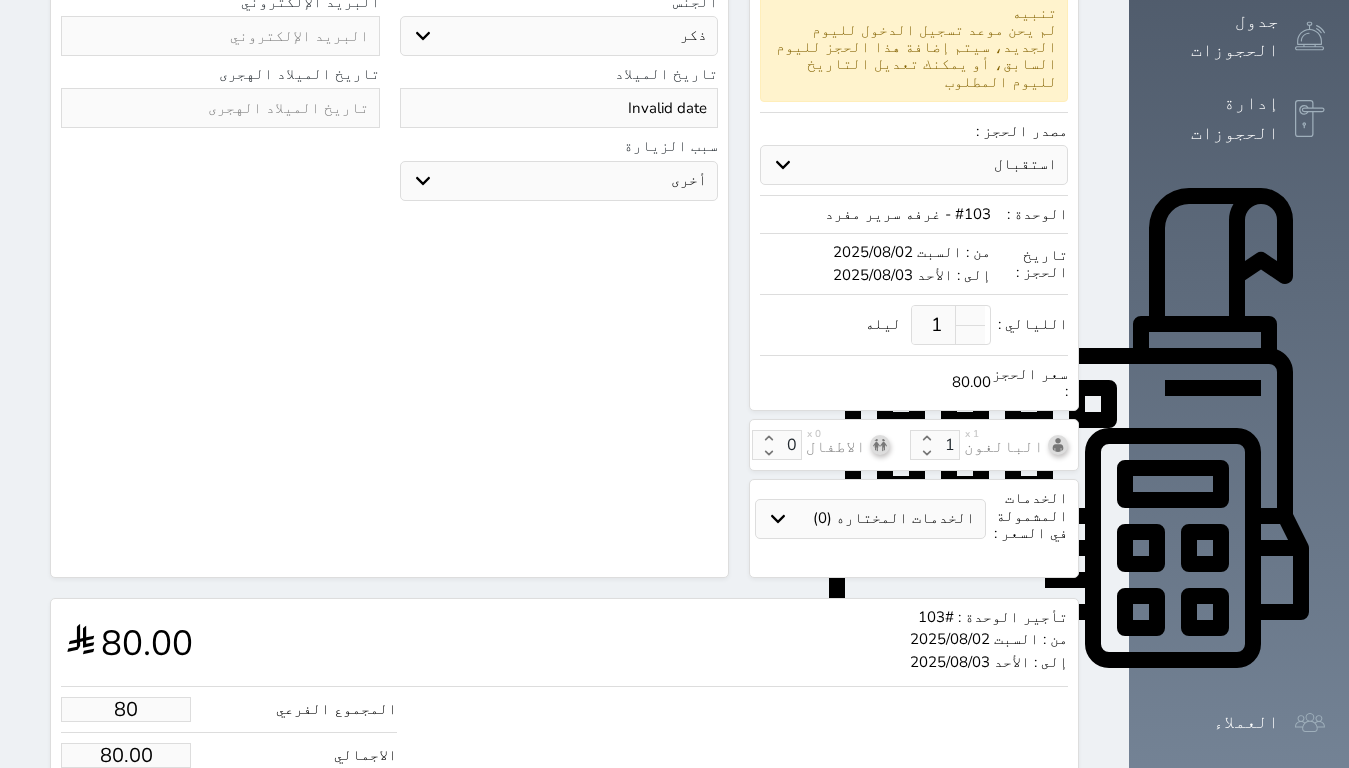 type on "80.00" 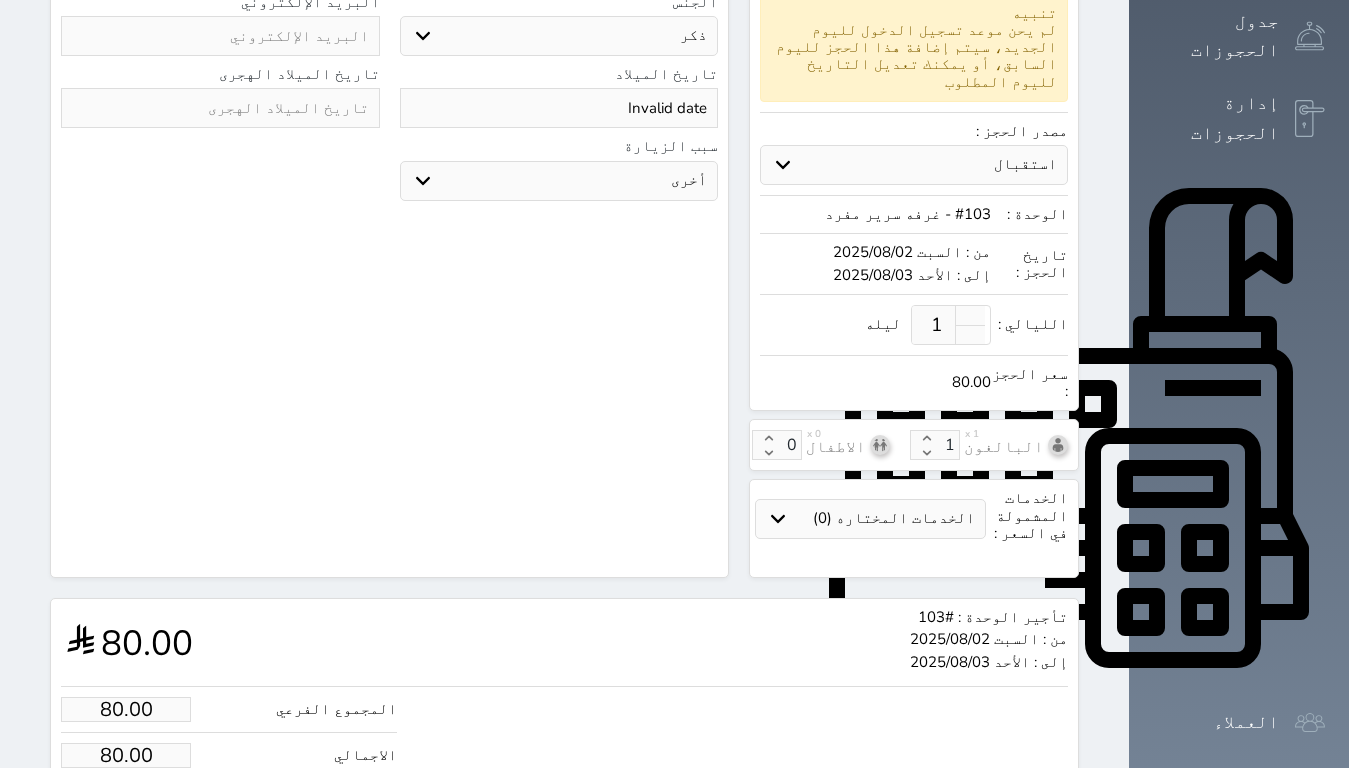 click on "حجز" at bounding box center [149, 816] 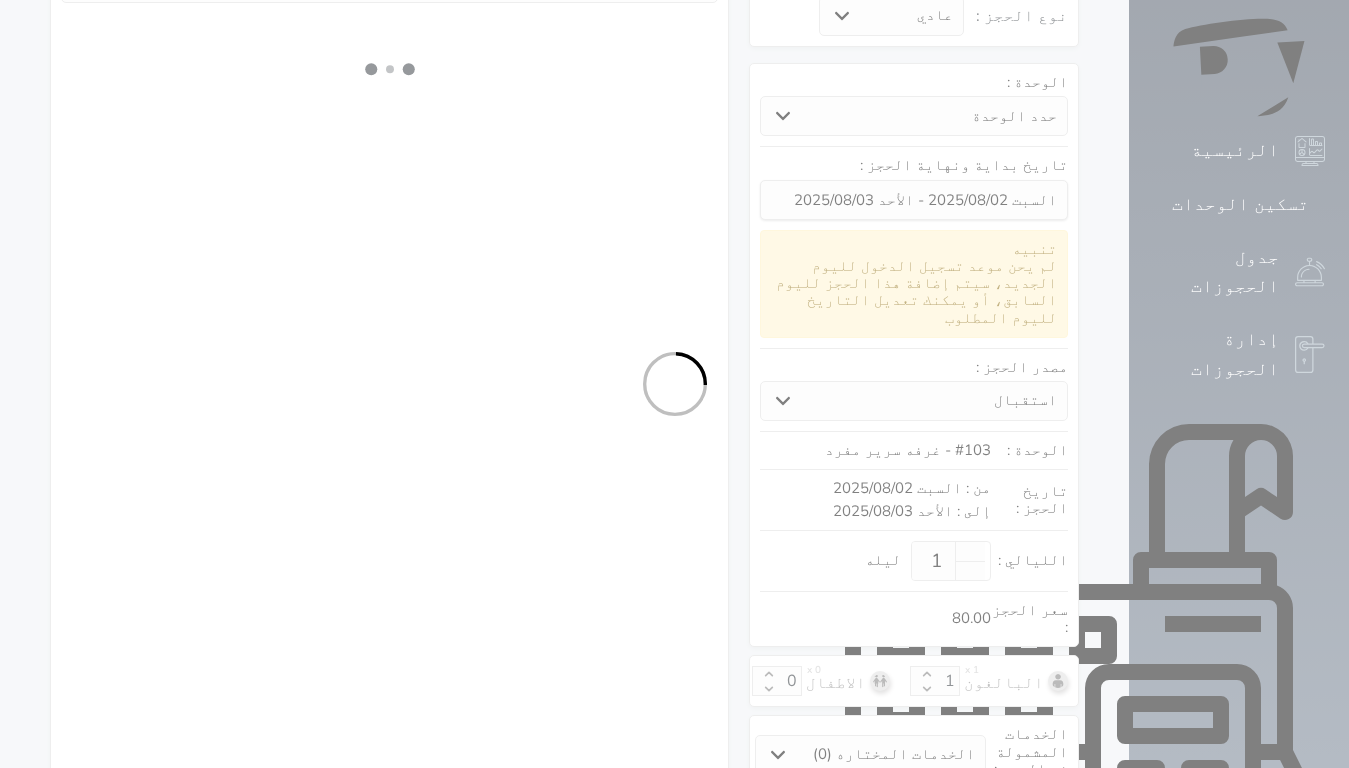 select on "1" 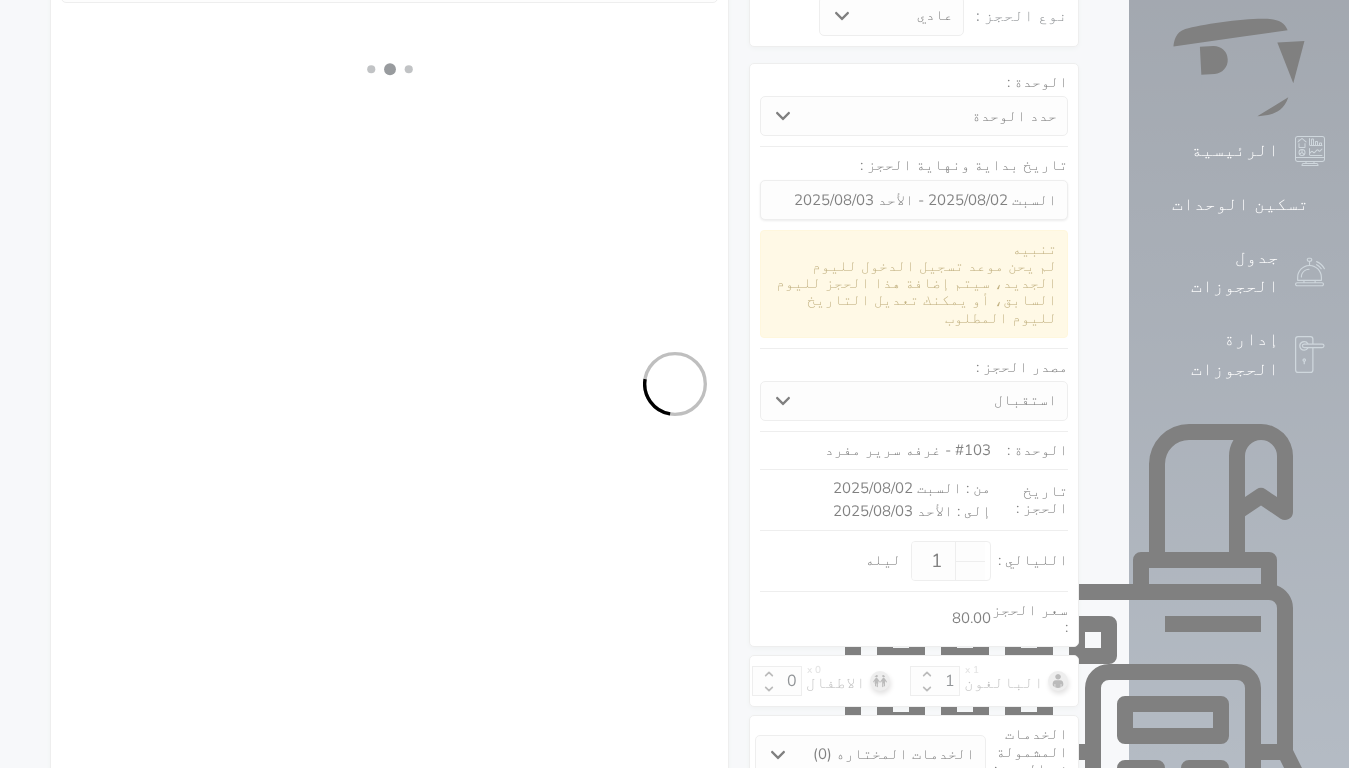 select on "113" 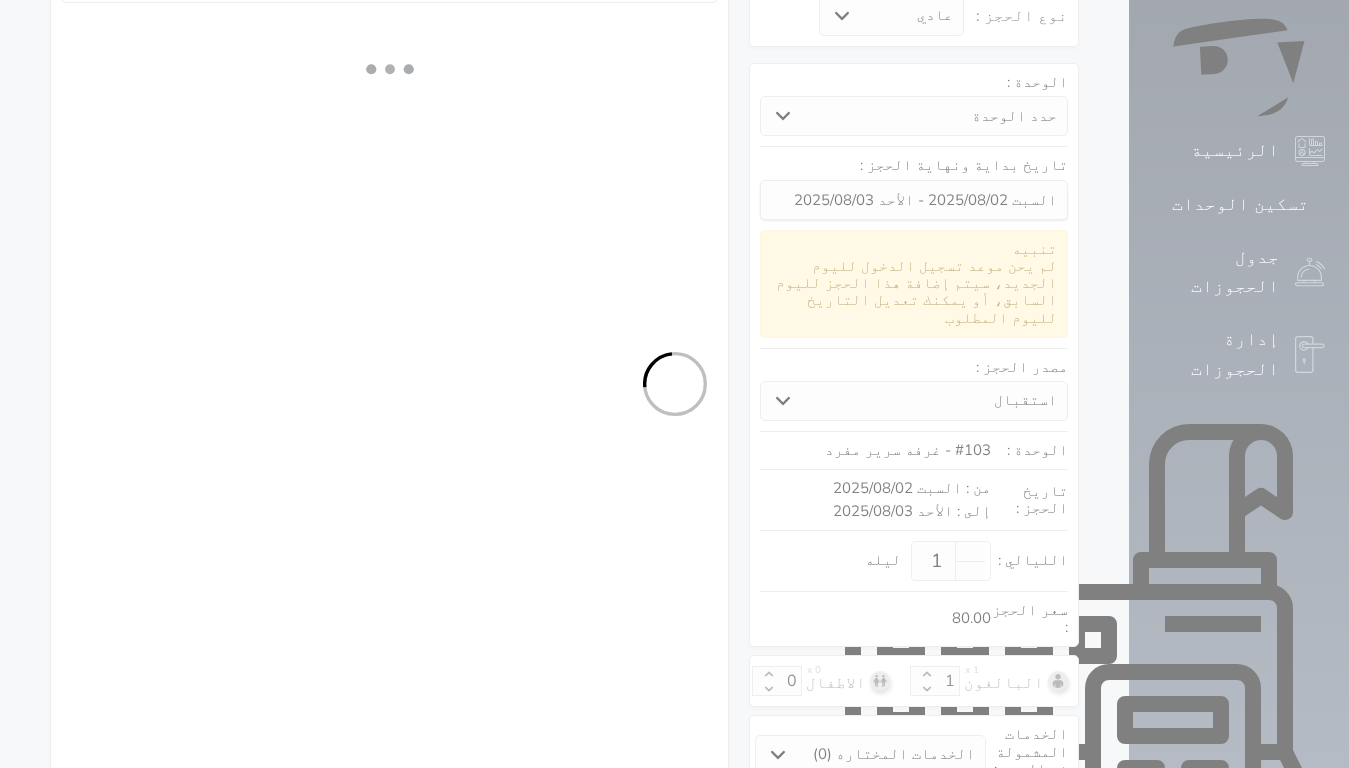 select on "1" 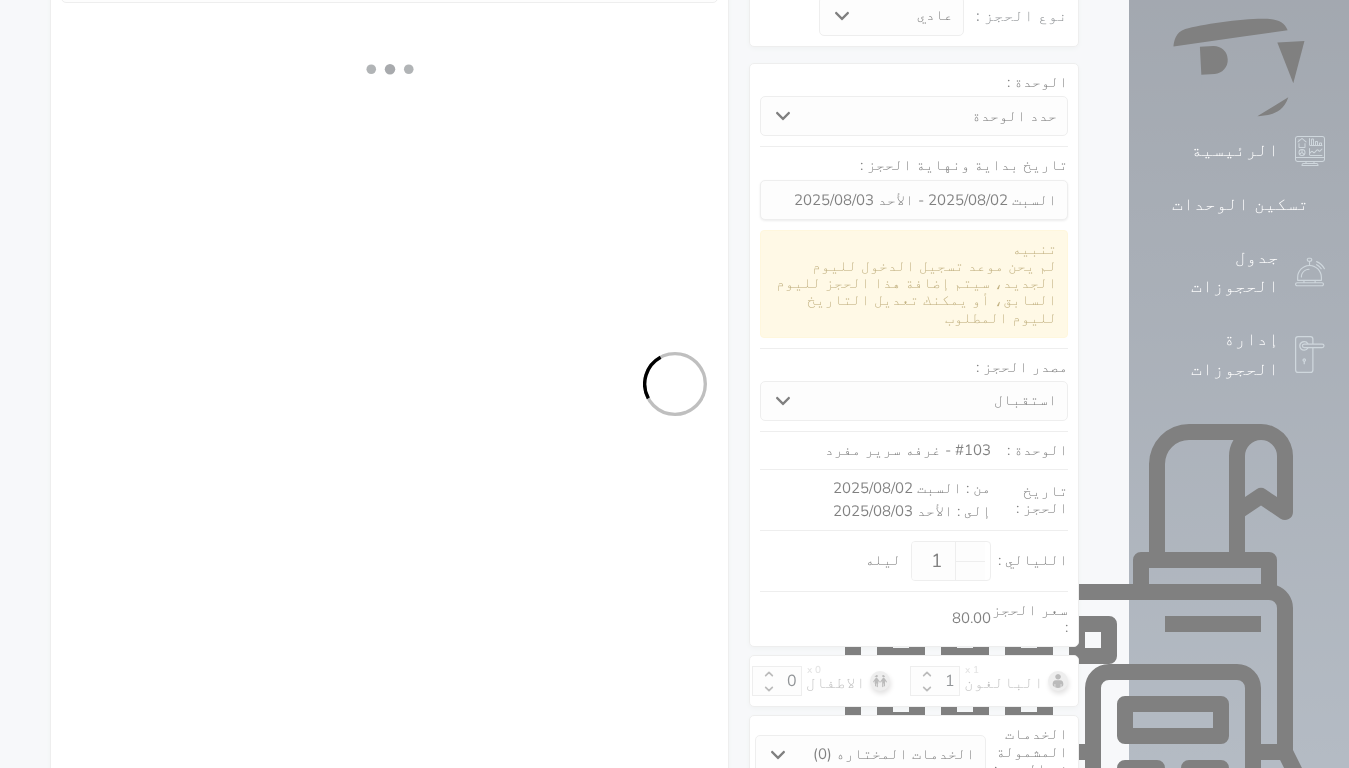 select on "7" 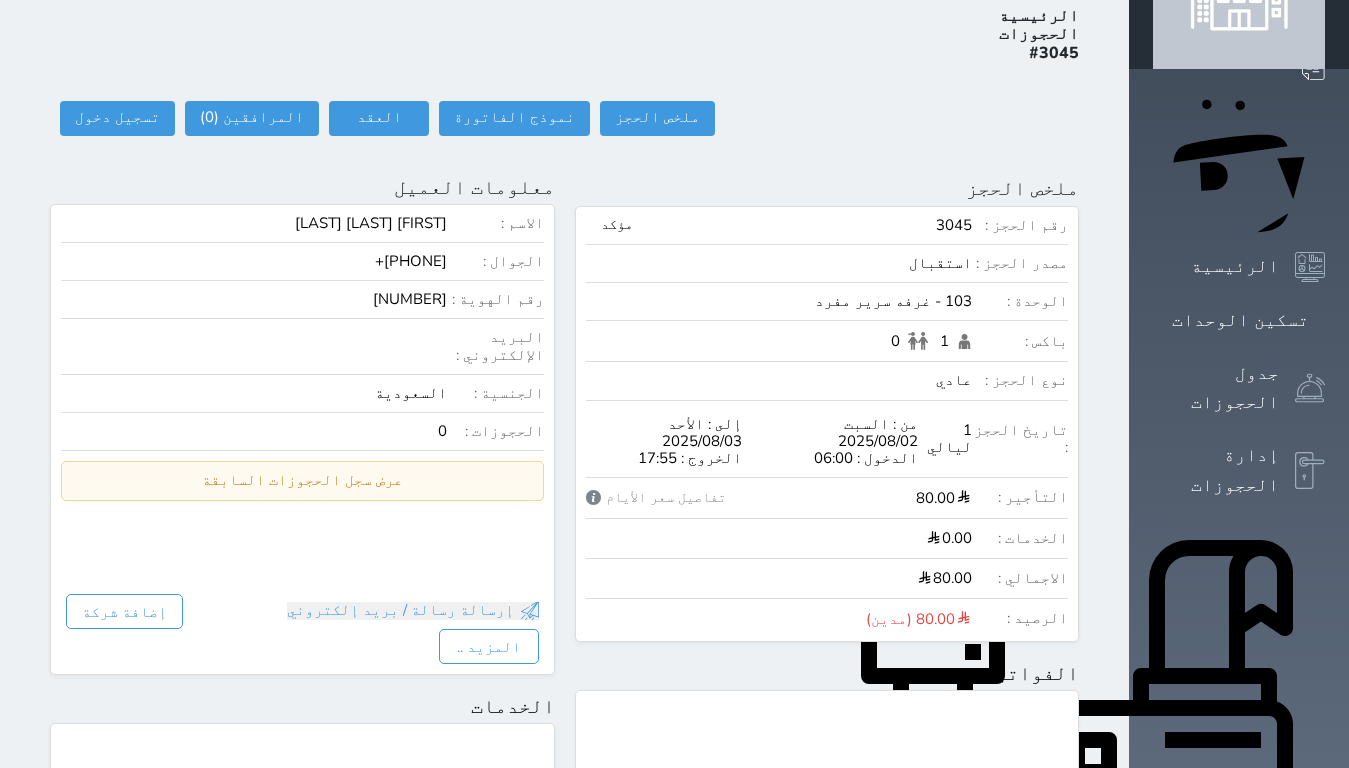 scroll, scrollTop: 0, scrollLeft: 0, axis: both 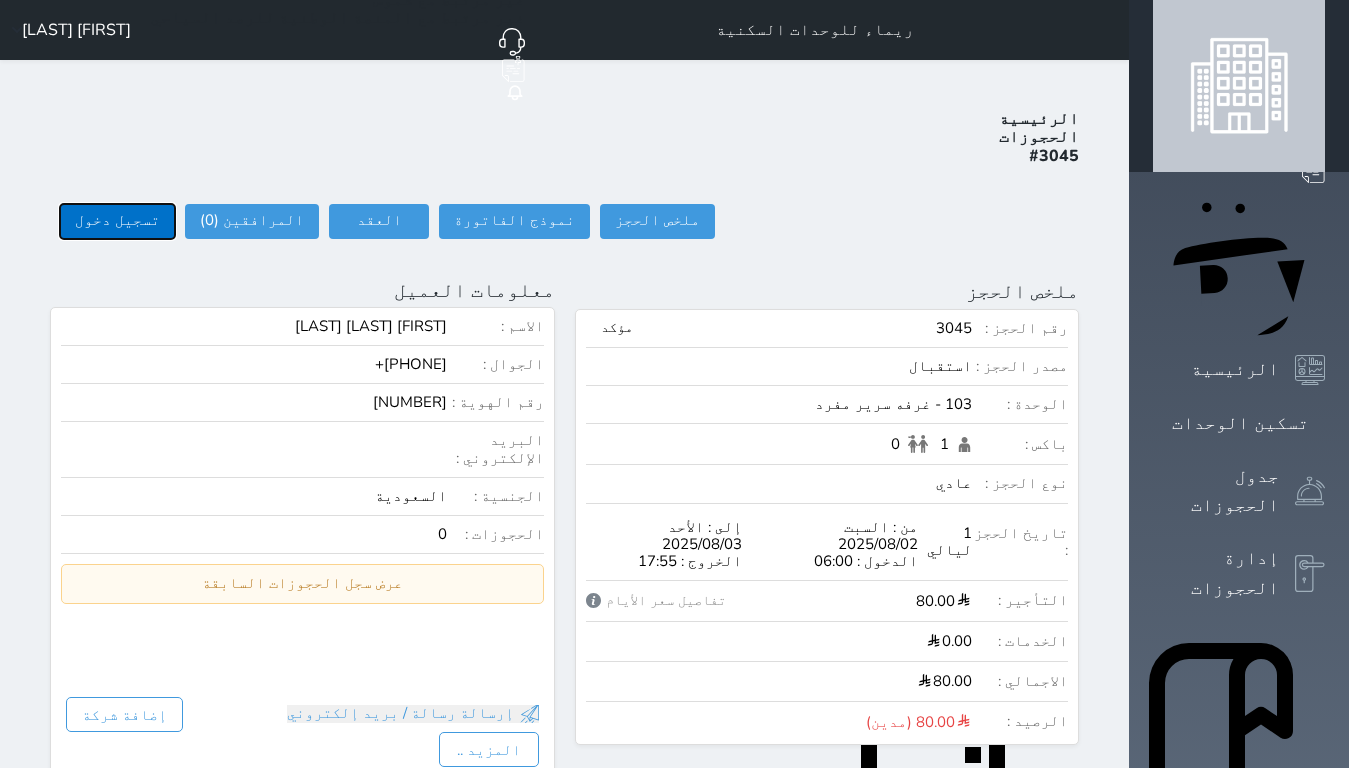 click on "تسجيل دخول" at bounding box center [117, 221] 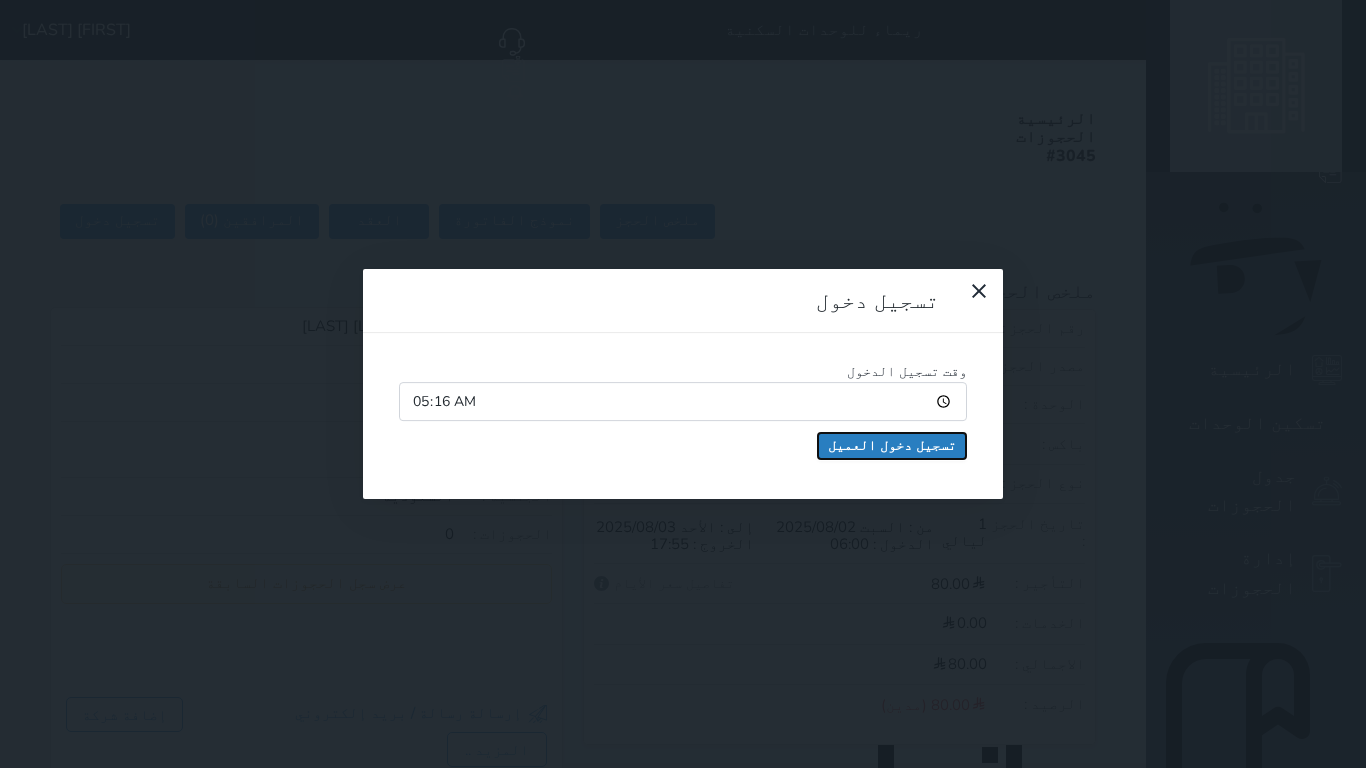 click on "تسجيل دخول العميل" at bounding box center (892, 446) 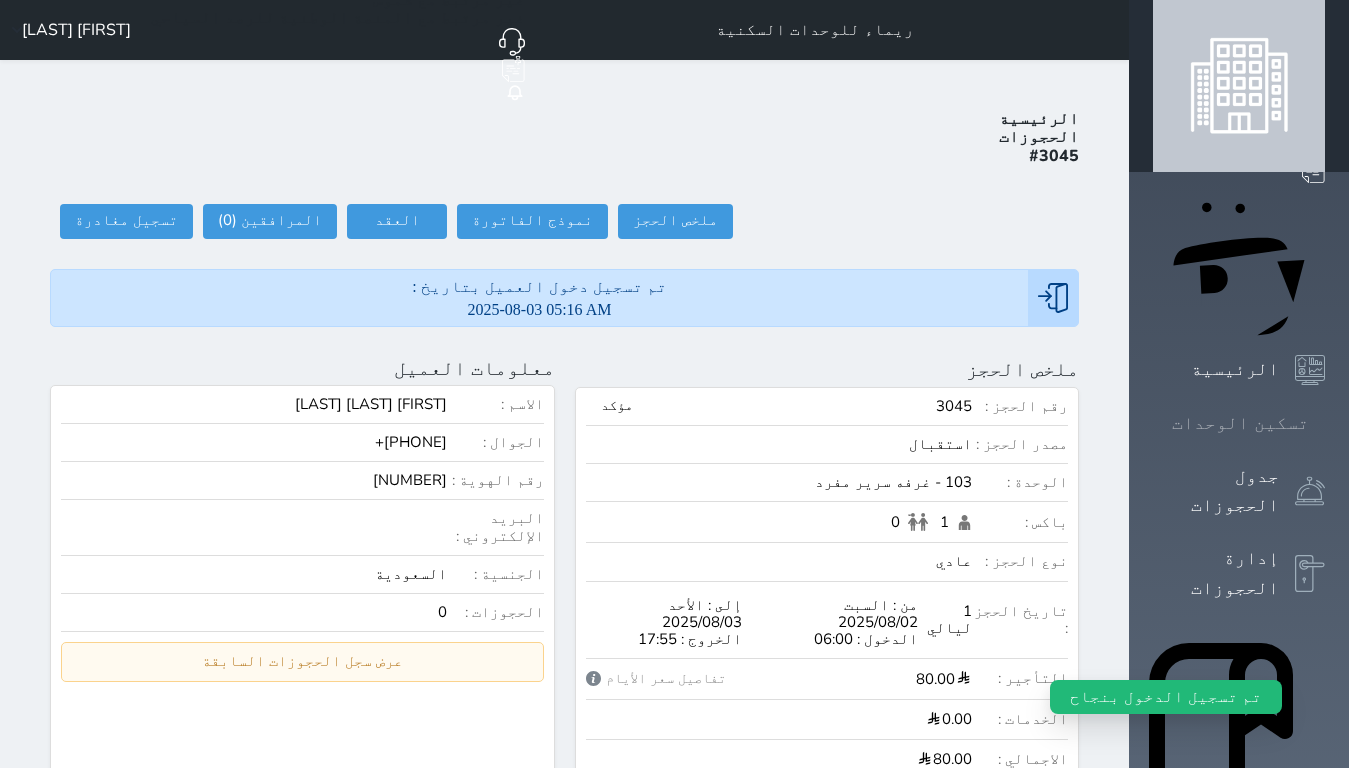 click at bounding box center (1325, 423) 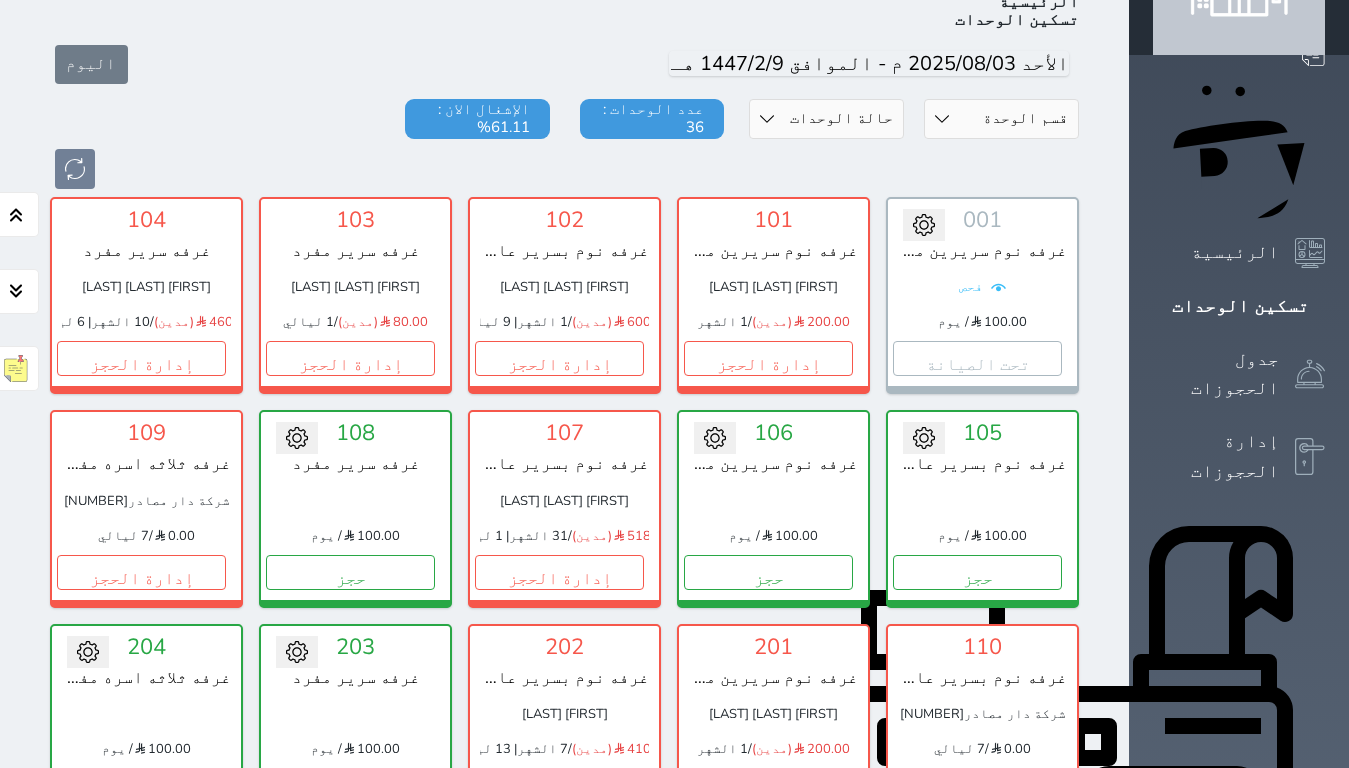 scroll, scrollTop: 100, scrollLeft: 0, axis: vertical 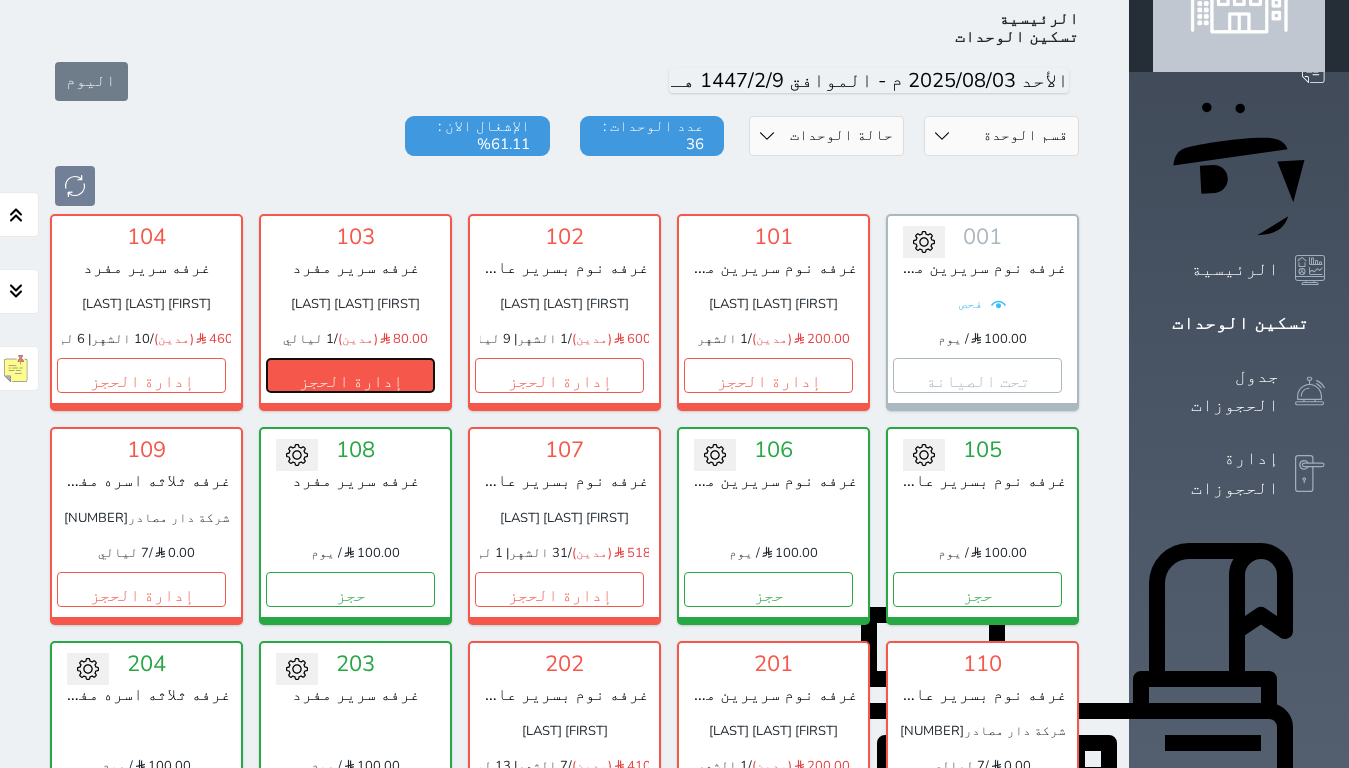 click on "إدارة الحجز" at bounding box center [350, 375] 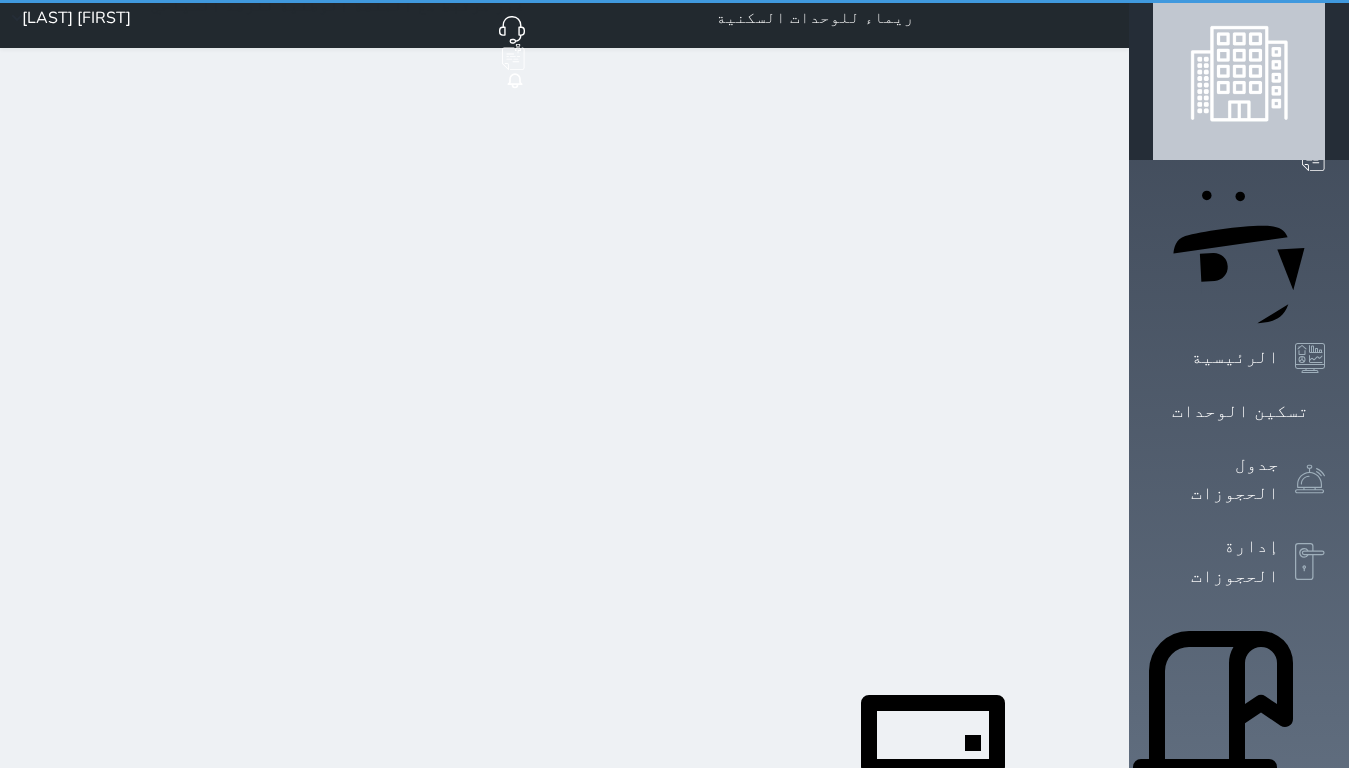 scroll, scrollTop: 0, scrollLeft: 0, axis: both 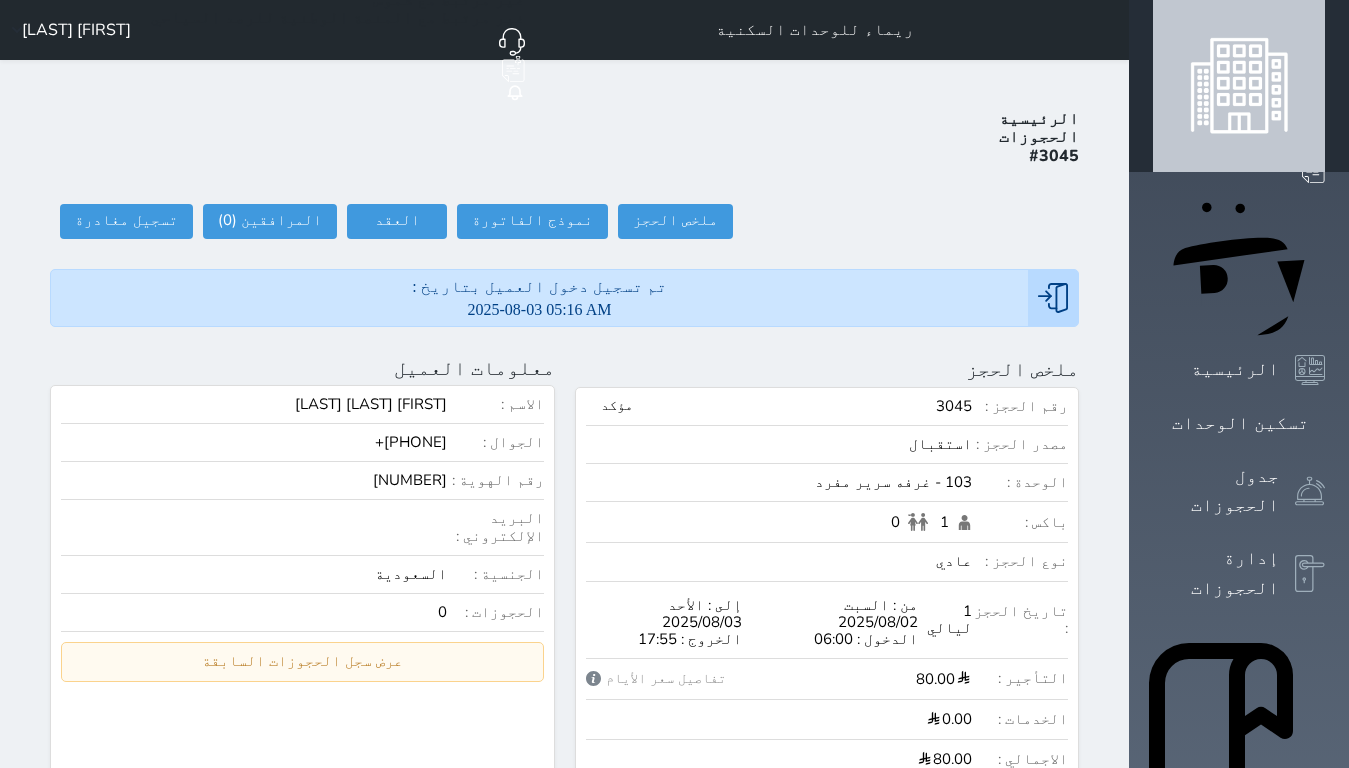 click on "[NUMBER]" at bounding box center (254, 480) 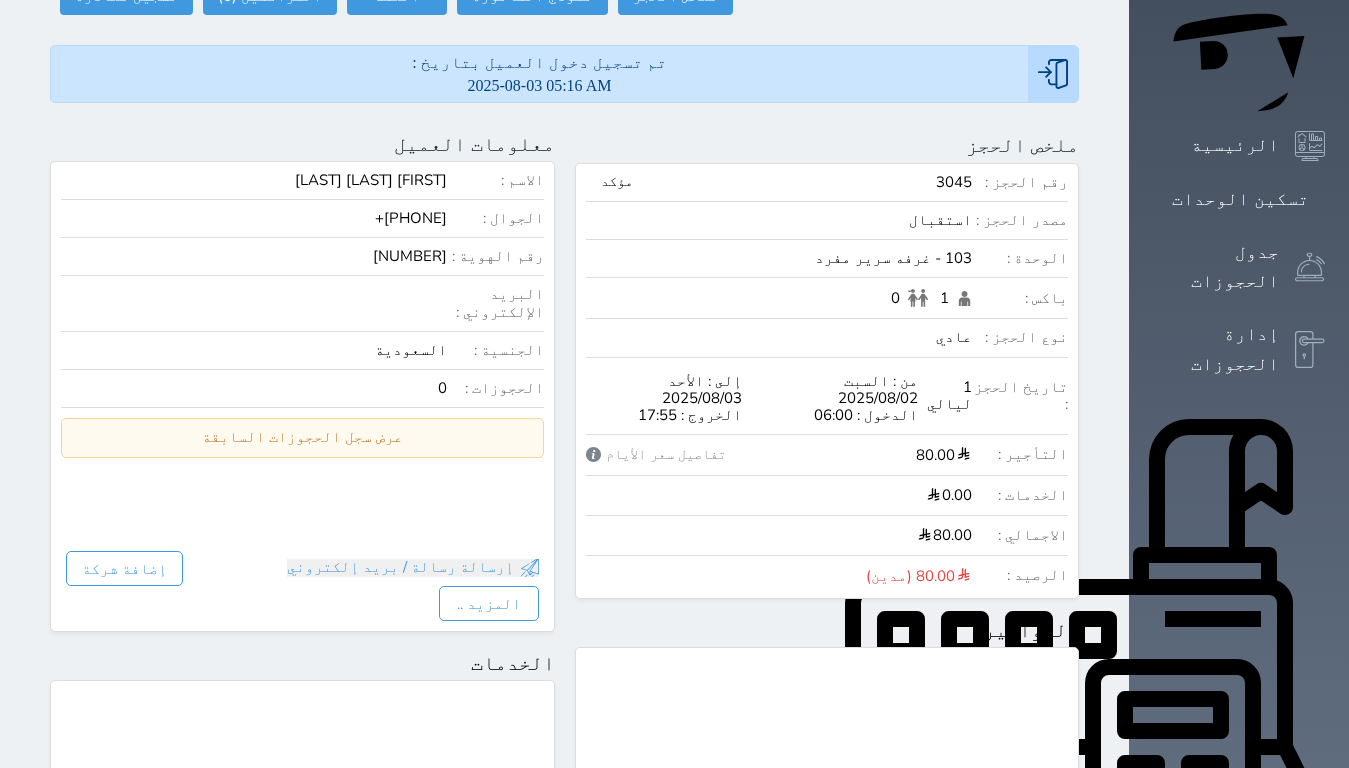 scroll, scrollTop: 0, scrollLeft: 0, axis: both 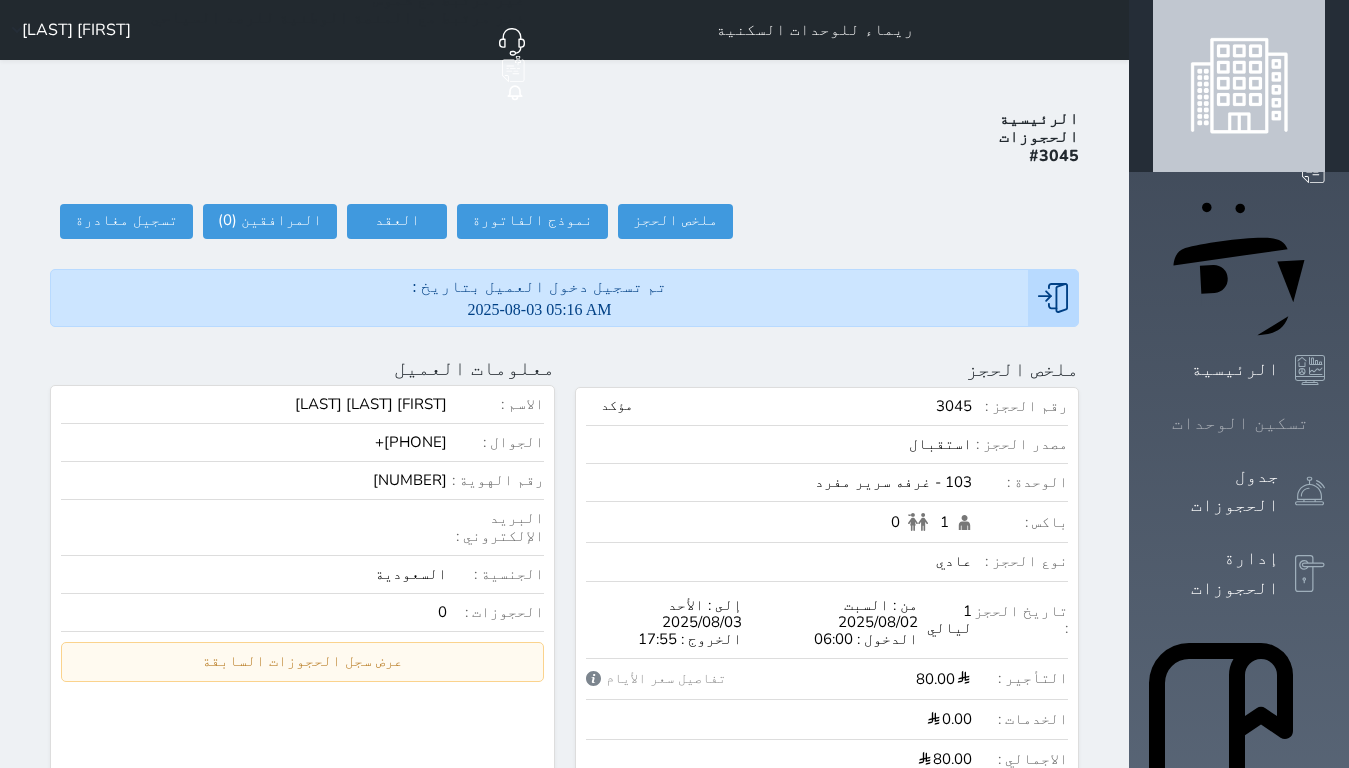 click 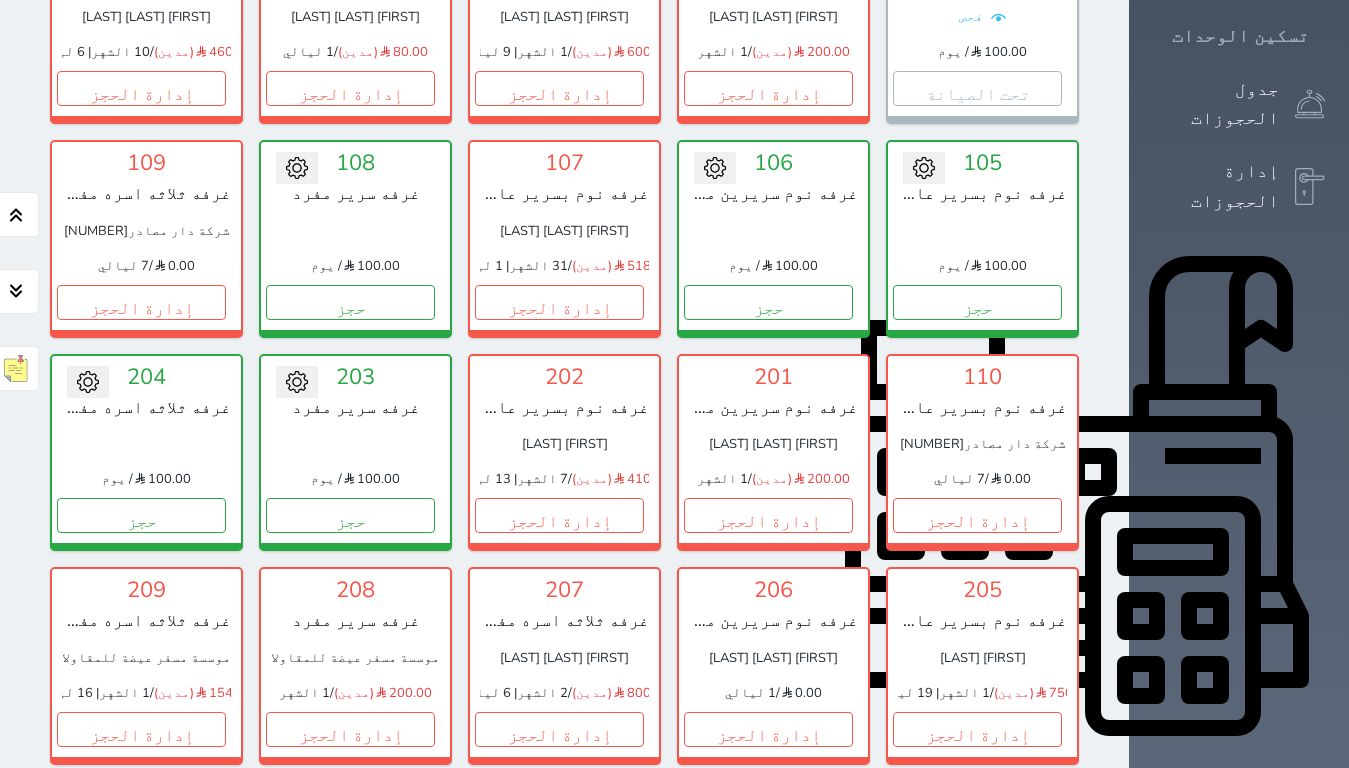 scroll, scrollTop: 400, scrollLeft: 0, axis: vertical 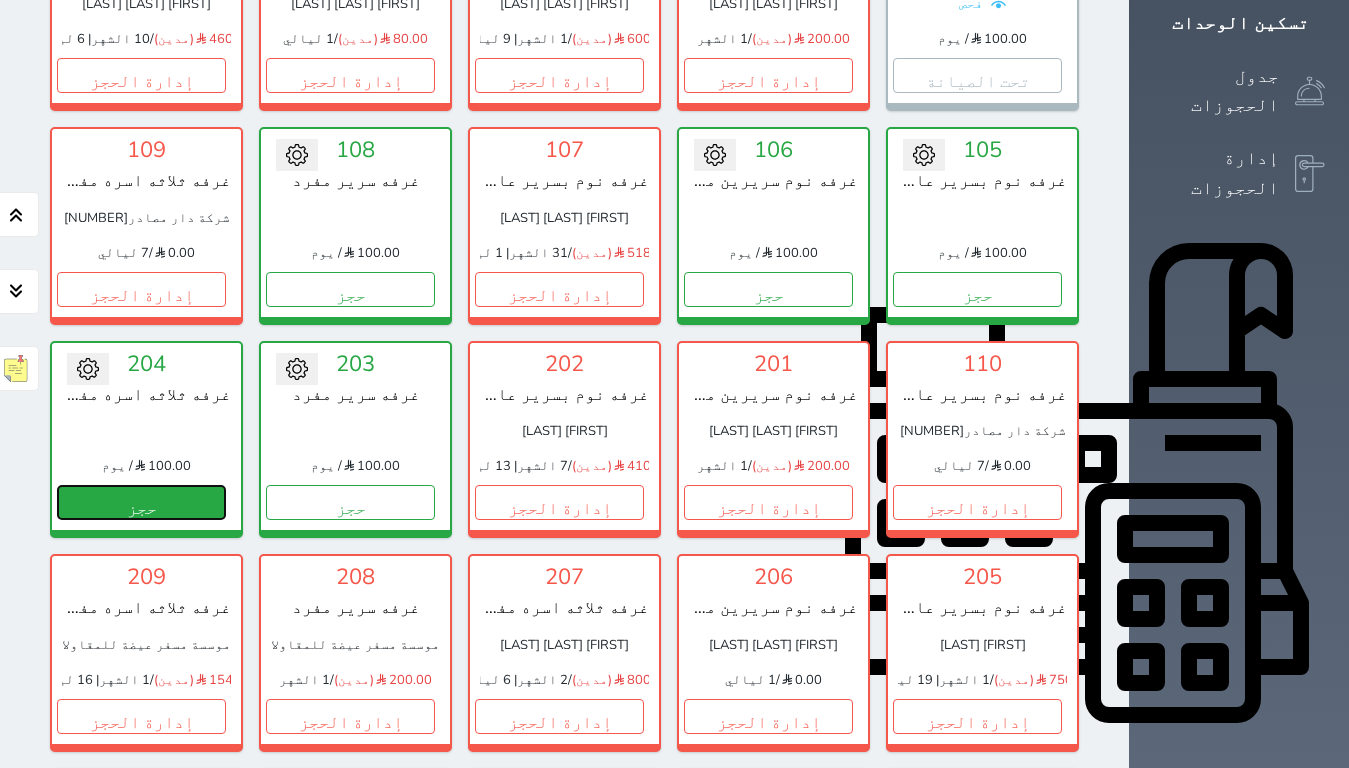 click on "حجز" at bounding box center (141, 502) 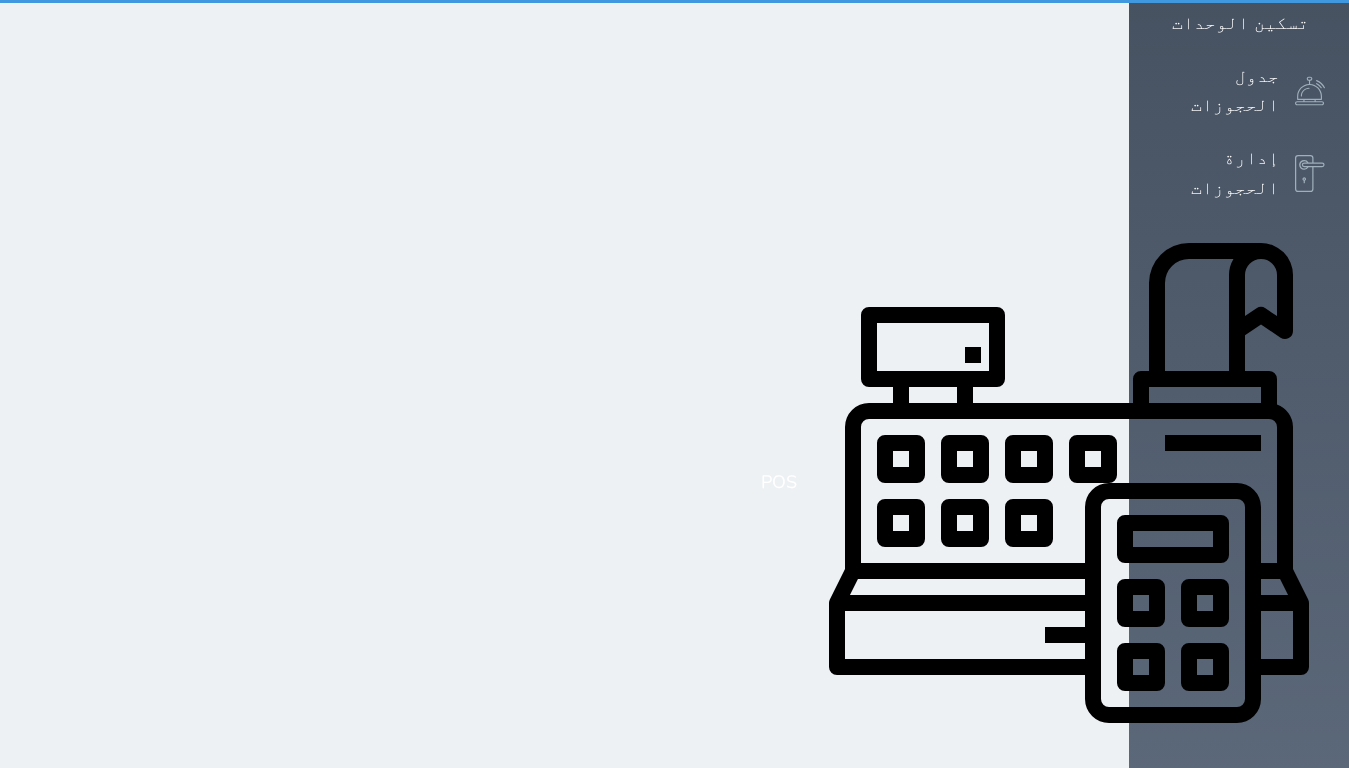 scroll, scrollTop: 55, scrollLeft: 0, axis: vertical 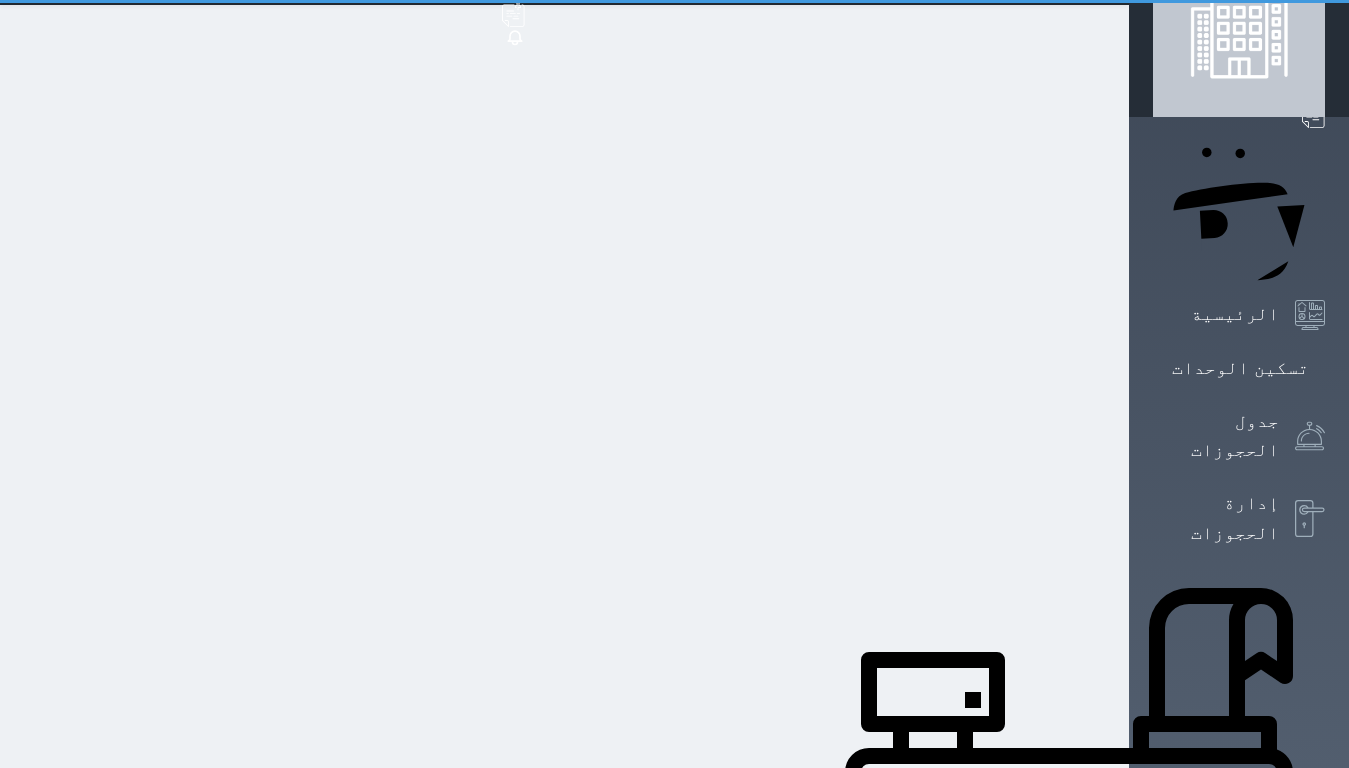 select on "1" 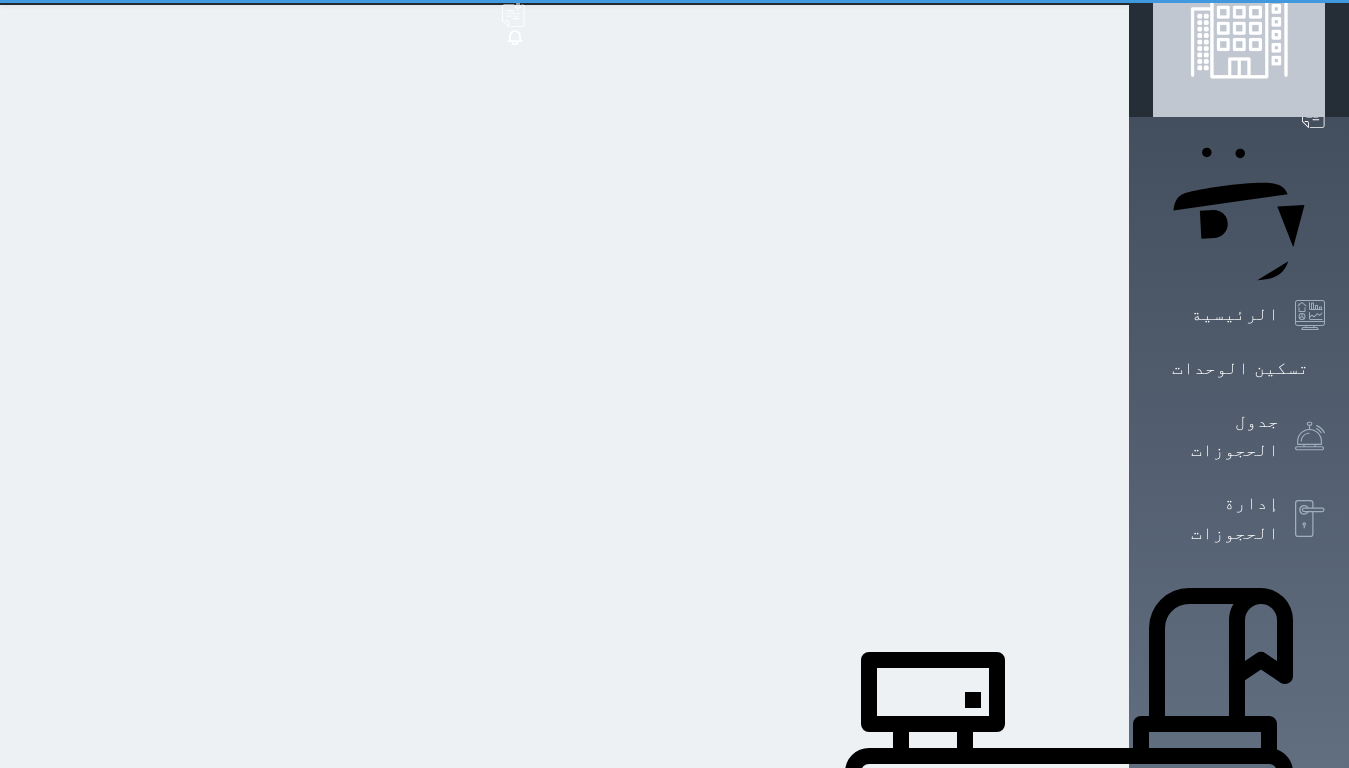 scroll, scrollTop: 0, scrollLeft: 0, axis: both 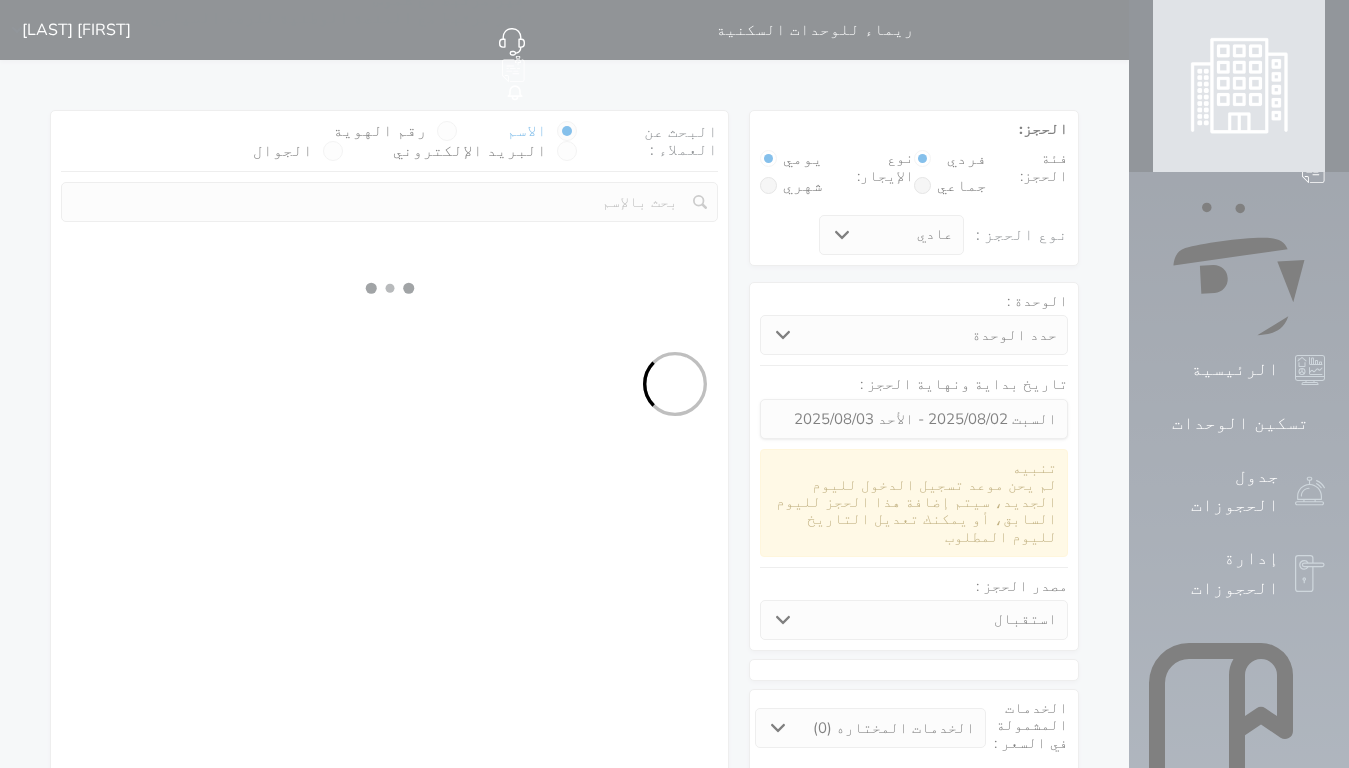 select 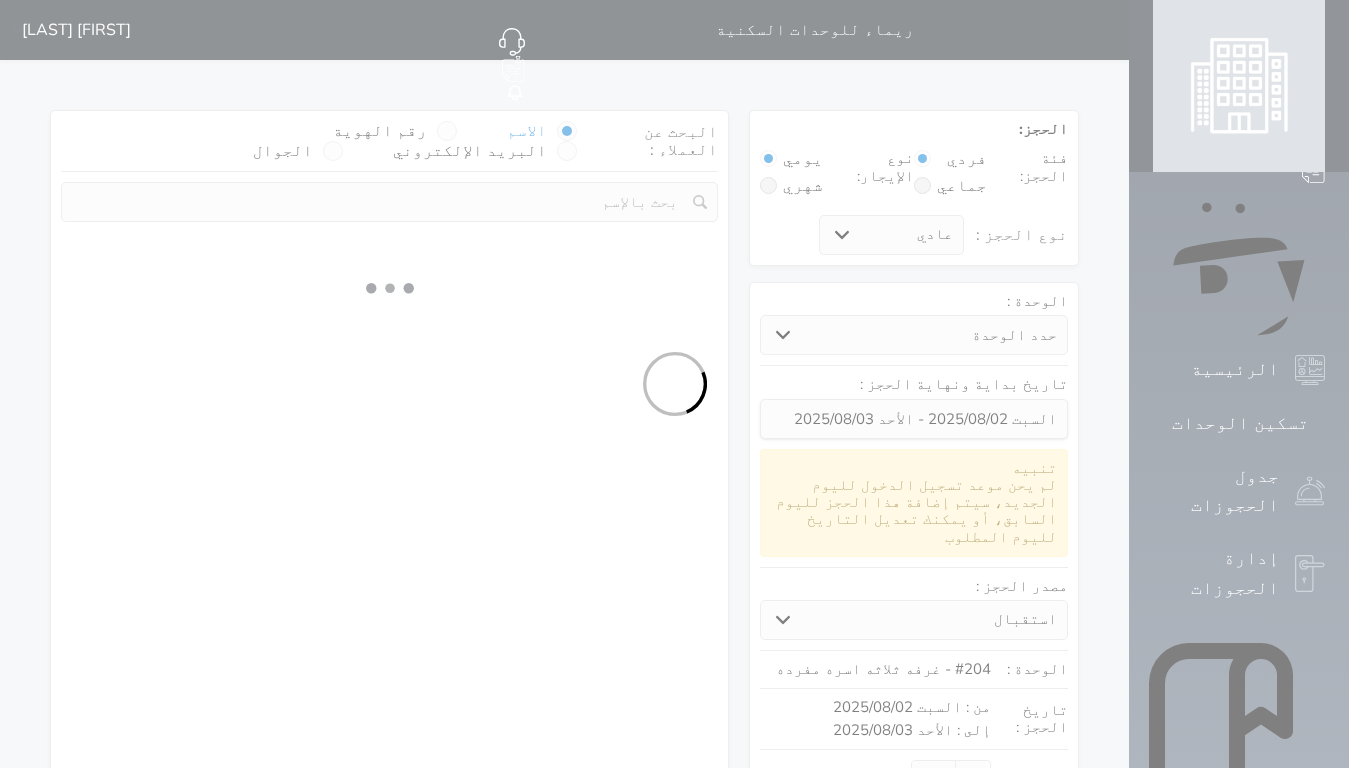 select on "1" 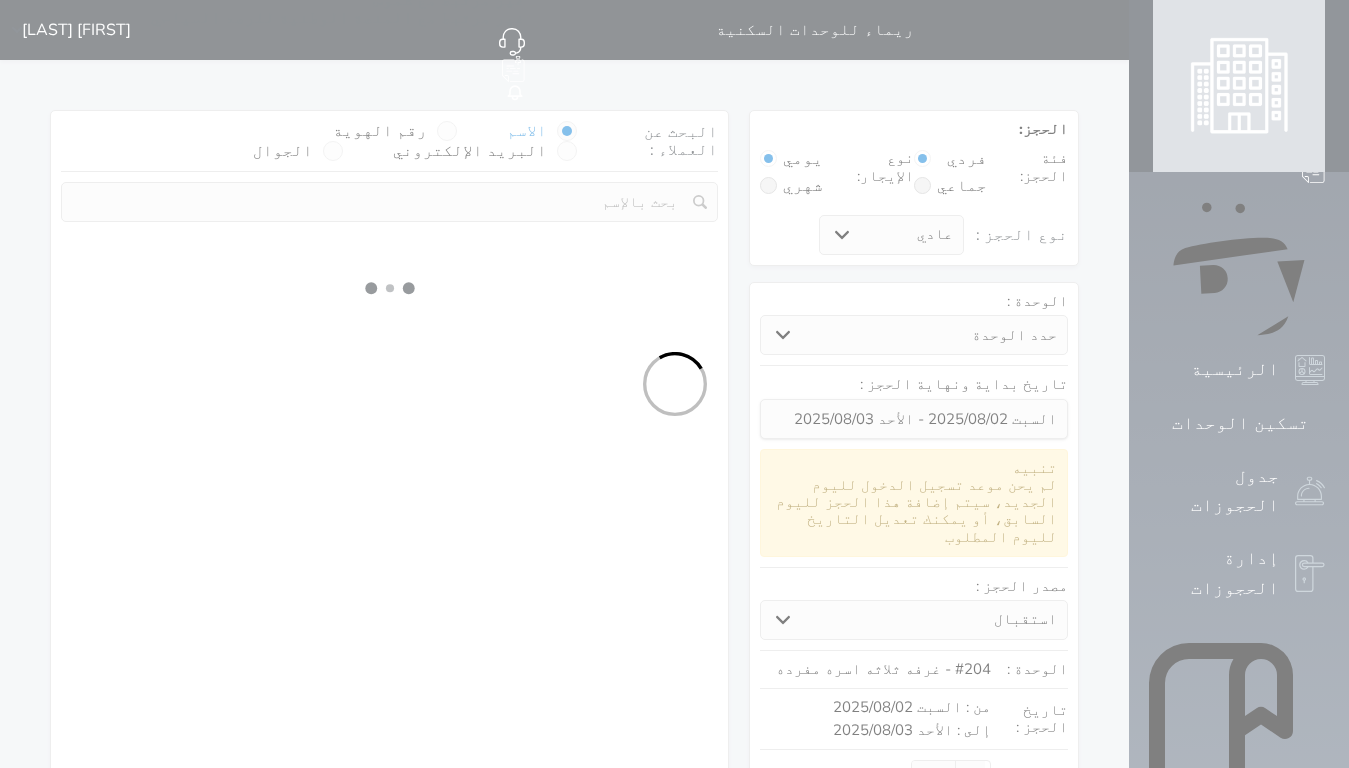 select on "113" 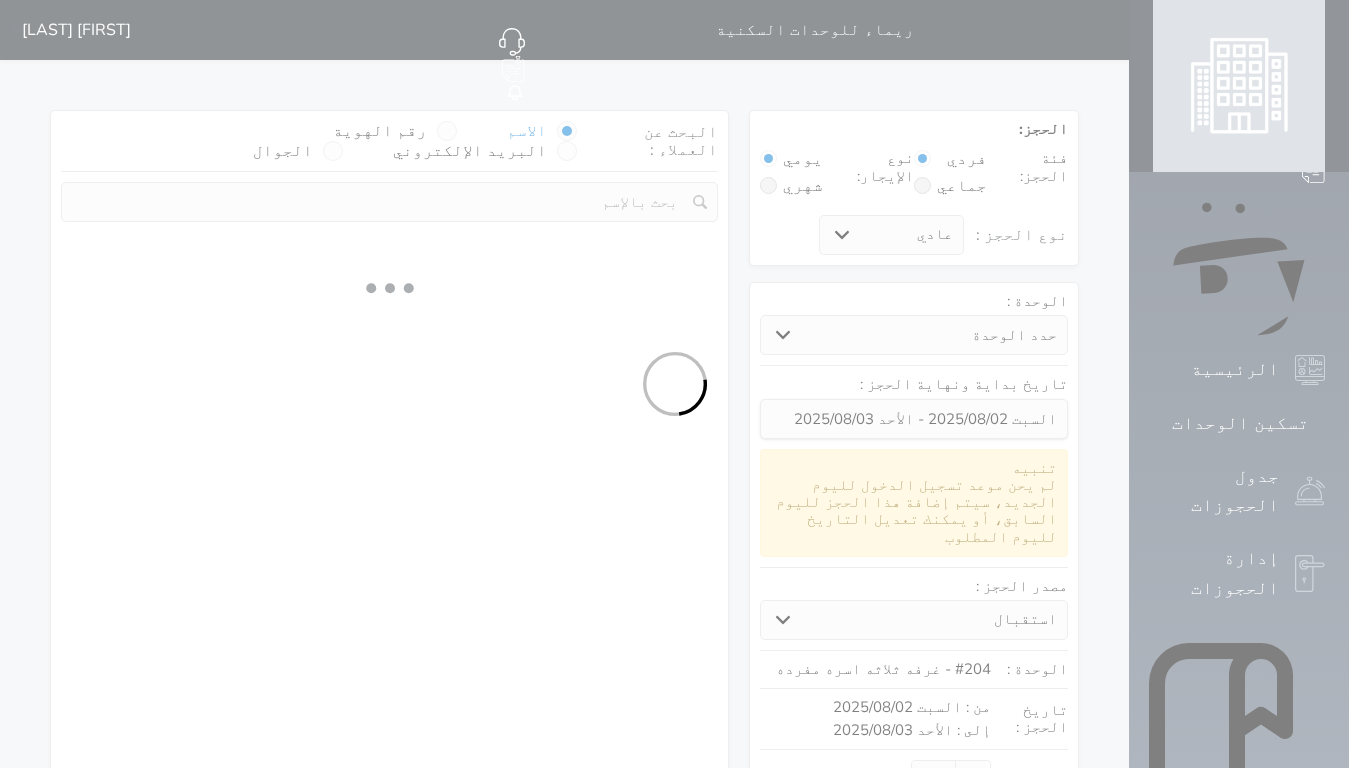 select on "1" 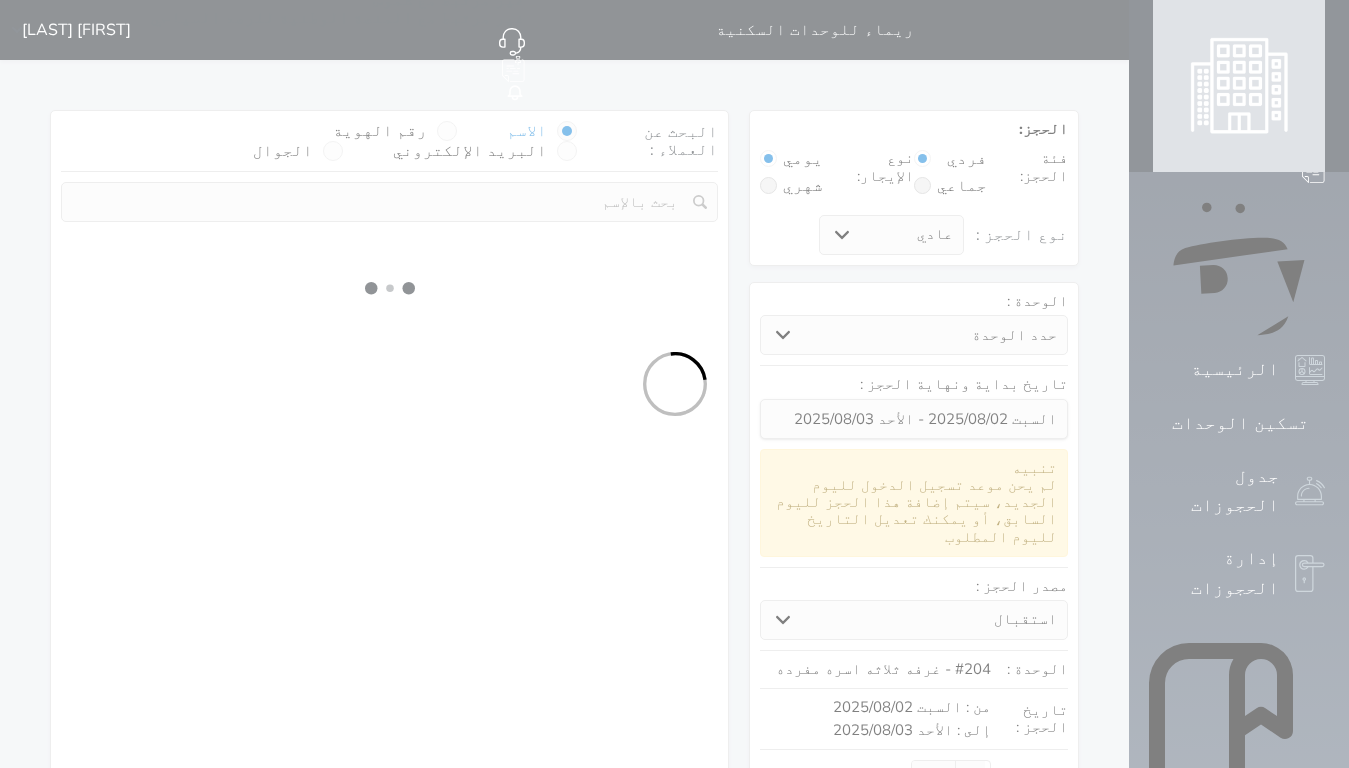 select 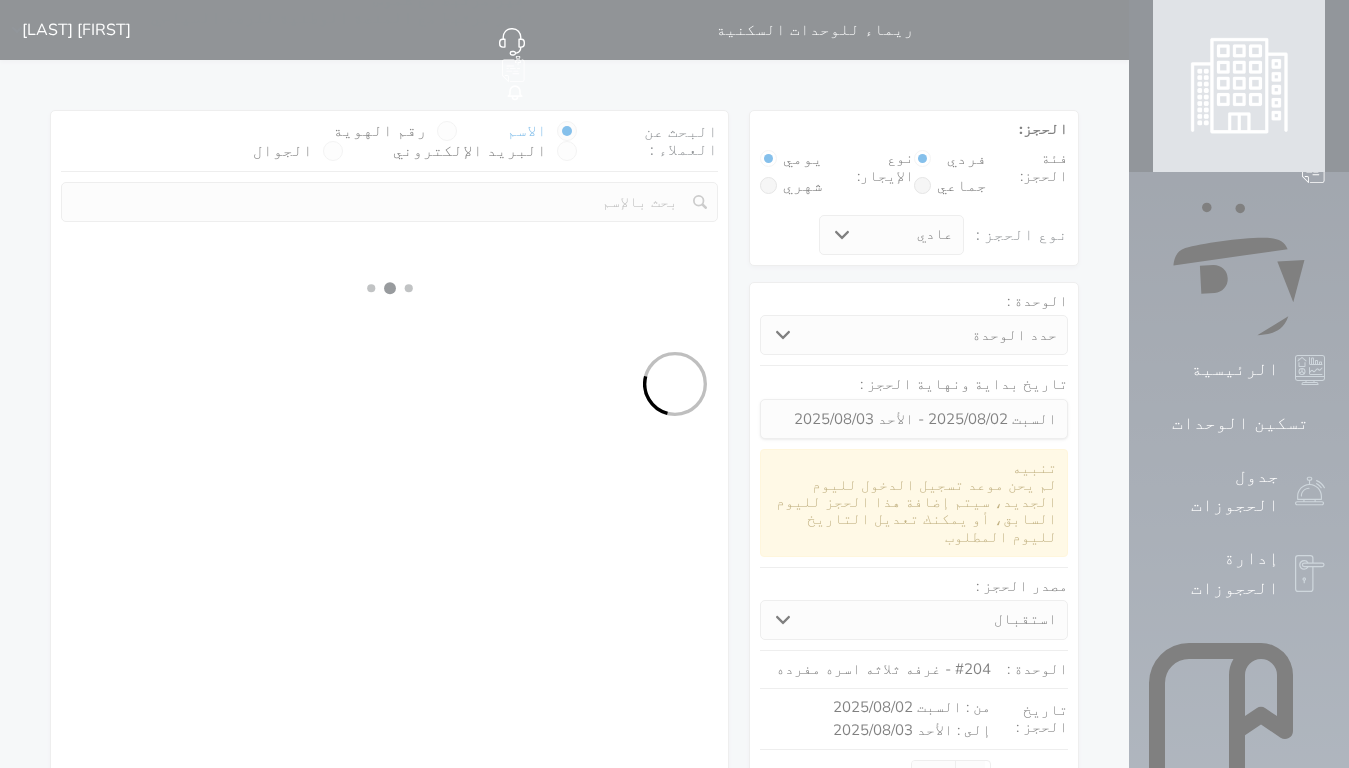 select on "7" 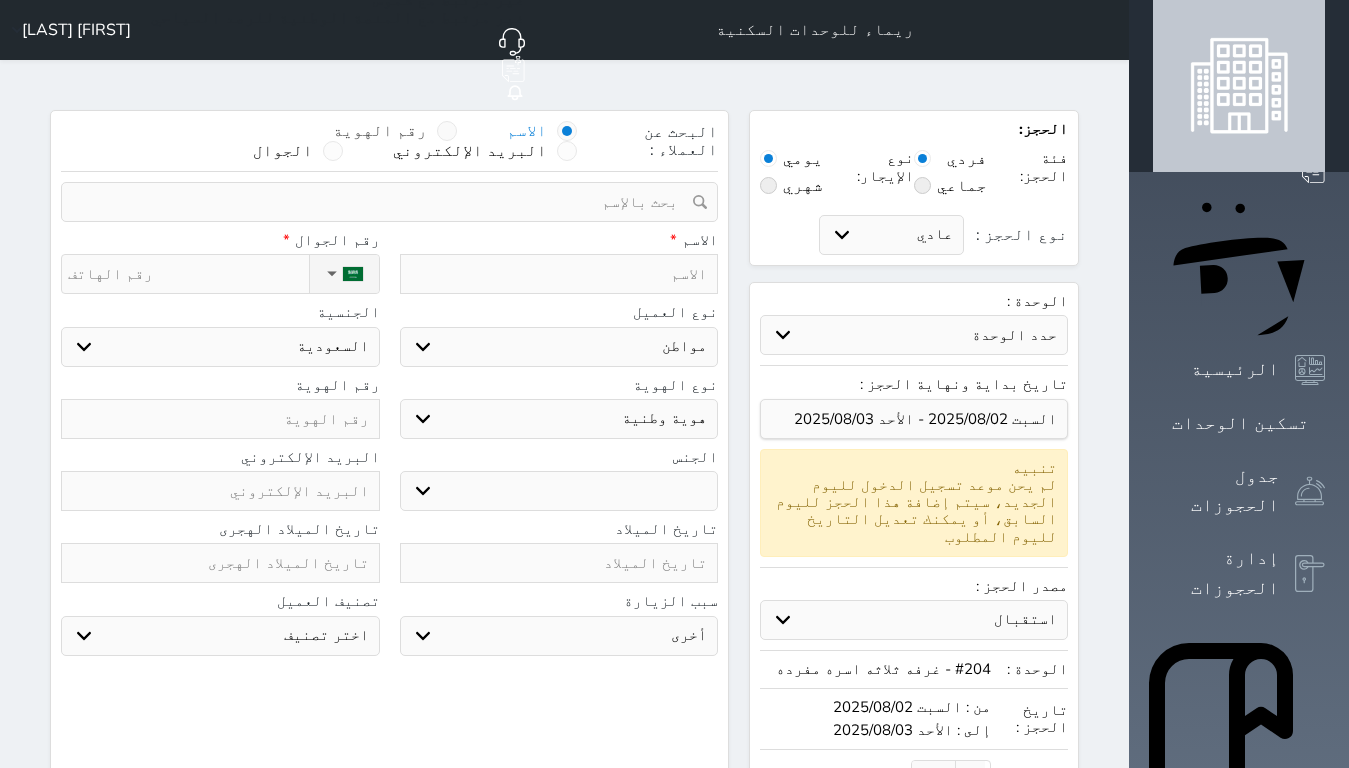 click at bounding box center (447, 131) 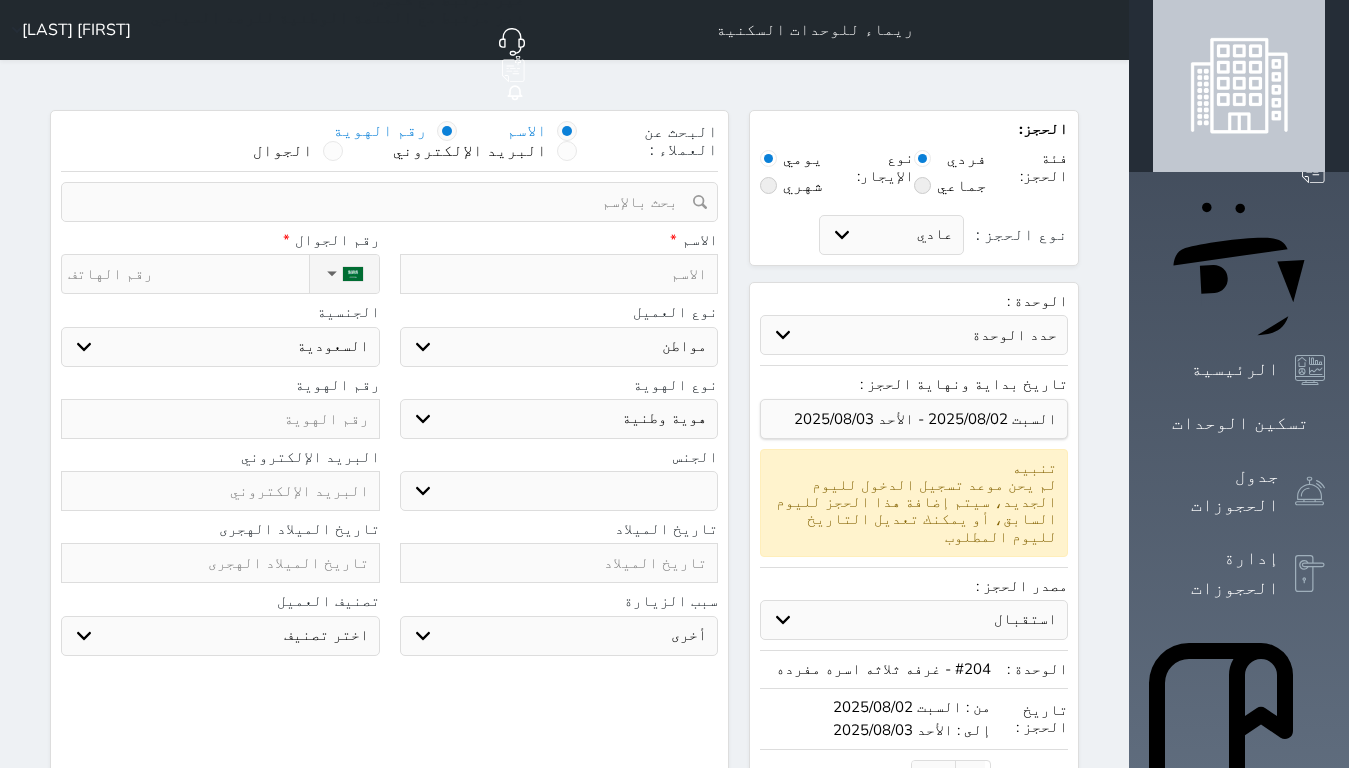 select 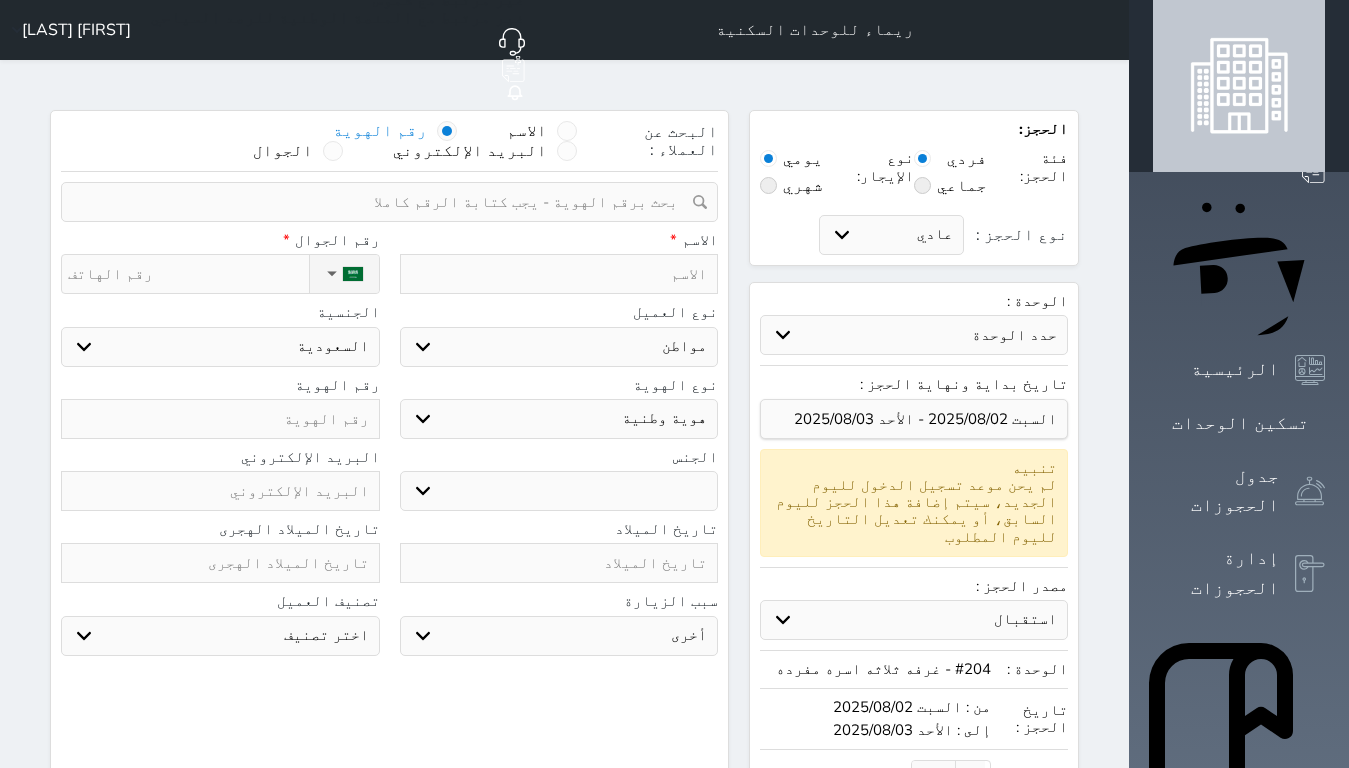 paste on "[NUMBER]" 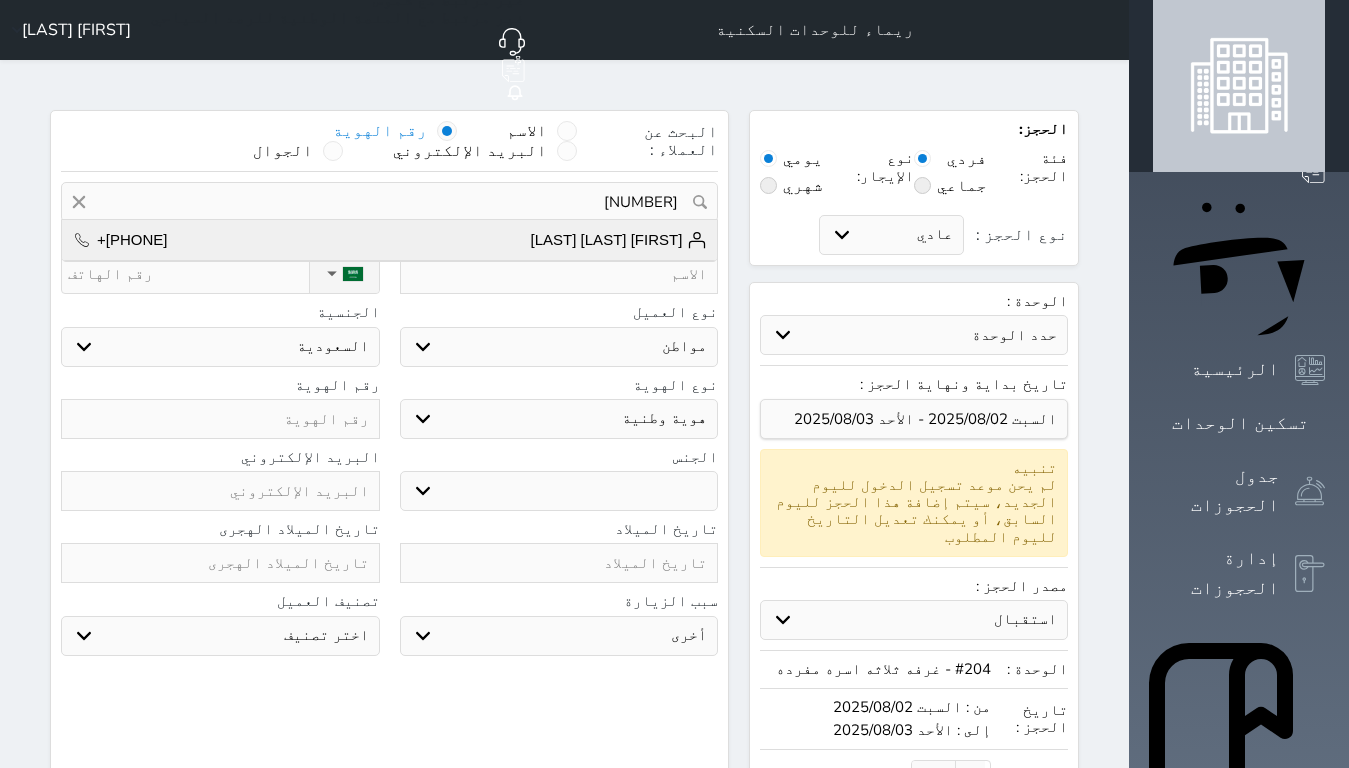 click on "[FIRST] [LAST] [LAST] +[PHONE]" at bounding box center (389, 240) 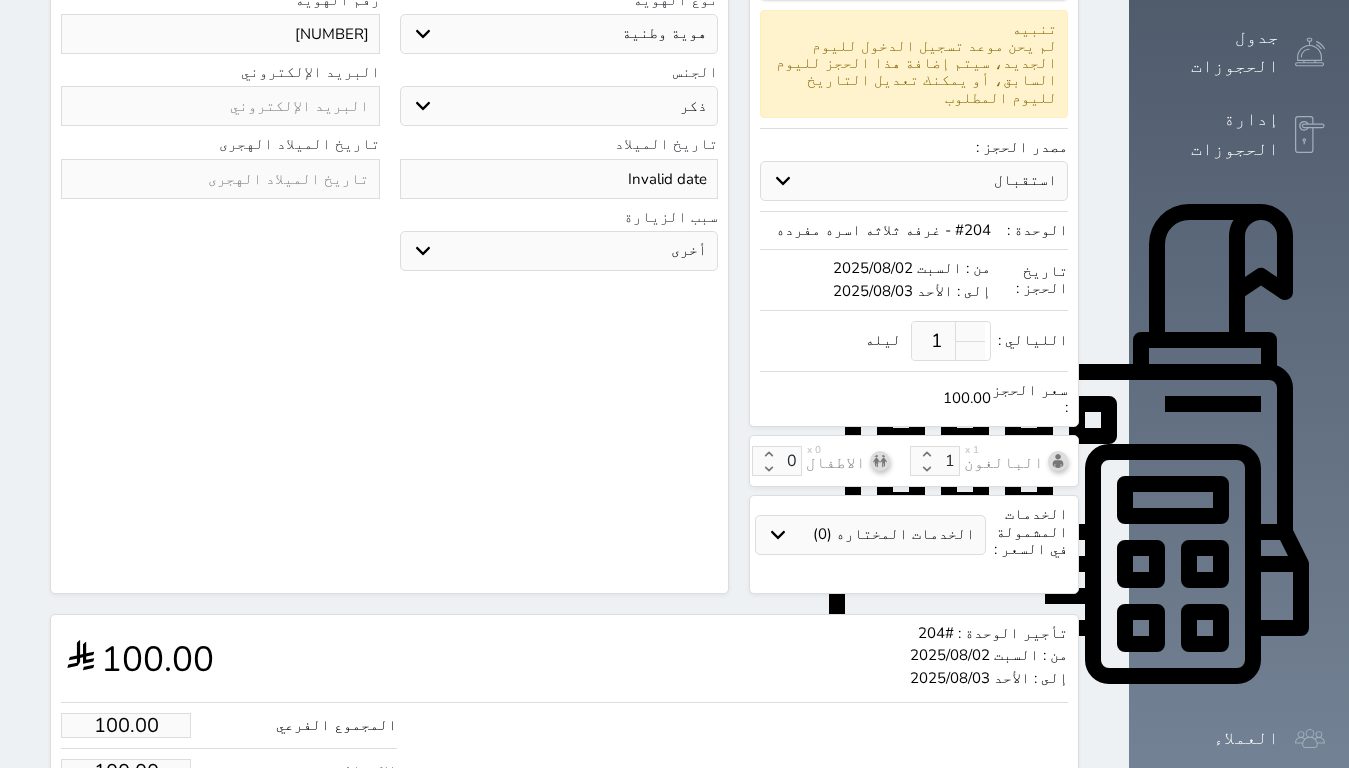 scroll, scrollTop: 455, scrollLeft: 0, axis: vertical 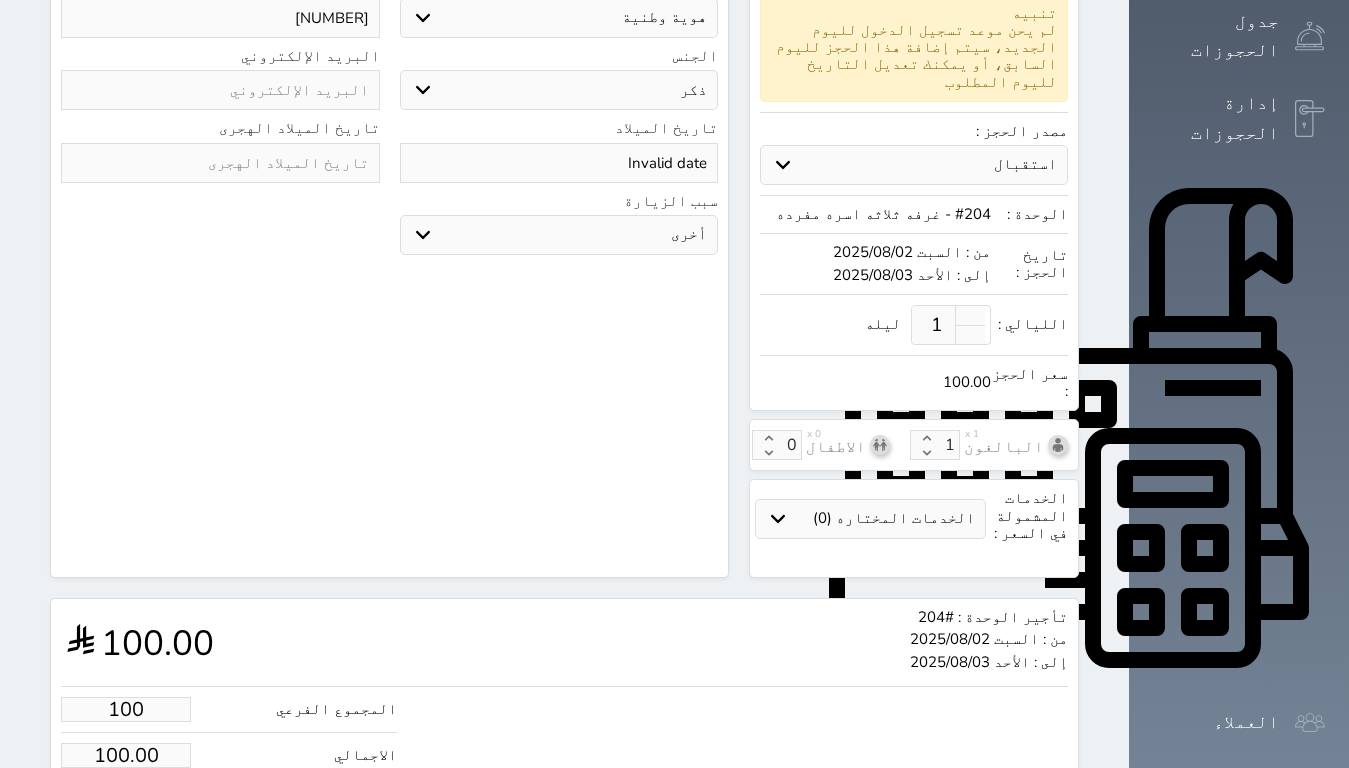 click on "100" at bounding box center [126, 709] 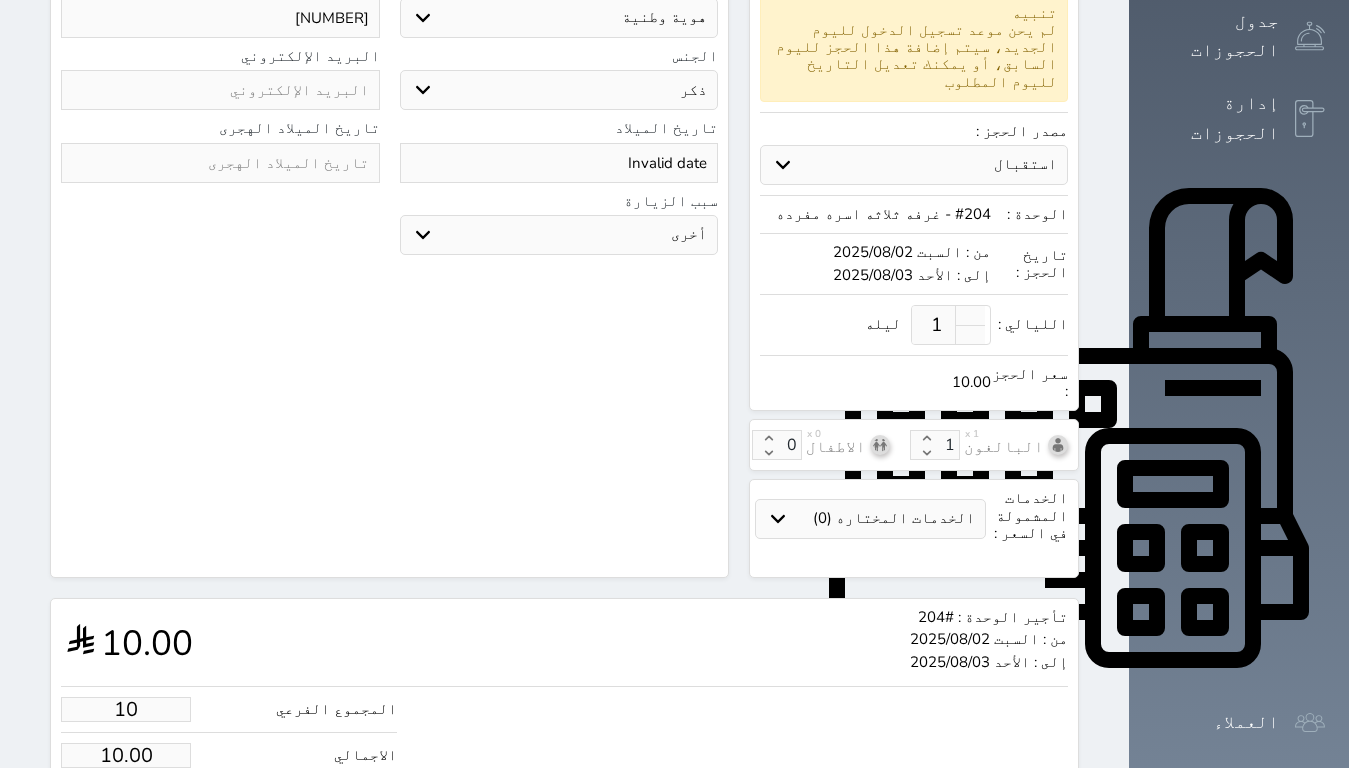 type on "1" 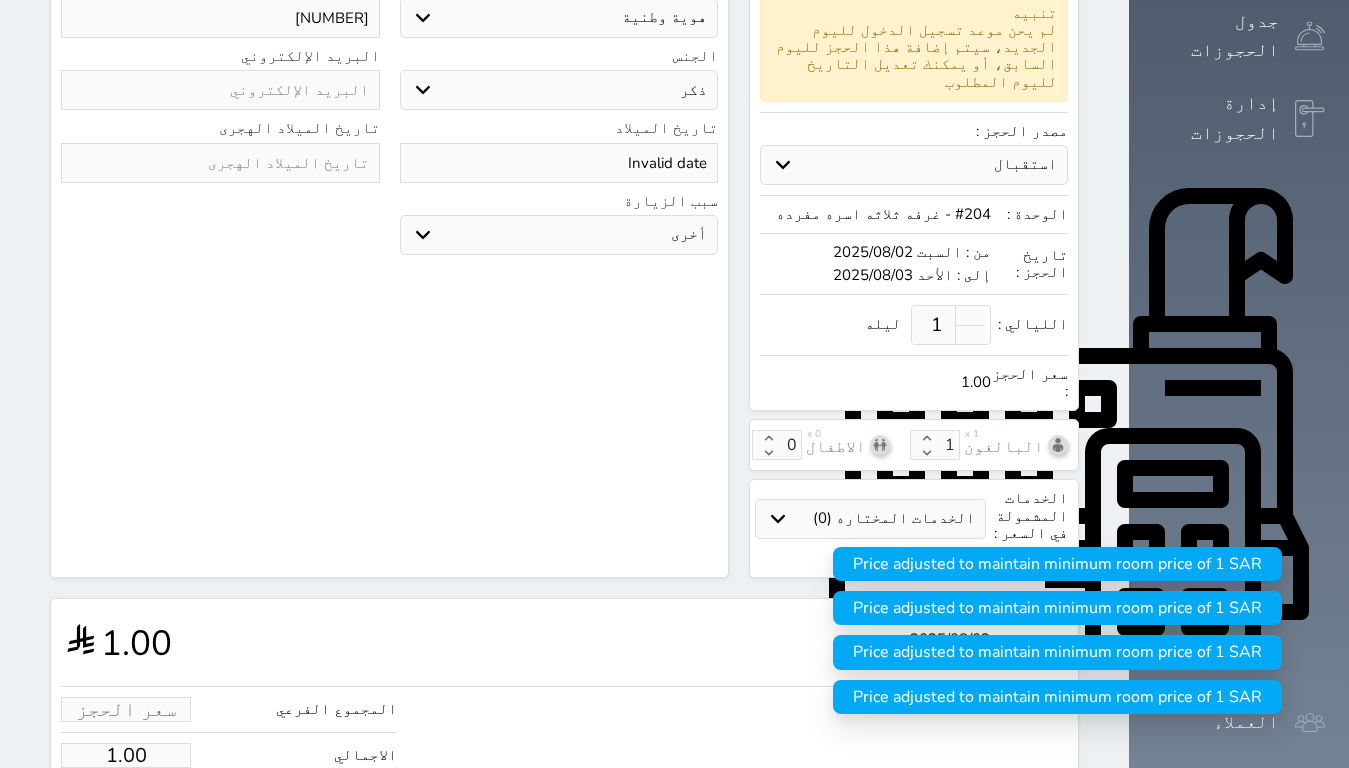 type on "8" 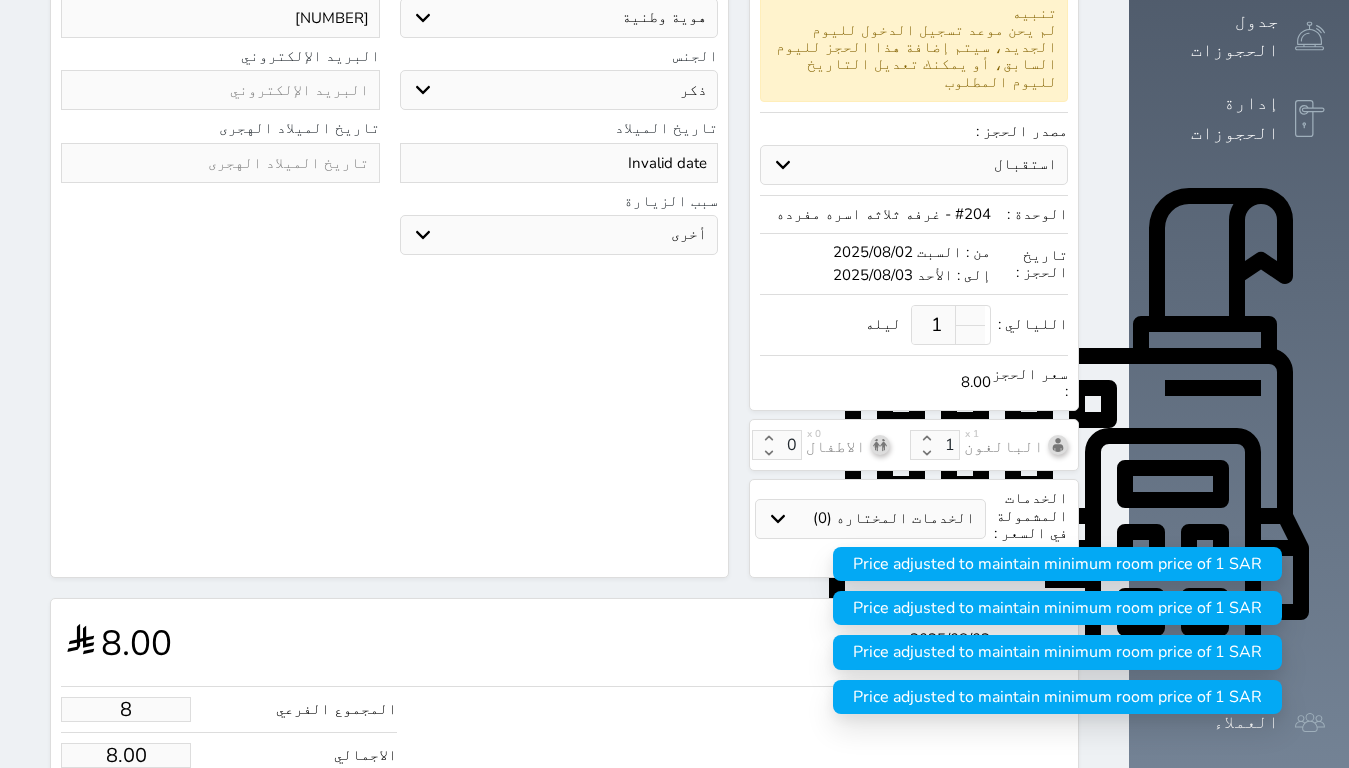 type on "80" 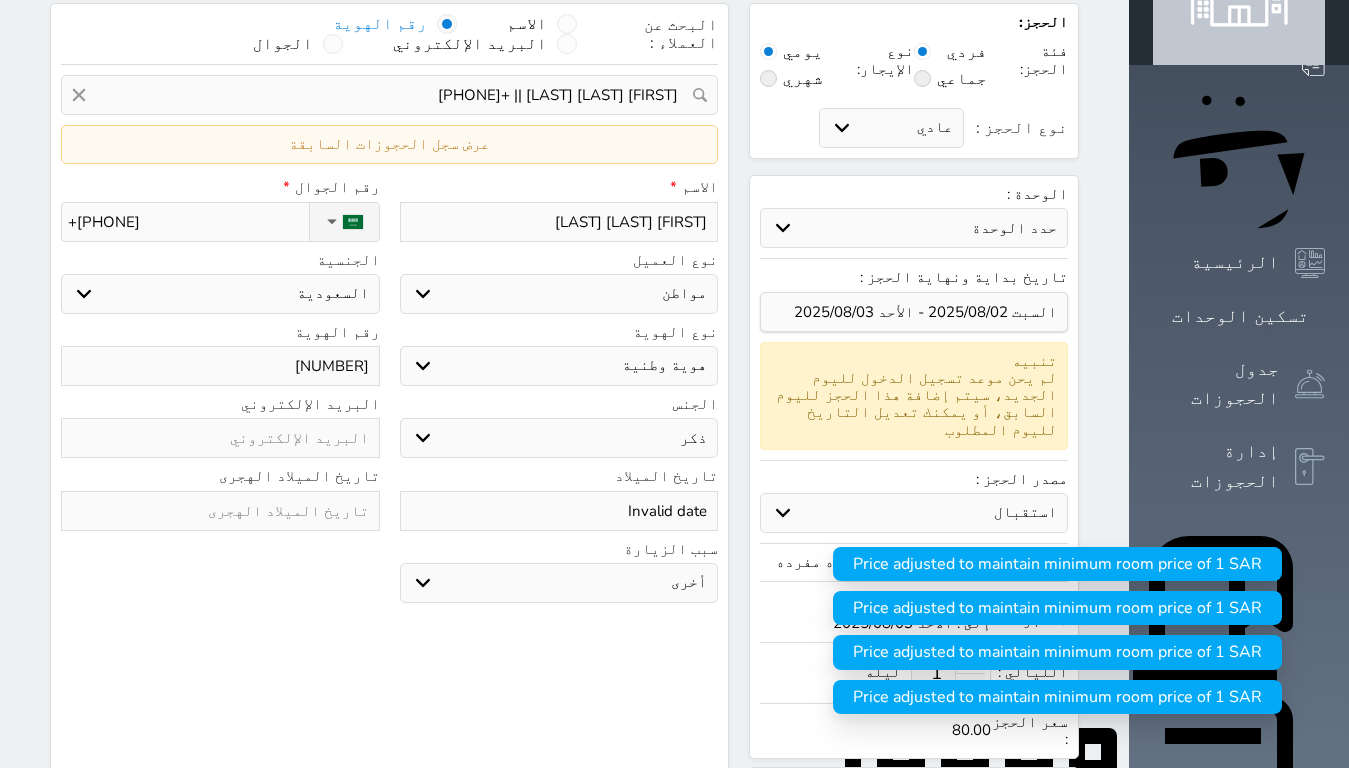 scroll, scrollTop: 0, scrollLeft: 0, axis: both 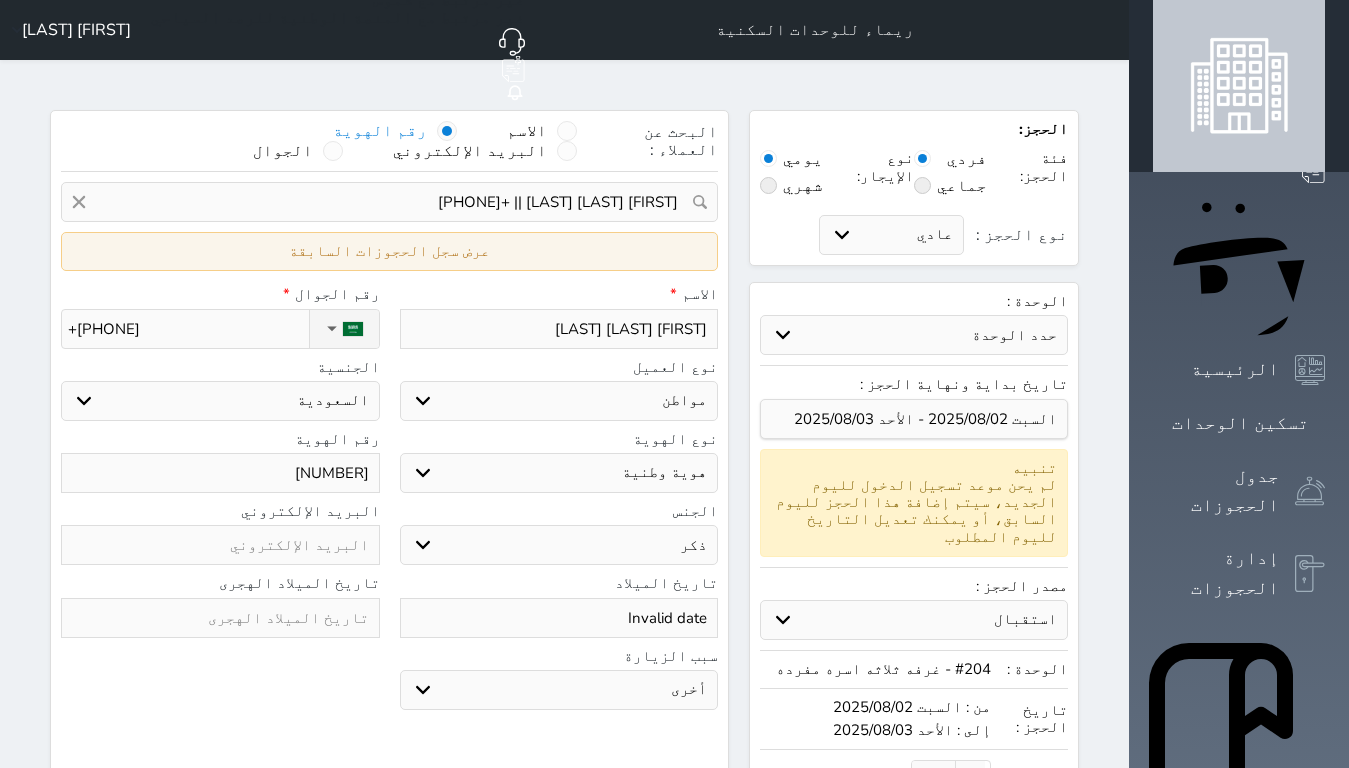 type on "80.00" 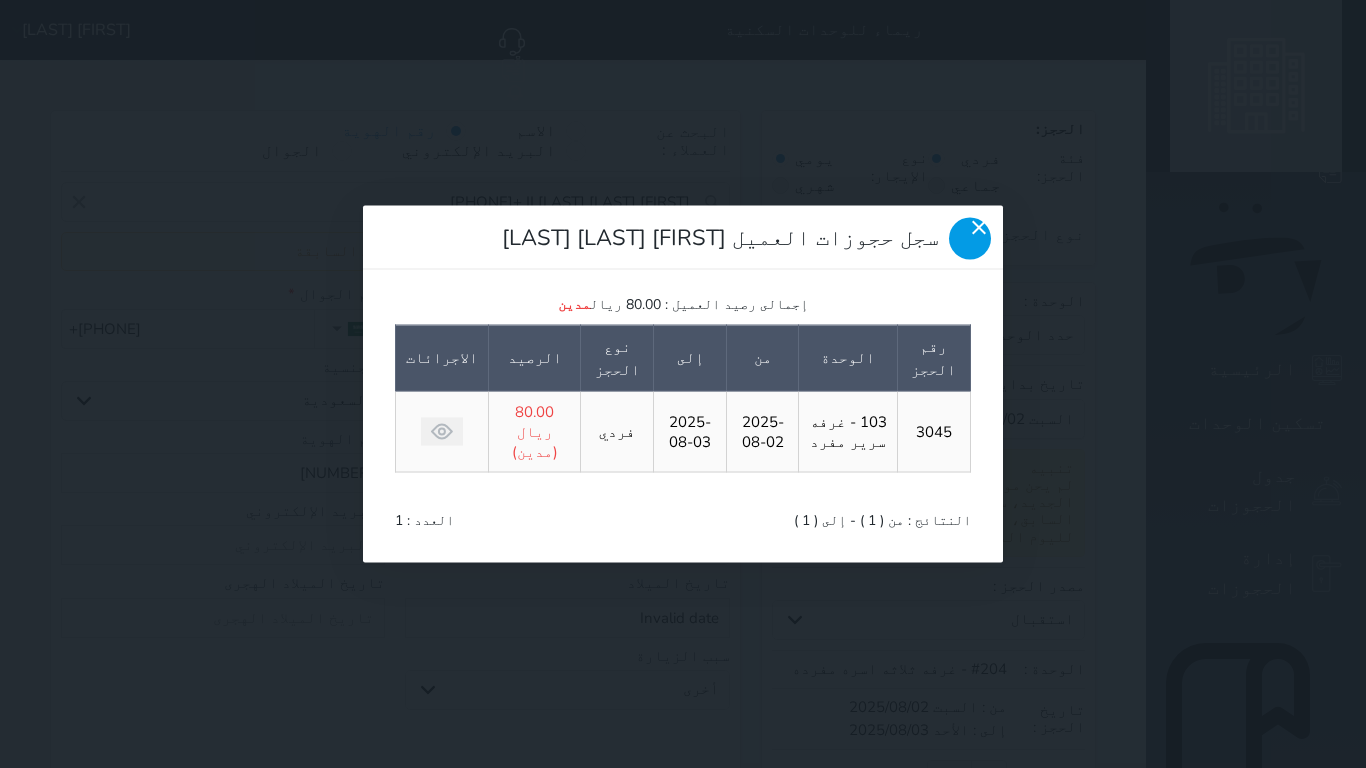 click at bounding box center (970, 239) 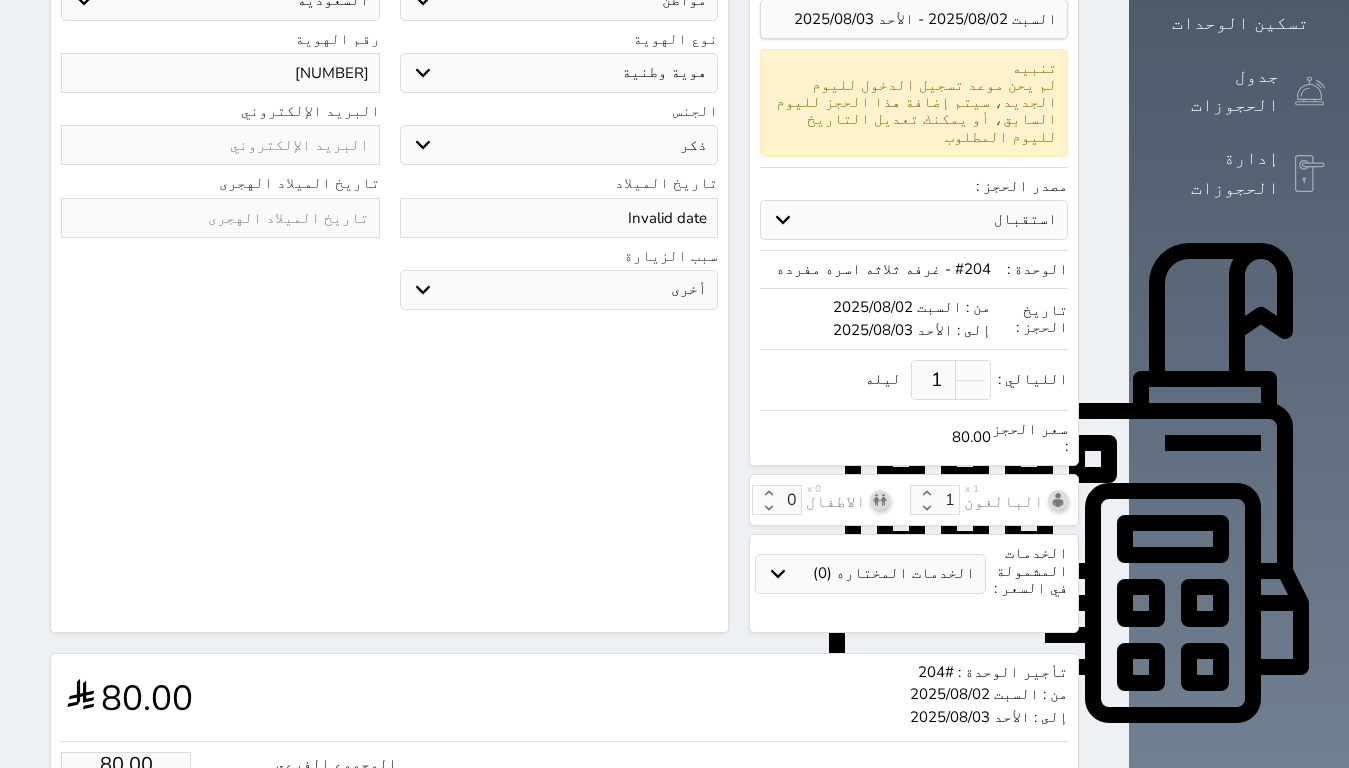 scroll, scrollTop: 455, scrollLeft: 0, axis: vertical 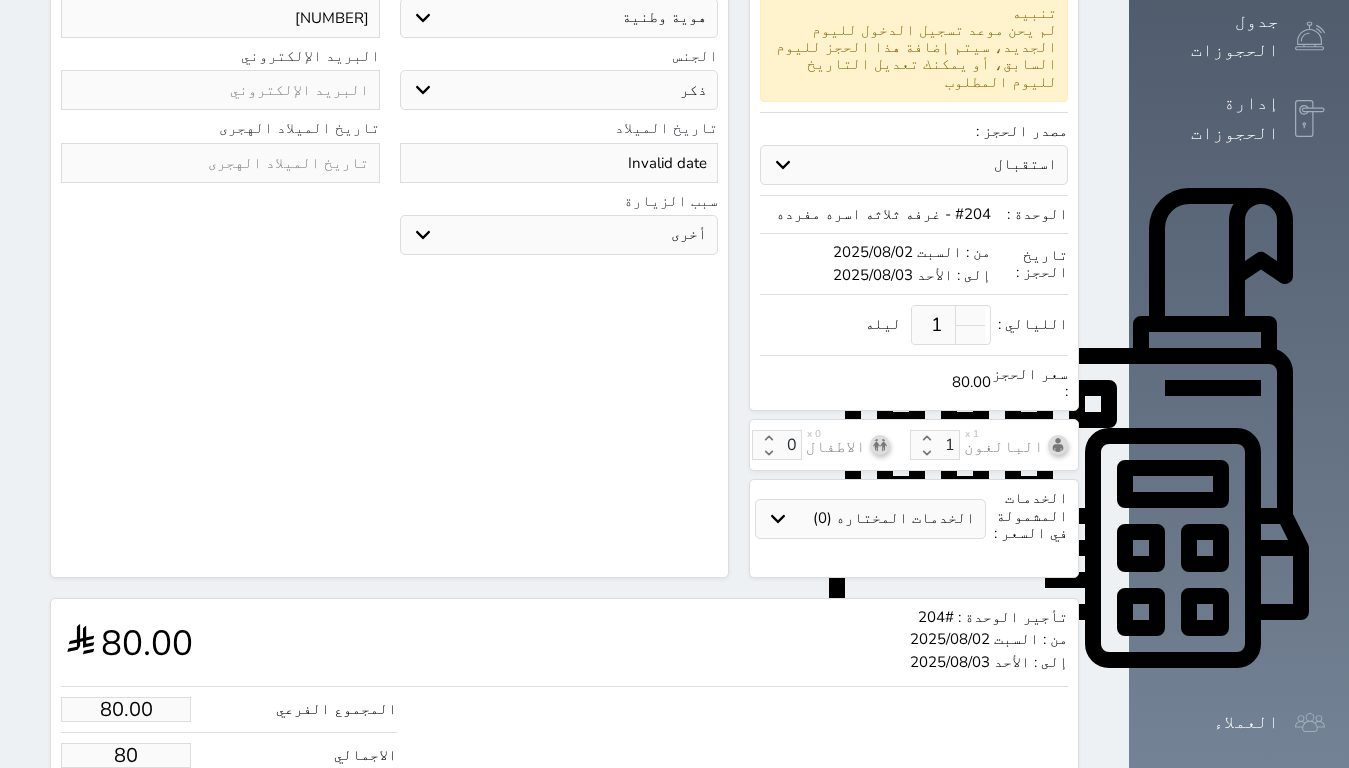 click on "تأجير الوحدة : #204   من : السبت 2025/08/02   إلى : الأحد 2025/08/03    80.00       المجموع الفرعي   80.00         الاجمالي   80         رفض حجز                 التاريخ:     قسم الوحدة:     أسباب رفض الحجز:     الوصف:
حفظ
رفض حجز
حجز" at bounding box center [564, 716] 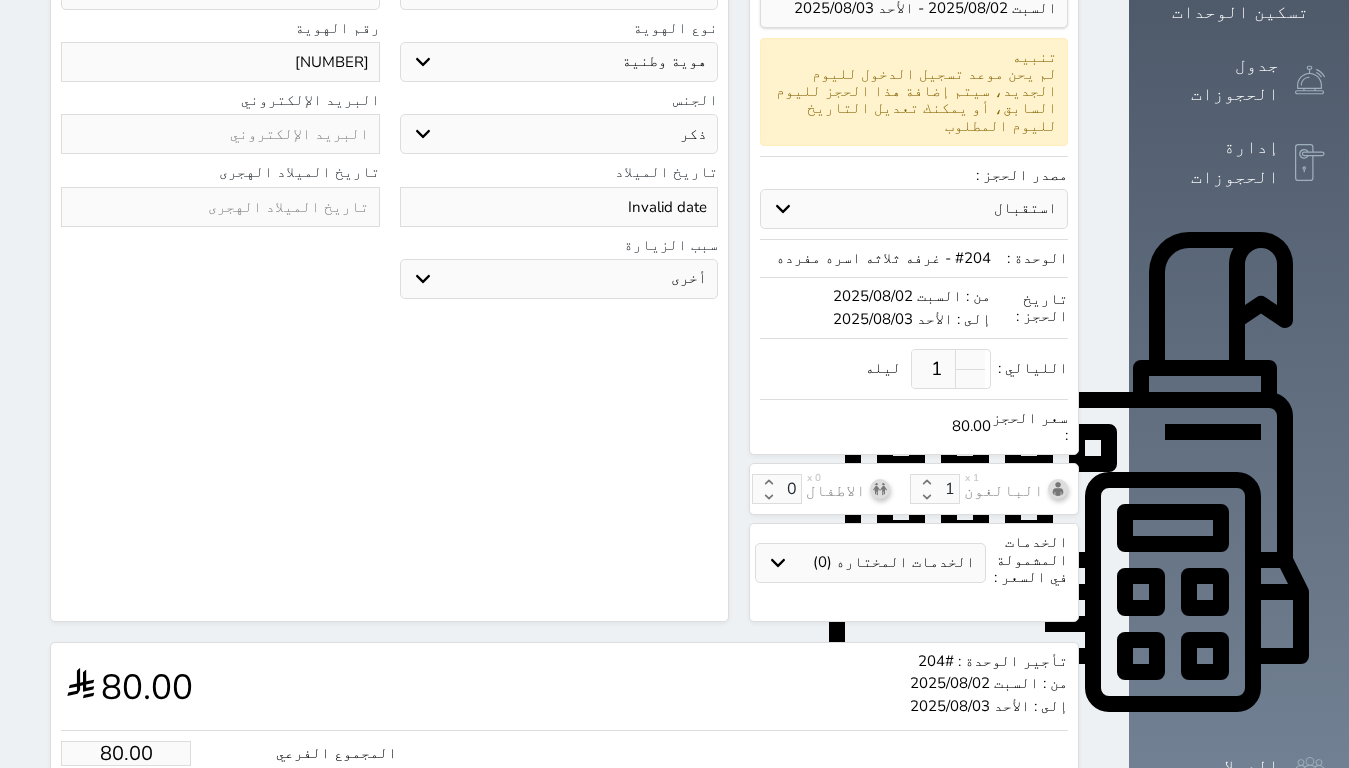 scroll, scrollTop: 455, scrollLeft: 0, axis: vertical 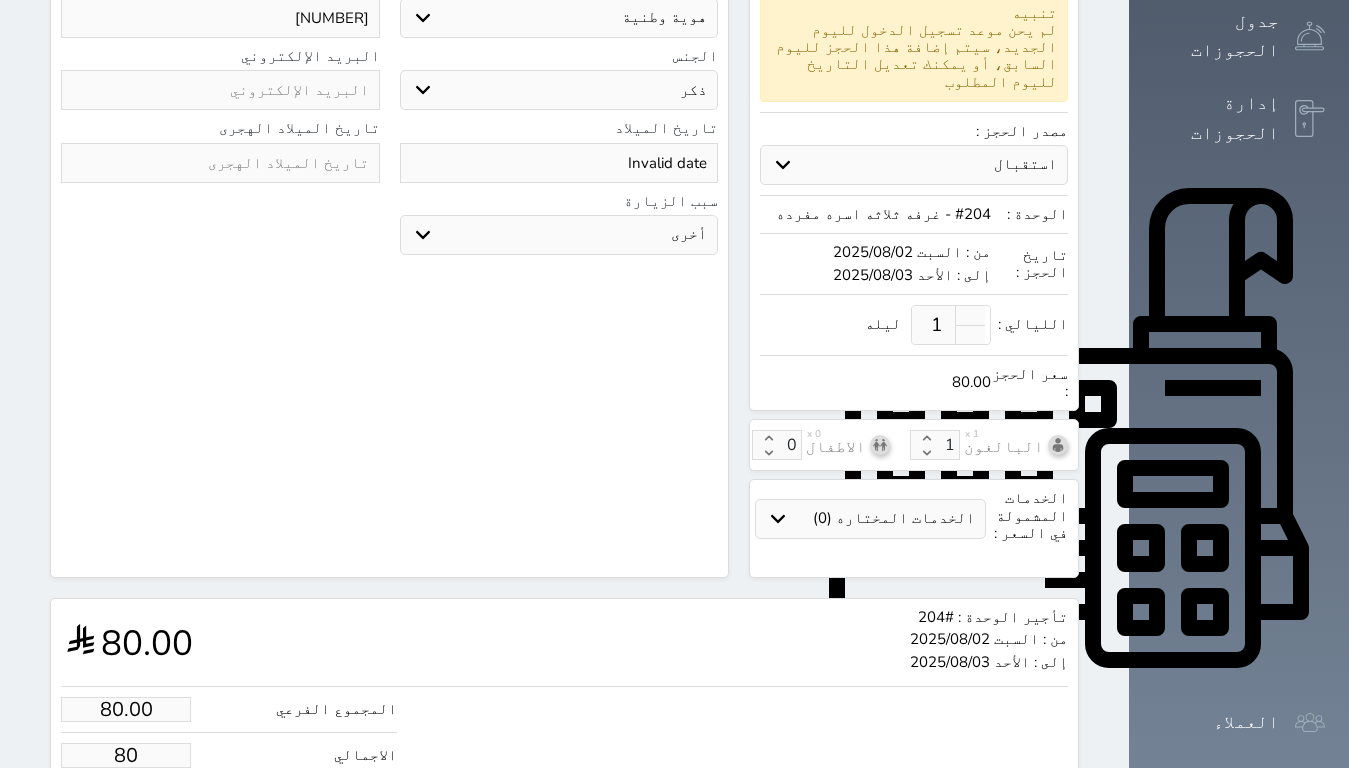 type on "80.00" 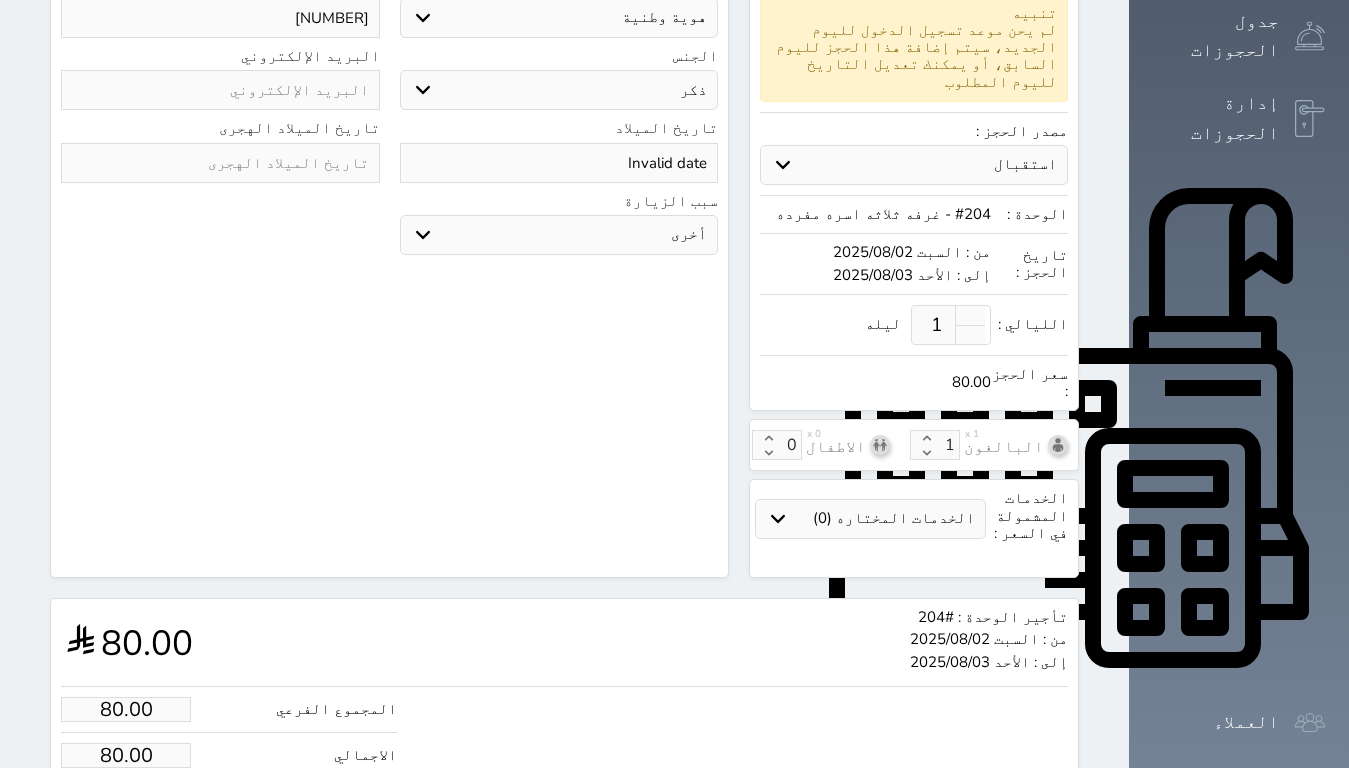 click on "حجز" at bounding box center (149, 816) 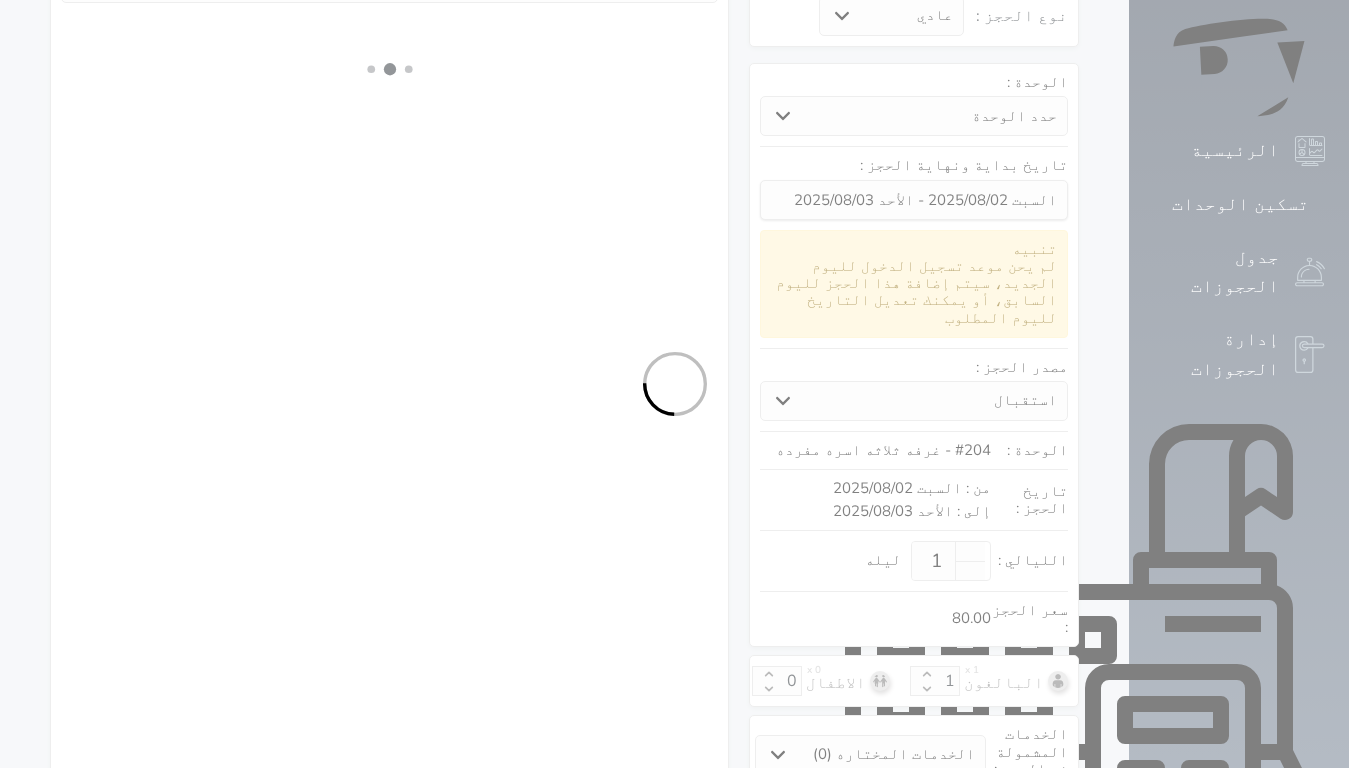 select on "1" 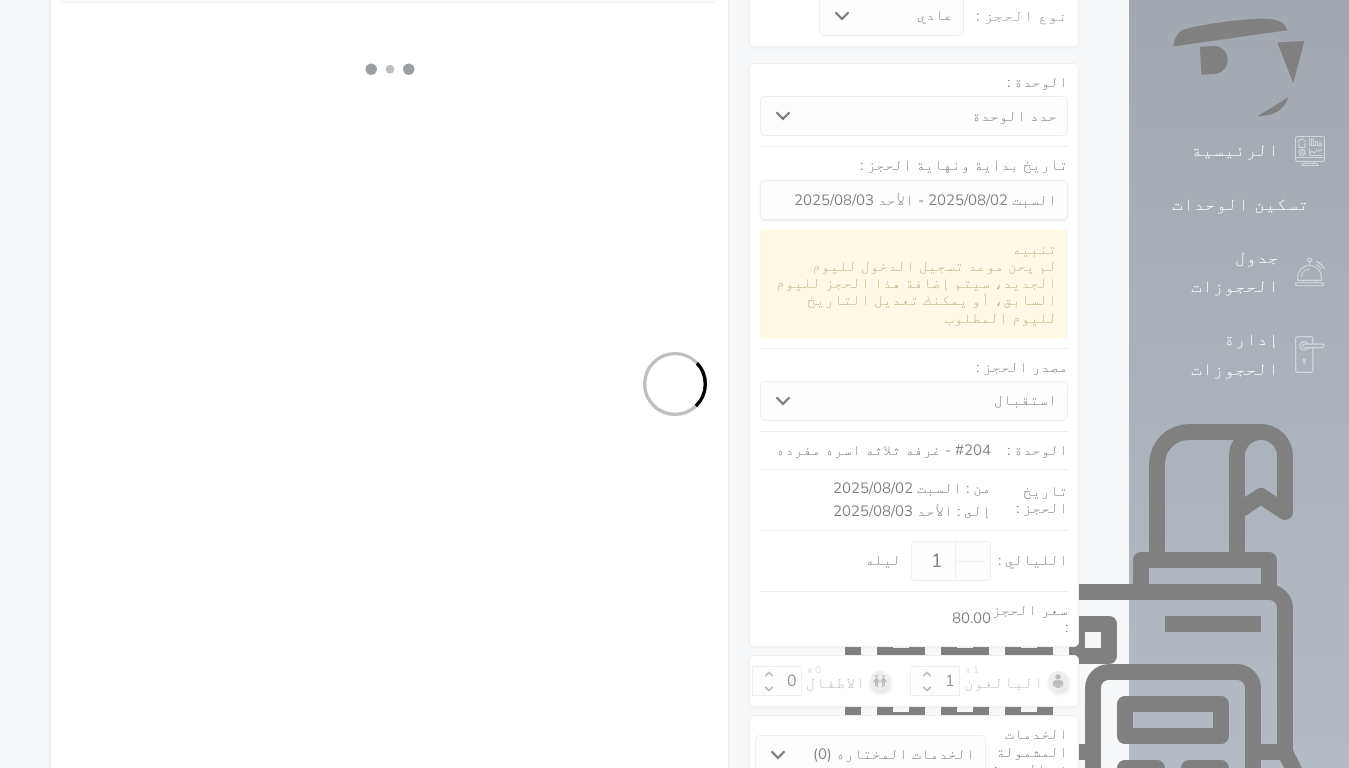 select on "113" 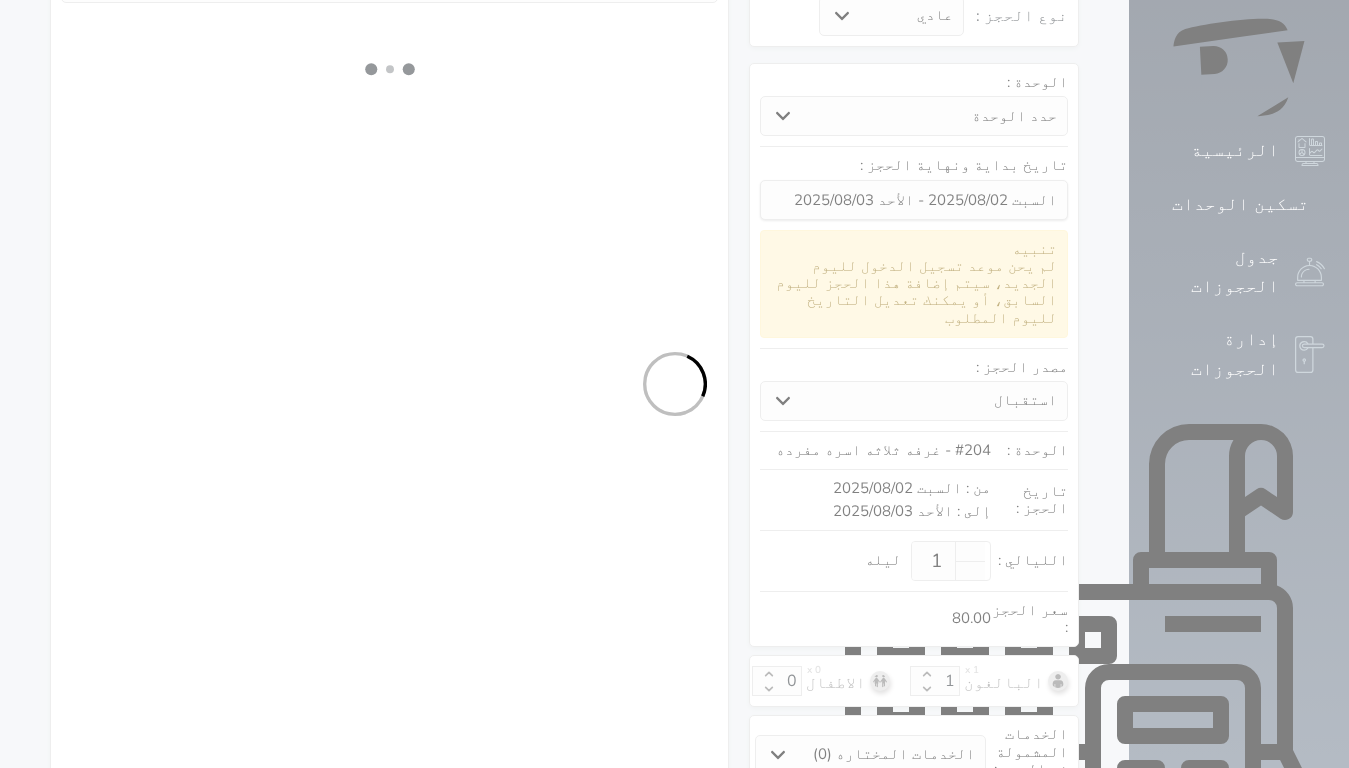 select on "1" 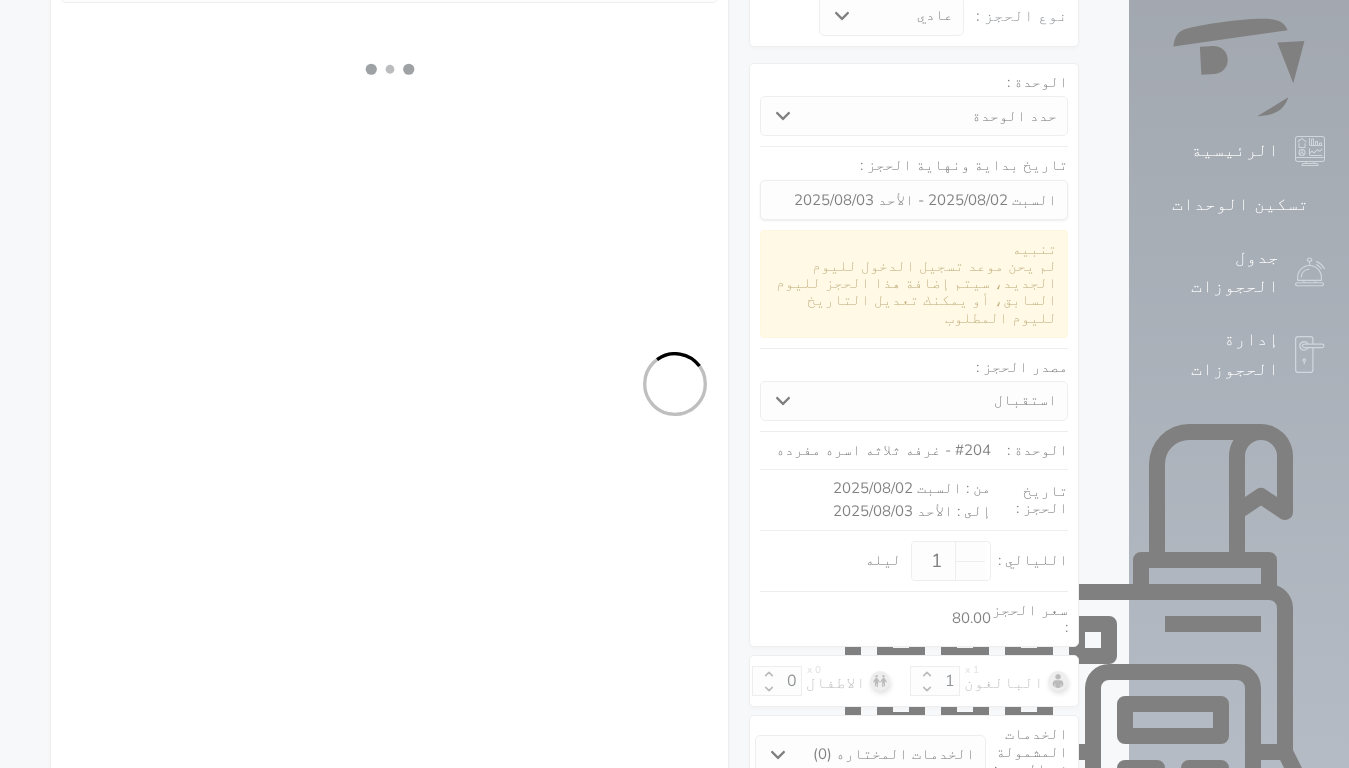 select on "7" 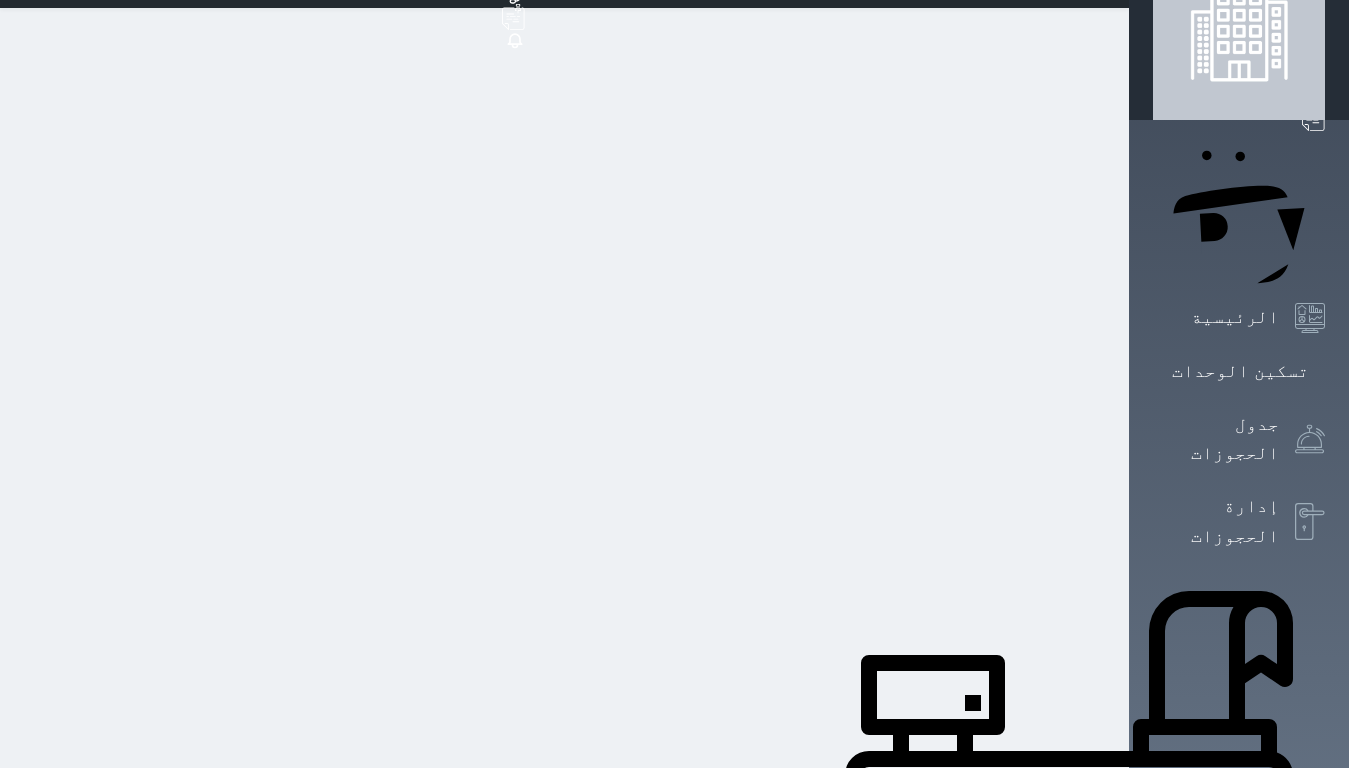 scroll, scrollTop: 0, scrollLeft: 0, axis: both 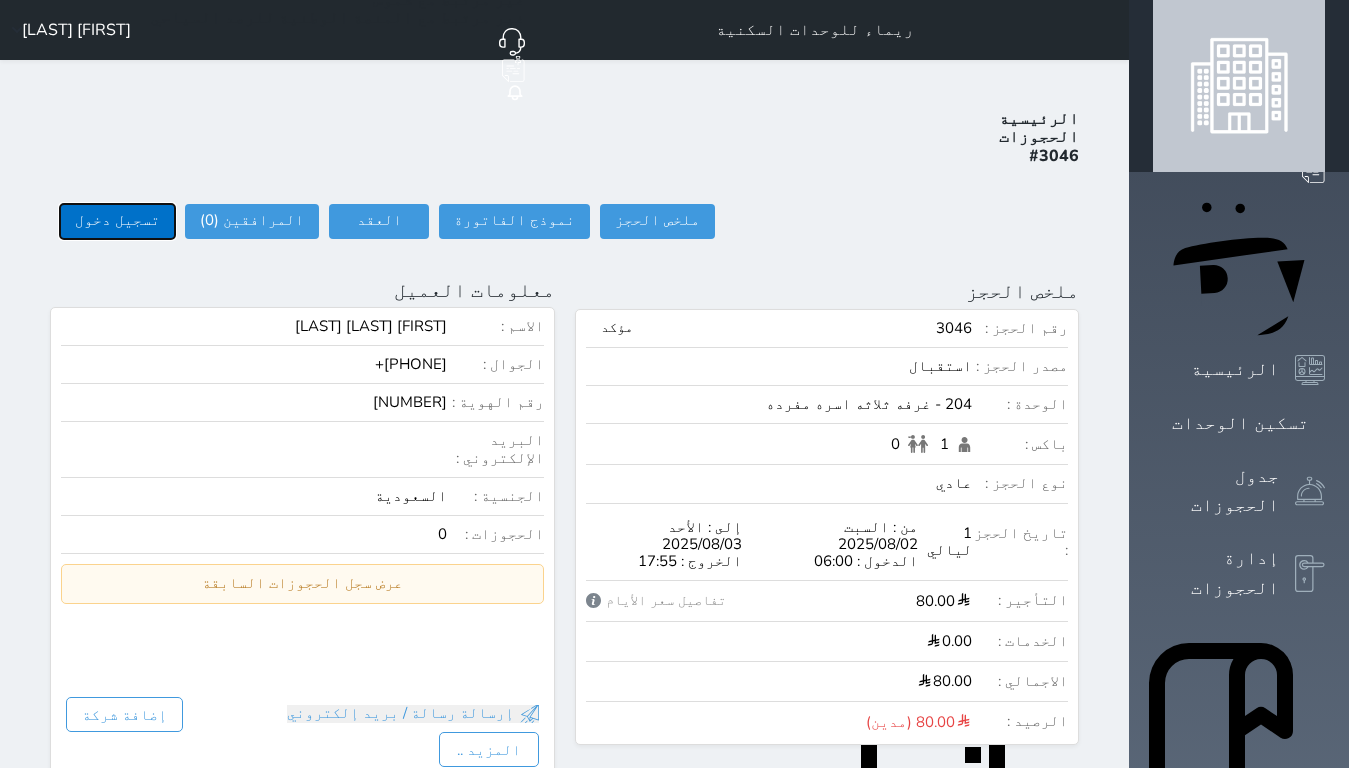 click on "تسجيل دخول" at bounding box center [117, 221] 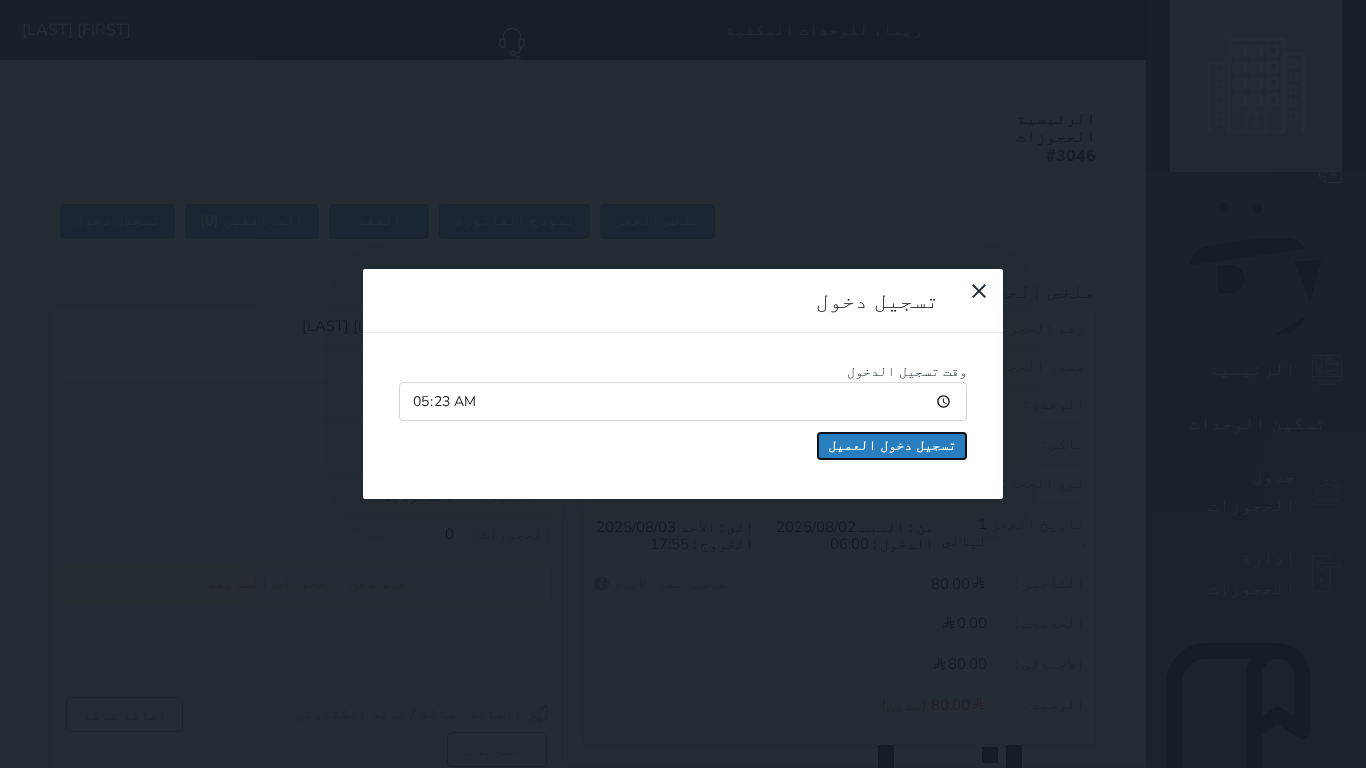 click on "تسجيل دخول العميل" at bounding box center (892, 446) 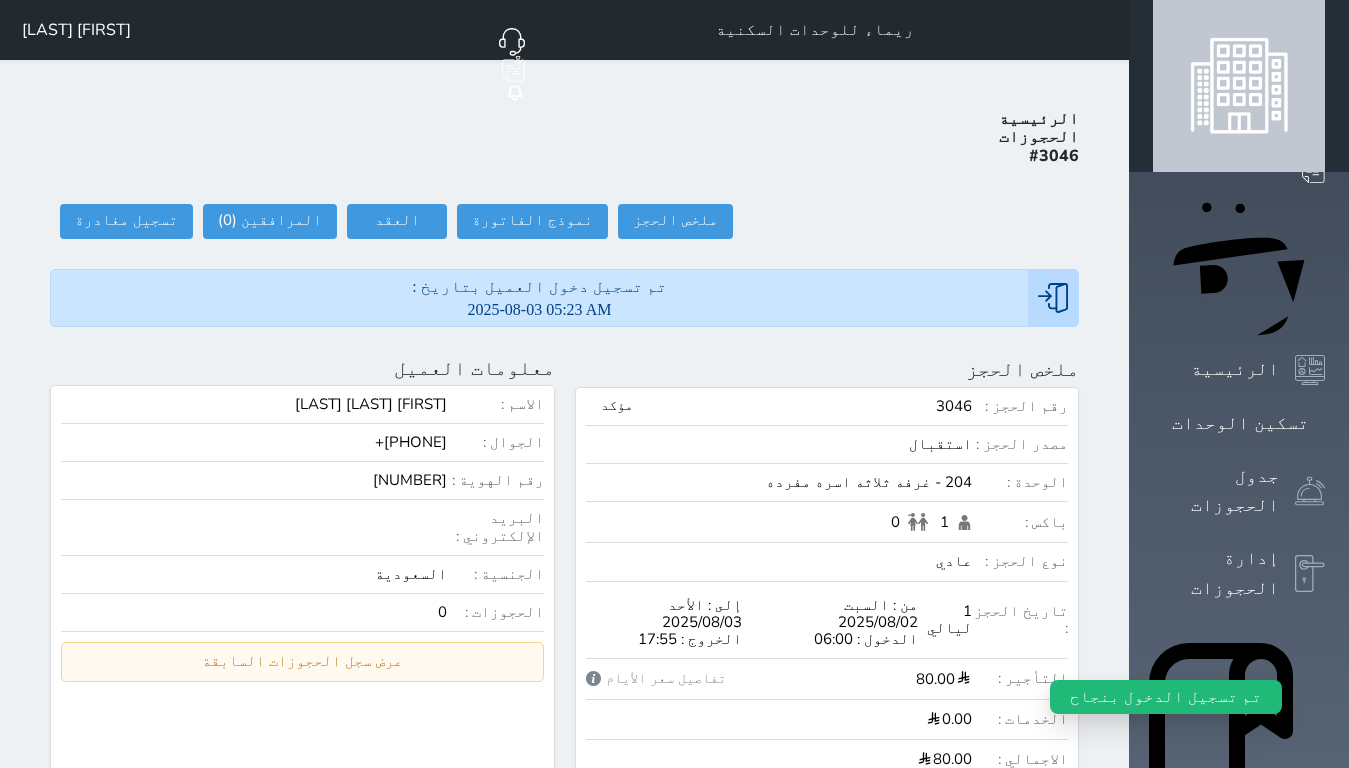 click on "[NUMBER]" at bounding box center [254, 480] 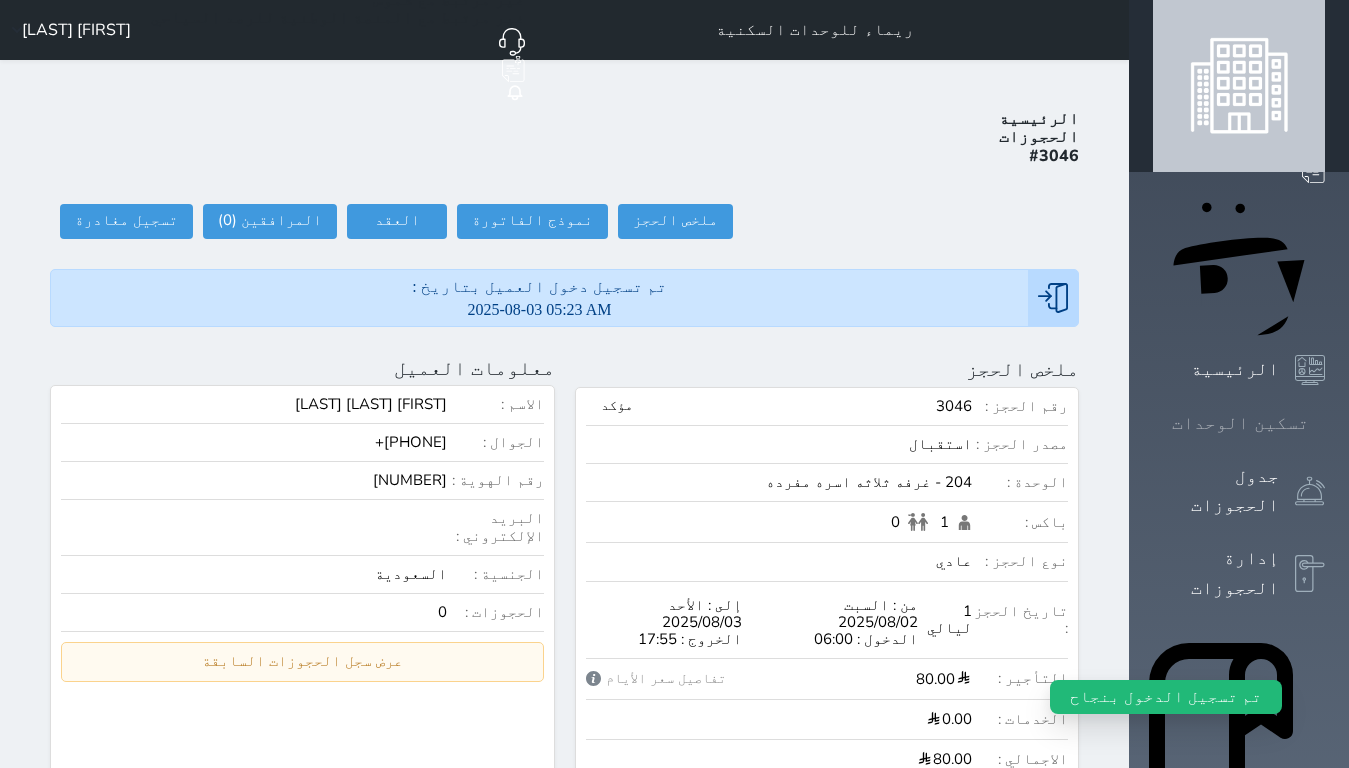 click at bounding box center (1325, 423) 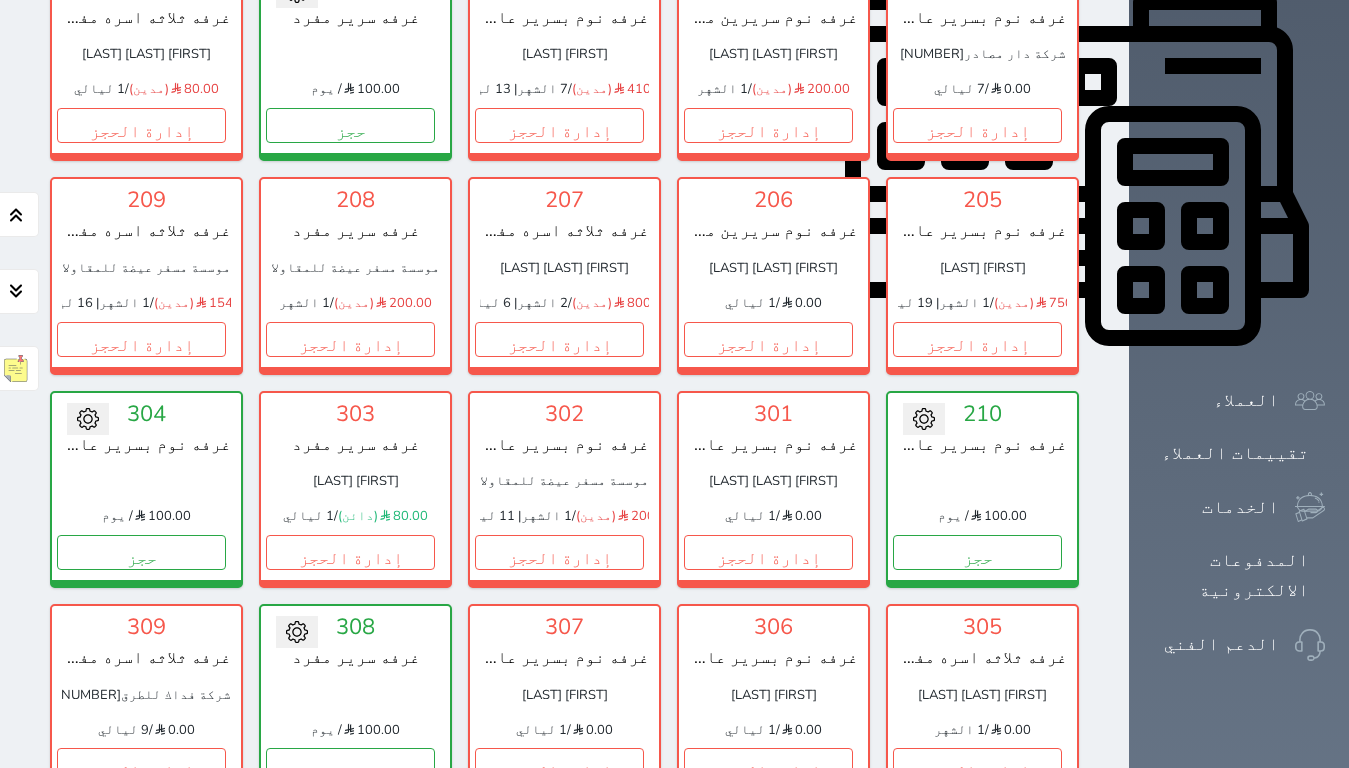 scroll, scrollTop: 778, scrollLeft: 0, axis: vertical 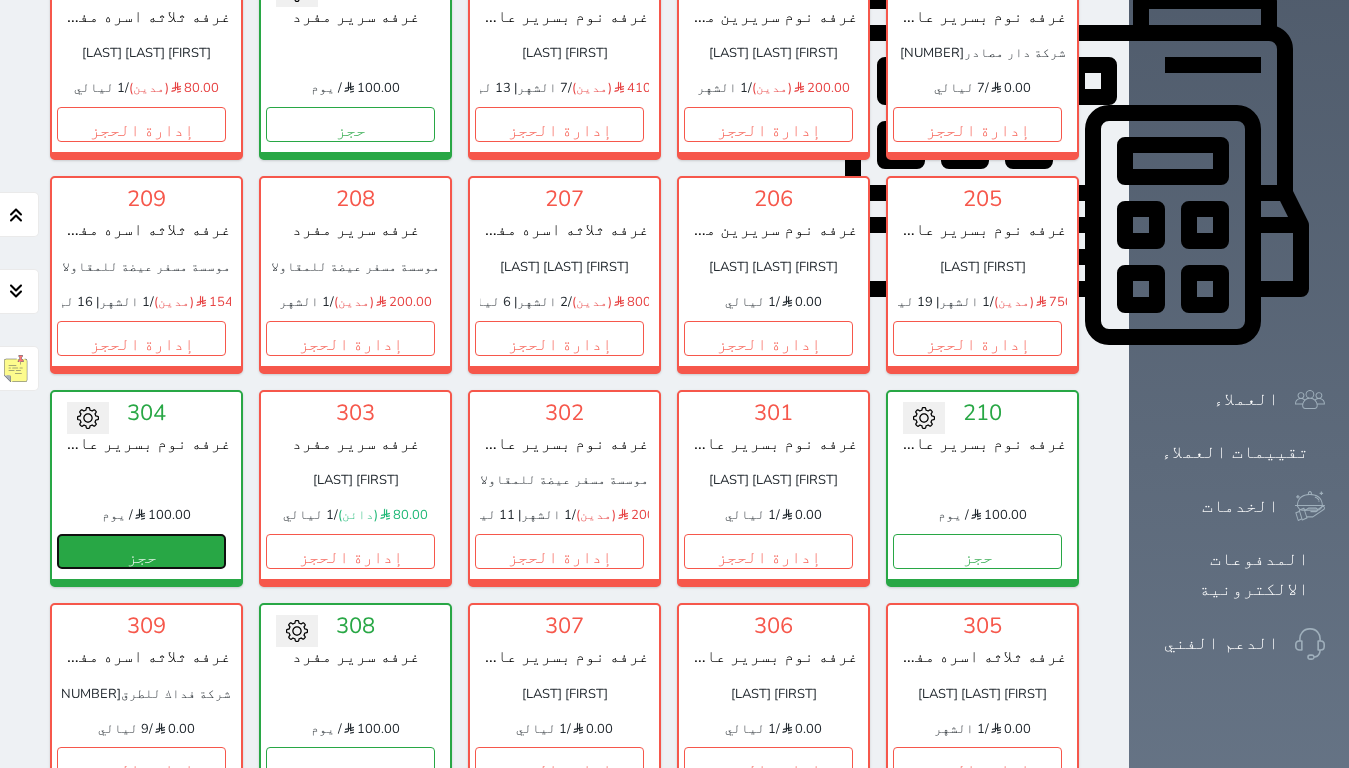 click on "حجز" at bounding box center (141, 551) 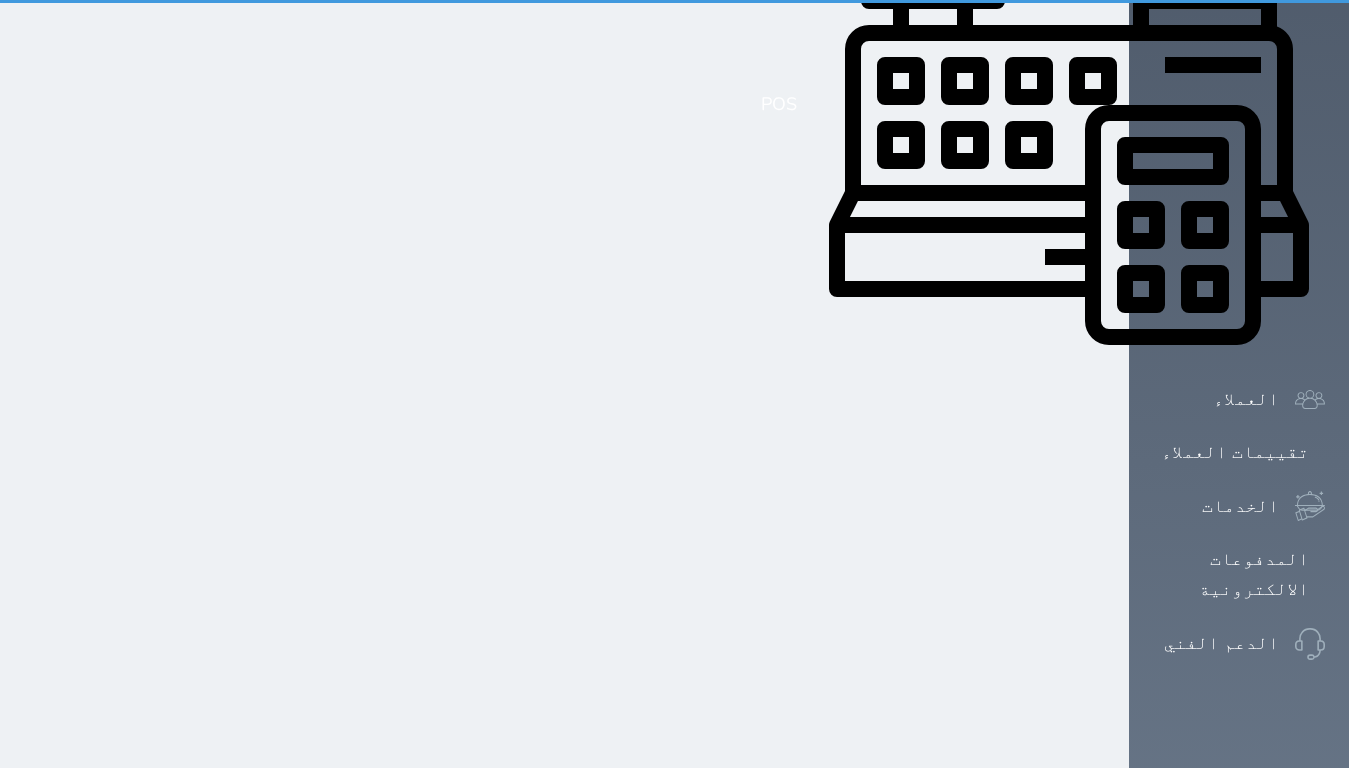 scroll, scrollTop: 252, scrollLeft: 0, axis: vertical 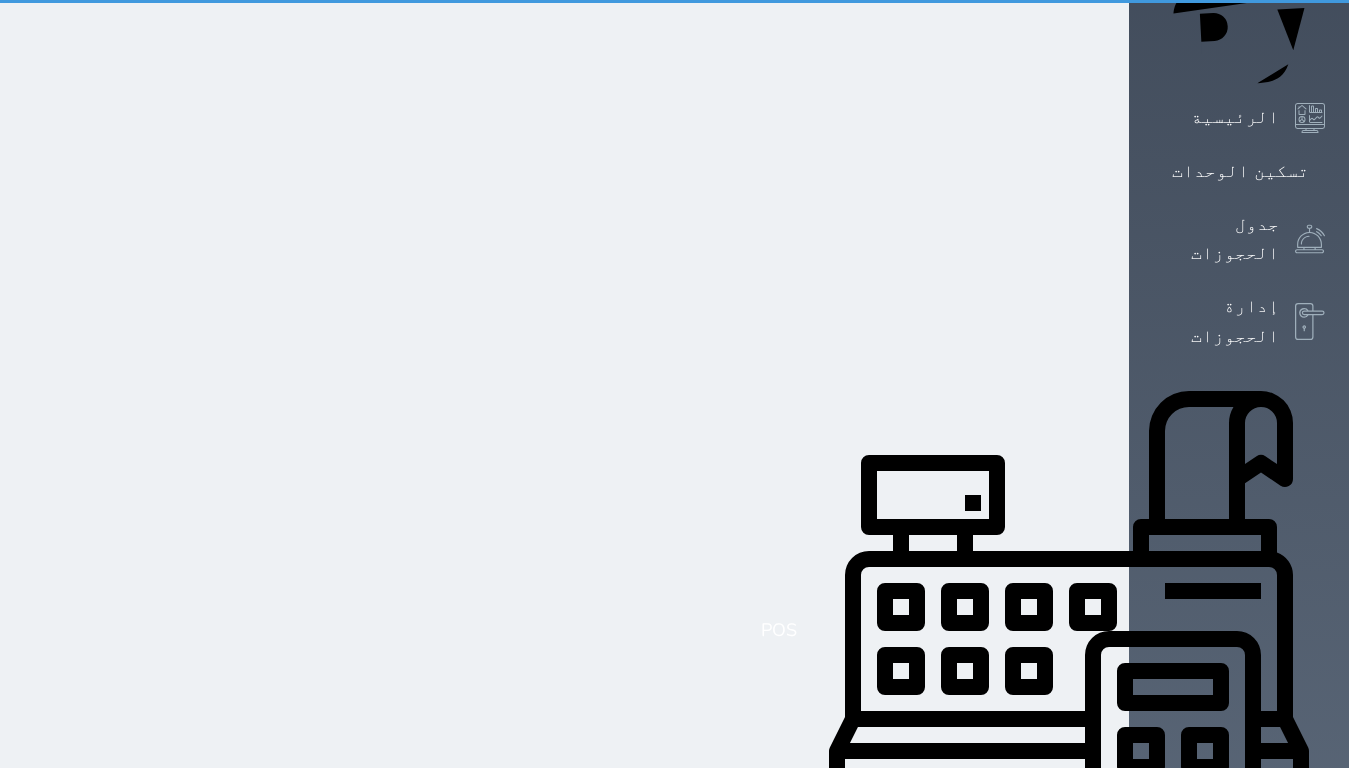 select on "1" 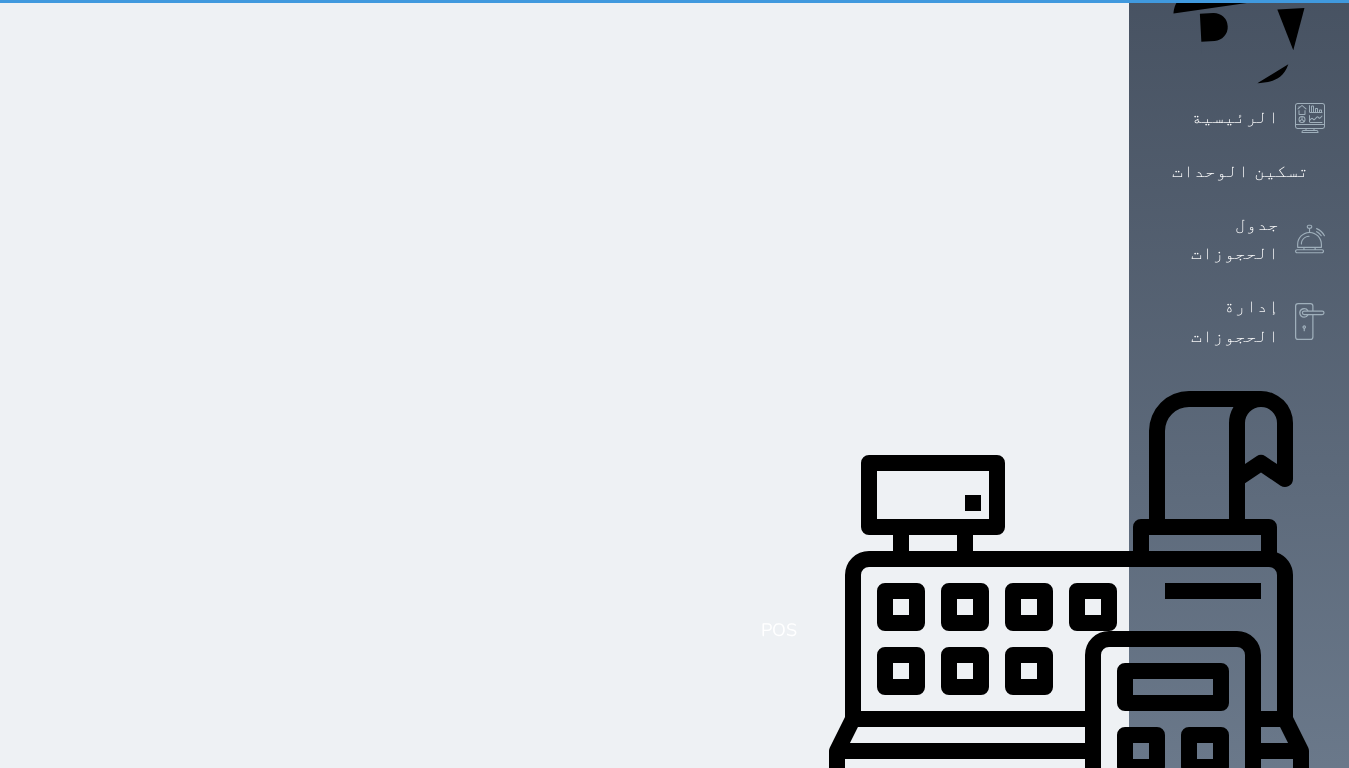 scroll, scrollTop: 0, scrollLeft: 0, axis: both 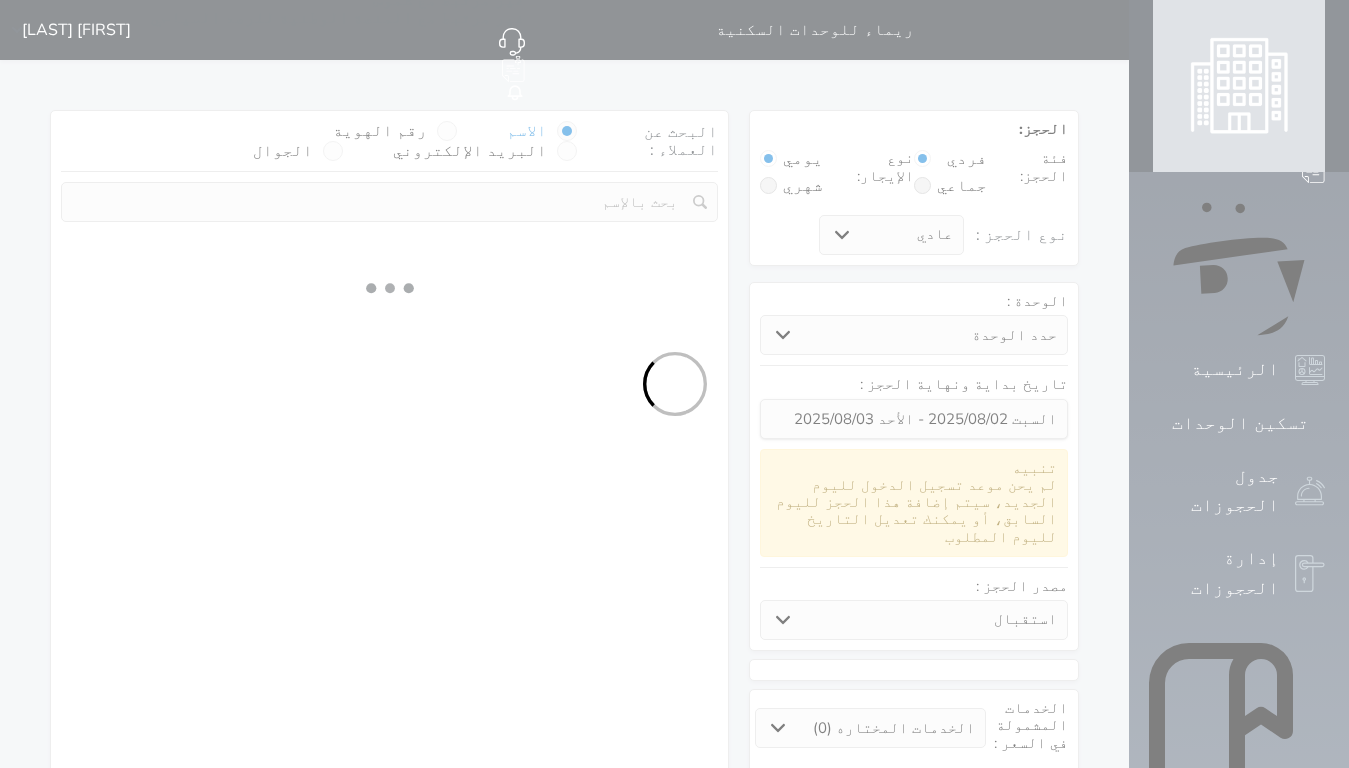 select 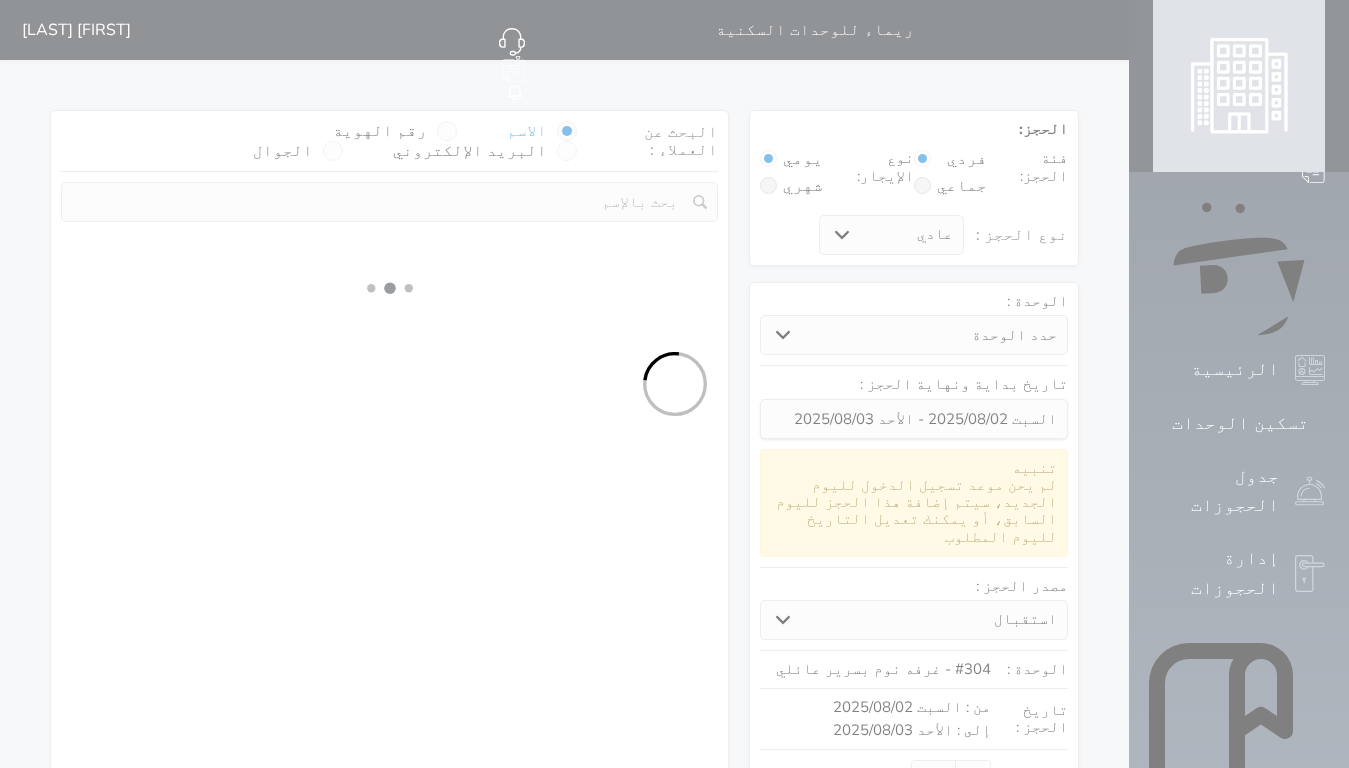 select on "1" 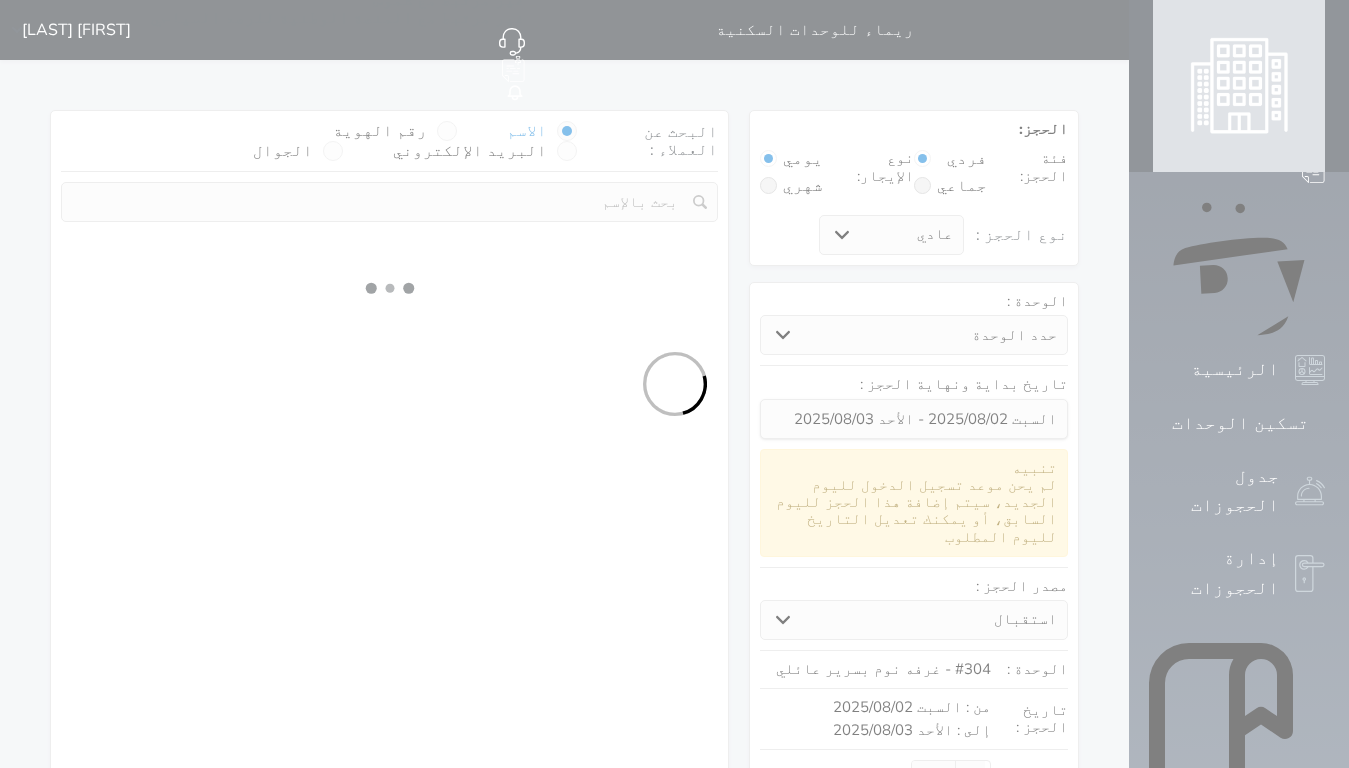 select on "113" 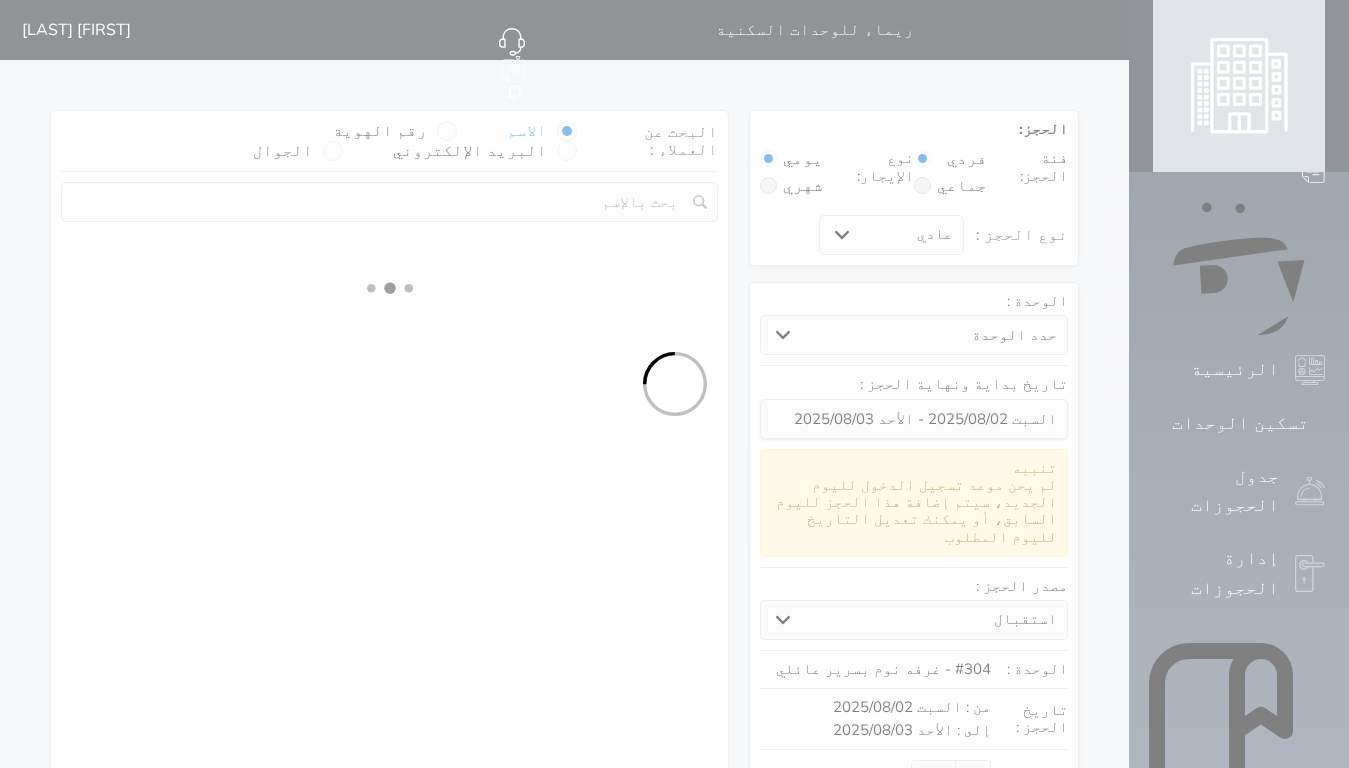 select on "1" 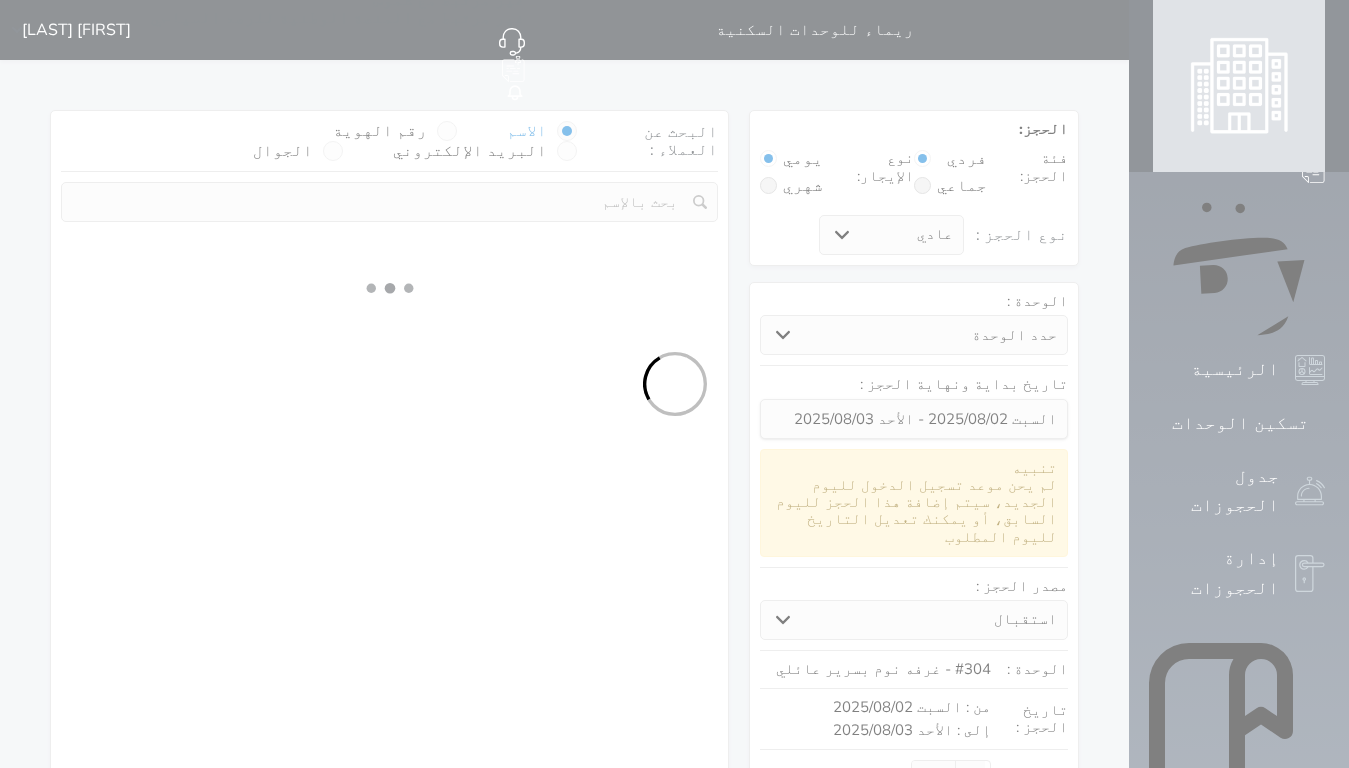 select 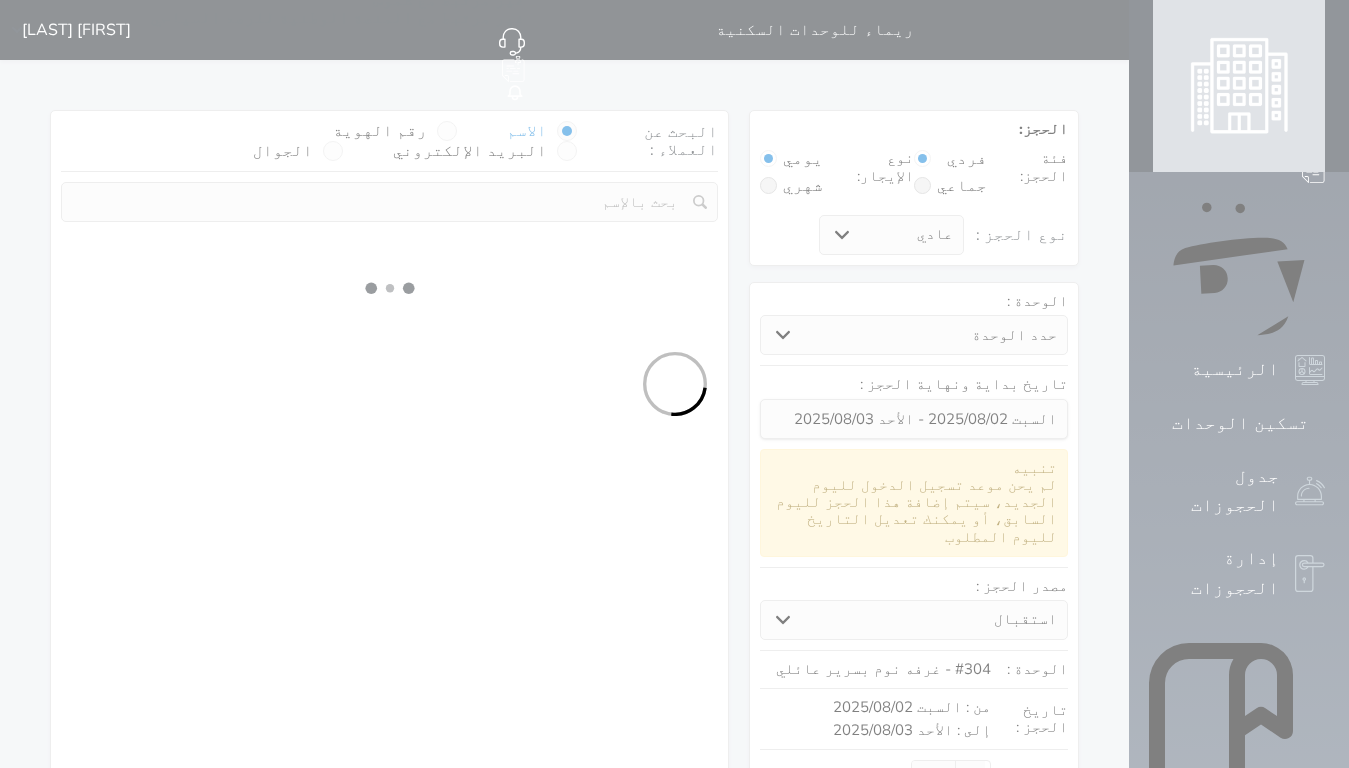 select on "7" 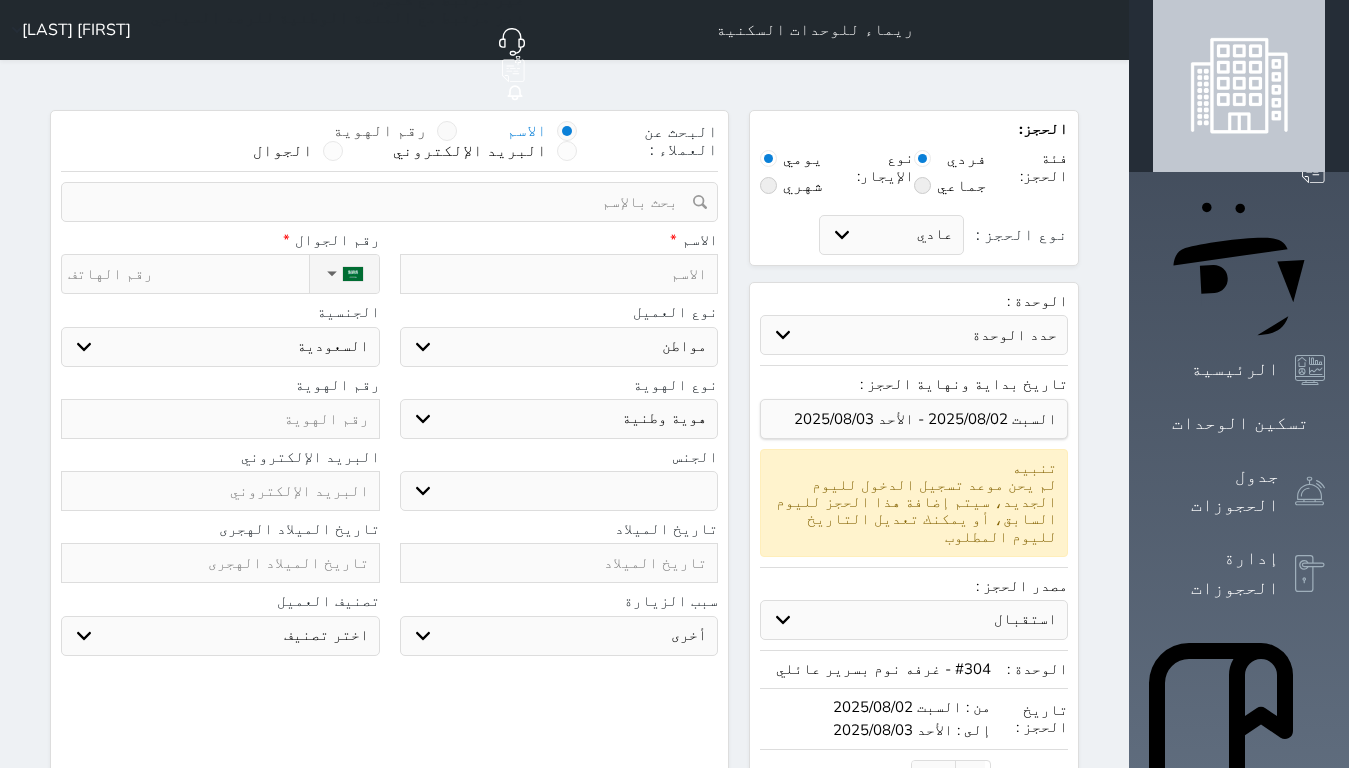 click at bounding box center [447, 131] 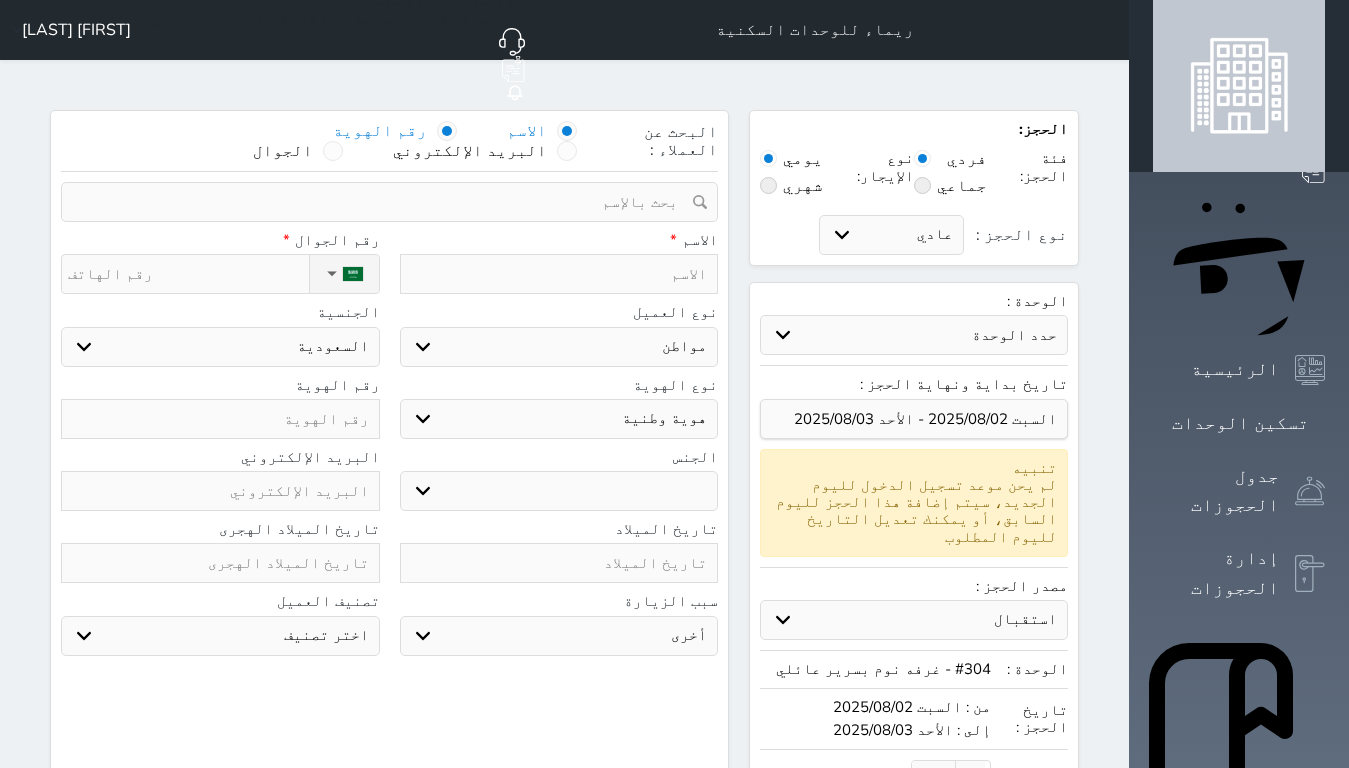 select 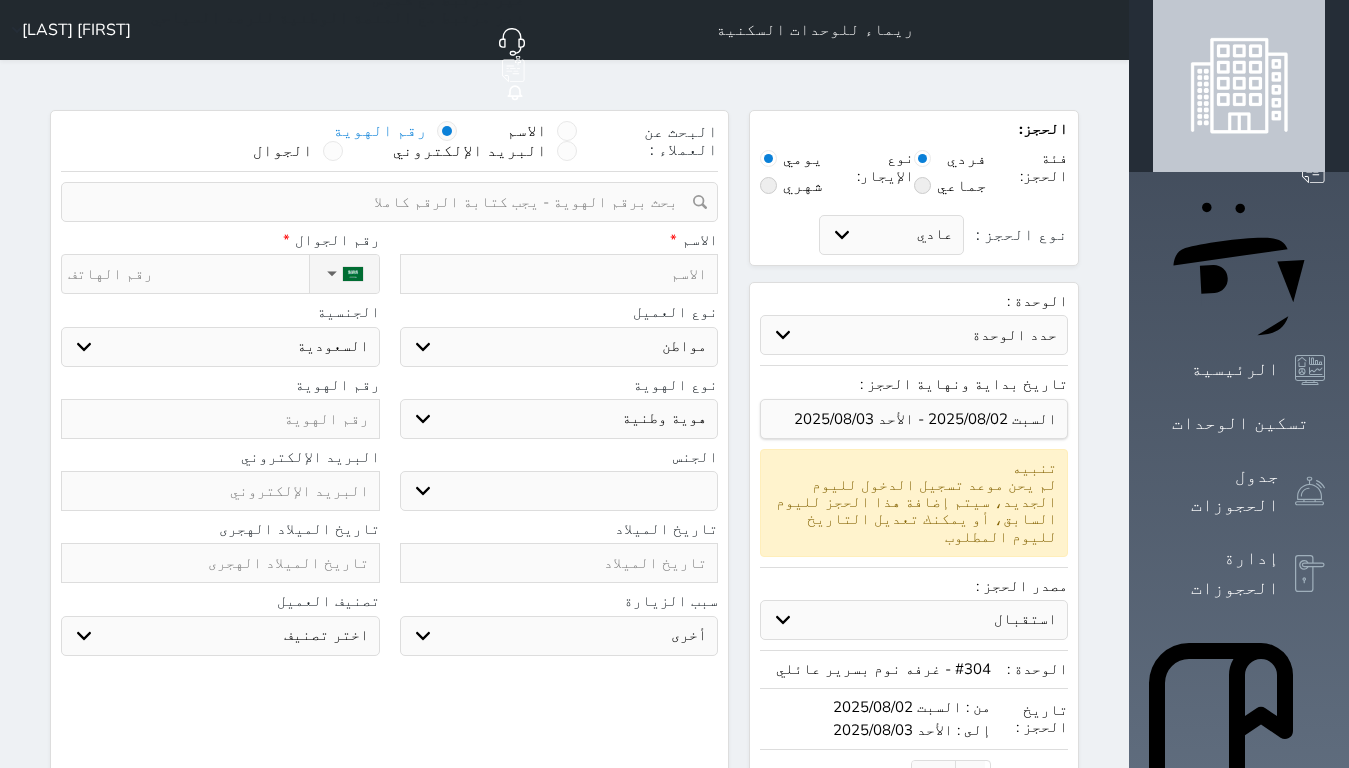 paste on "[NUMBER]" 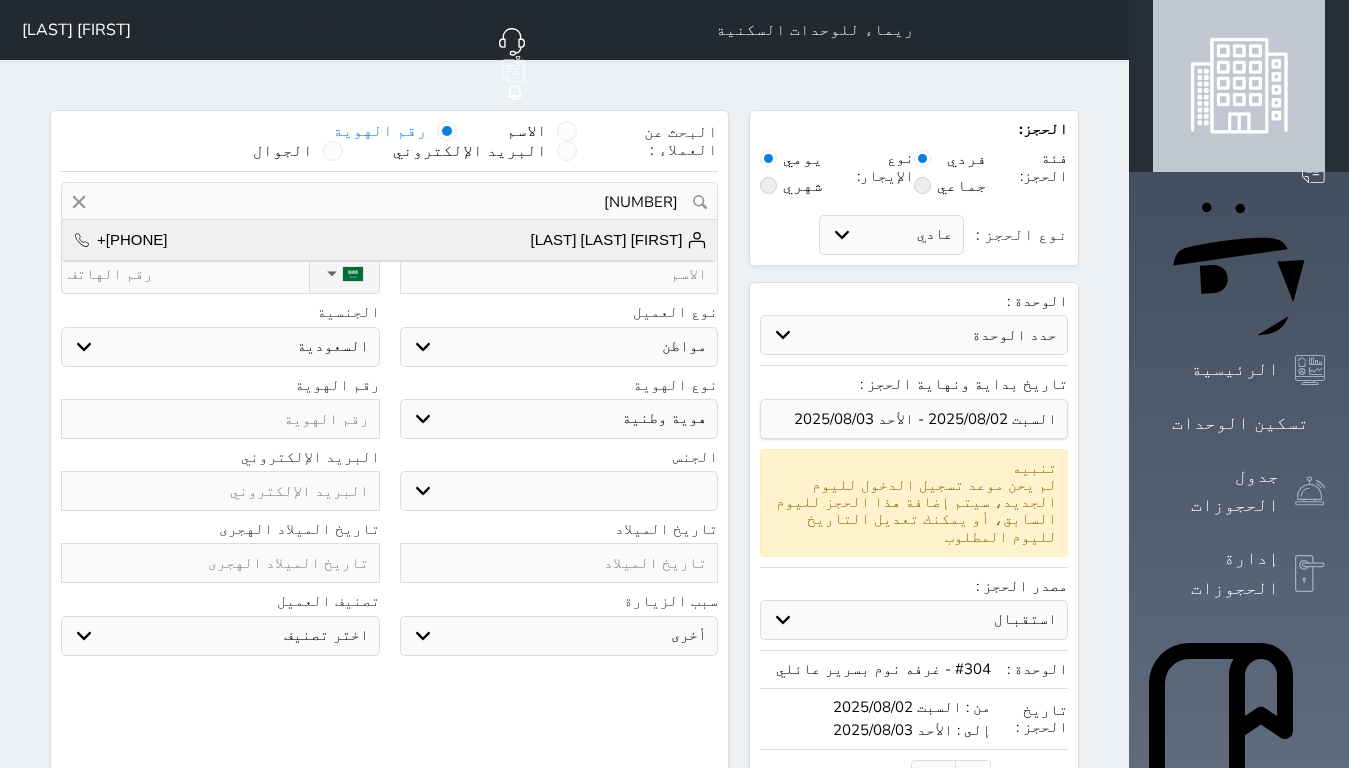 click on "[FIRST] [LAST] [LAST] +[PHONE]" at bounding box center [389, 240] 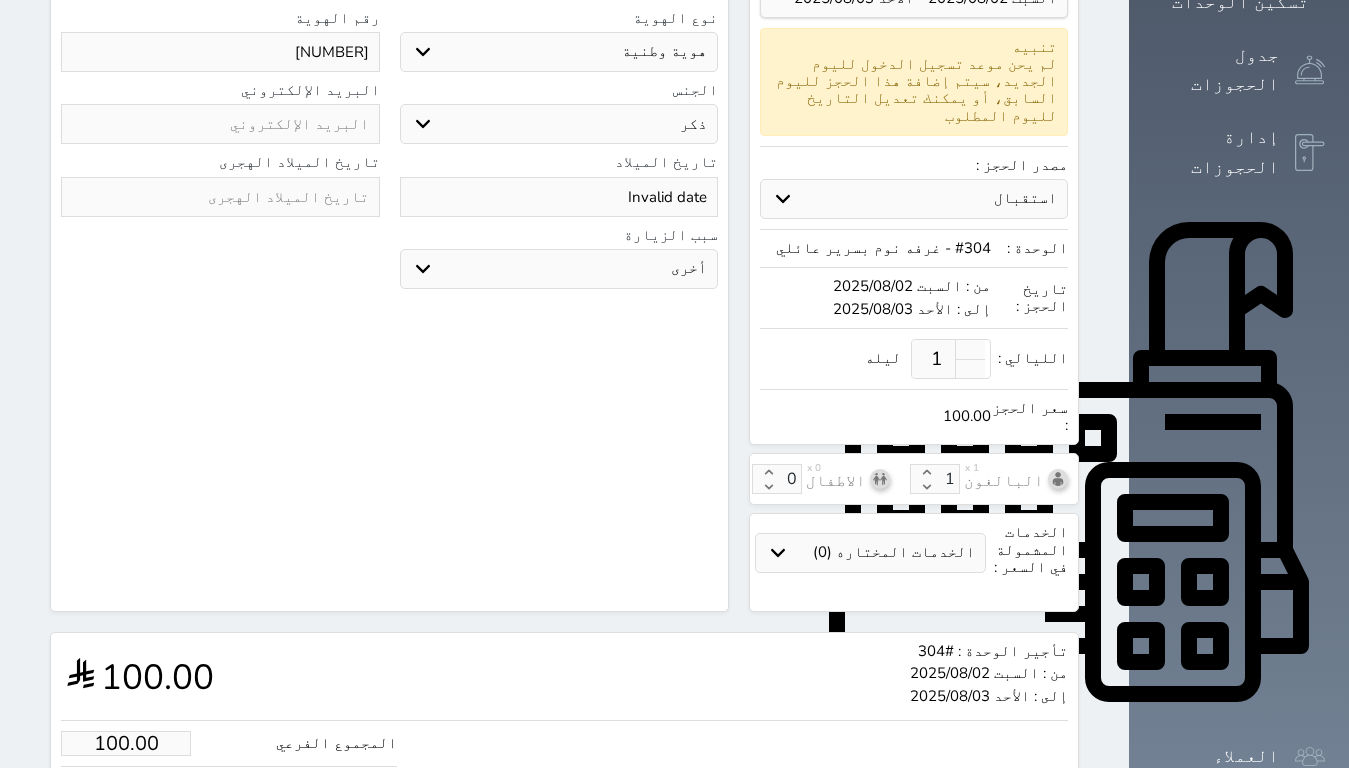 scroll, scrollTop: 455, scrollLeft: 0, axis: vertical 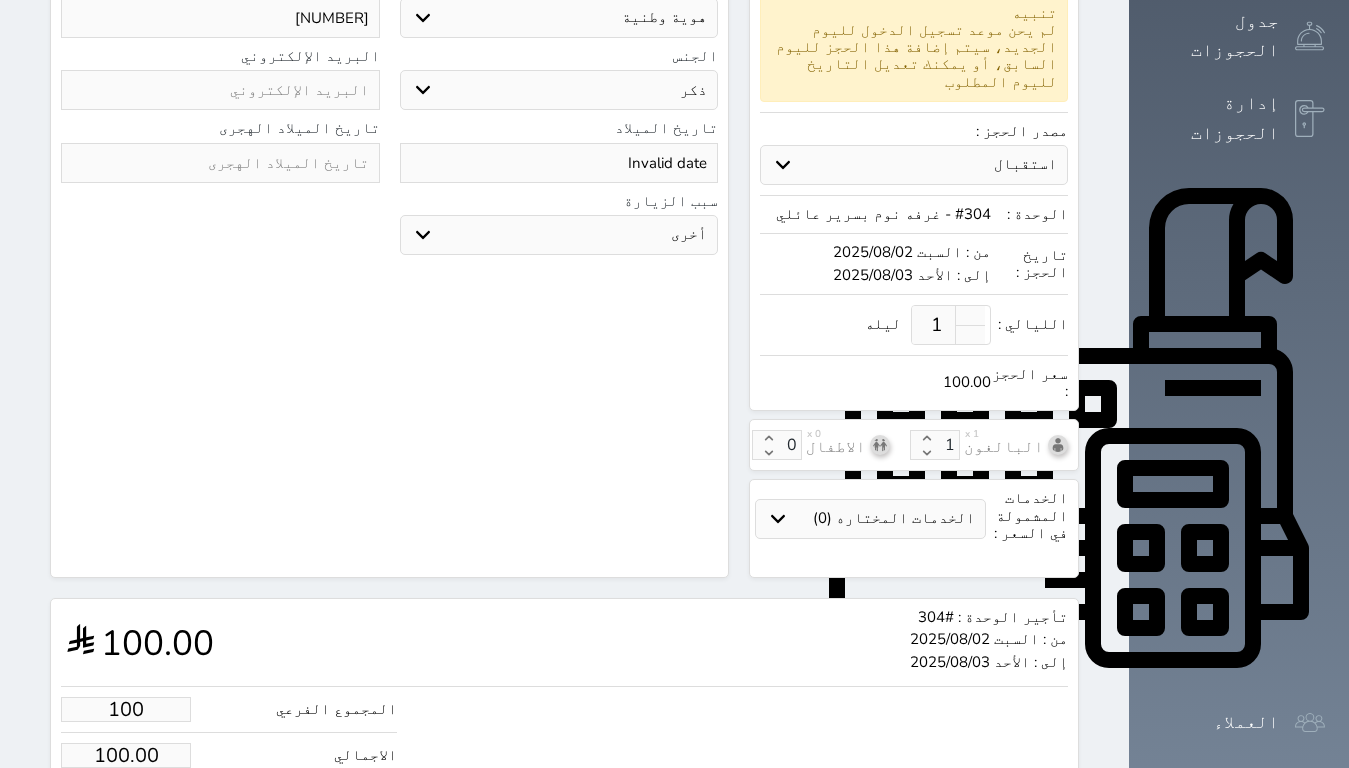 click on "100" at bounding box center [126, 709] 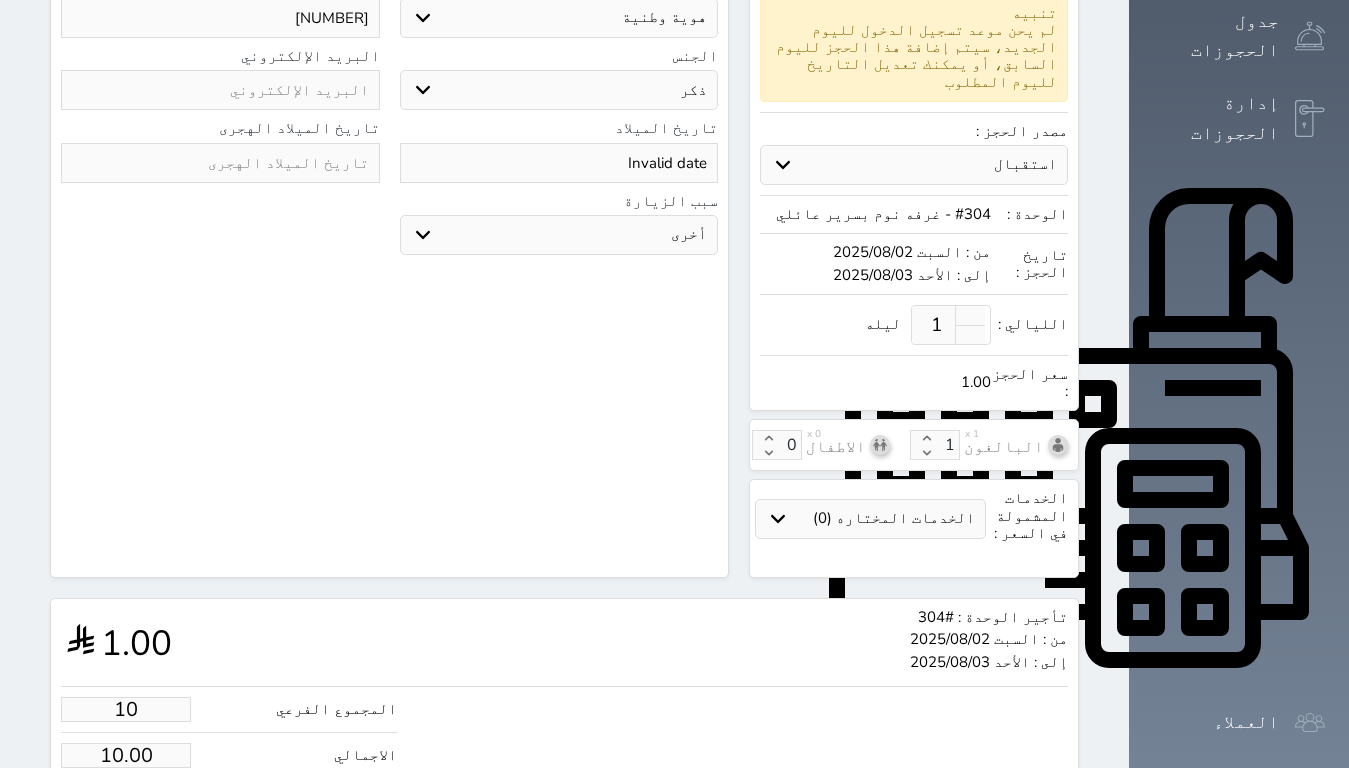 type on "1" 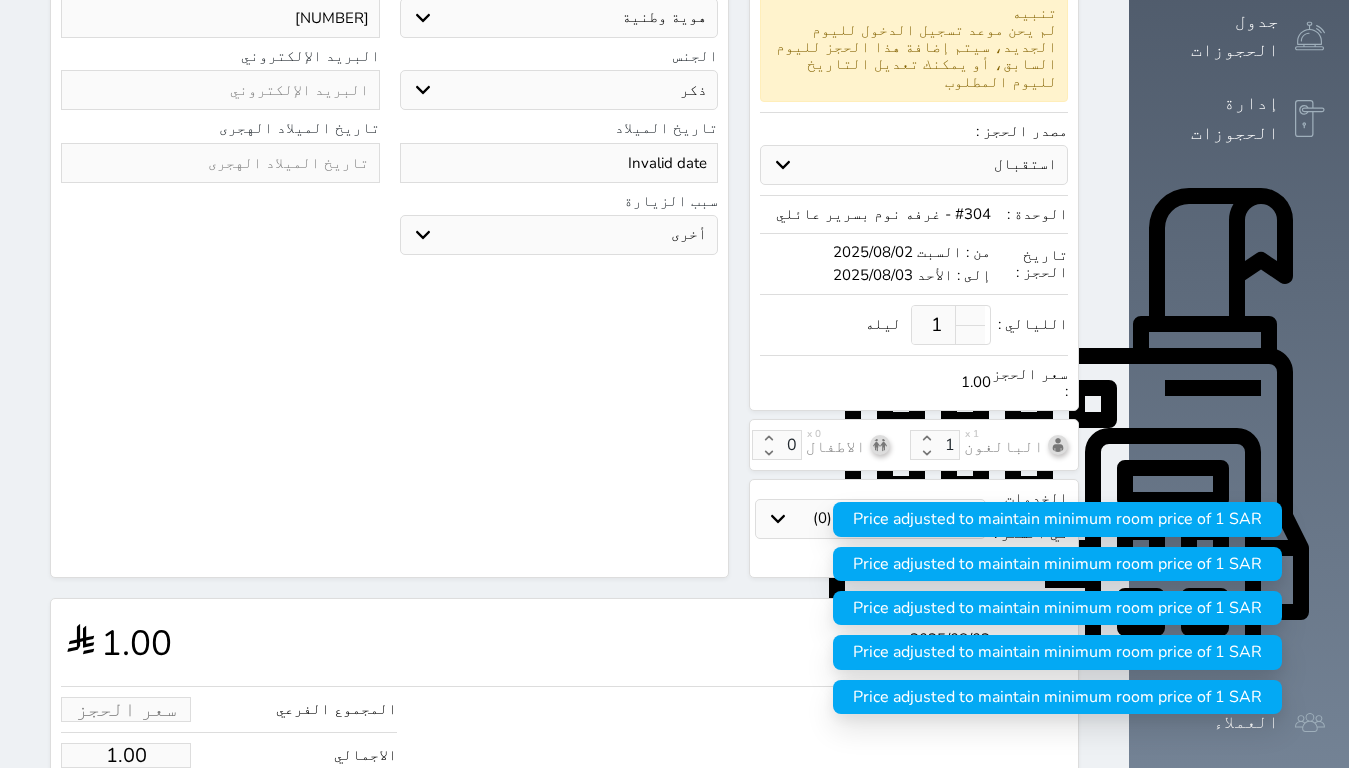 type on "8" 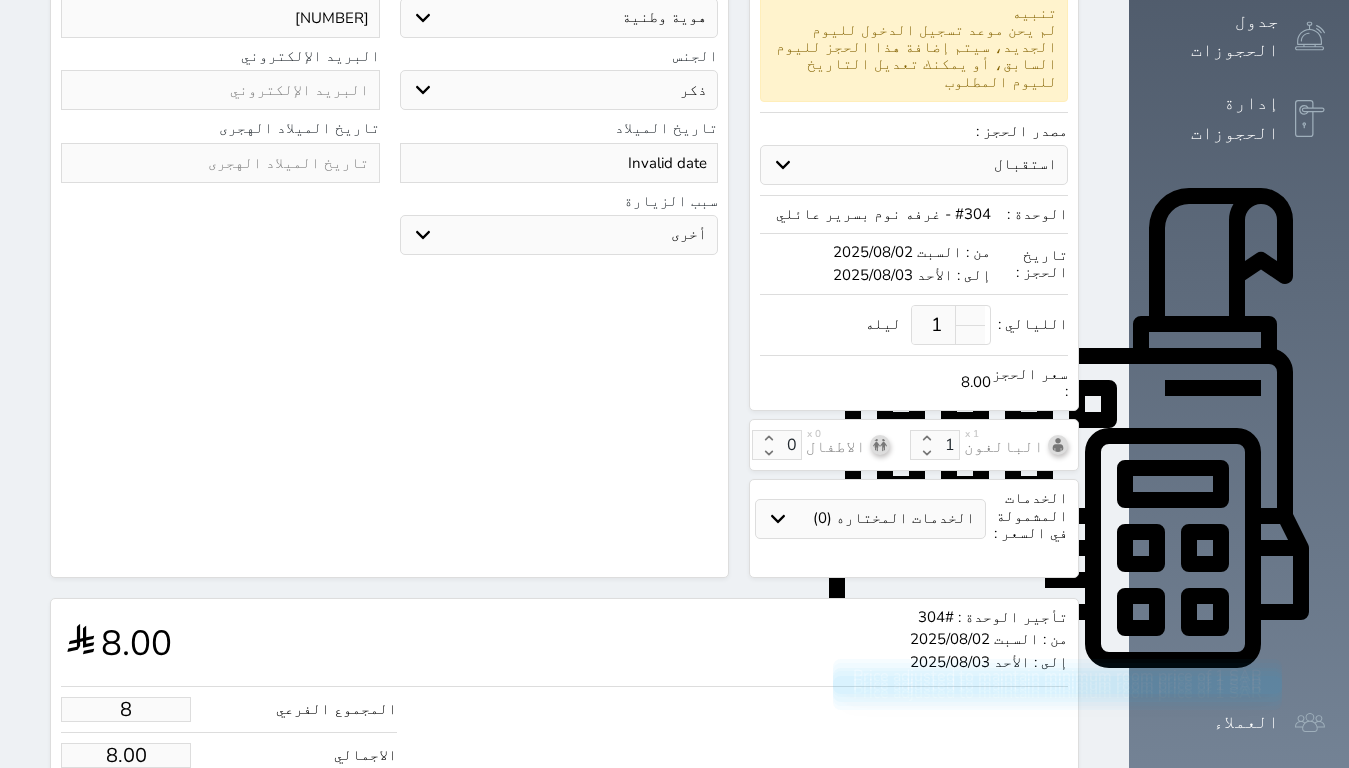 type on "80" 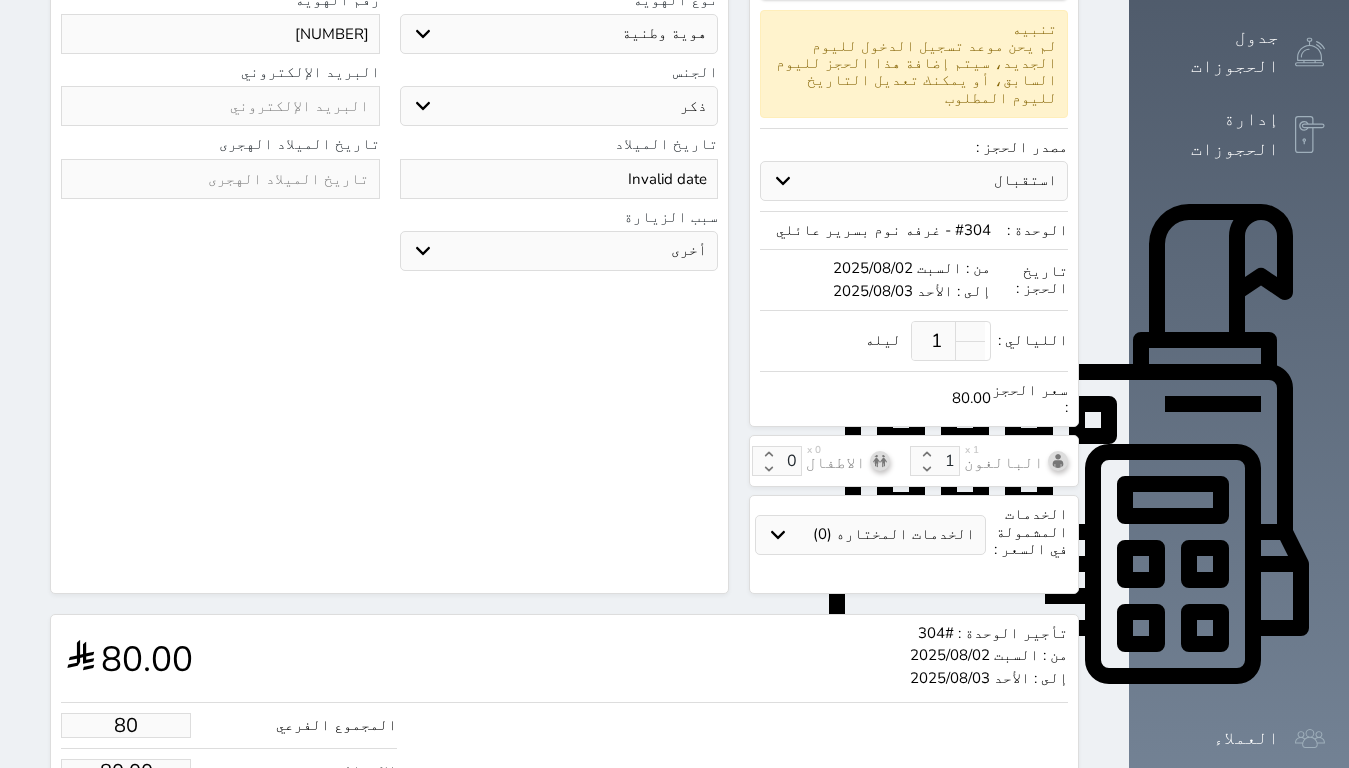 scroll, scrollTop: 455, scrollLeft: 0, axis: vertical 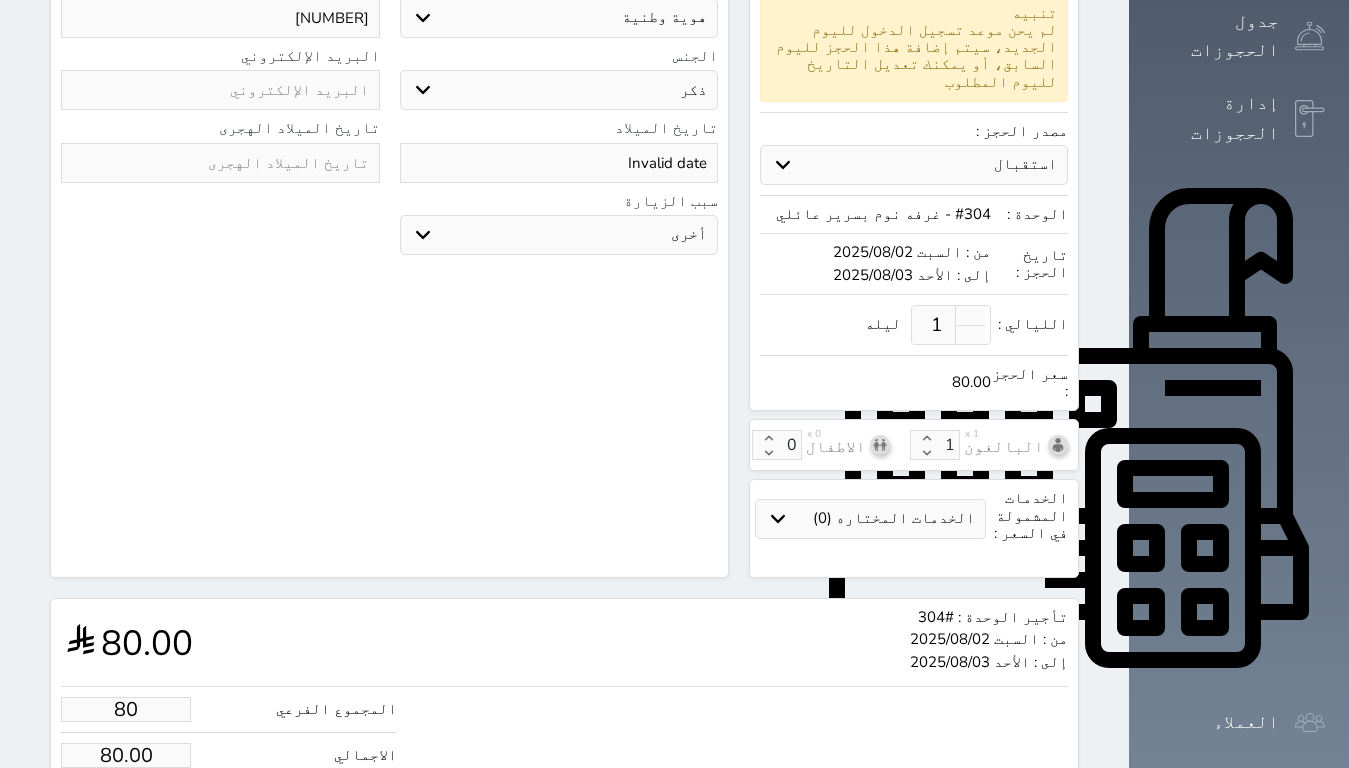 type on "80.00" 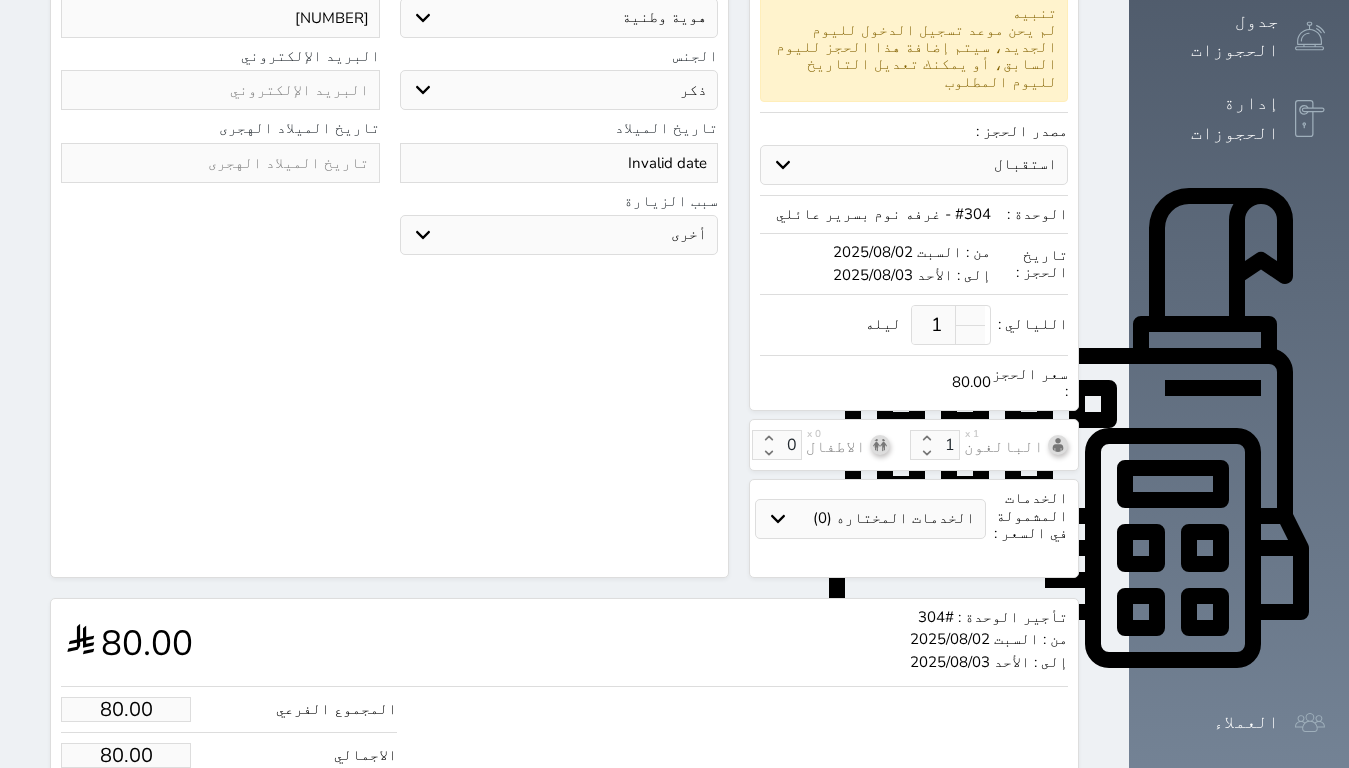 click on "حجز" at bounding box center [149, 816] 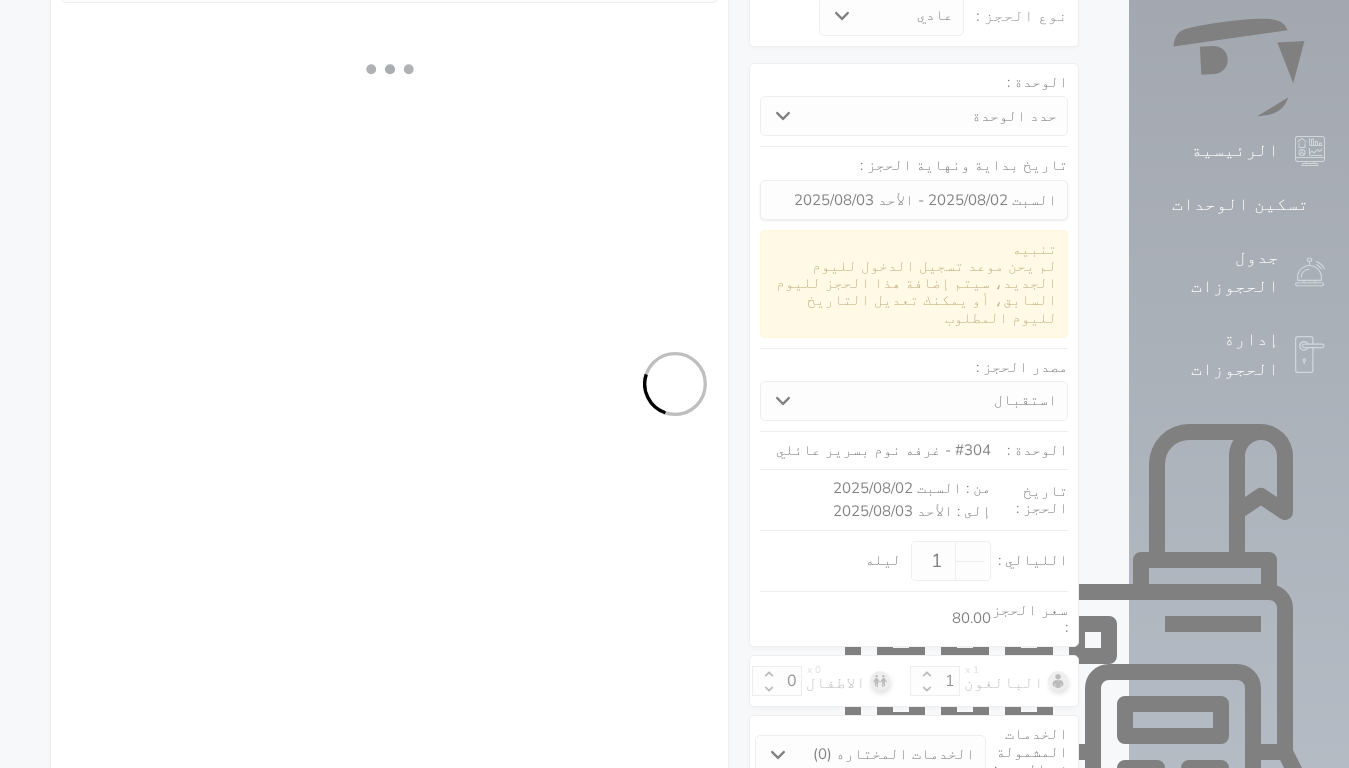 scroll, scrollTop: 455, scrollLeft: 0, axis: vertical 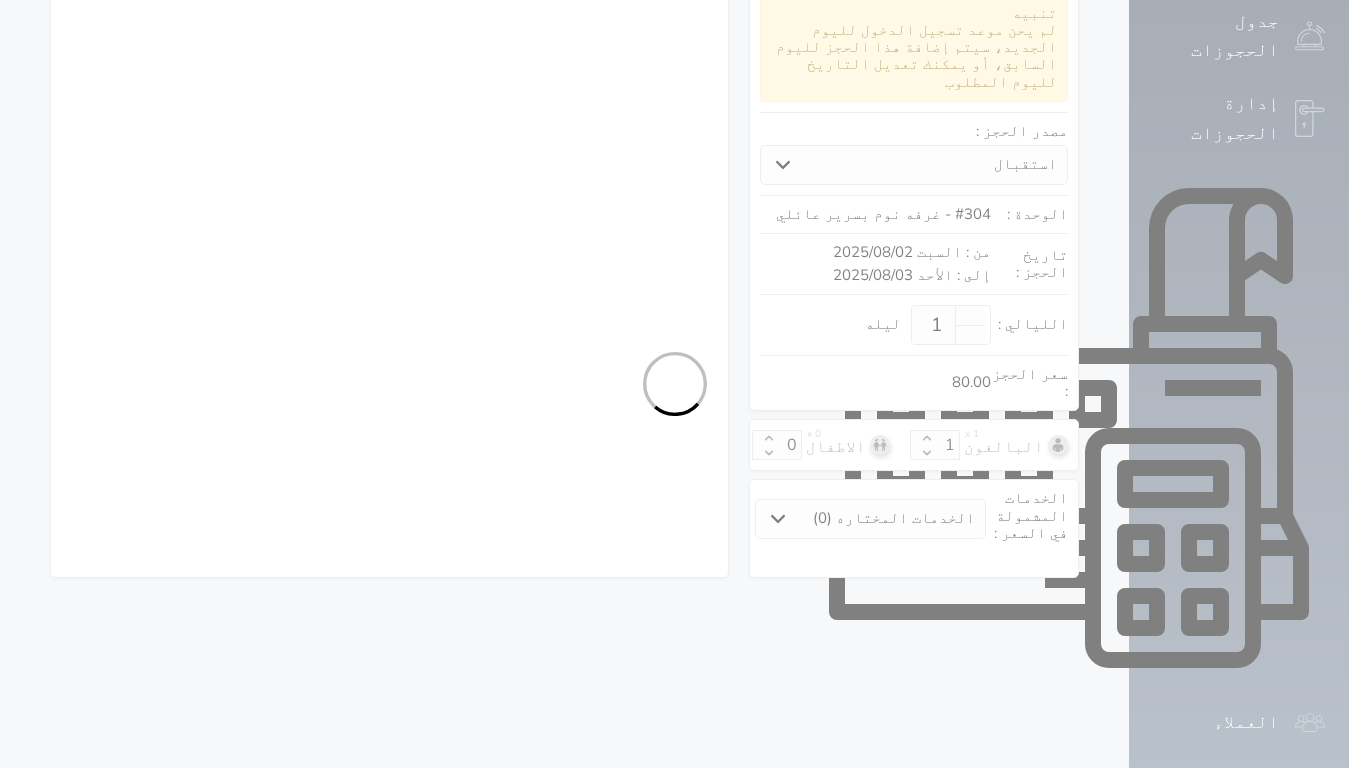 select on "1" 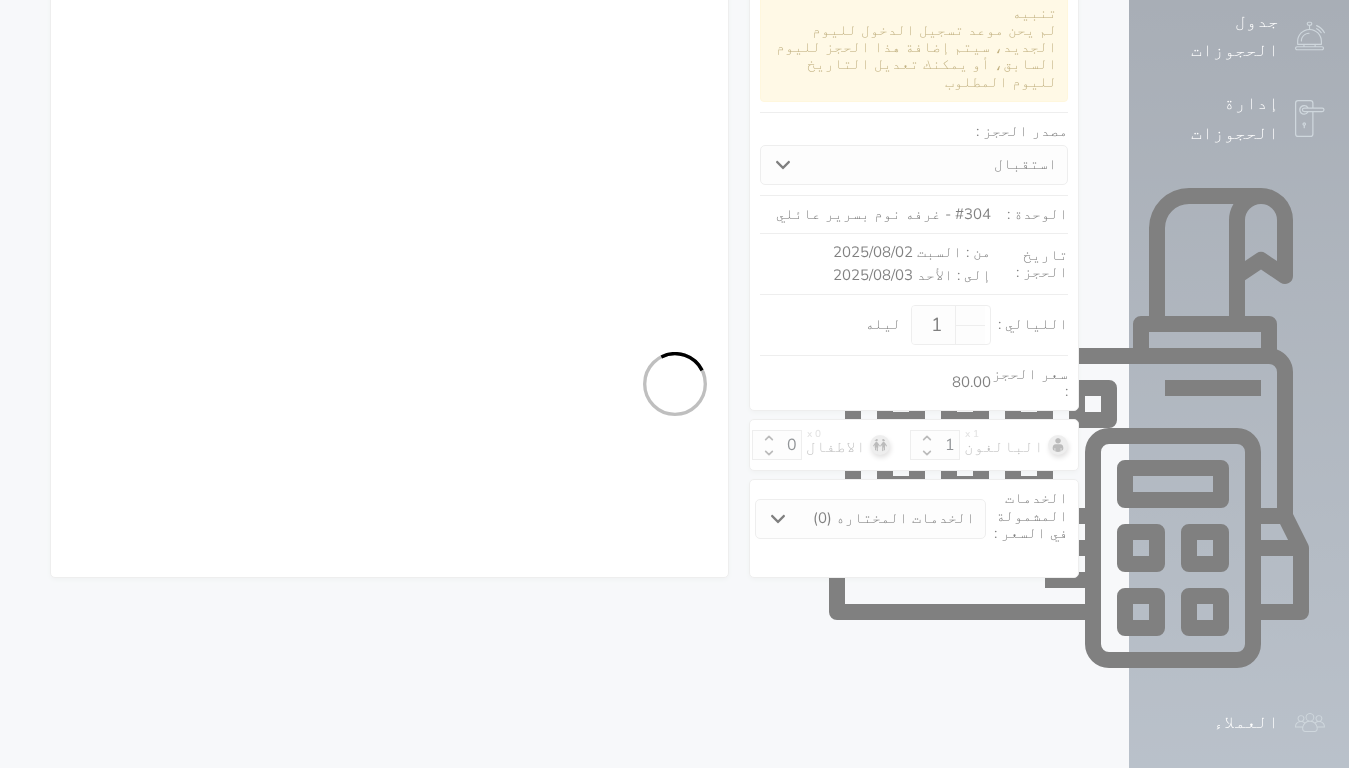 select on "113" 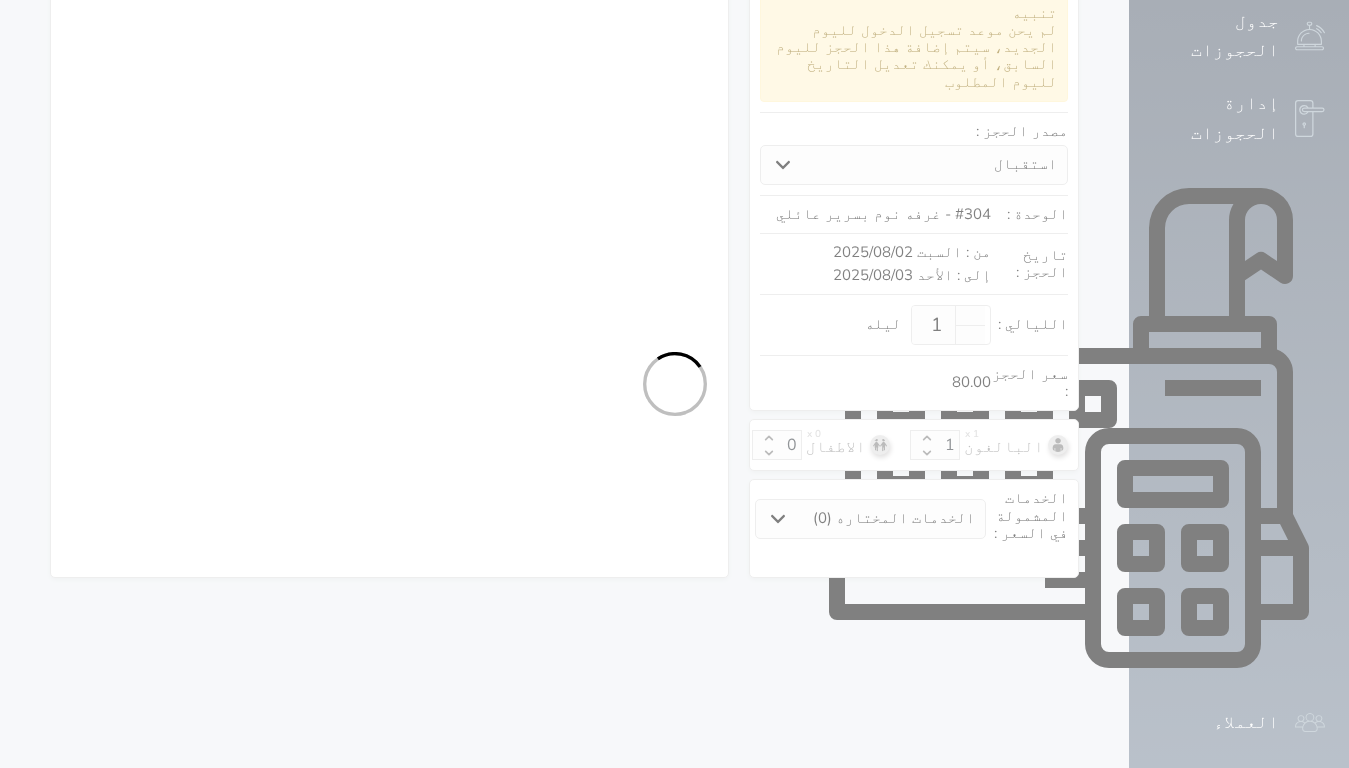 select on "1" 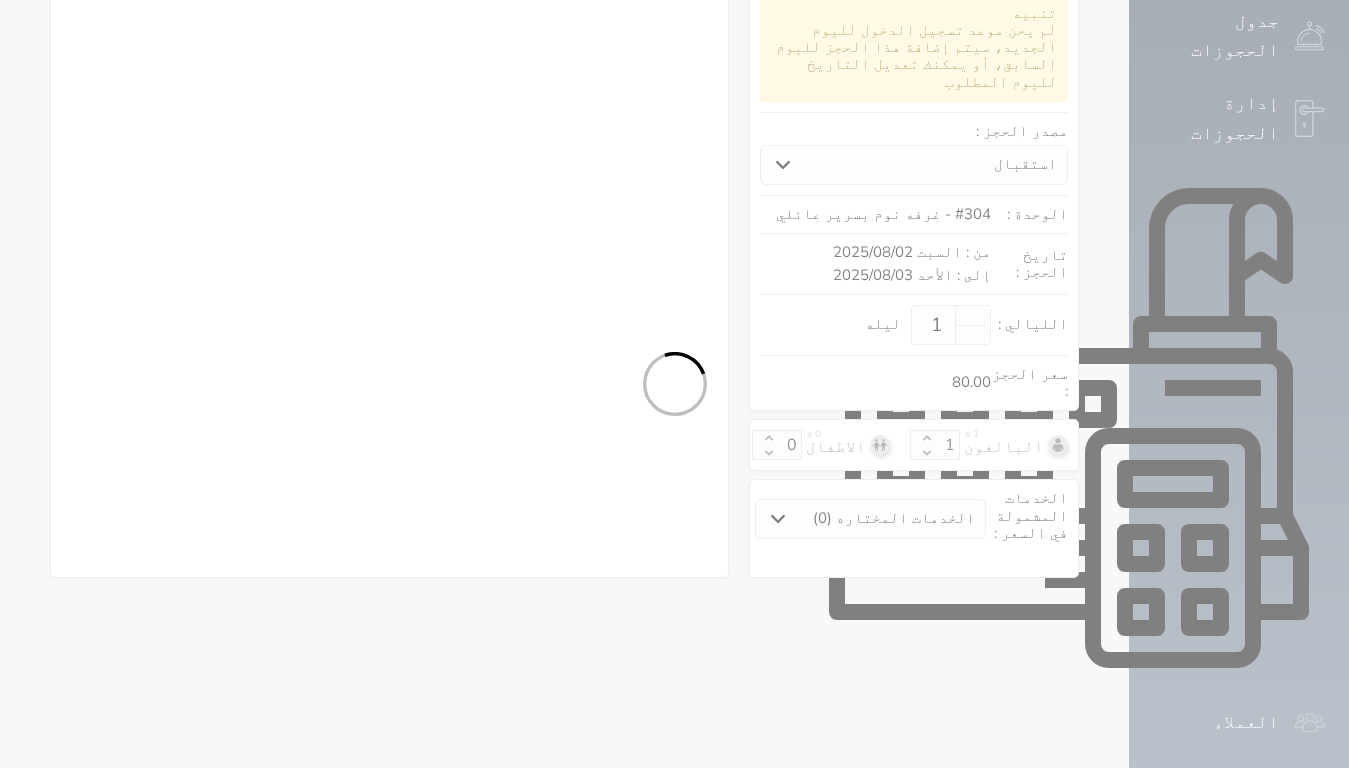select on "7" 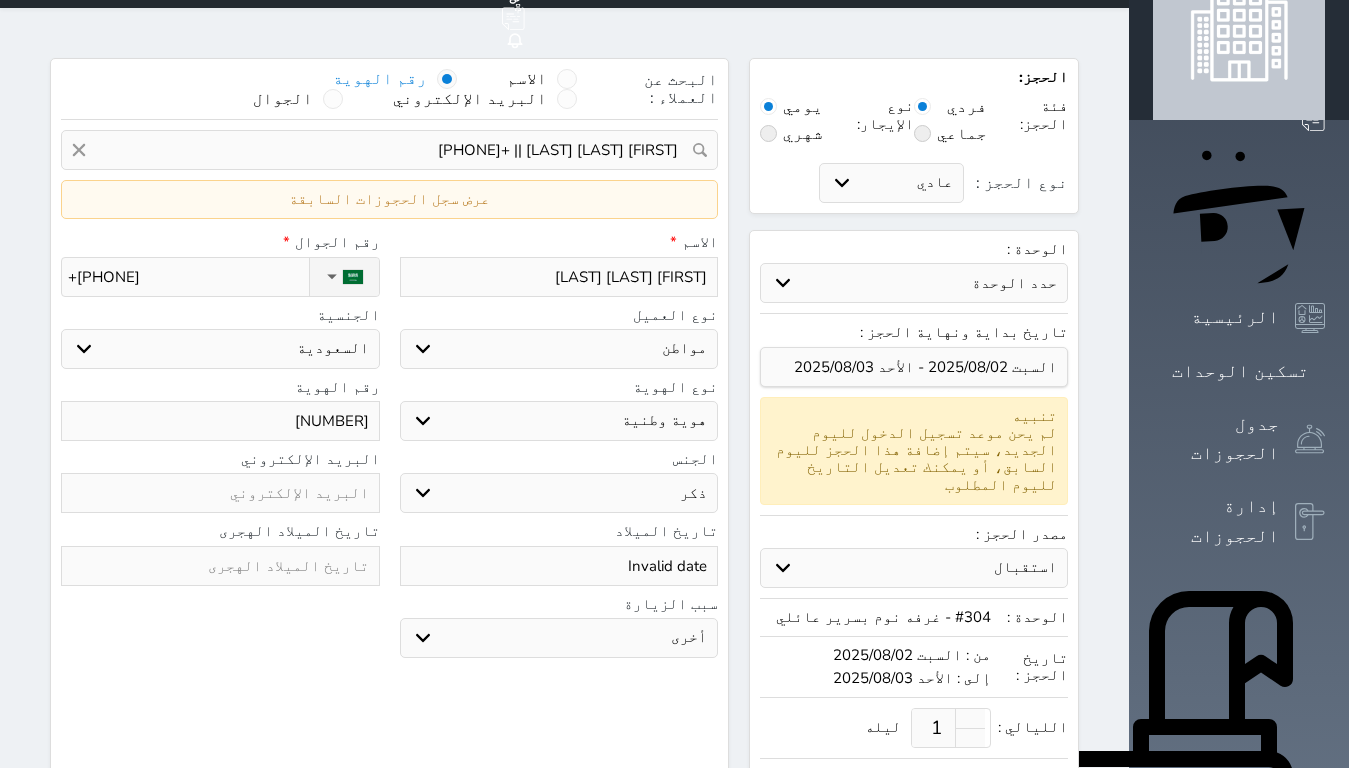 scroll, scrollTop: 0, scrollLeft: 0, axis: both 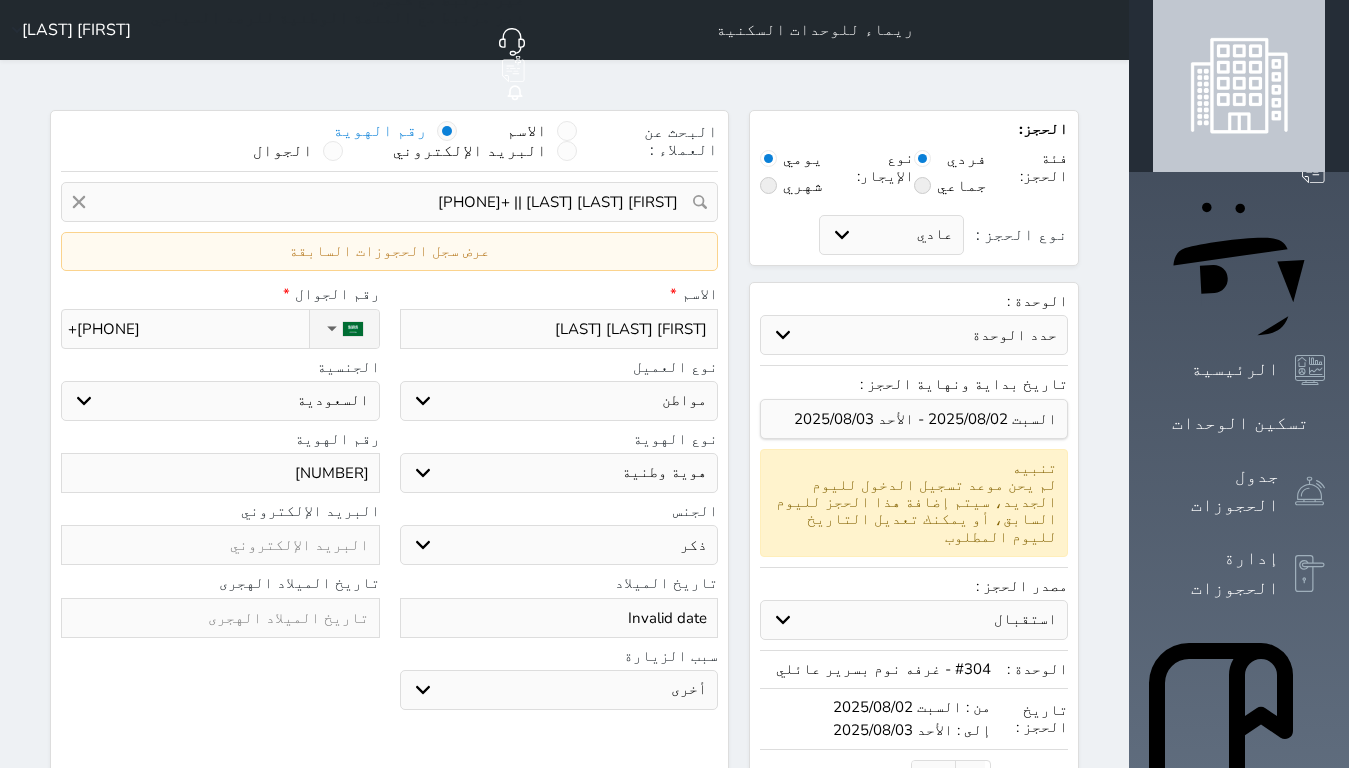 click on "[NUMBER]" at bounding box center (220, 473) 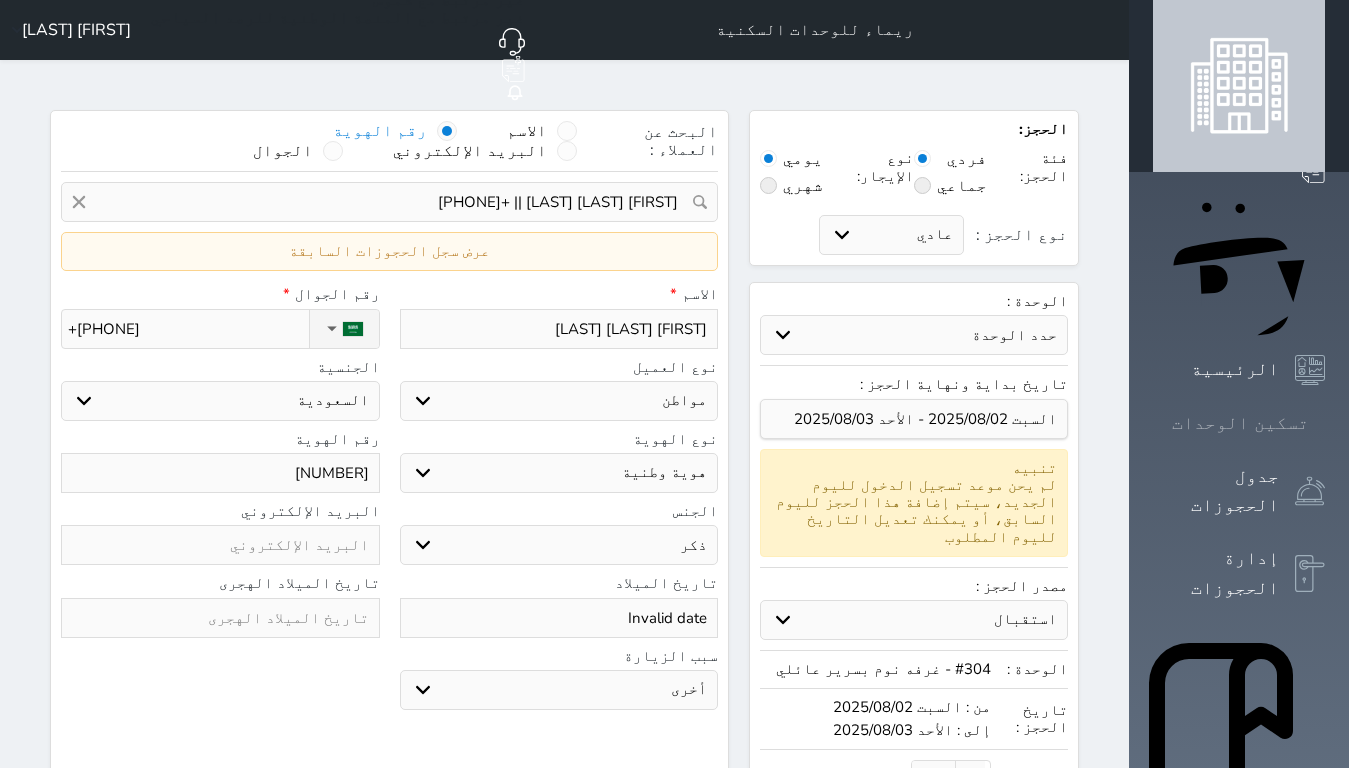 click 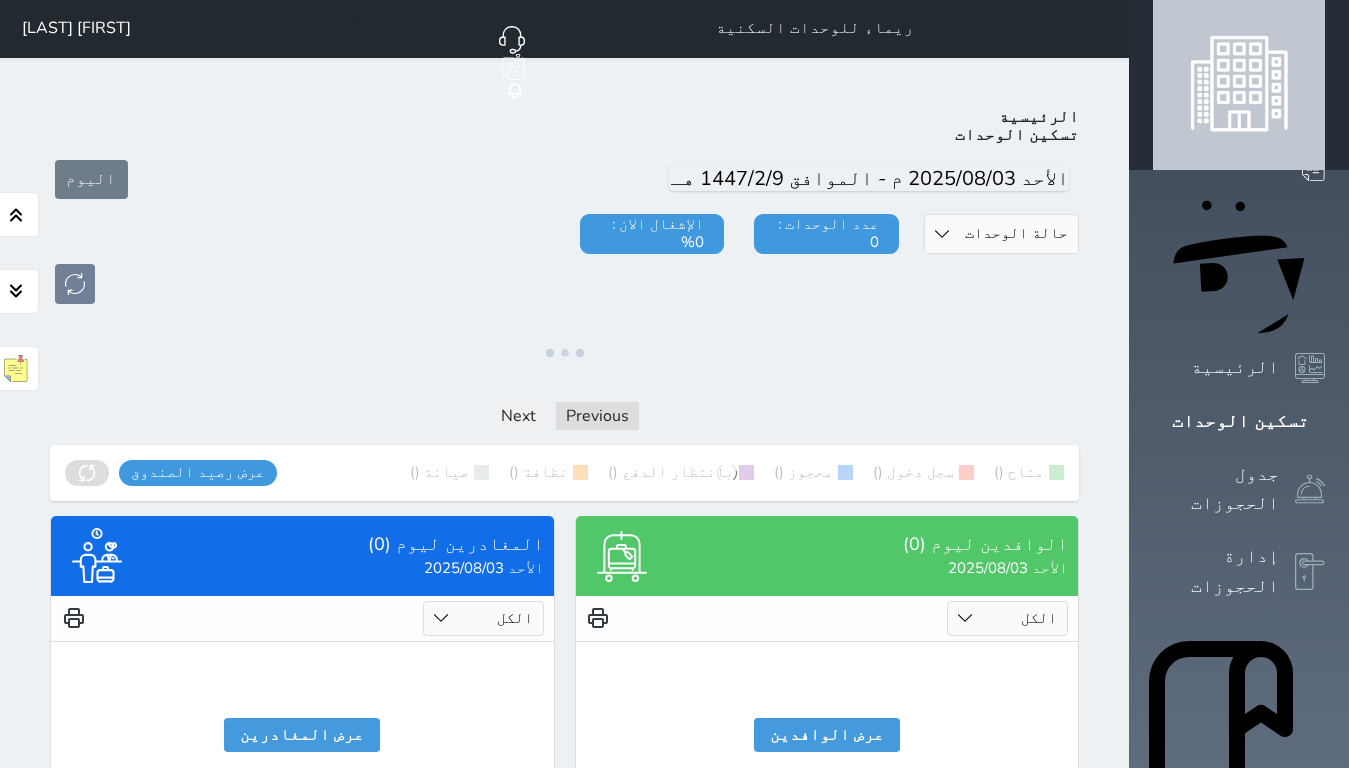 scroll, scrollTop: 0, scrollLeft: 0, axis: both 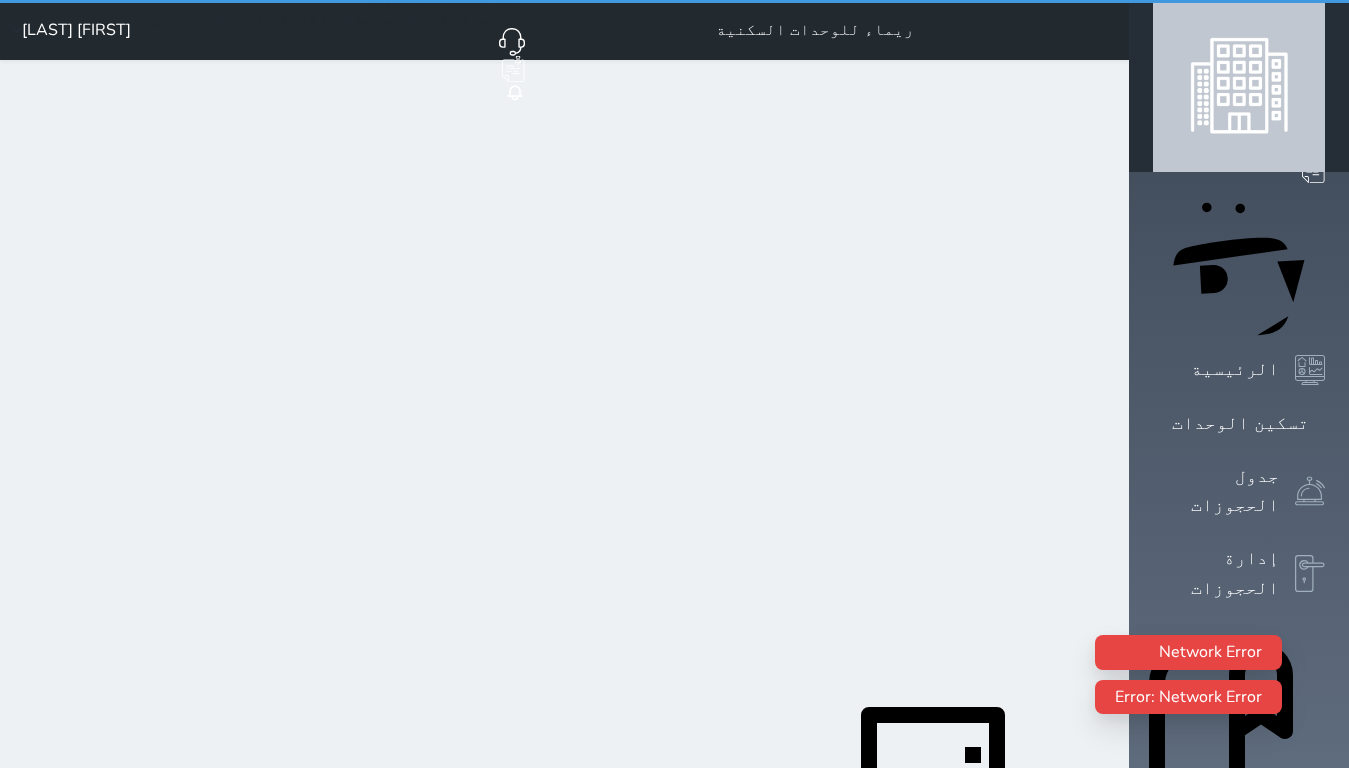 select on "1" 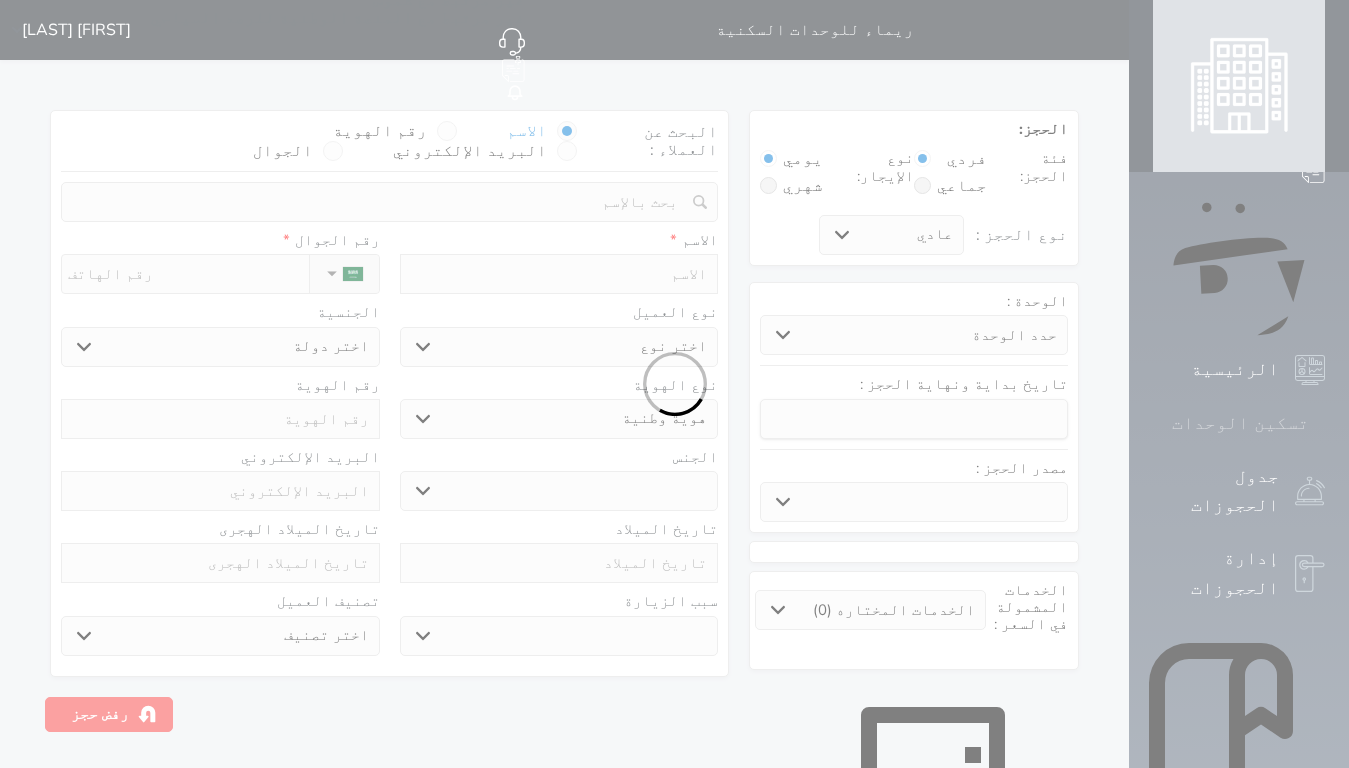 click 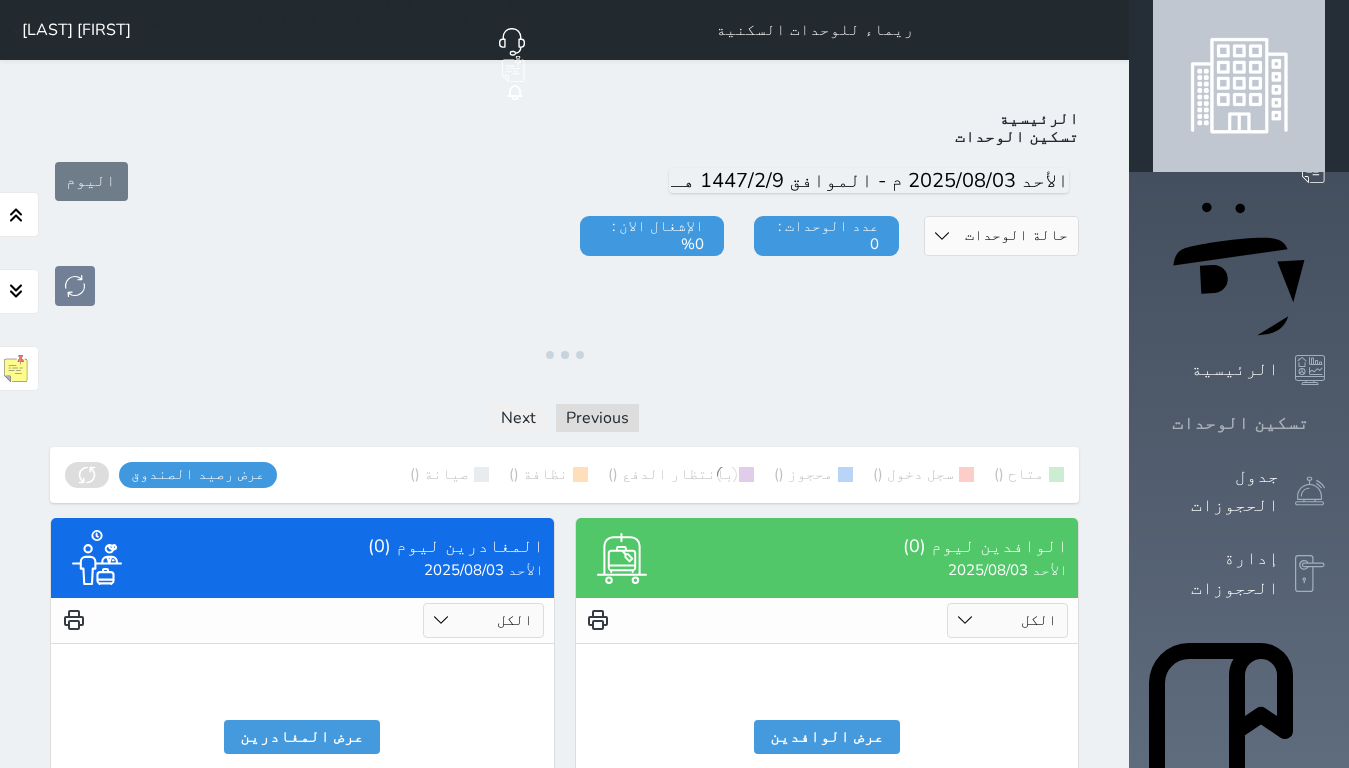 click 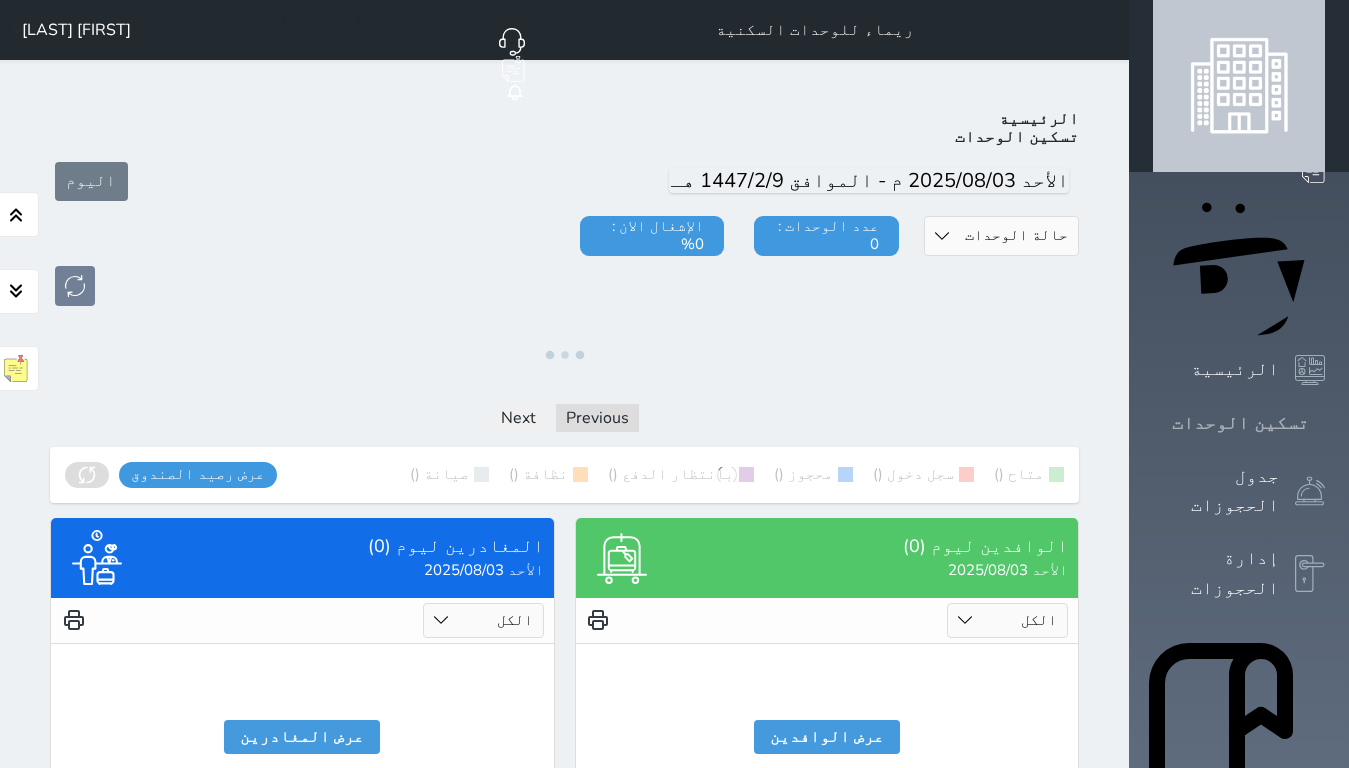 click 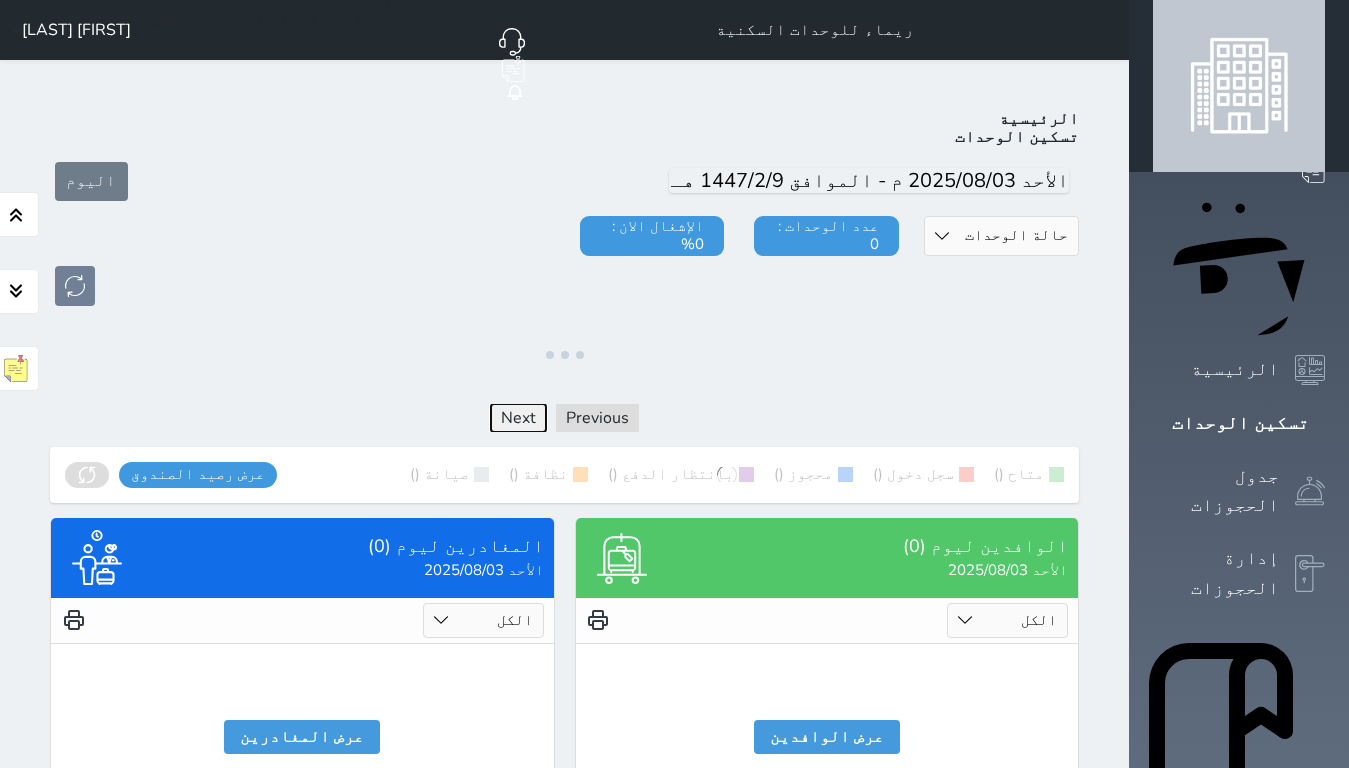 click on "Next" at bounding box center (518, 418) 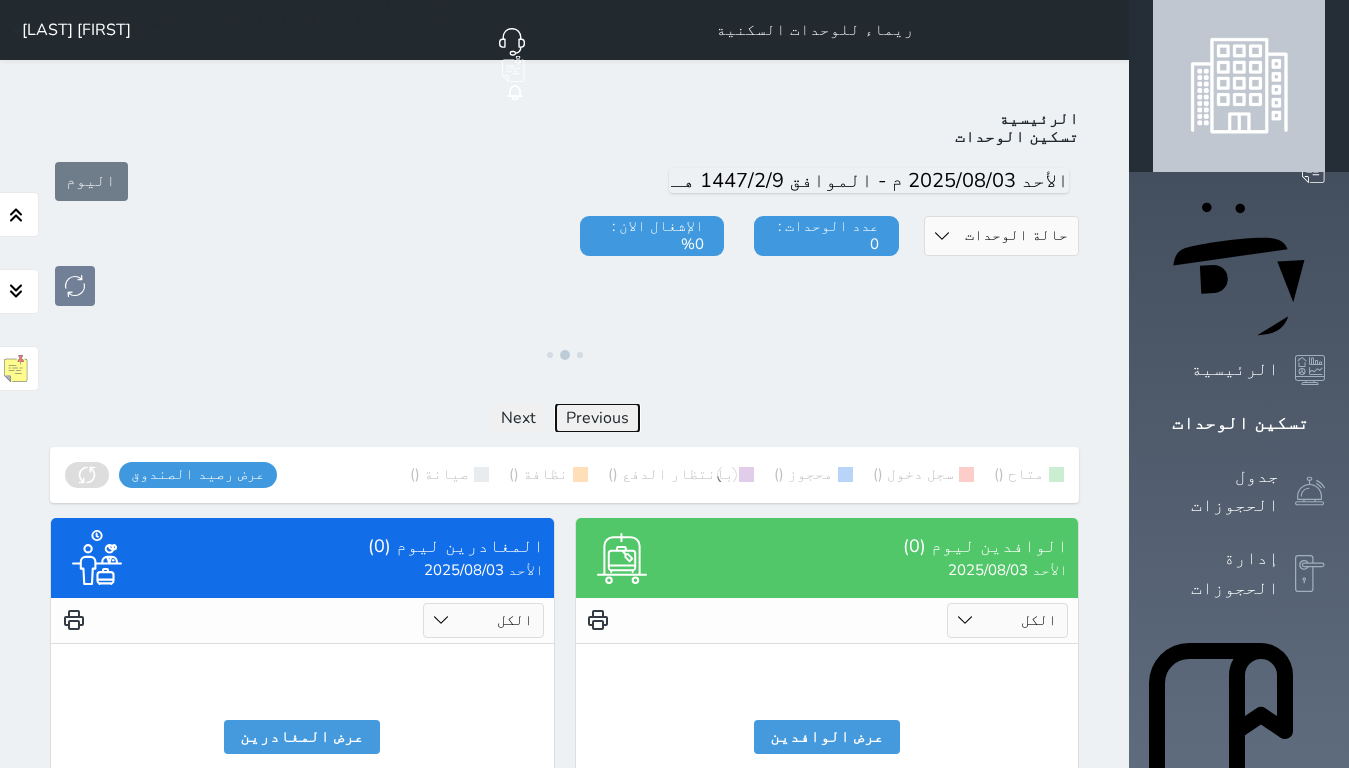 click on "Previous" at bounding box center [597, 418] 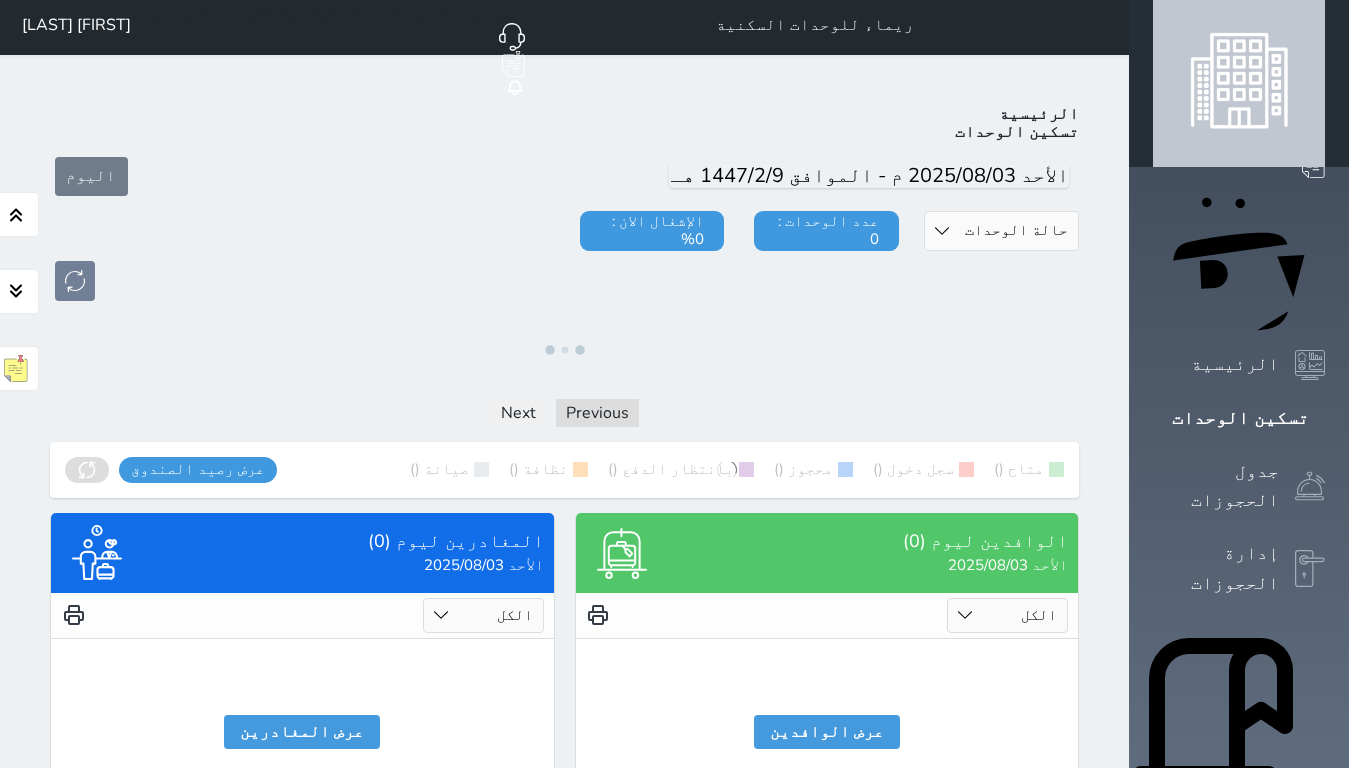 scroll, scrollTop: 0, scrollLeft: 0, axis: both 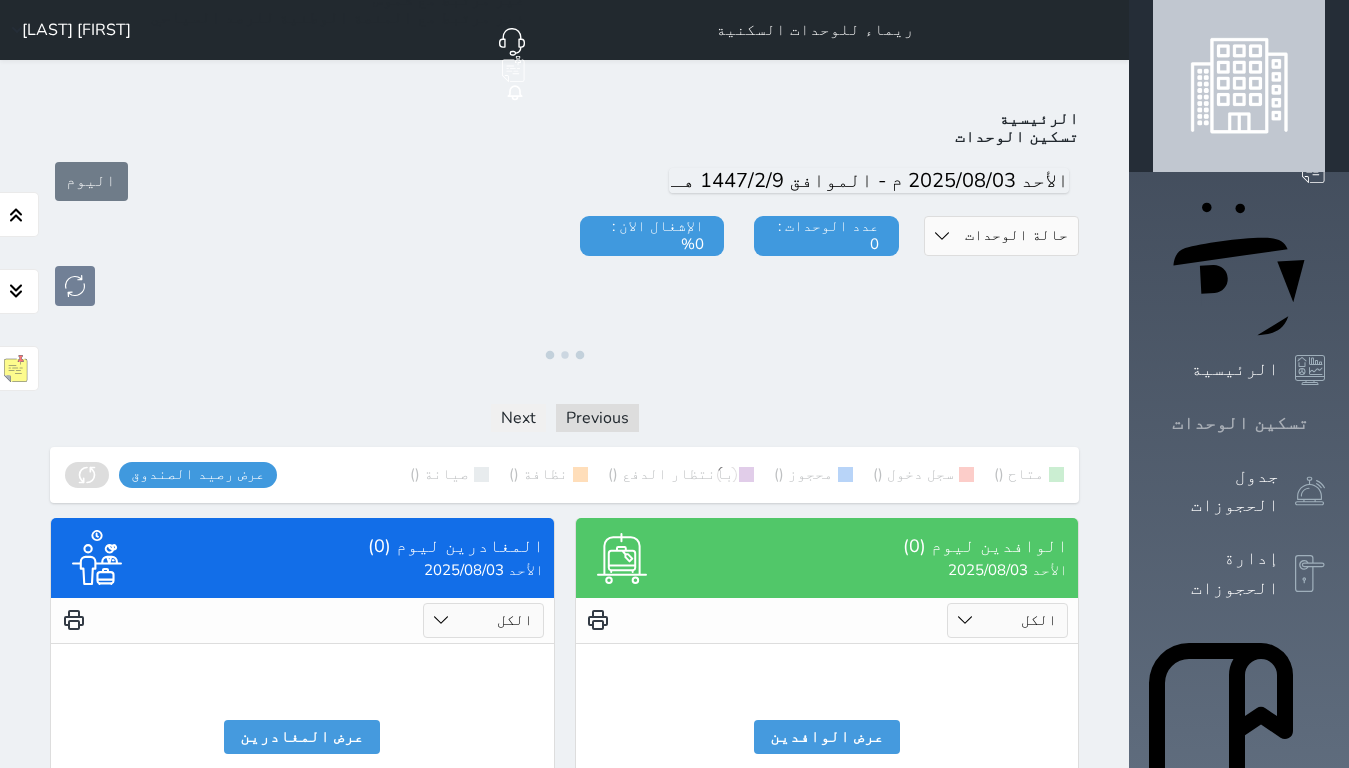 click 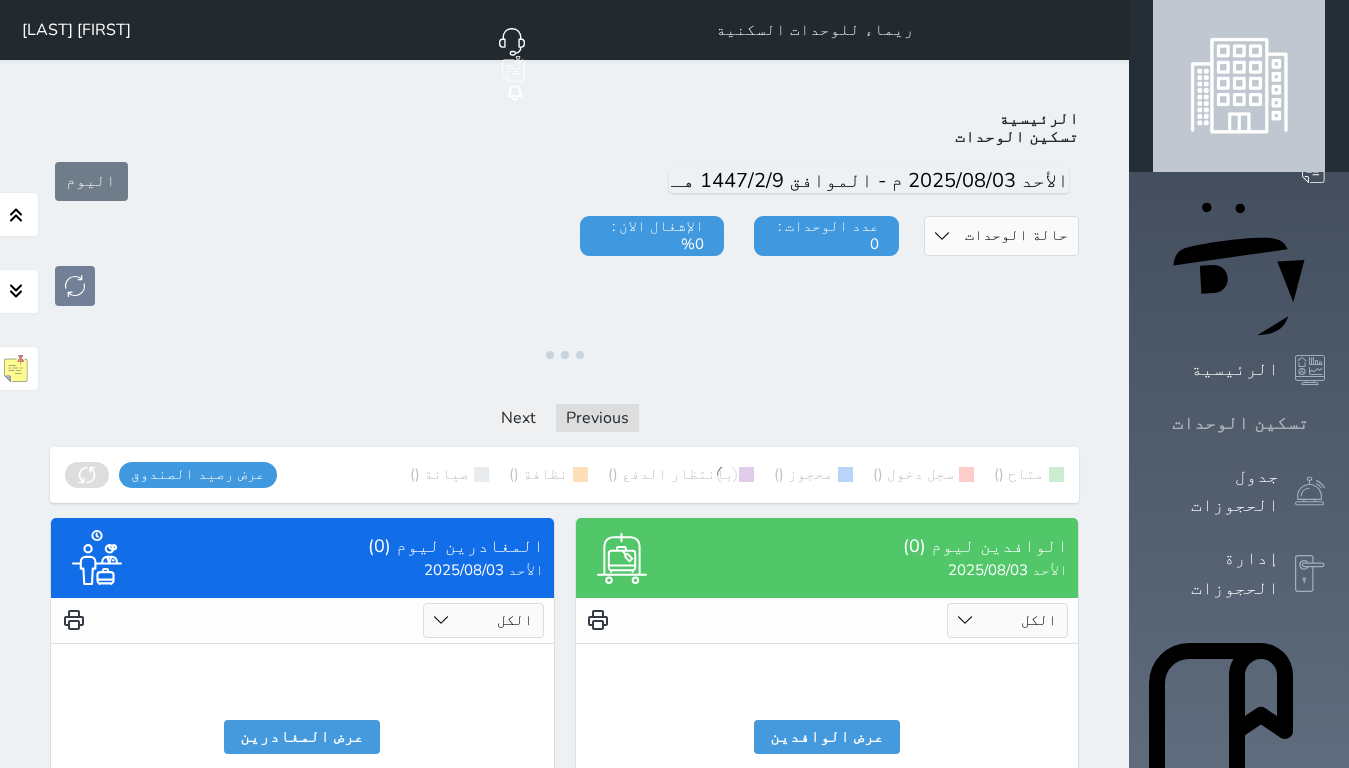 click 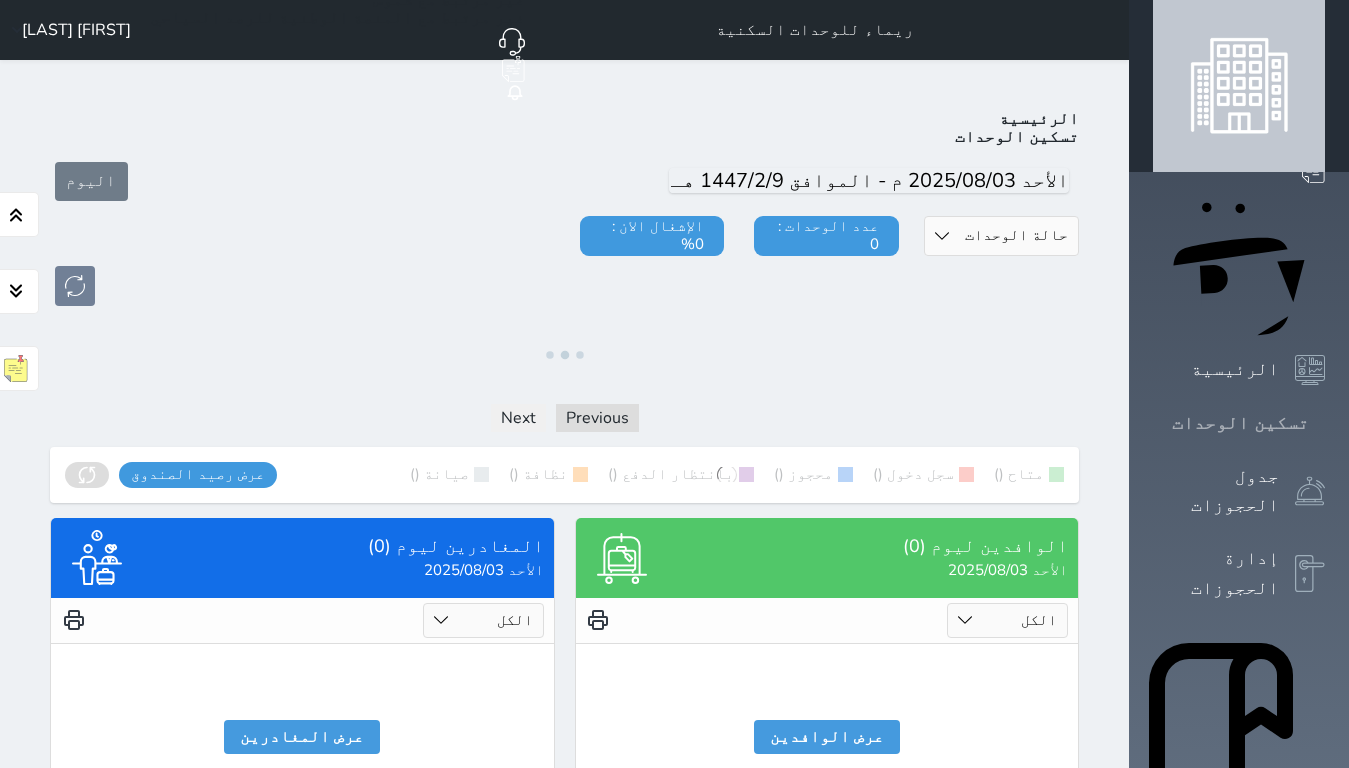 click 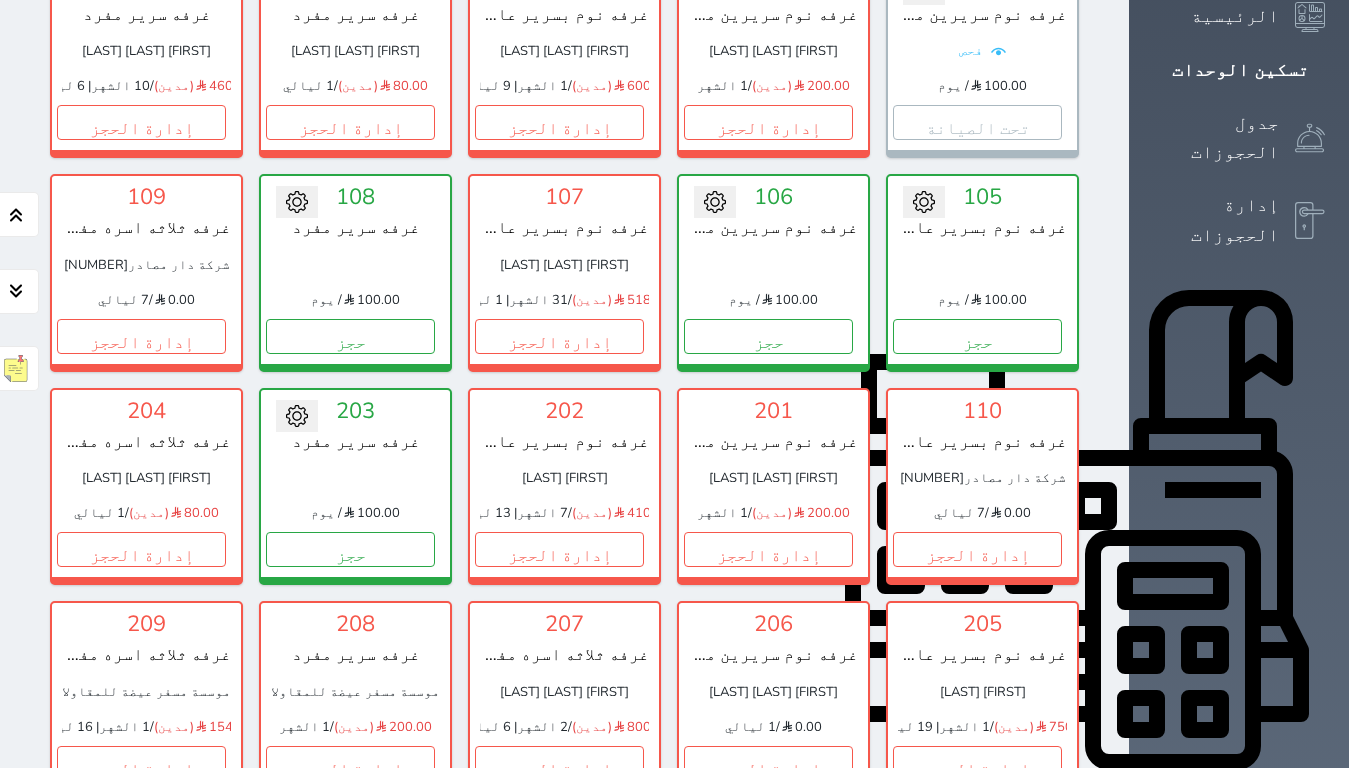 scroll, scrollTop: 478, scrollLeft: 0, axis: vertical 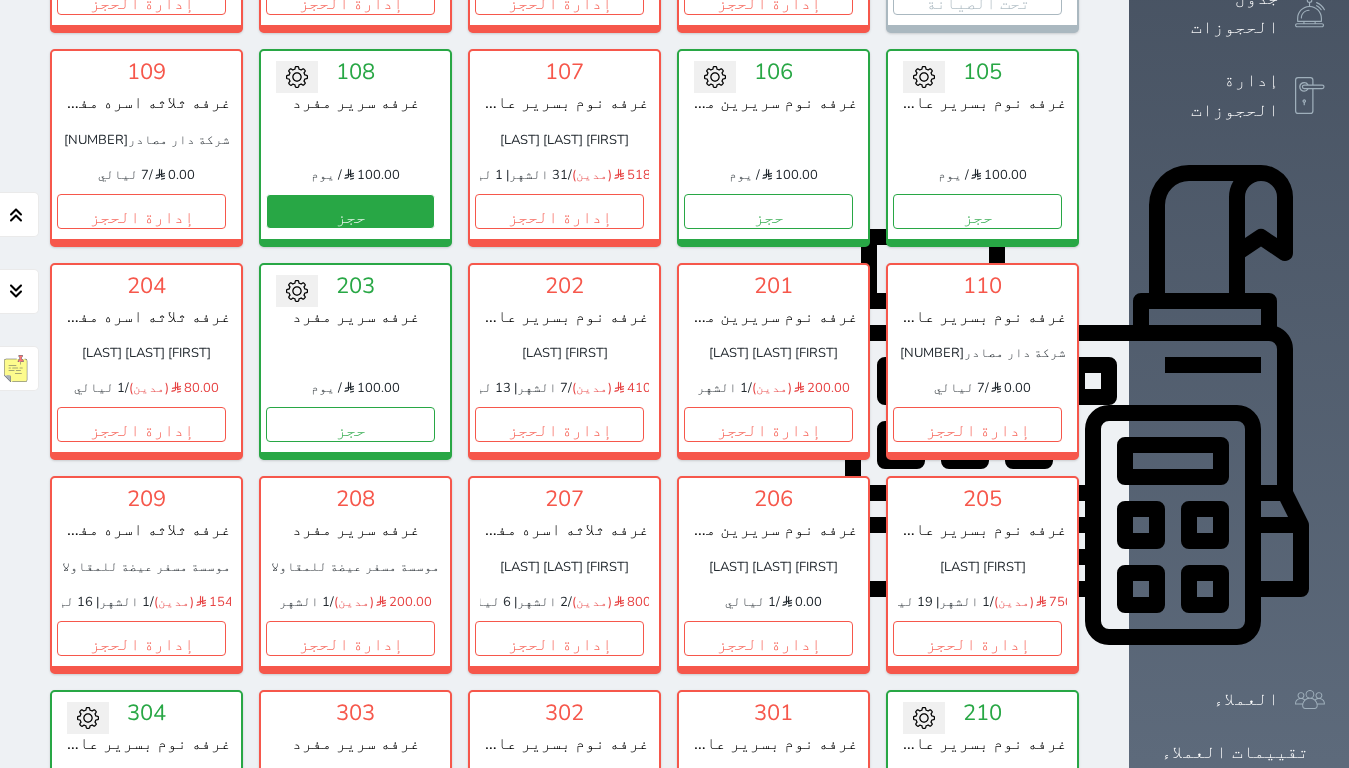 click on "تحويل لتحت الصيانة
تحويل لتحت التنظيف
108   غرفه سرير مفرد
100.00
/ يوم       حجز" at bounding box center [355, 147] 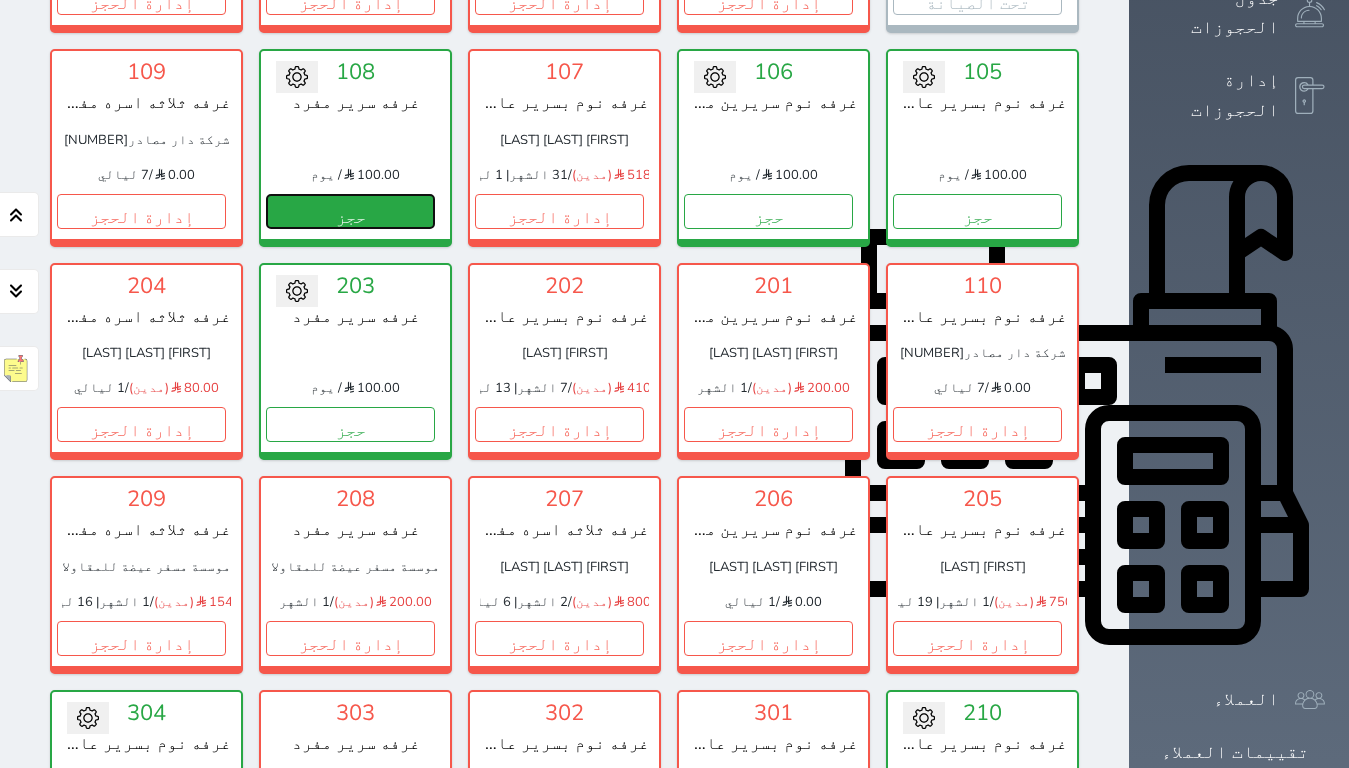 click on "حجز" at bounding box center [350, 211] 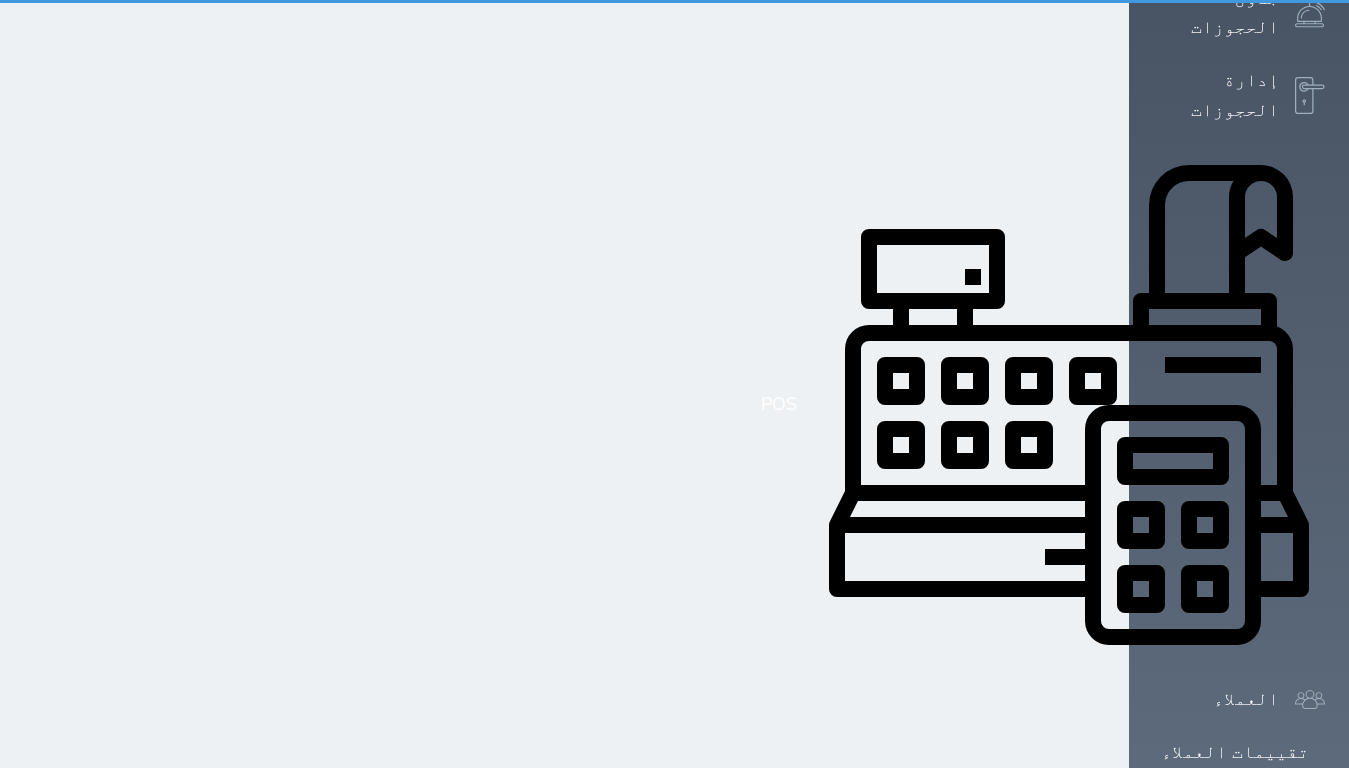 scroll, scrollTop: 91, scrollLeft: 0, axis: vertical 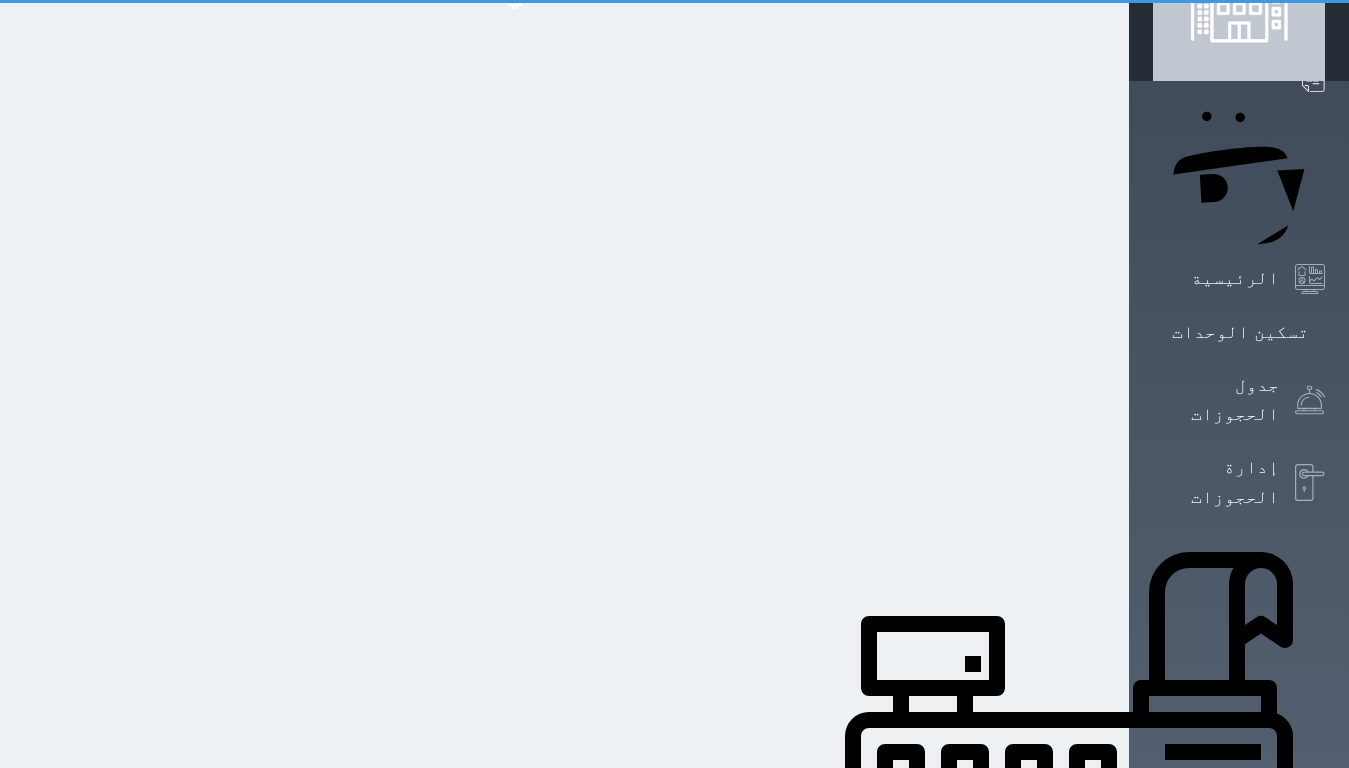 select on "1" 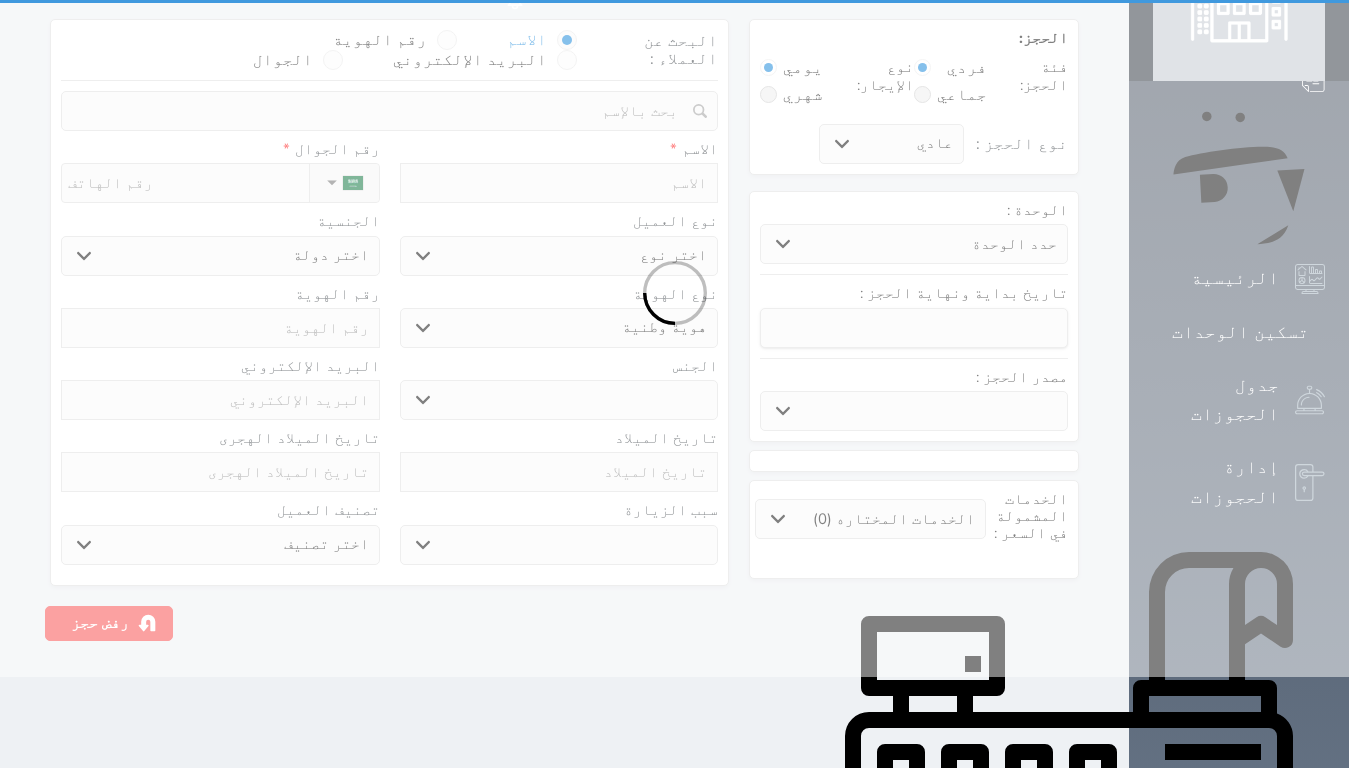 scroll, scrollTop: 0, scrollLeft: 0, axis: both 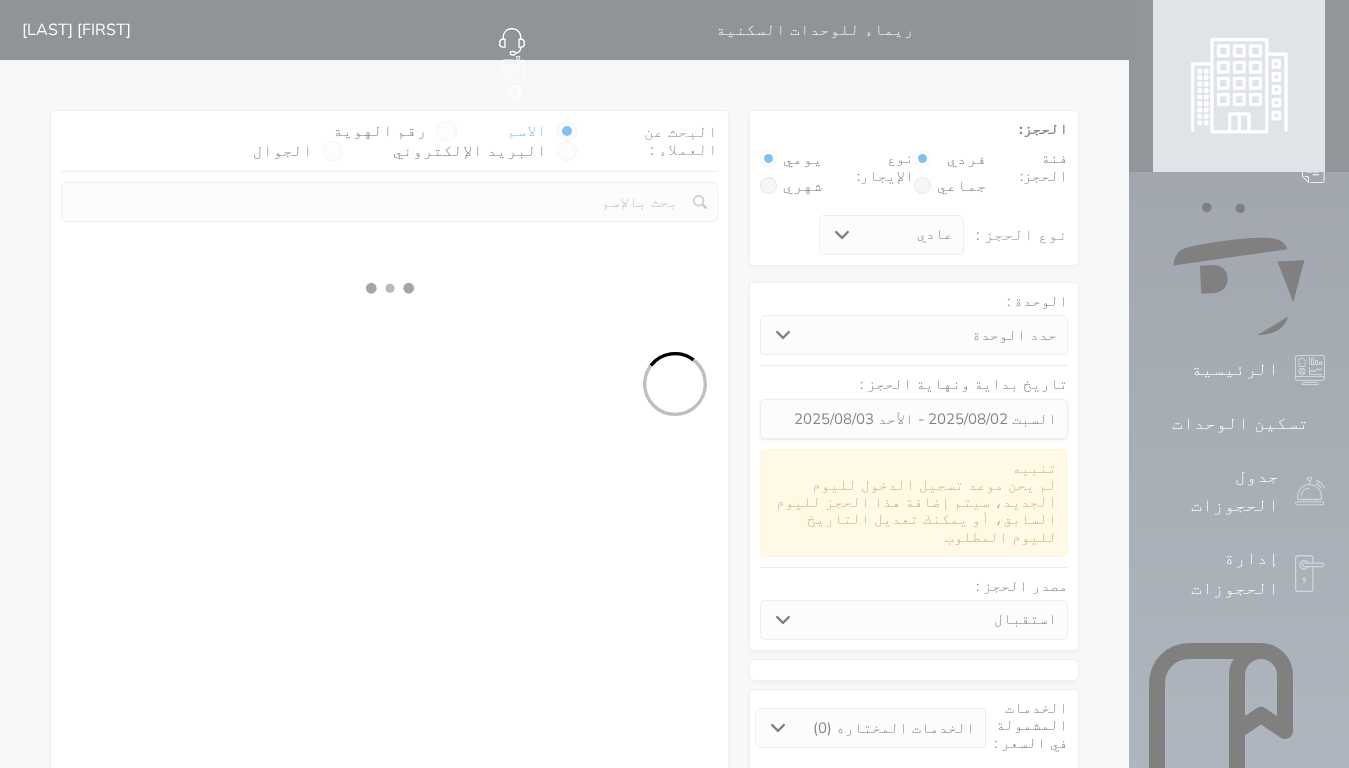 select 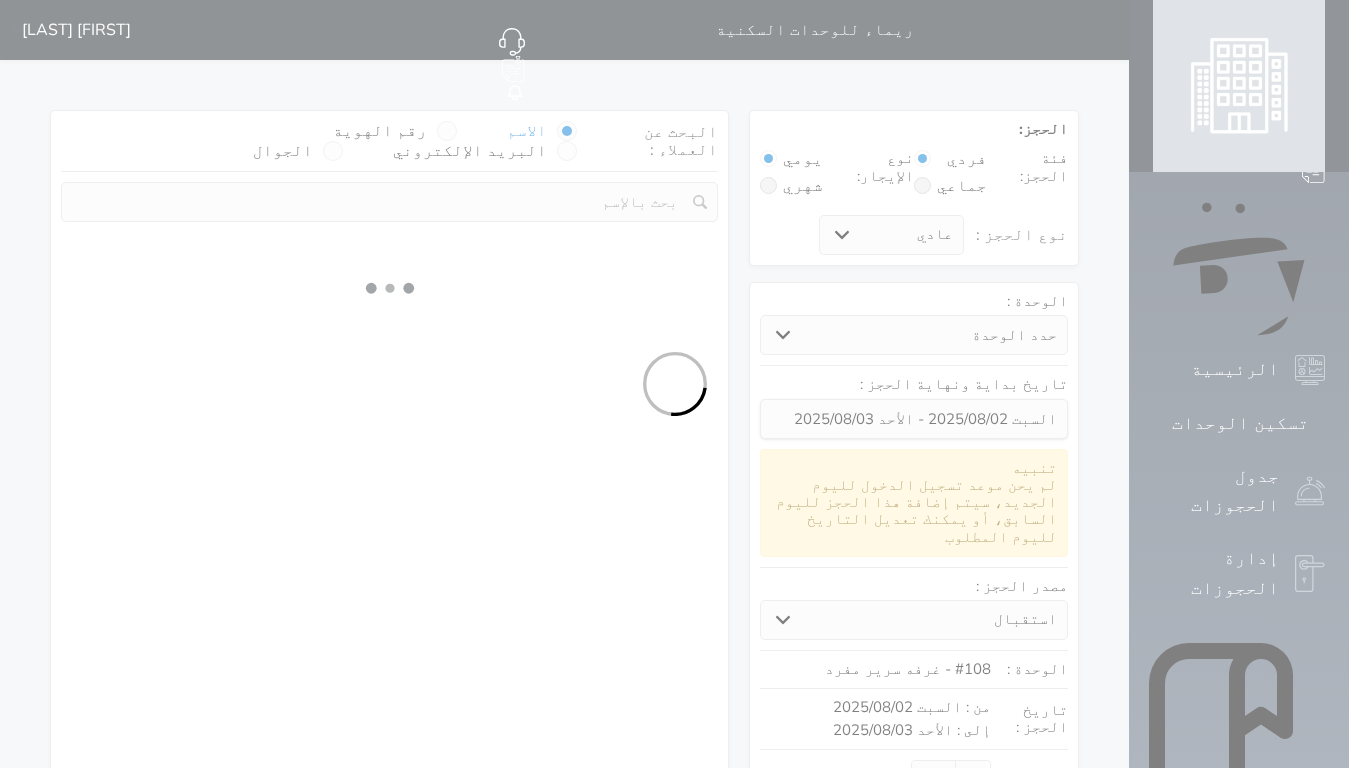 select on "1" 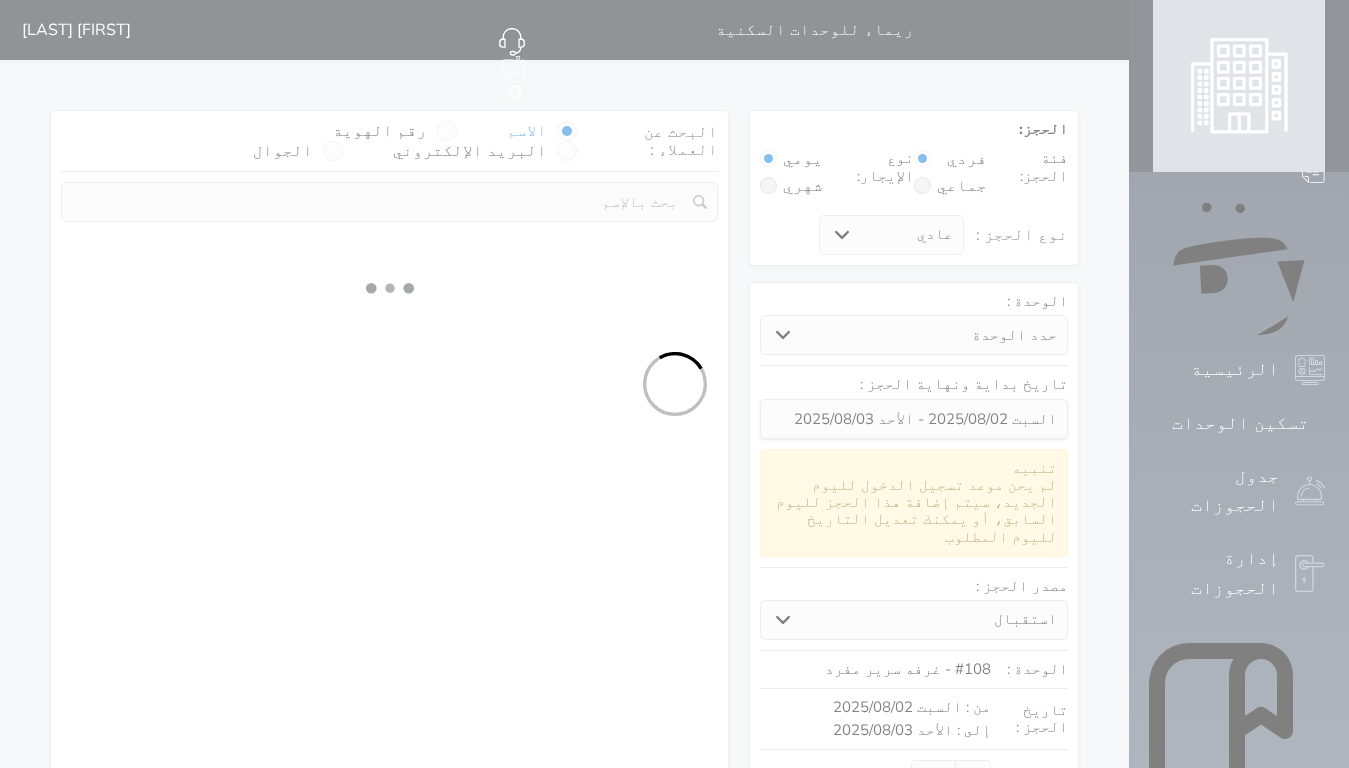 select on "113" 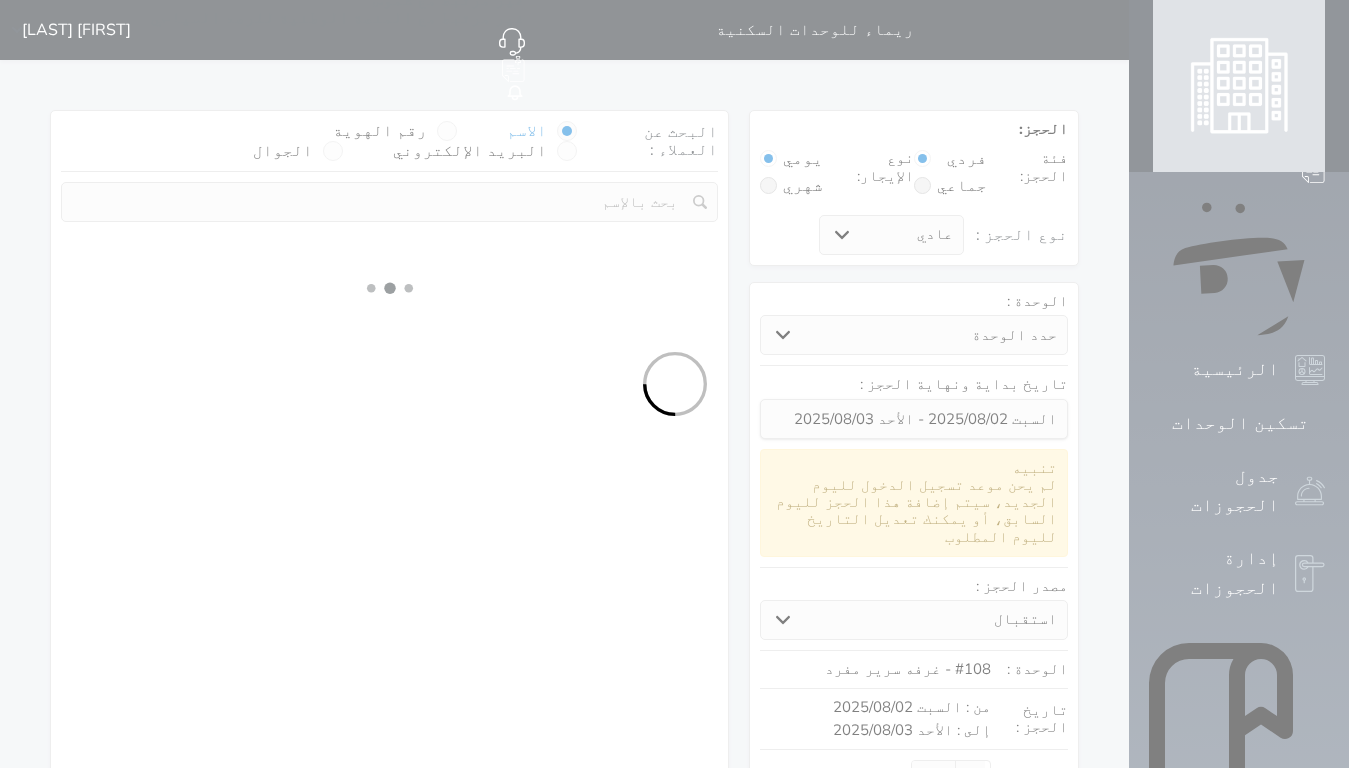 select on "1" 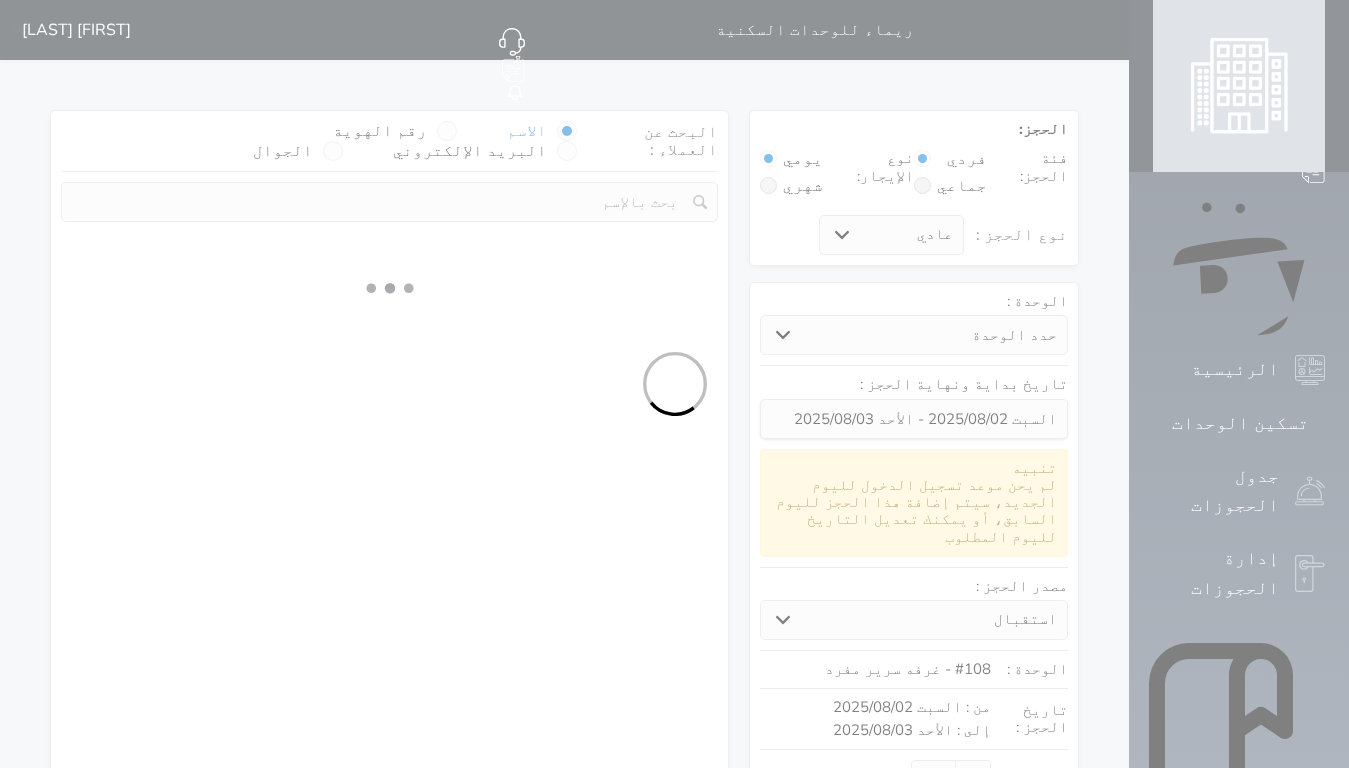 select 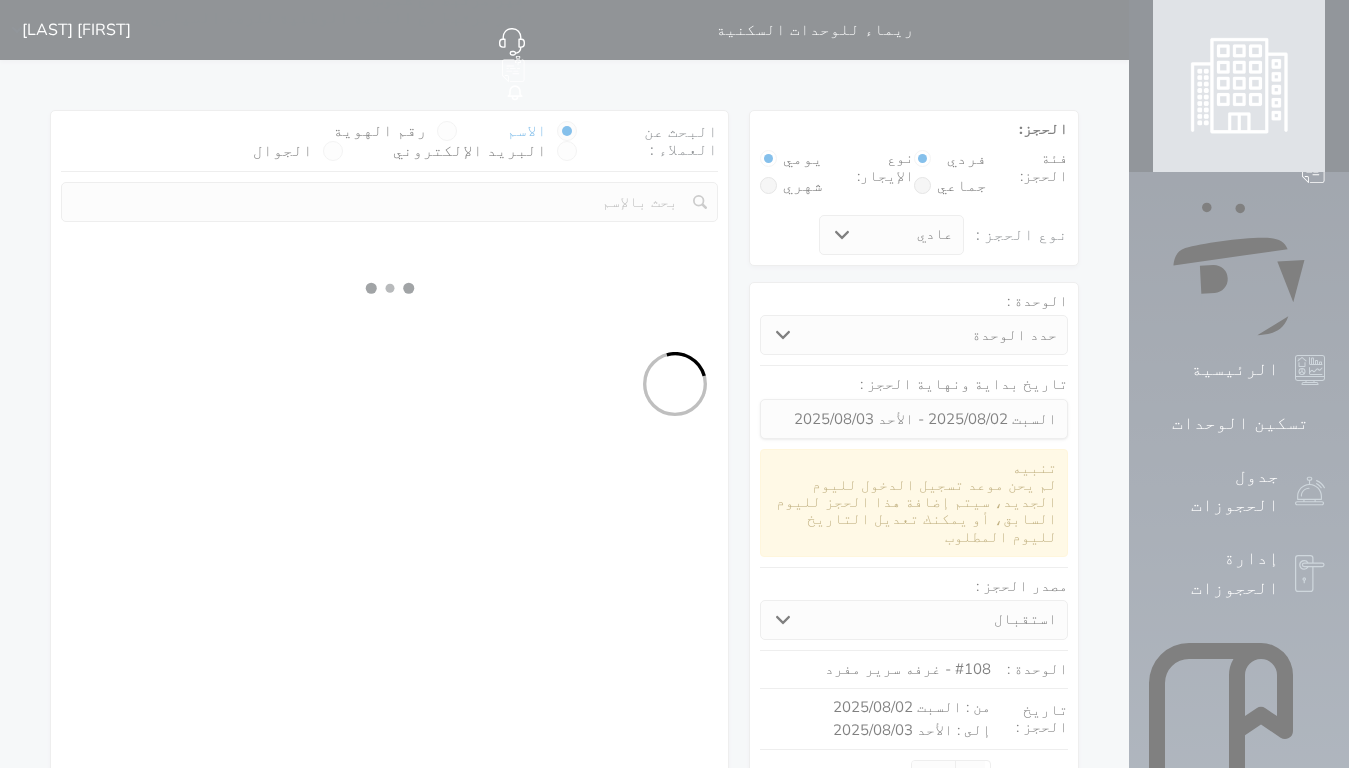 select on "7" 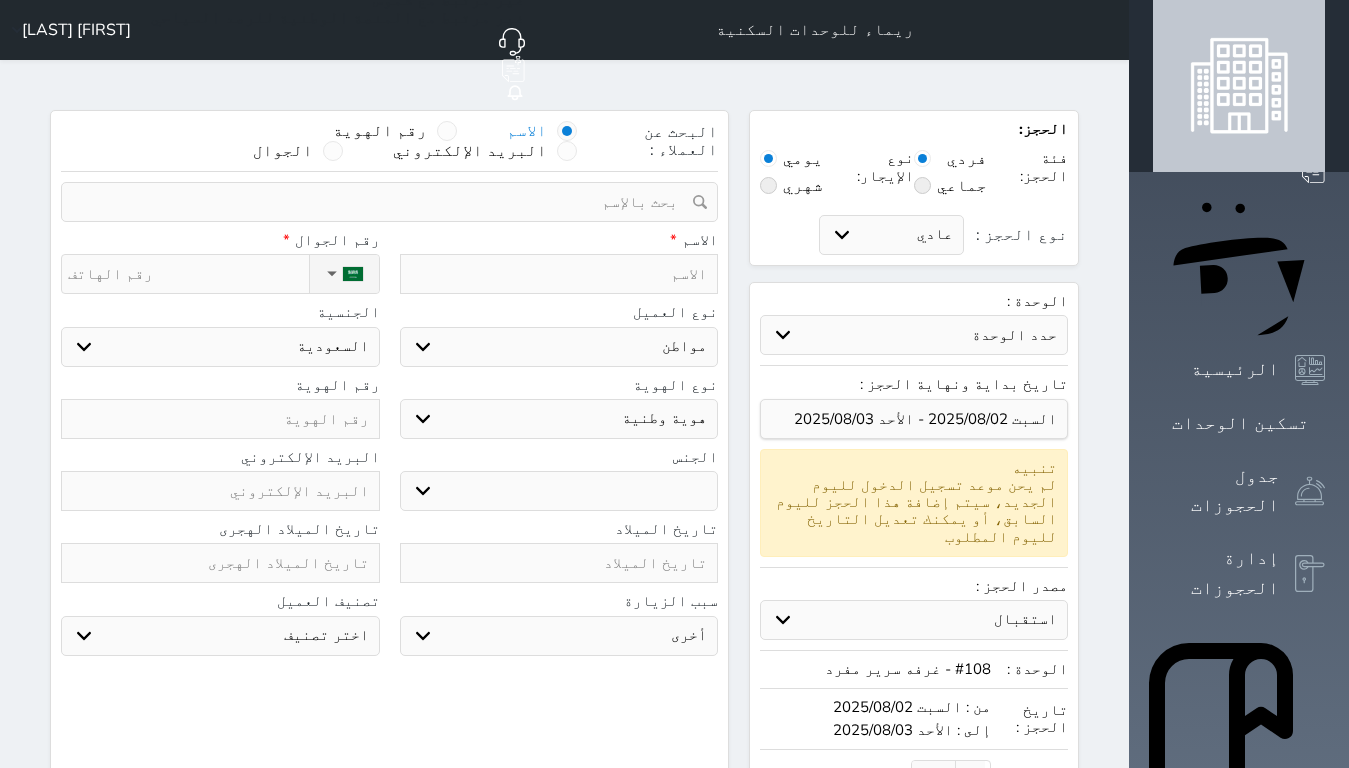 select 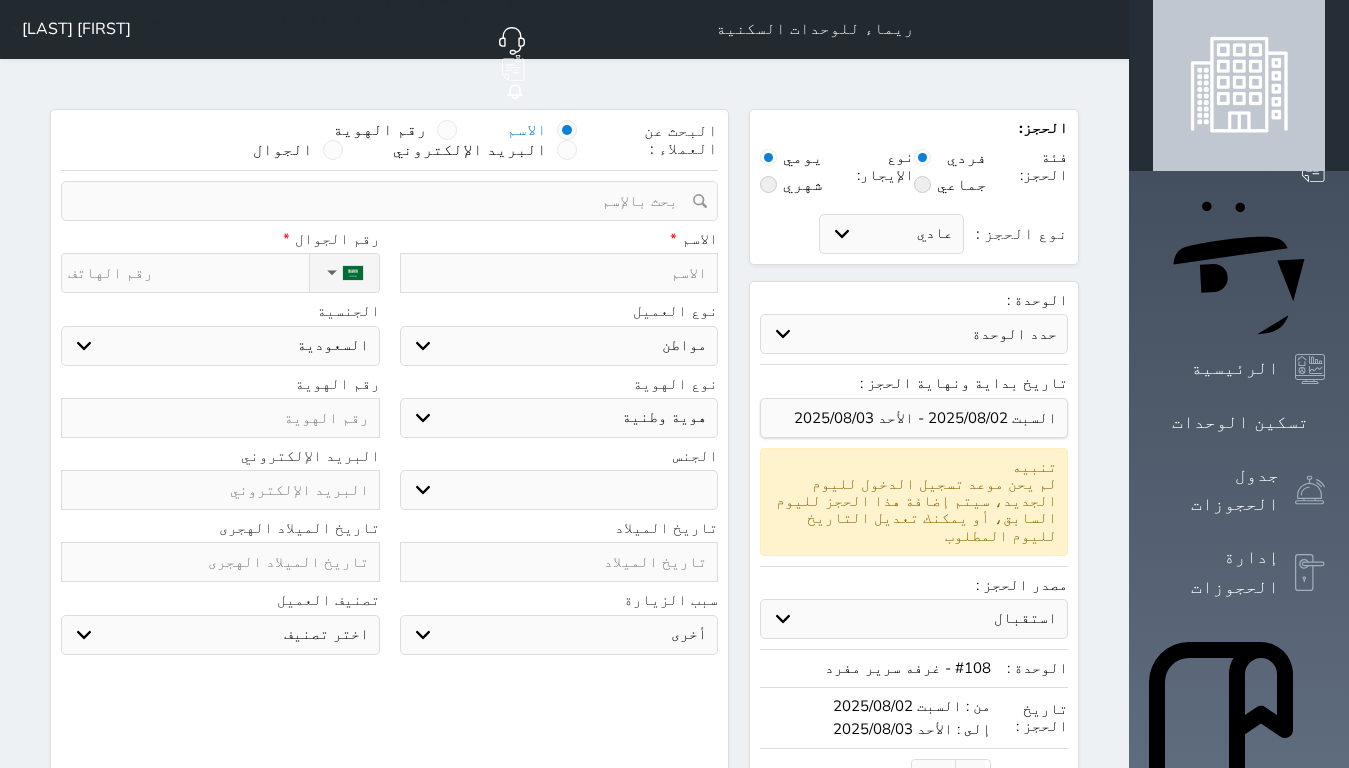 scroll, scrollTop: 0, scrollLeft: 0, axis: both 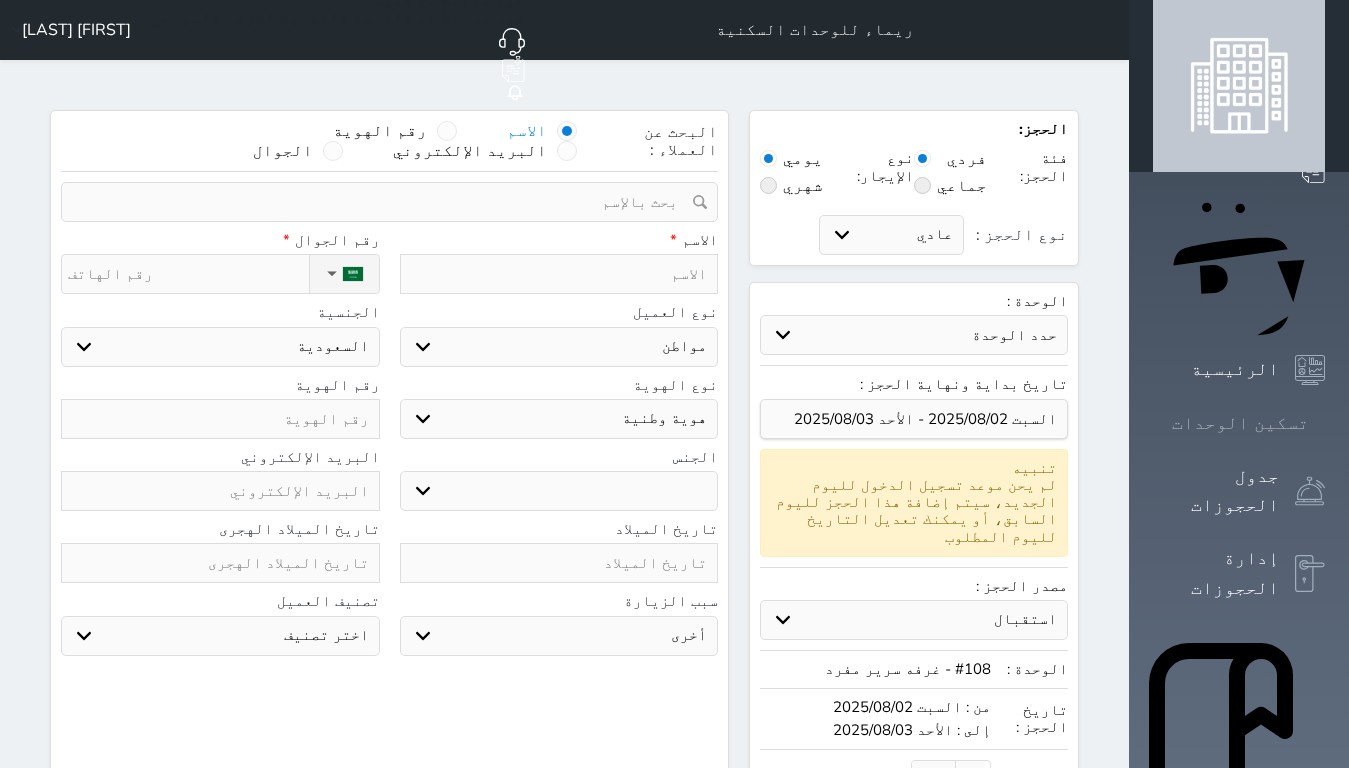 click at bounding box center [1325, 423] 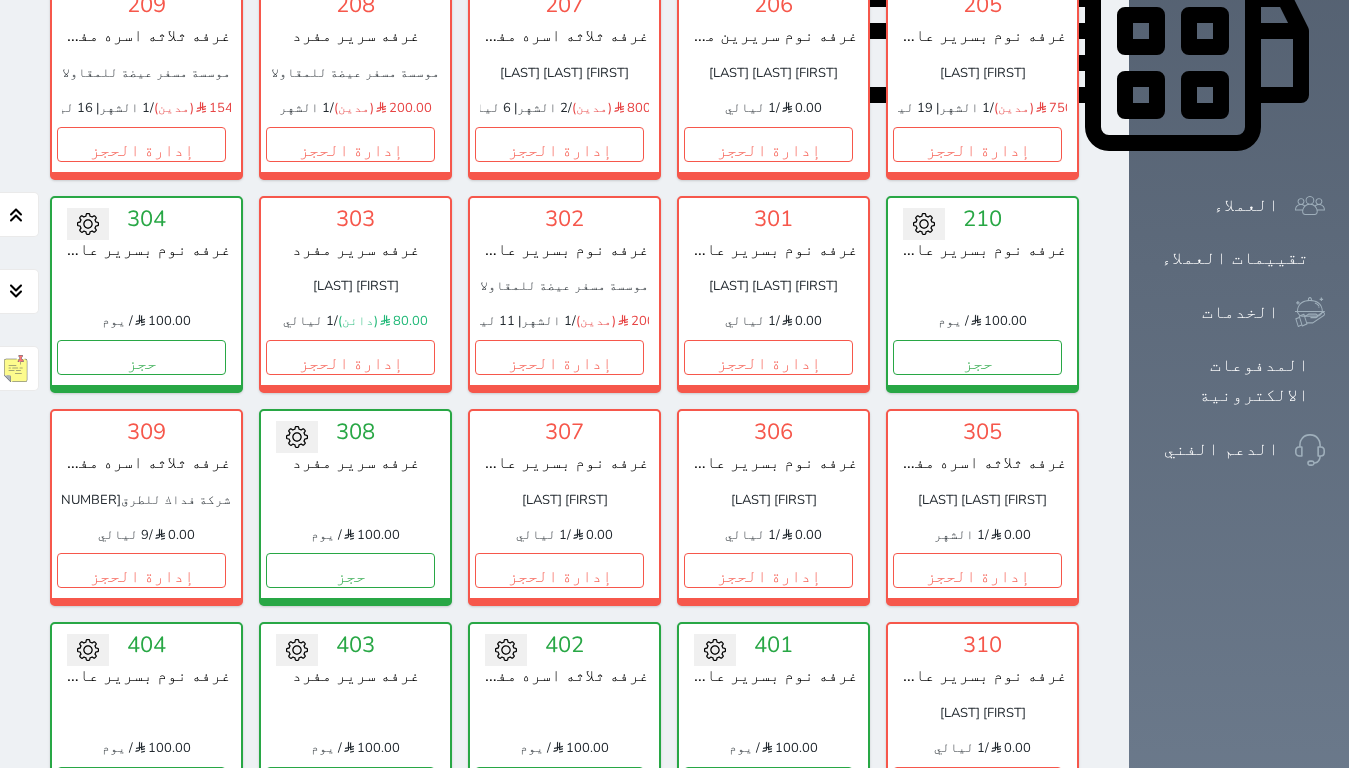scroll, scrollTop: 1015, scrollLeft: 0, axis: vertical 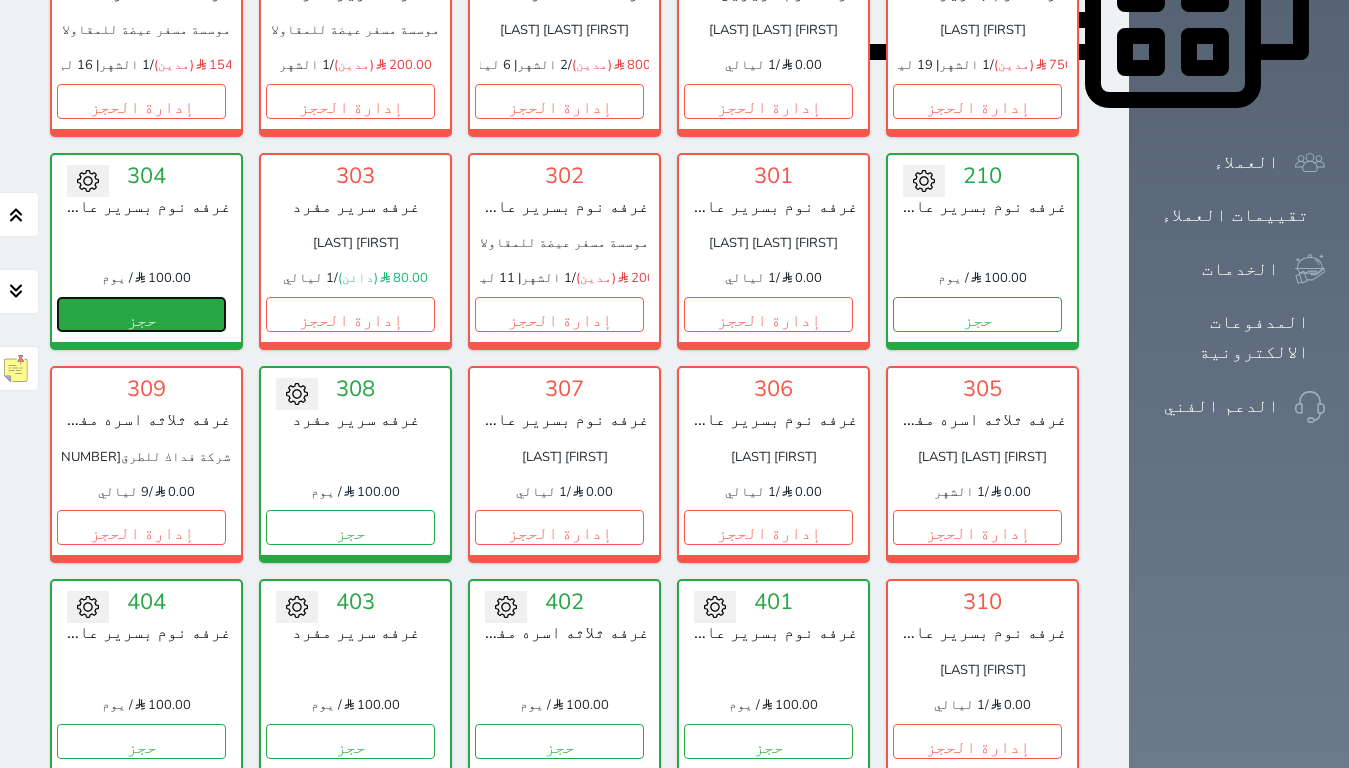 click on "حجز" at bounding box center [141, 314] 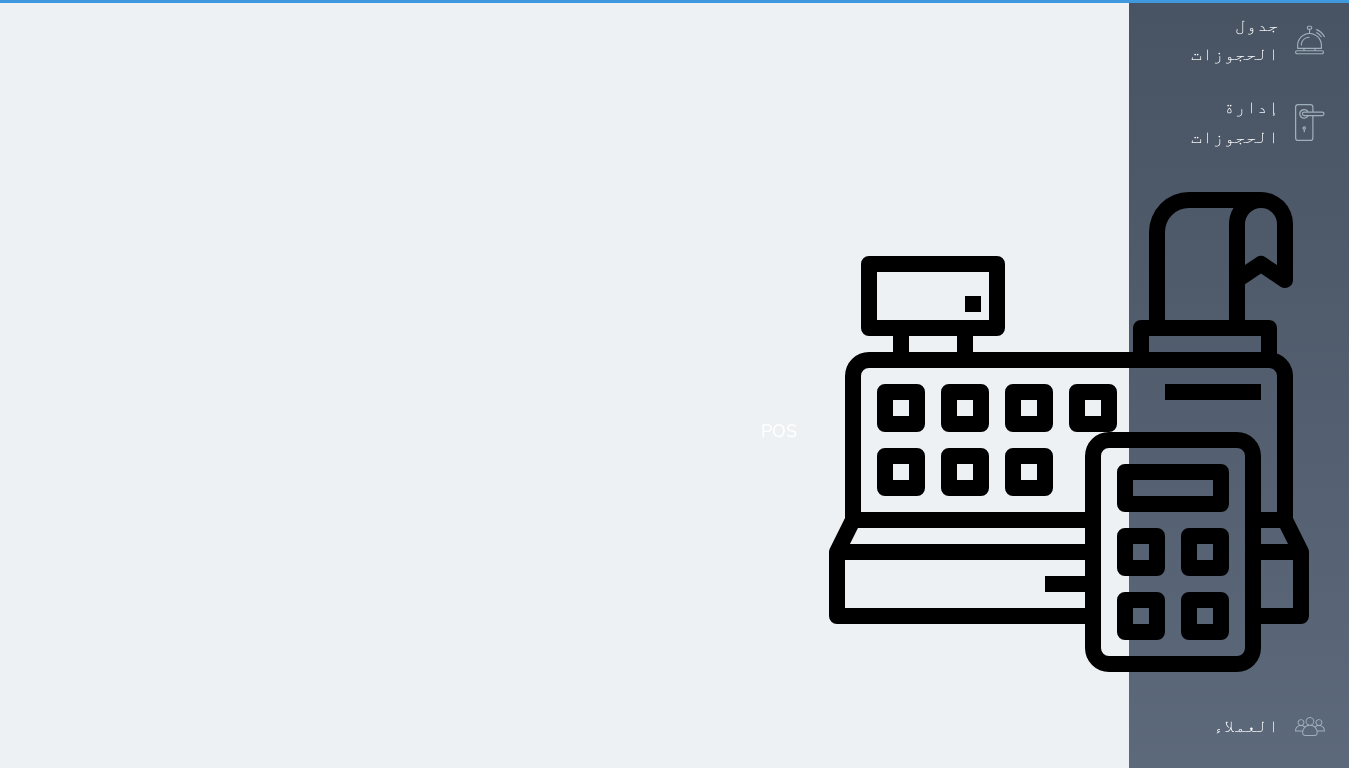 select on "1" 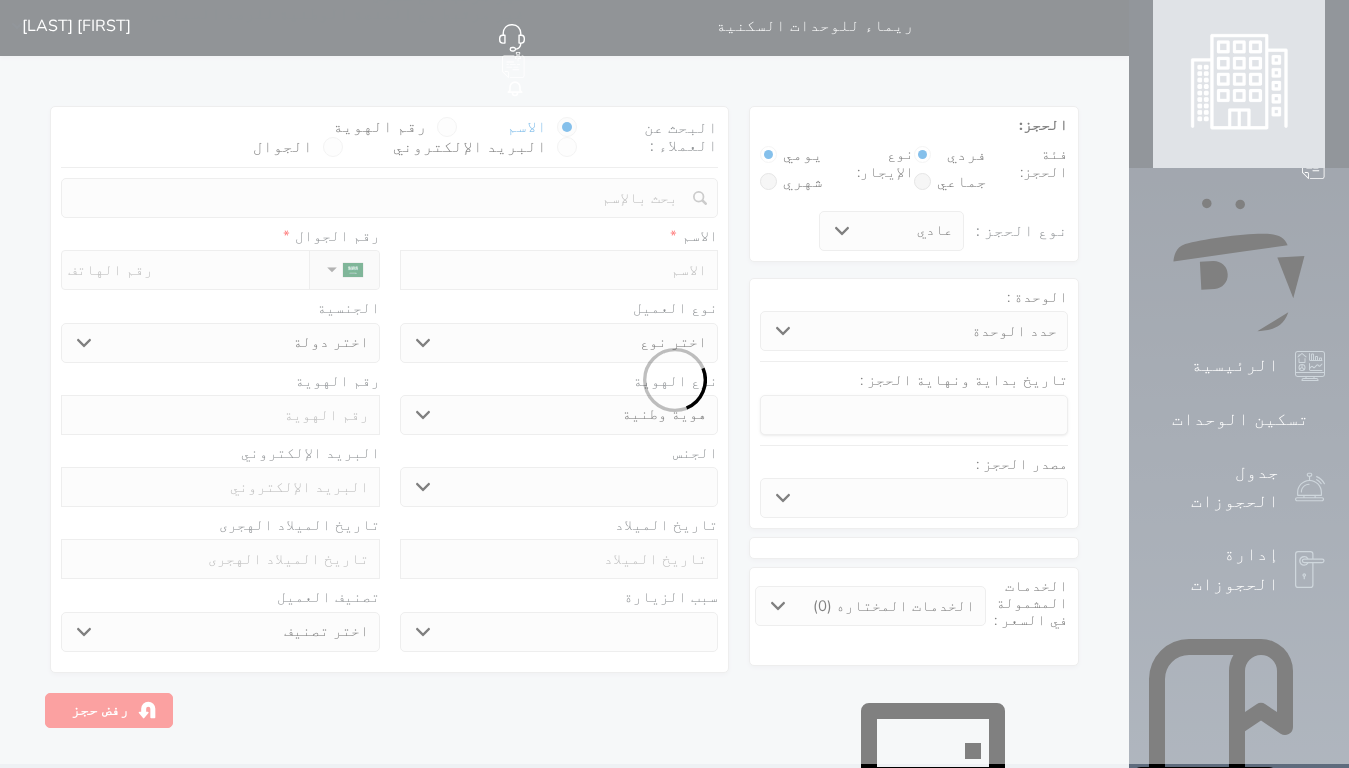 scroll, scrollTop: 0, scrollLeft: 0, axis: both 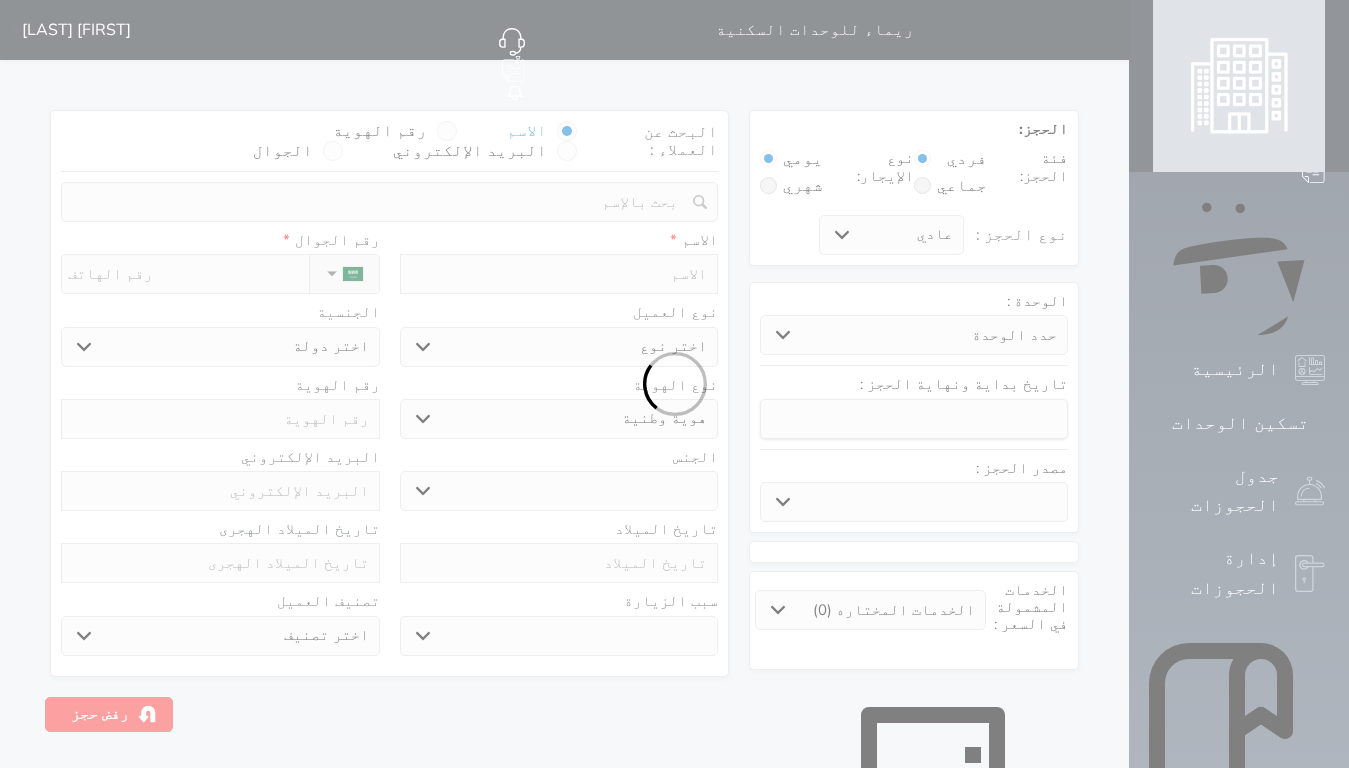 select 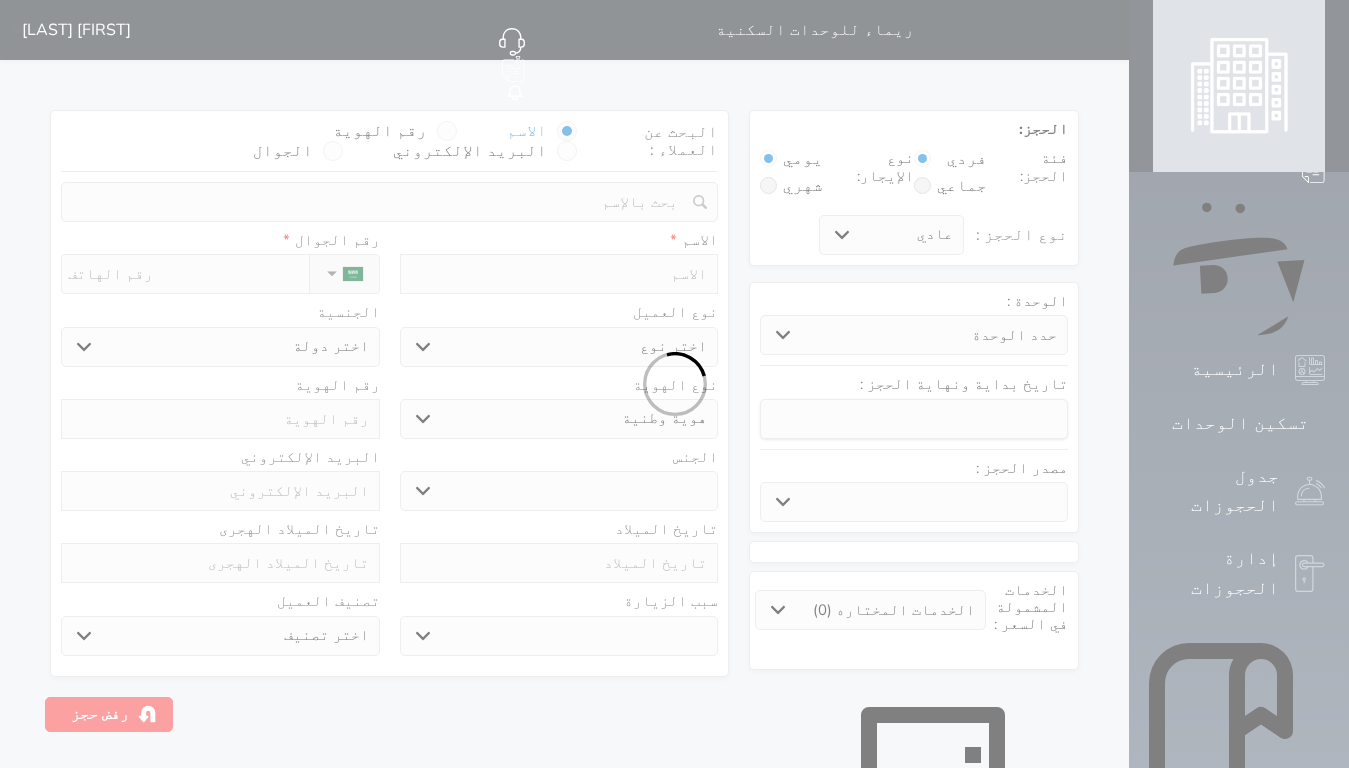 select 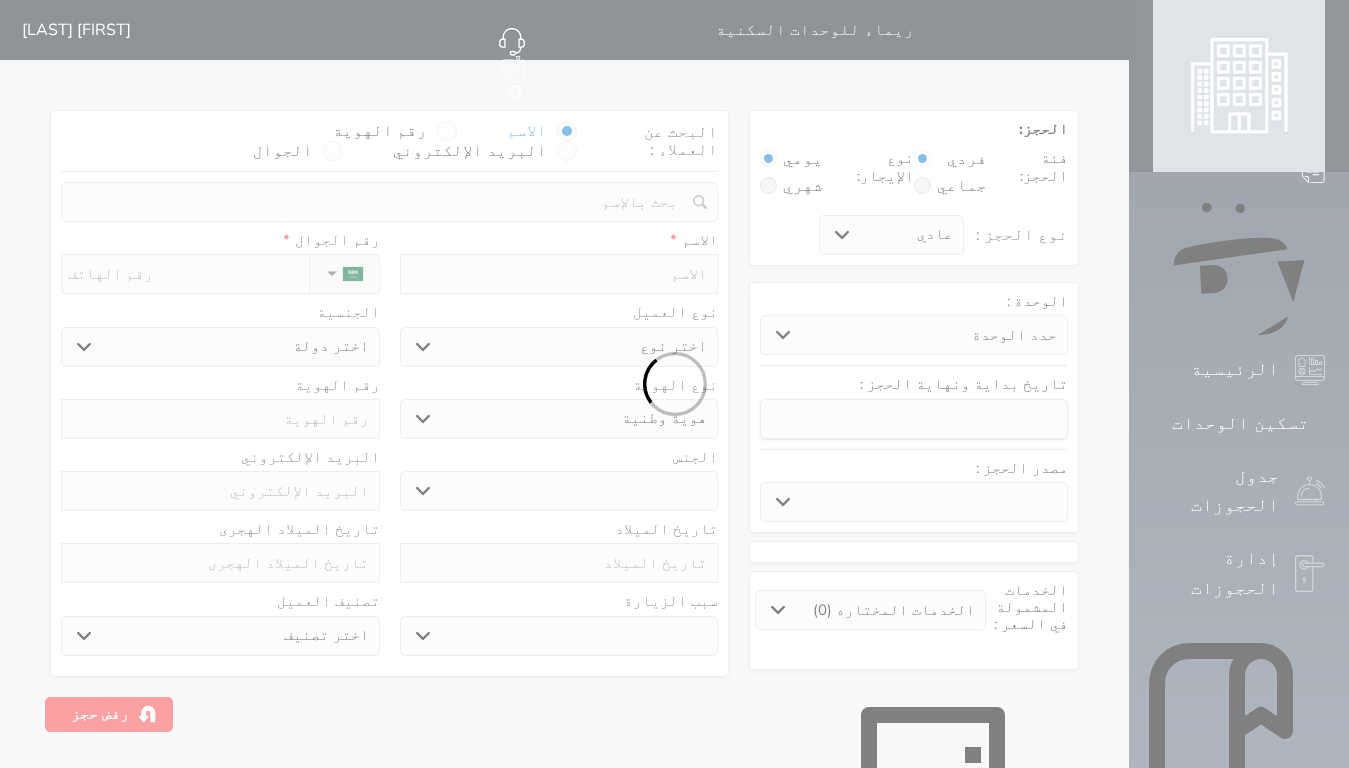 select 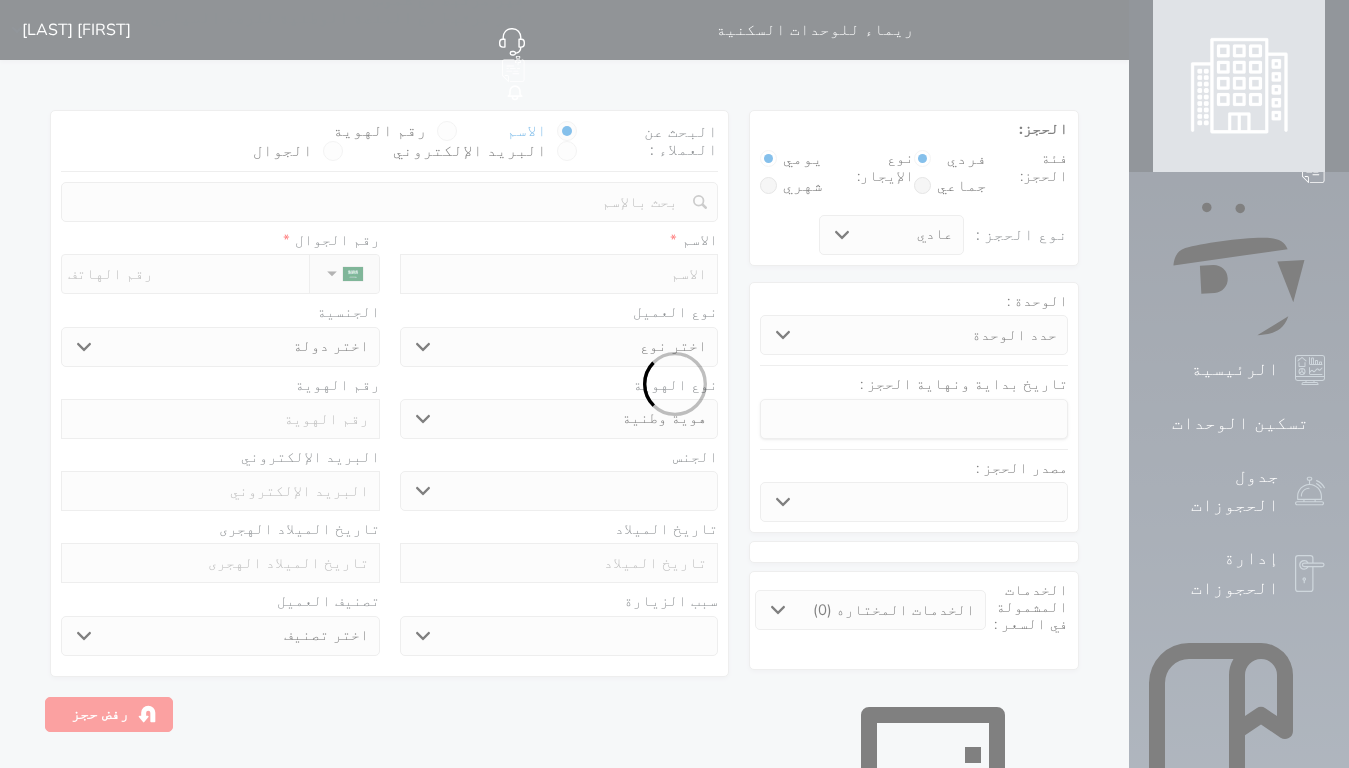select 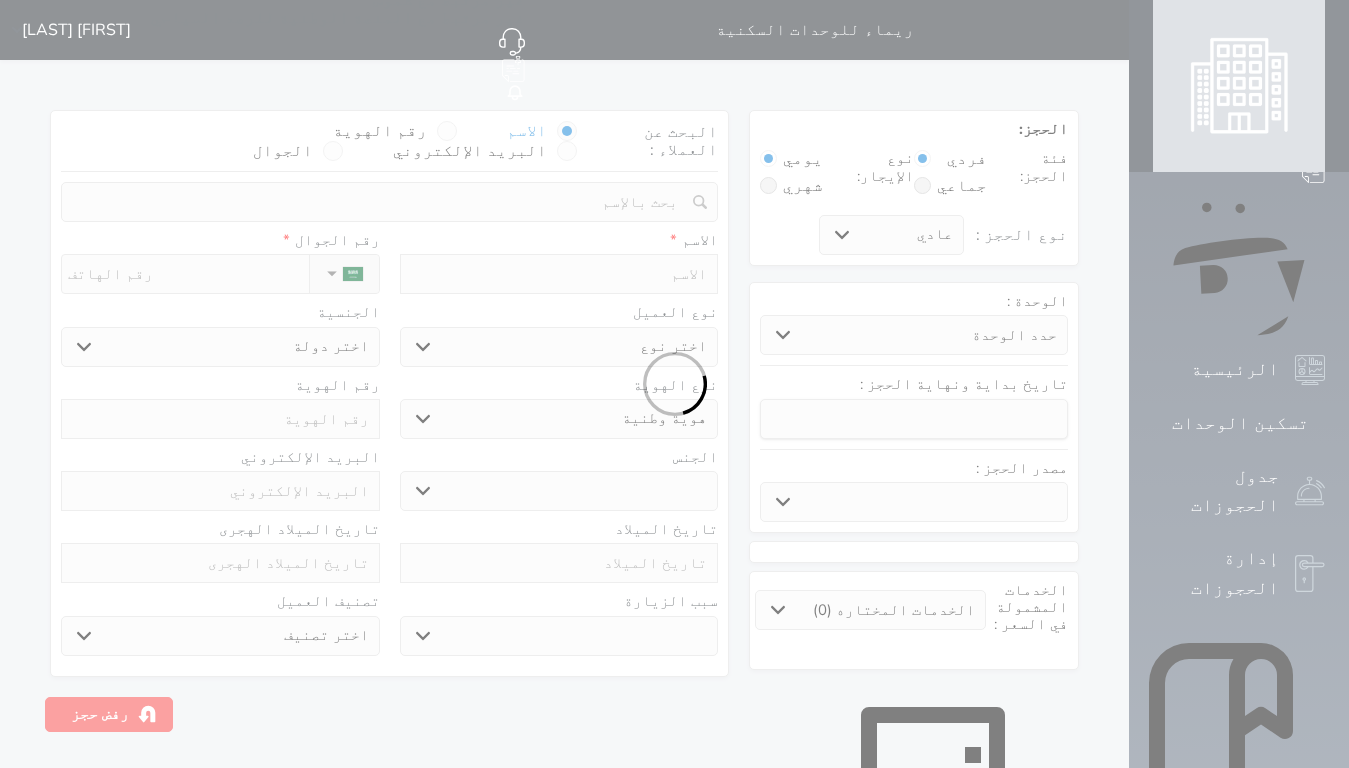 select 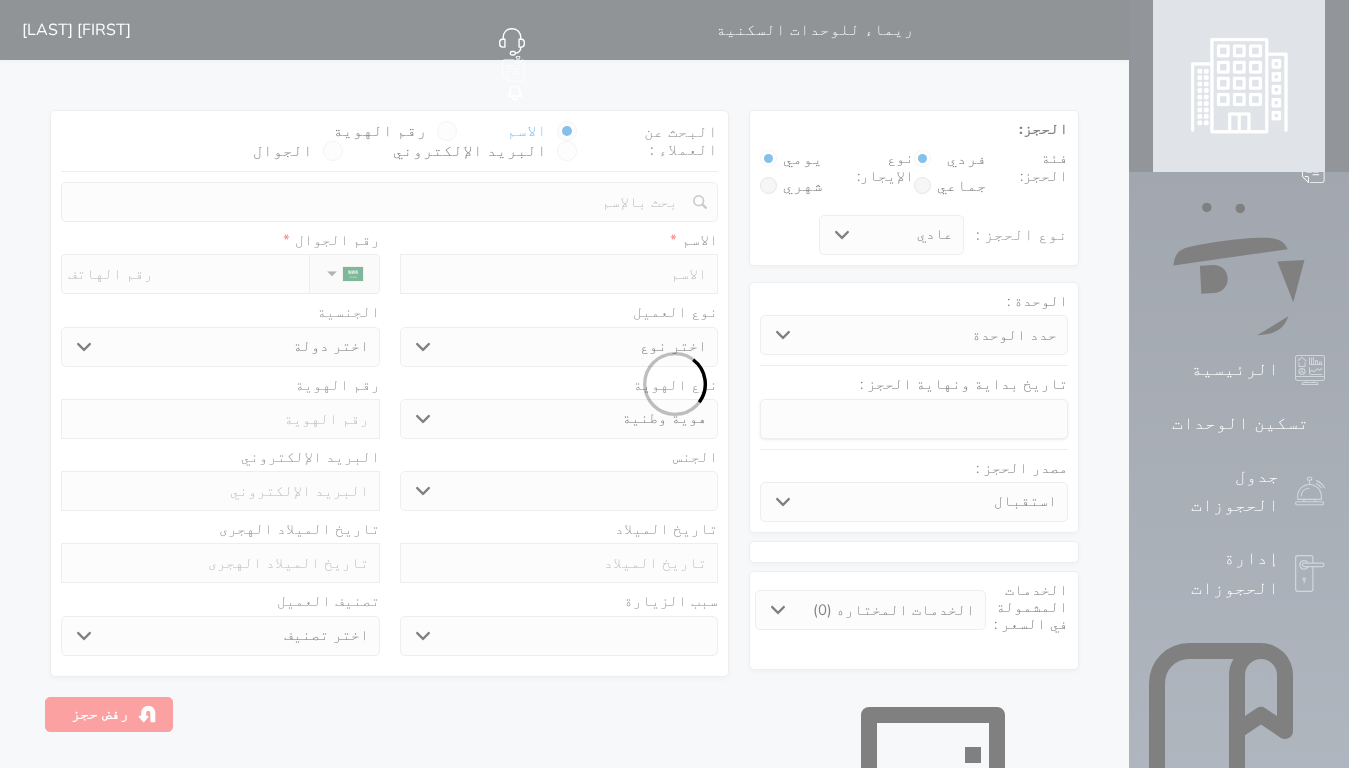 select 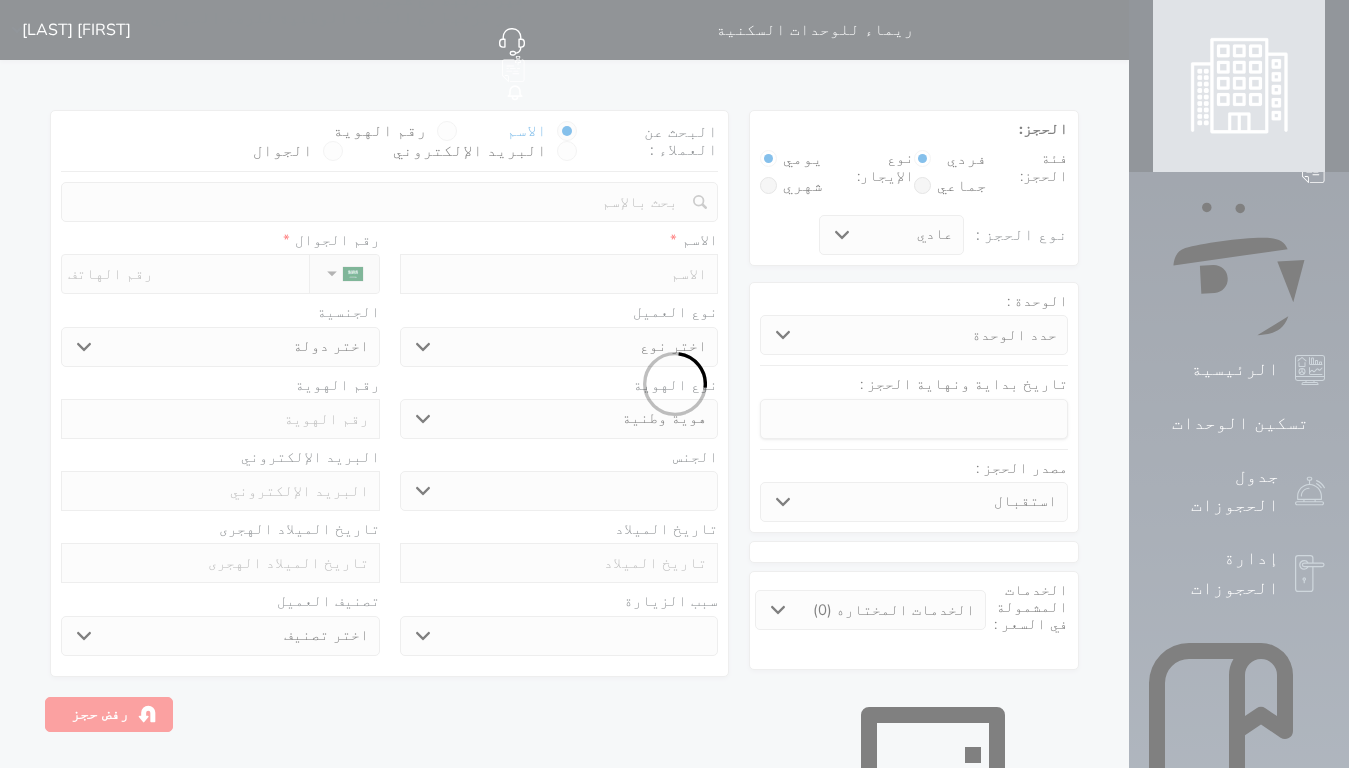 select 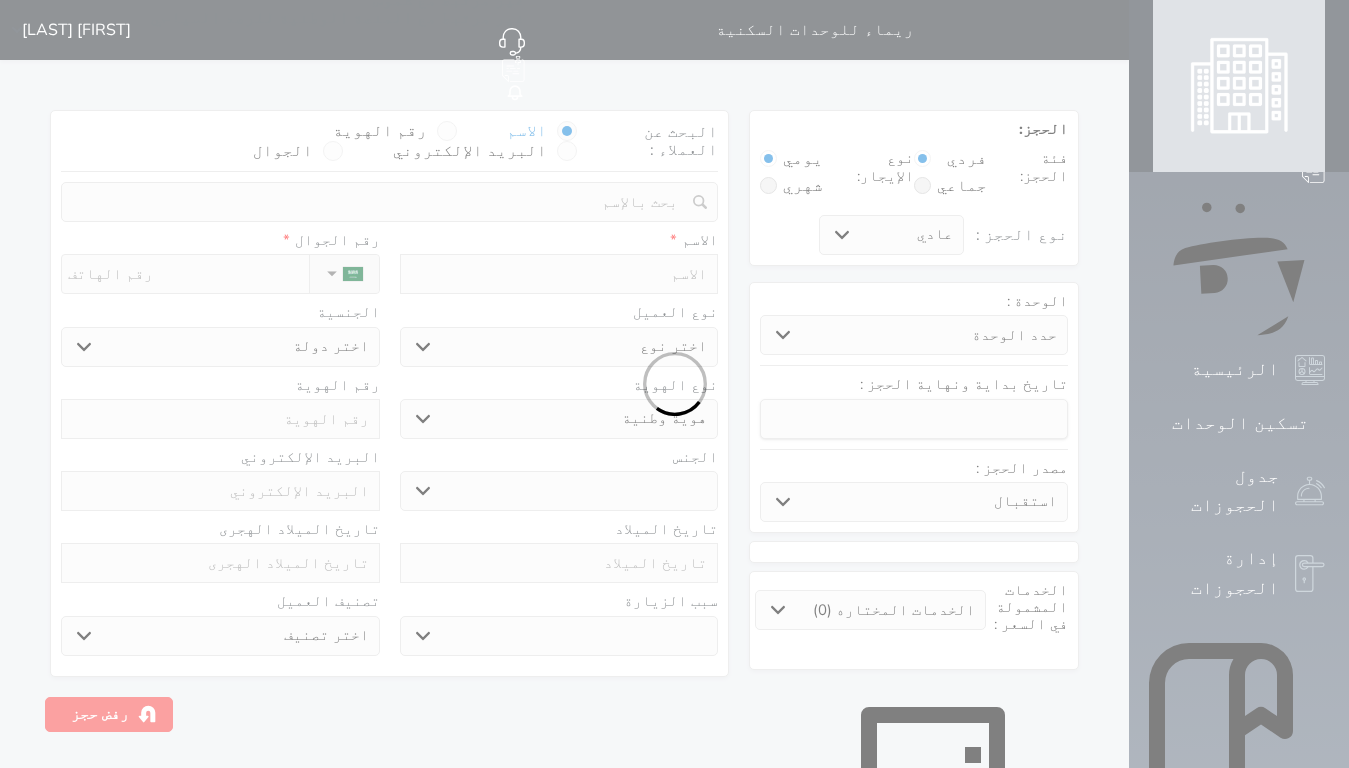 select 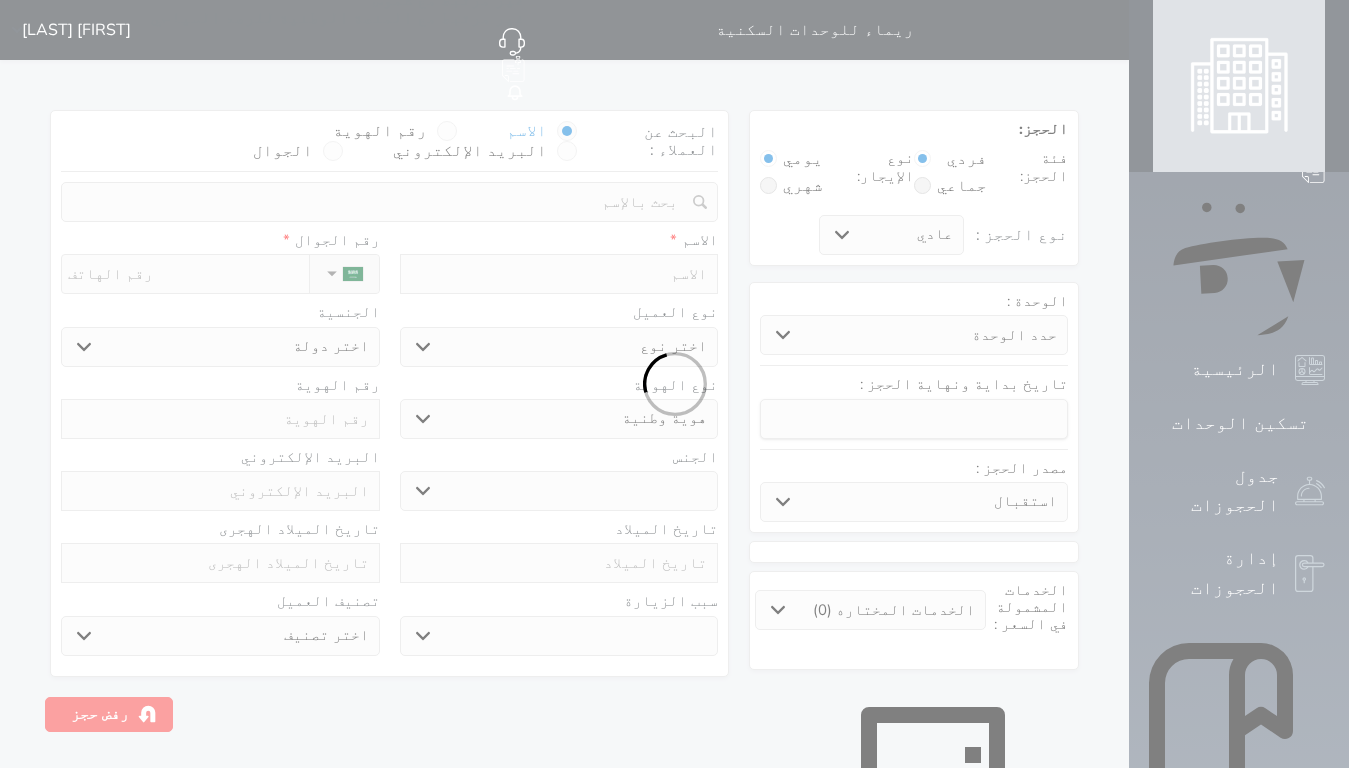 select on "113" 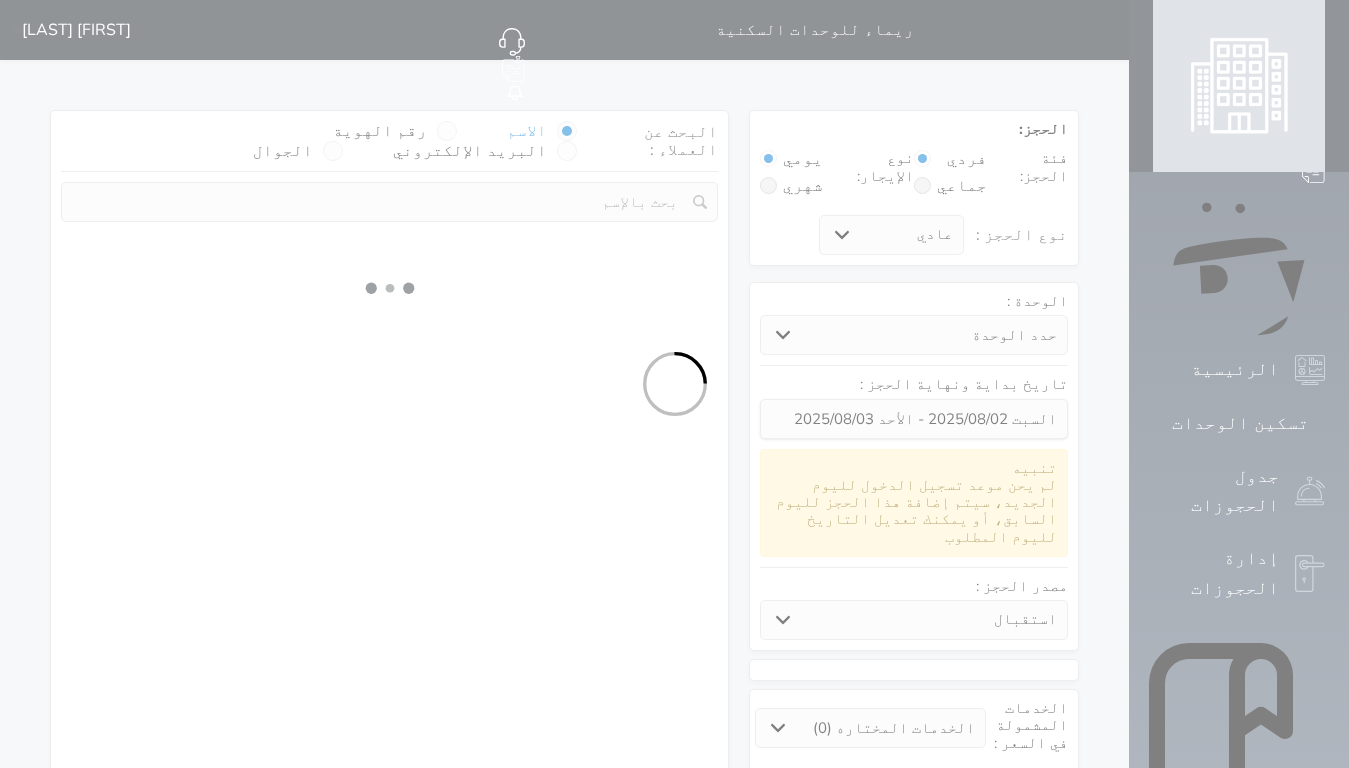 select 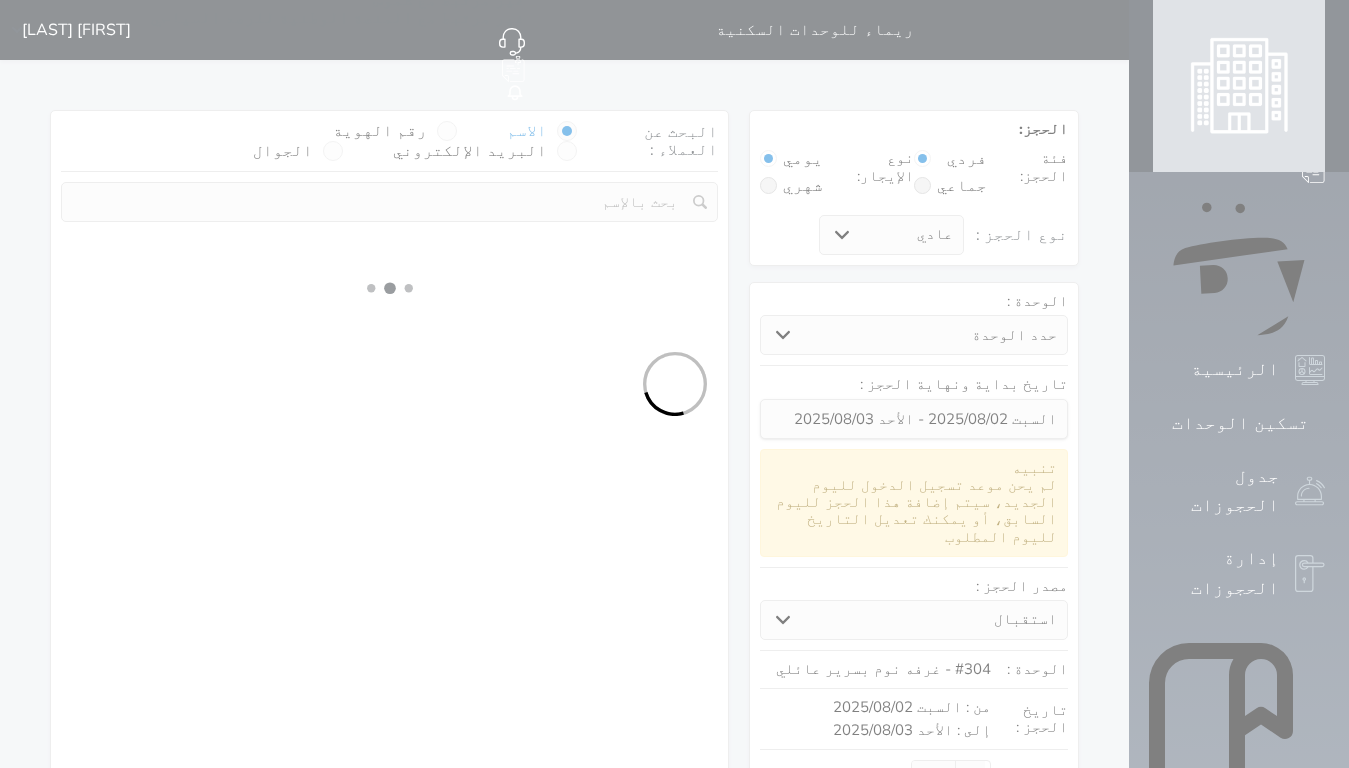 select on "1" 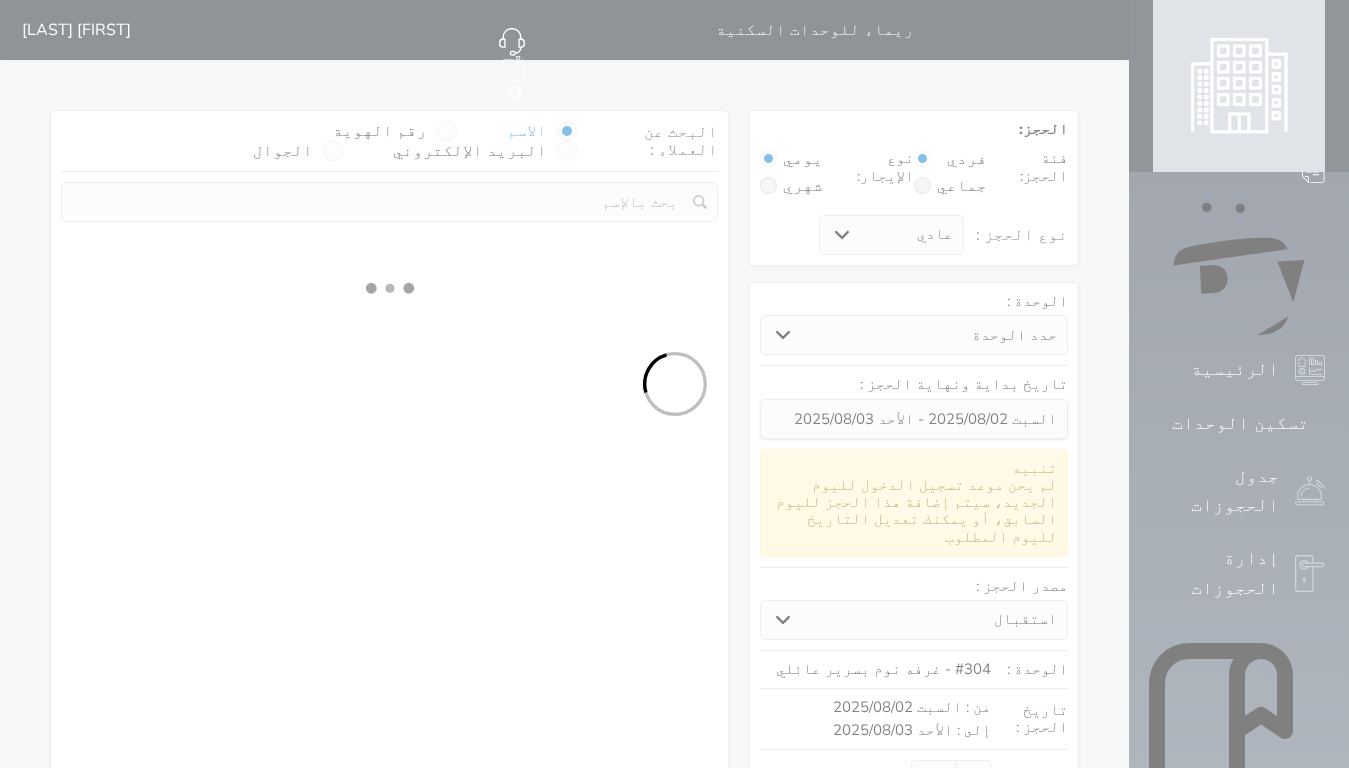 select on "113" 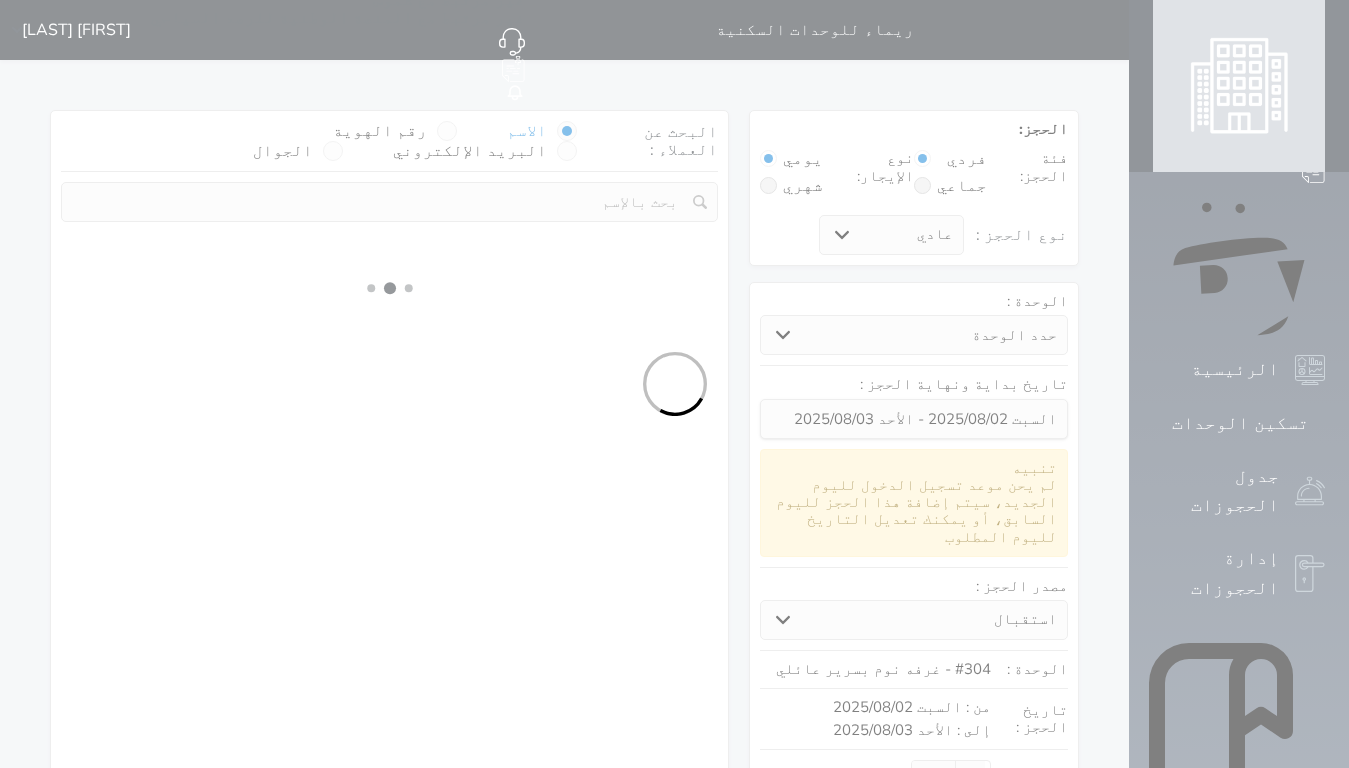 select on "1" 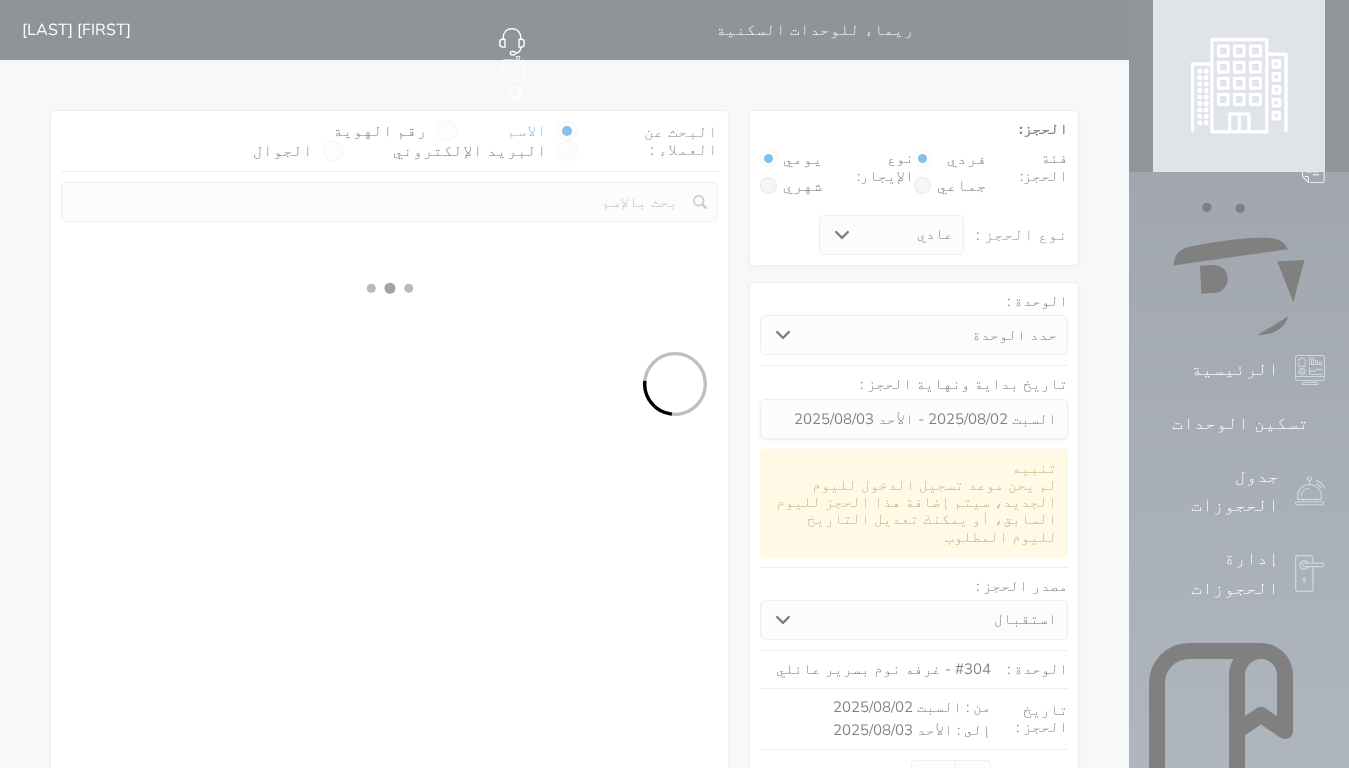 type 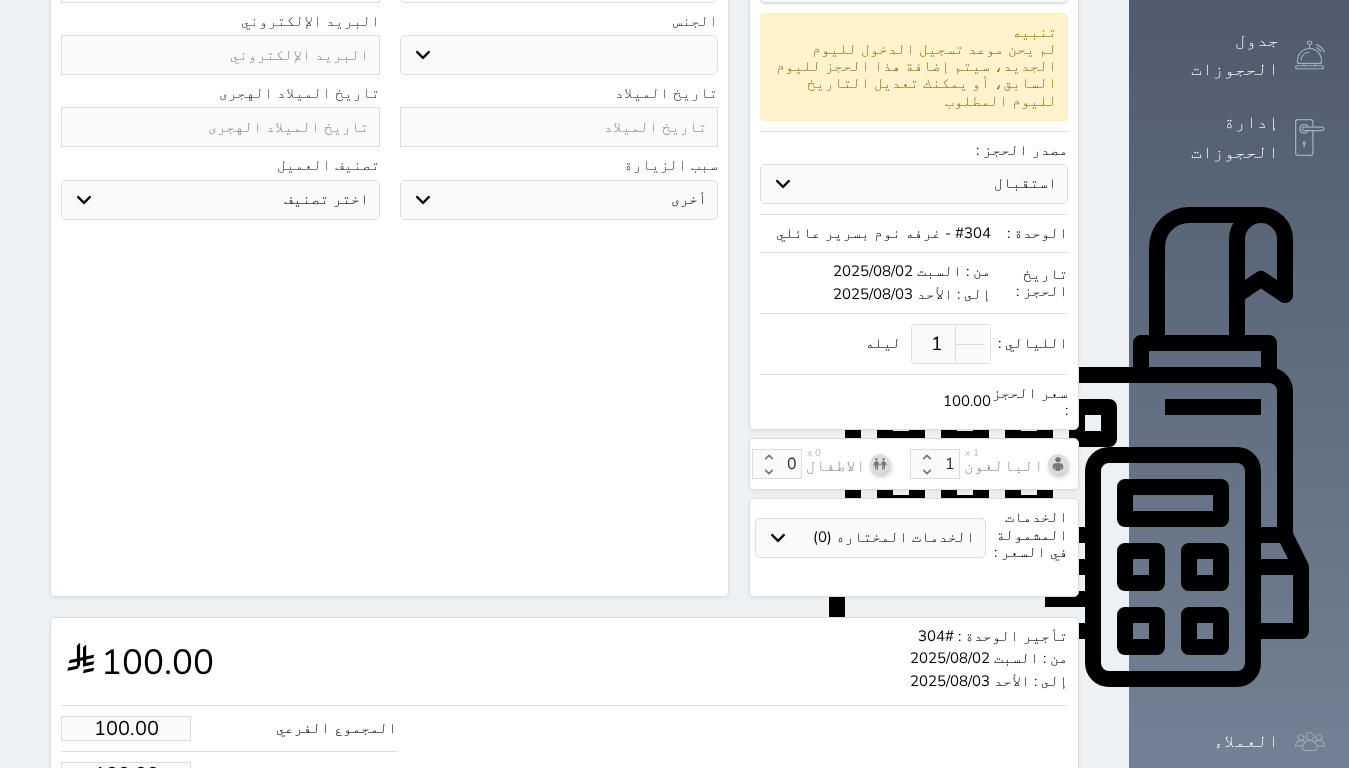 scroll, scrollTop: 455, scrollLeft: 0, axis: vertical 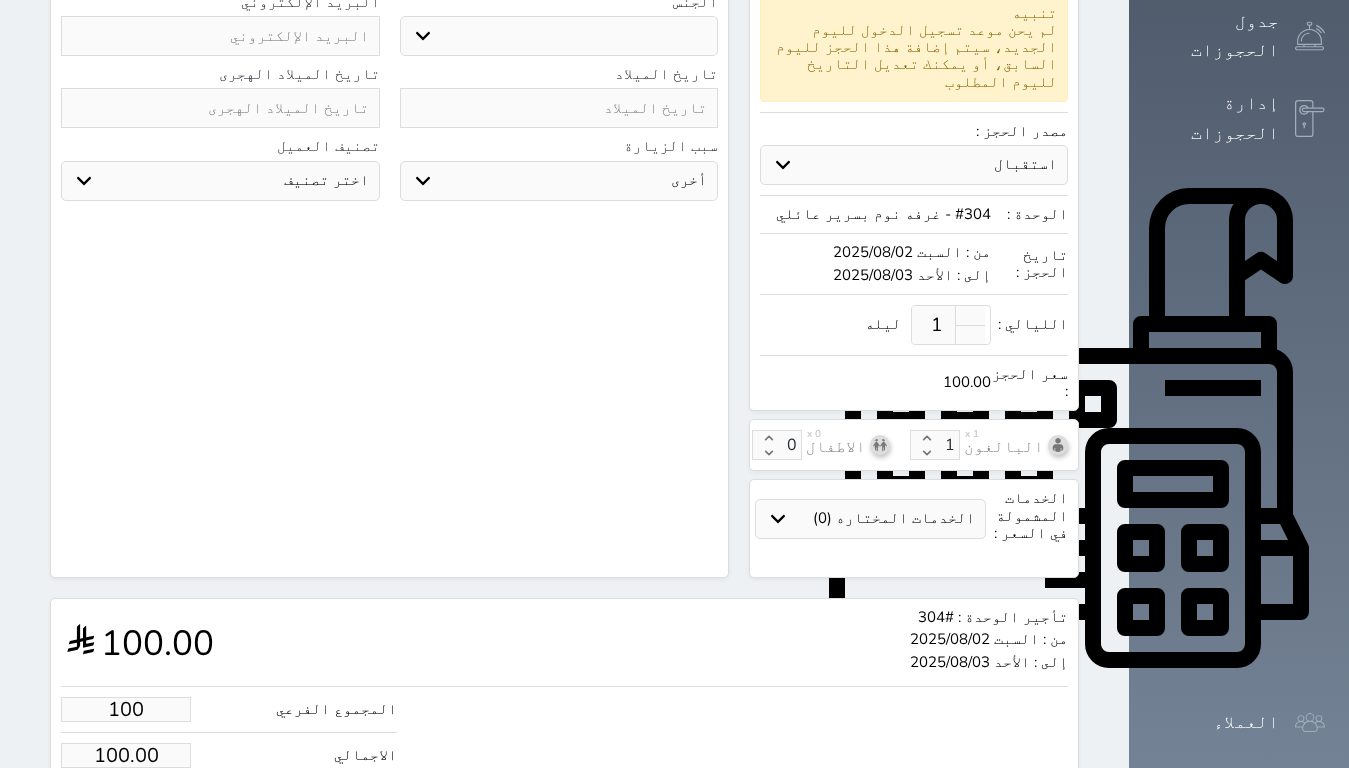 click on "100" at bounding box center [126, 709] 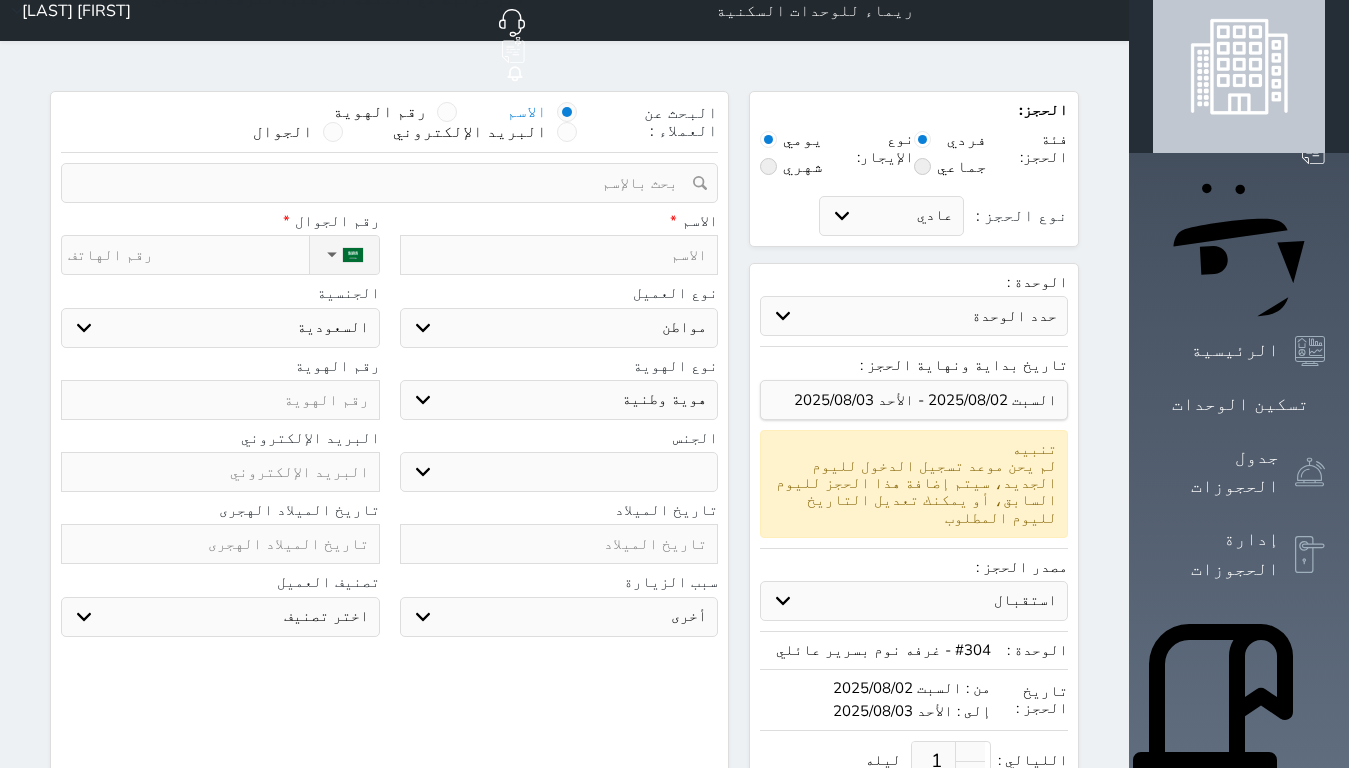 scroll, scrollTop: 0, scrollLeft: 0, axis: both 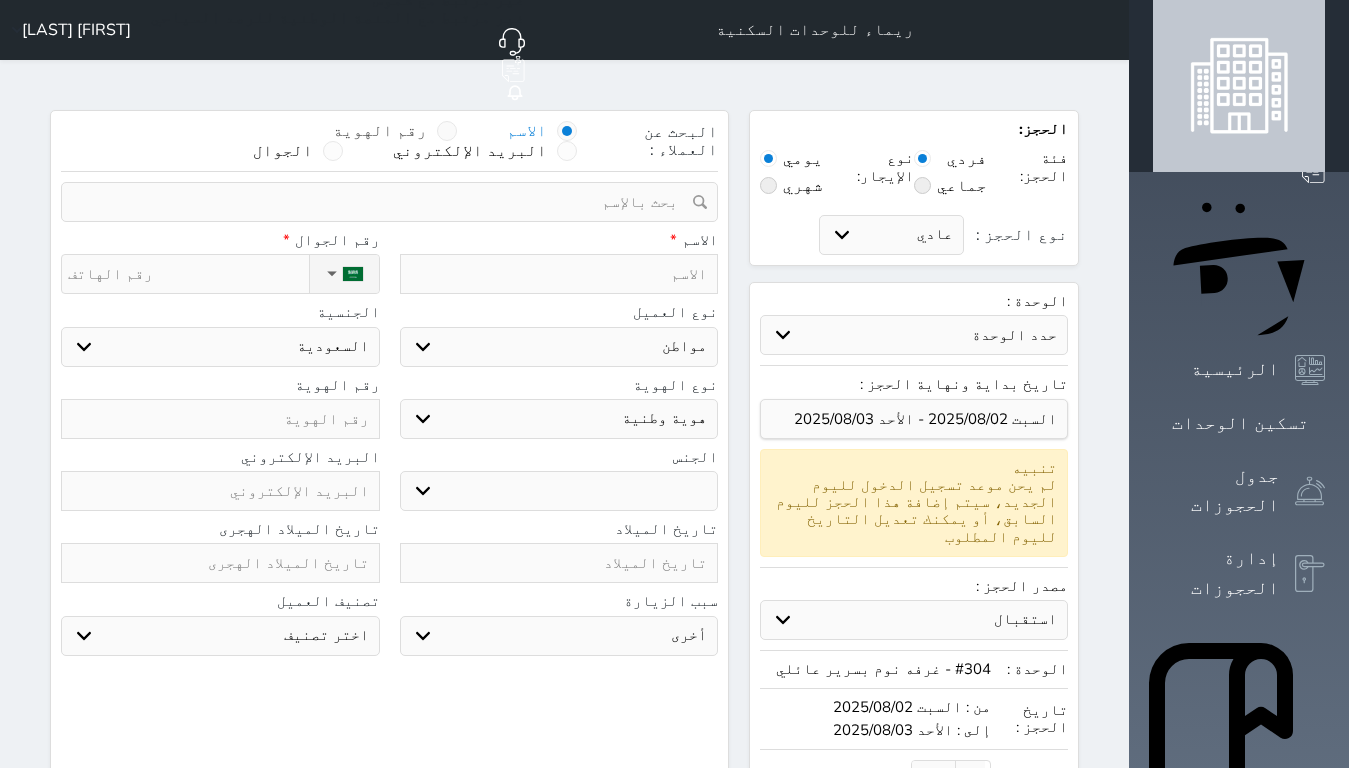 click at bounding box center [447, 131] 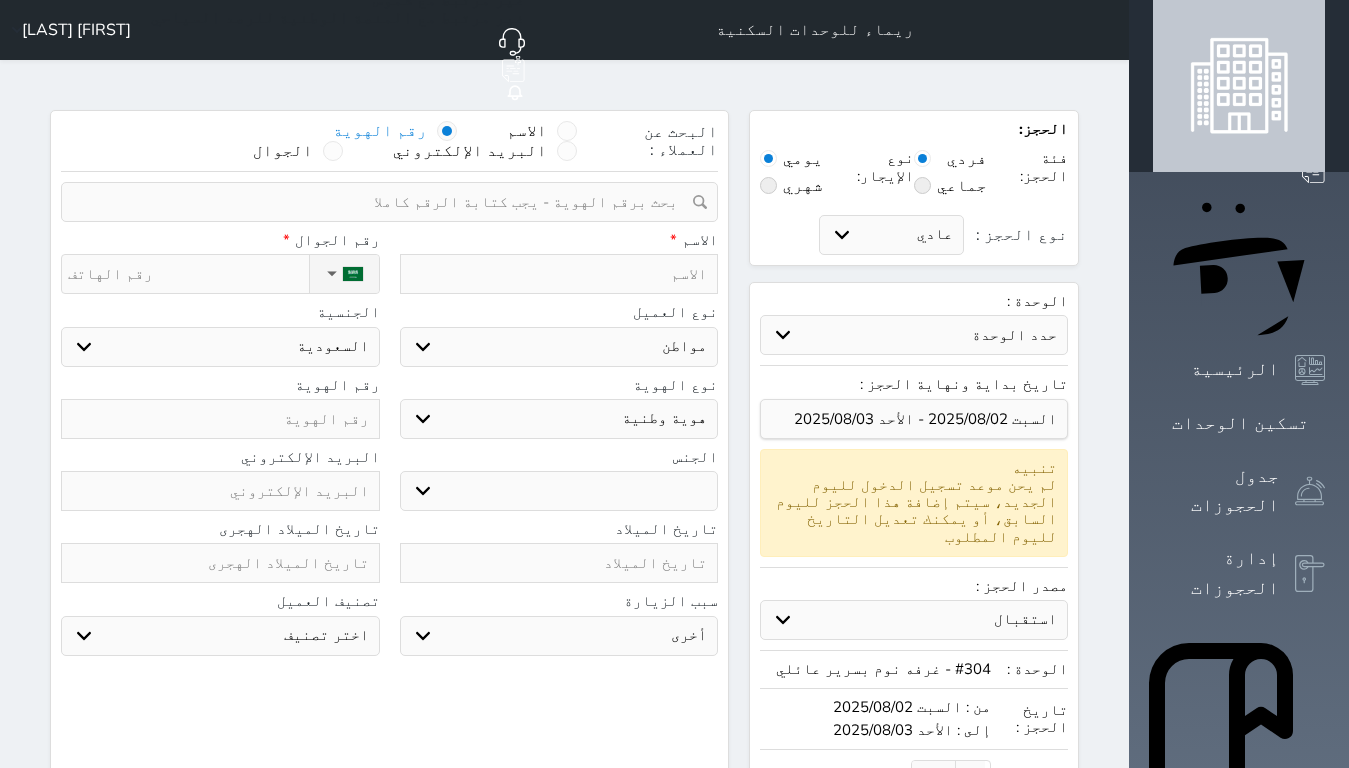 paste on "[NUMBER]" 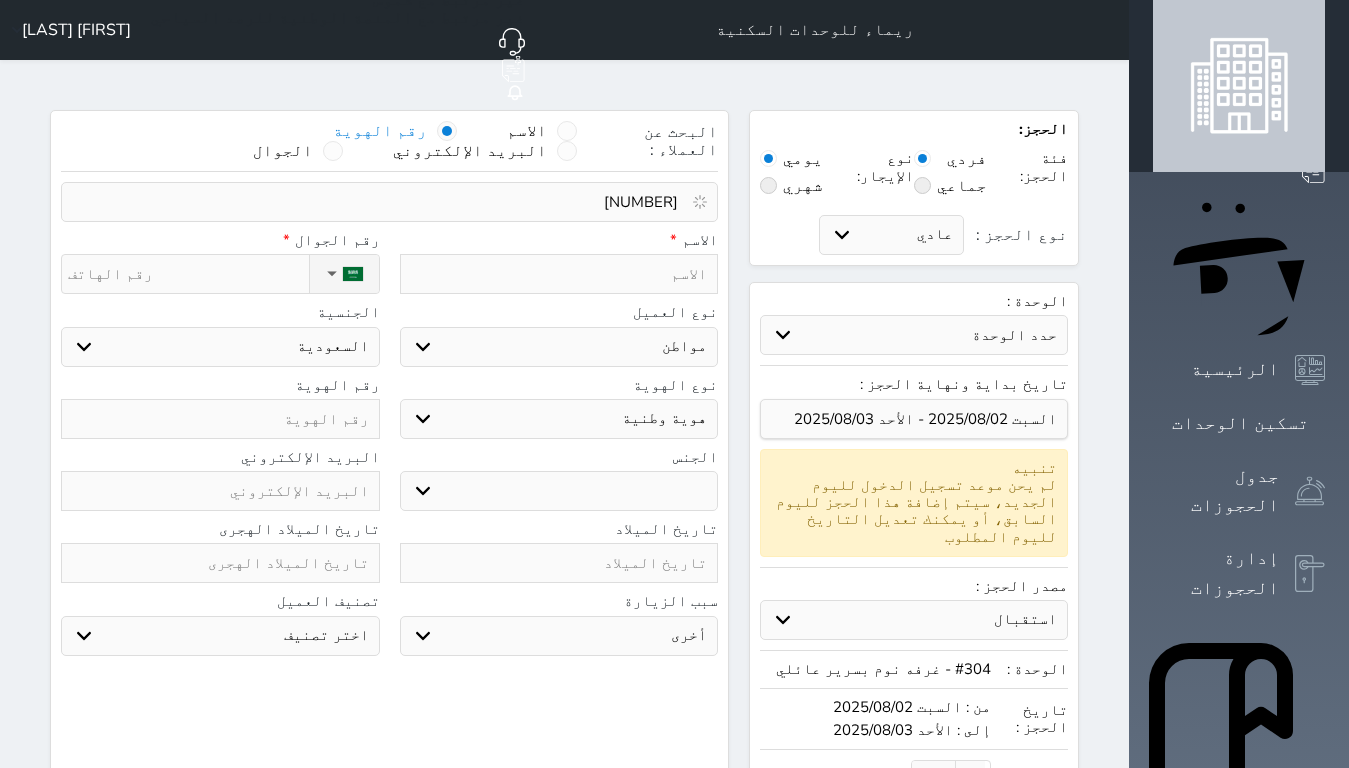 click on "[NUMBER]" at bounding box center [382, 202] 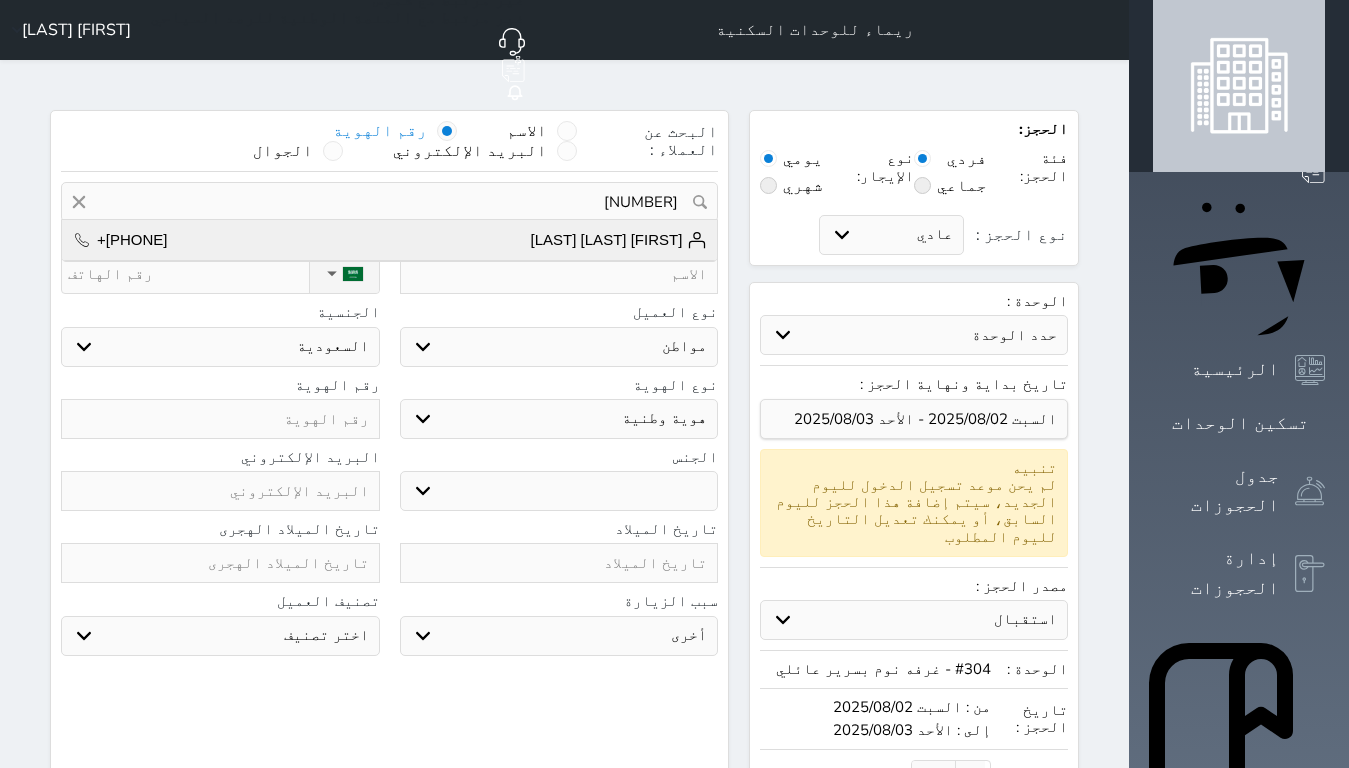 click on "[FIRST] [LAST] [LAST] +[PHONE]" at bounding box center (389, 240) 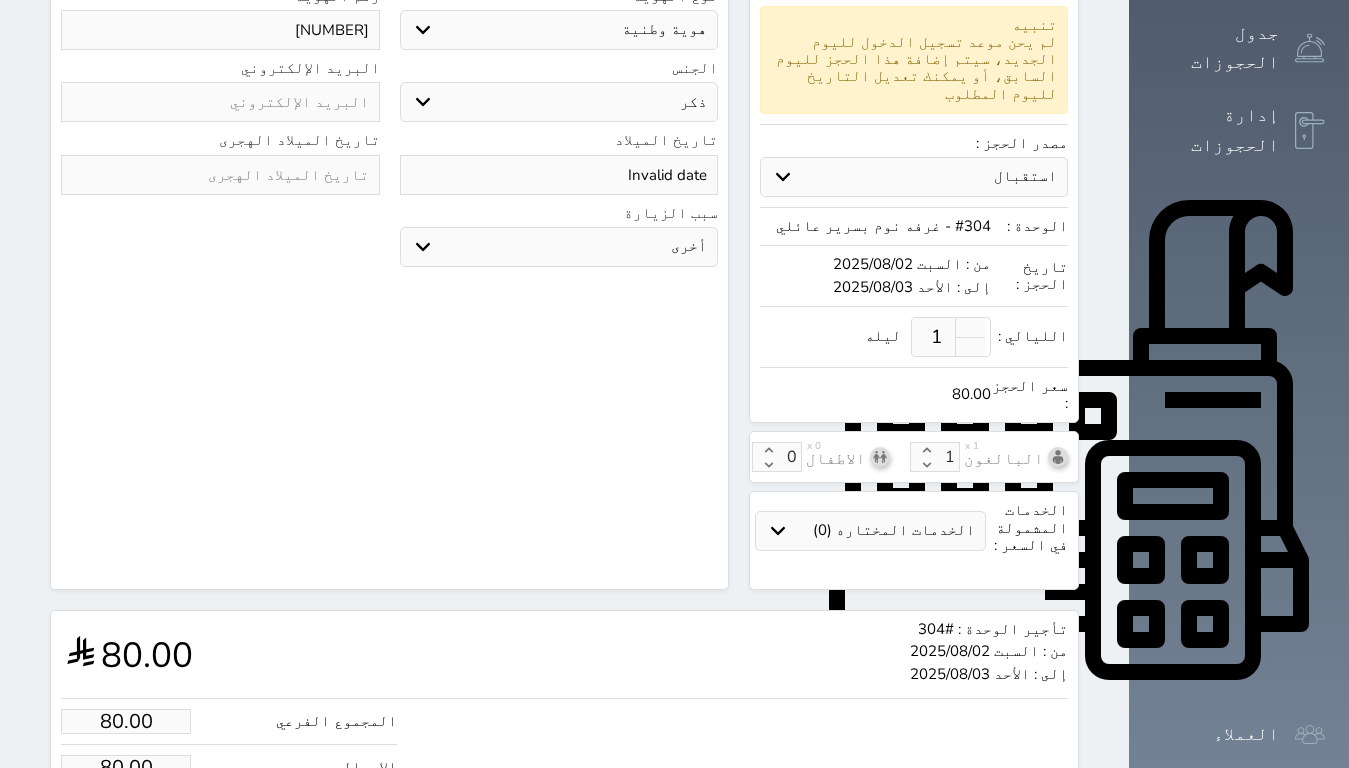 scroll, scrollTop: 455, scrollLeft: 0, axis: vertical 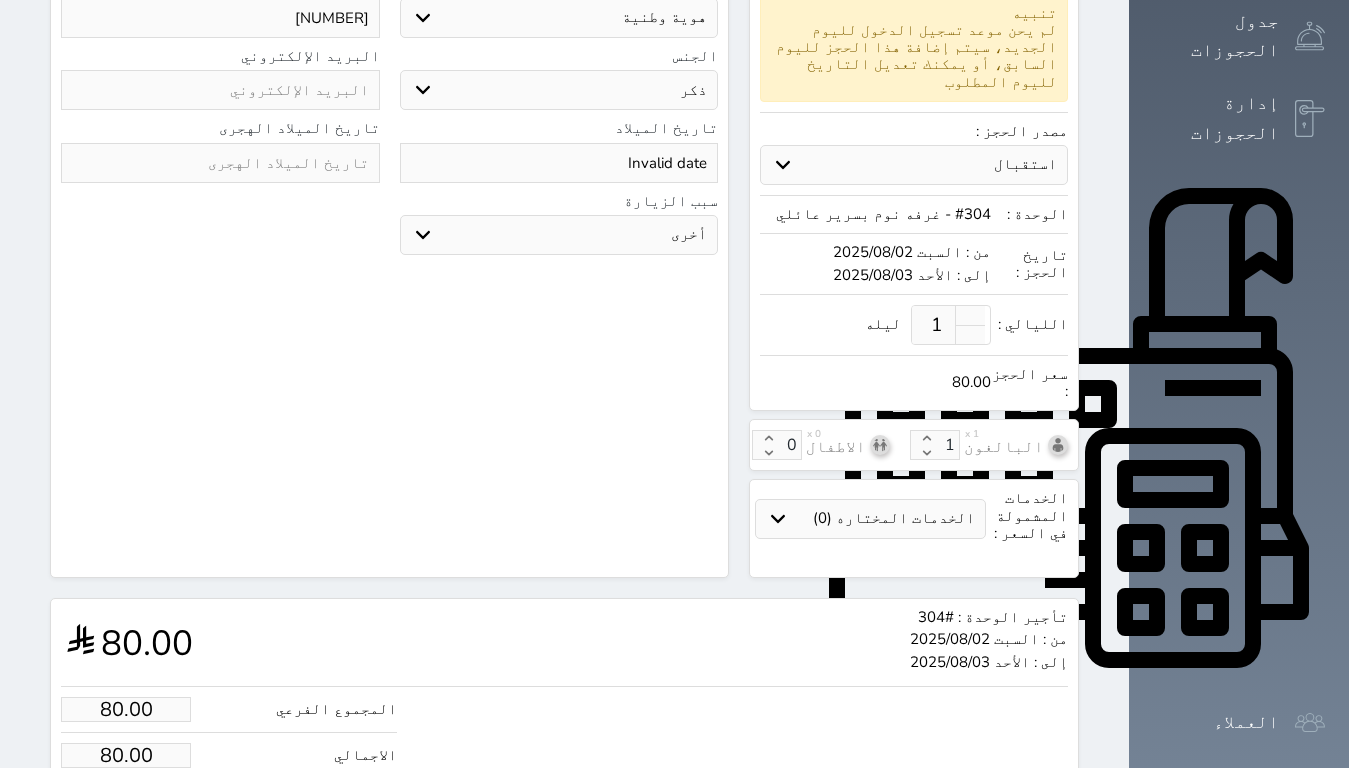 click on "حجز" at bounding box center (149, 816) 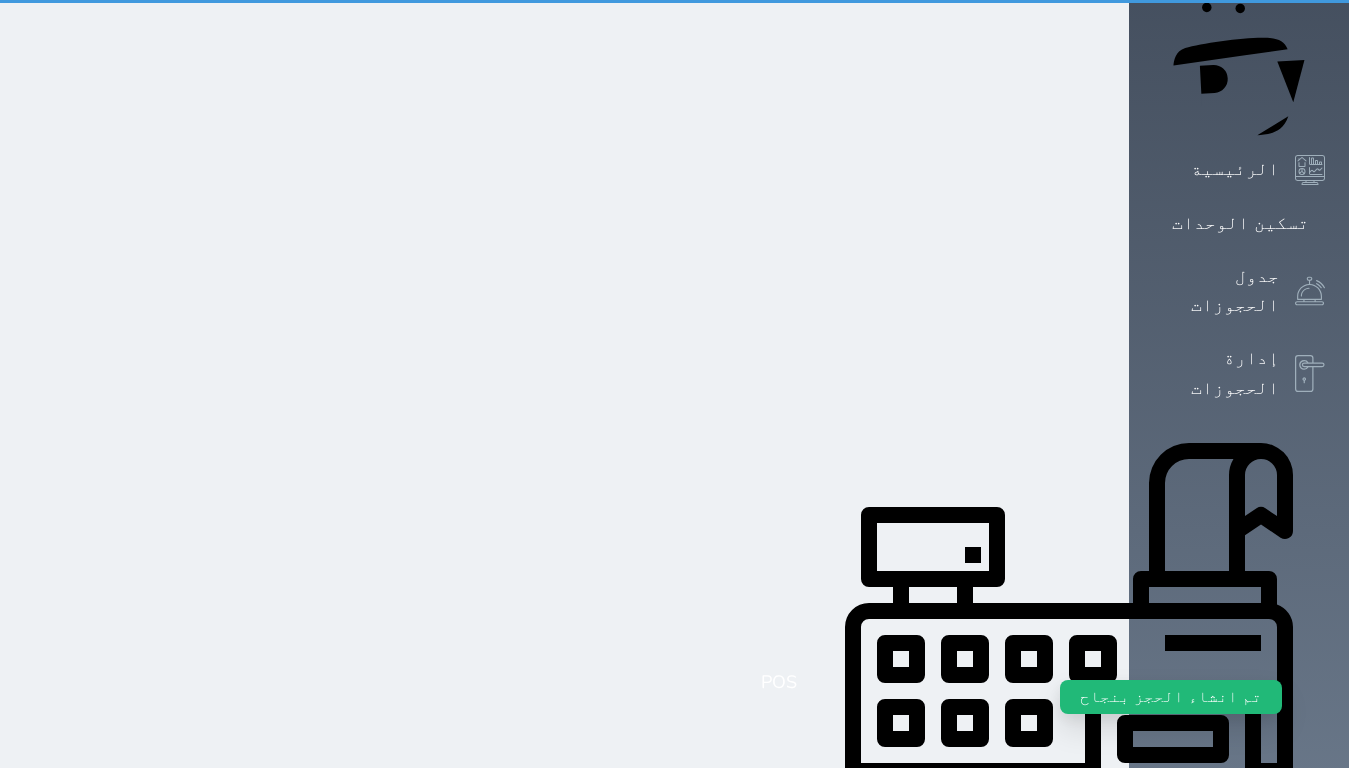 scroll, scrollTop: 0, scrollLeft: 0, axis: both 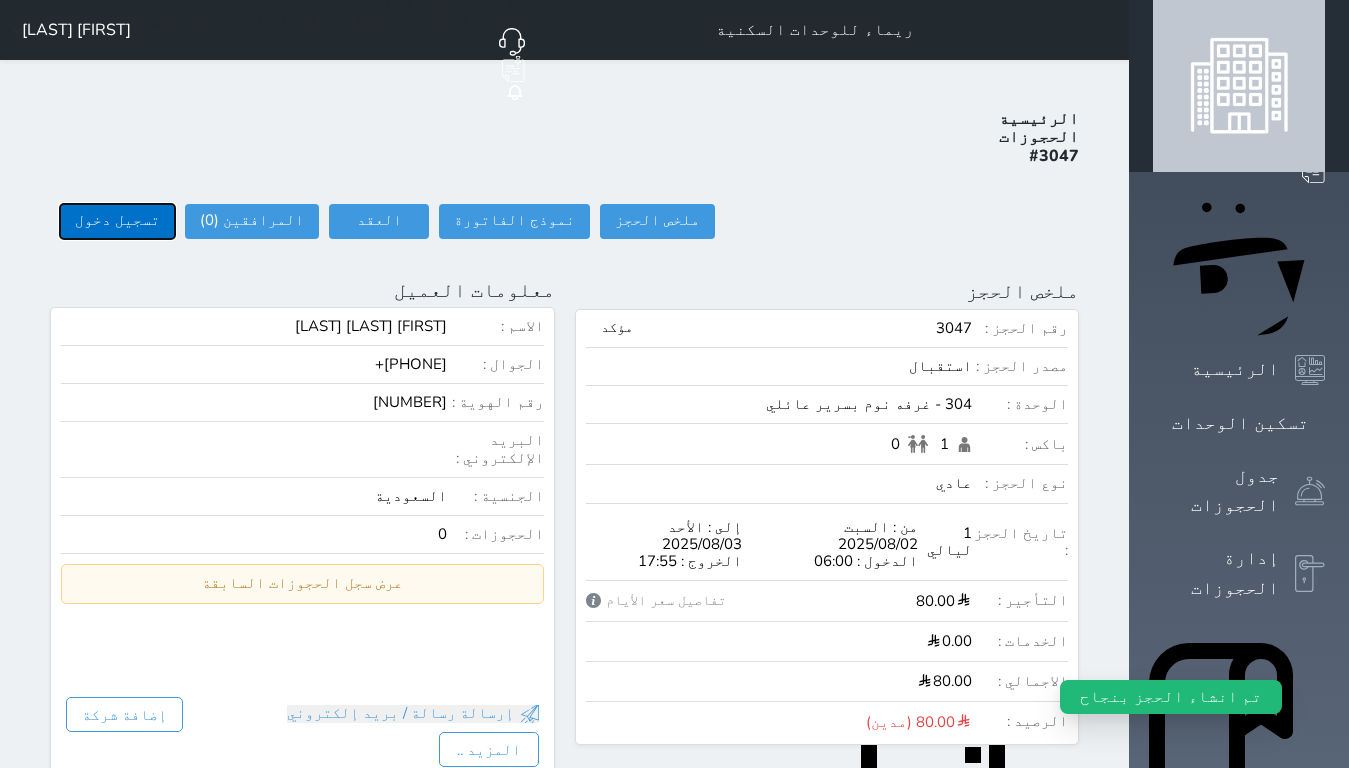 click on "تسجيل دخول" at bounding box center [117, 221] 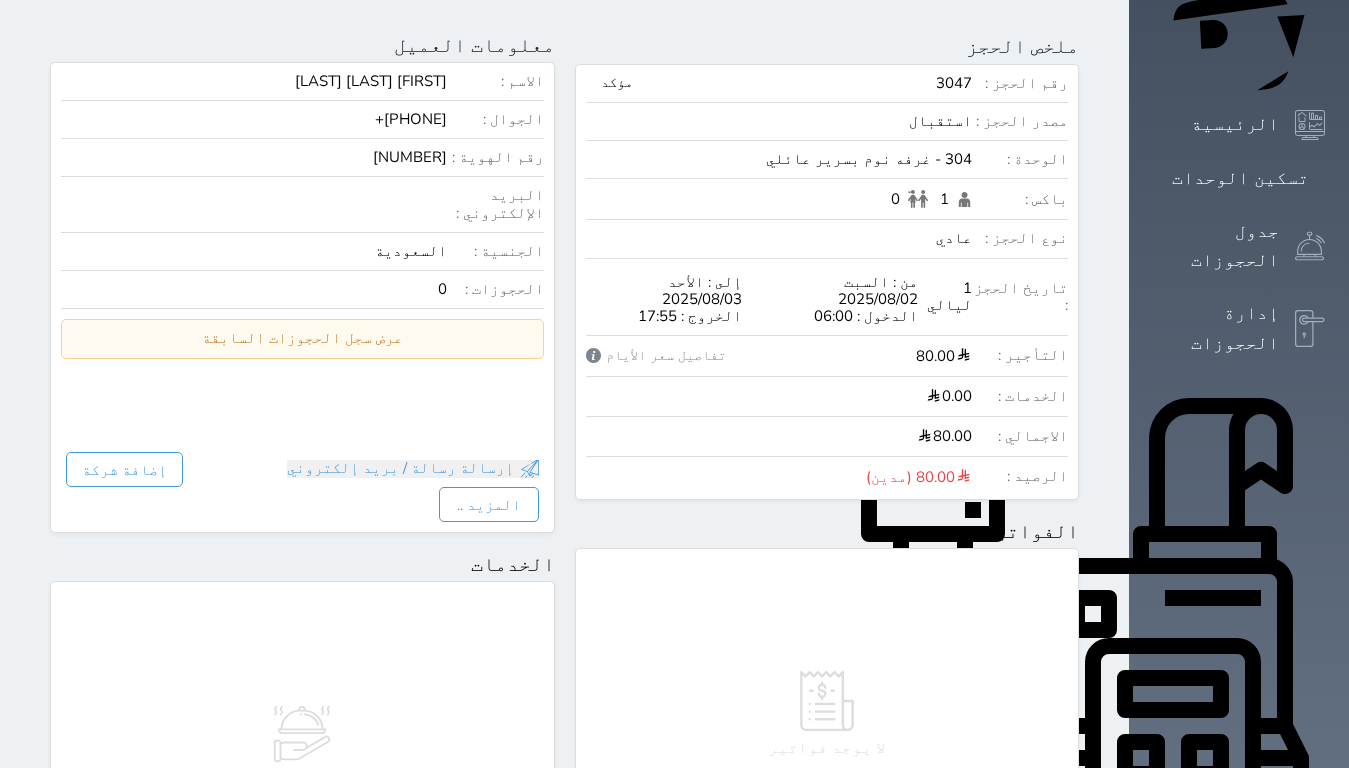scroll, scrollTop: 0, scrollLeft: 0, axis: both 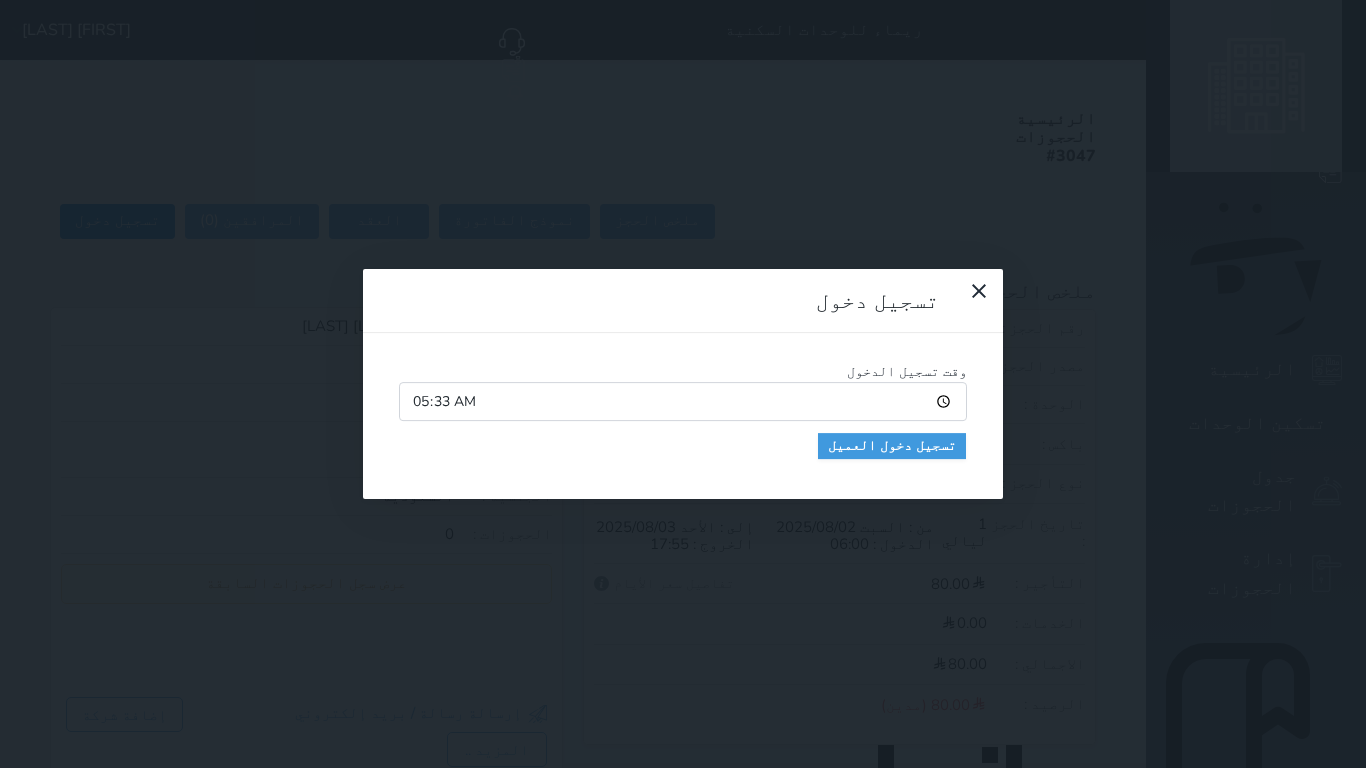 click on "تسجيل دخول                 وقت تسجيل الدخول    05:33   تسجيل دخول العميل" at bounding box center [683, 384] 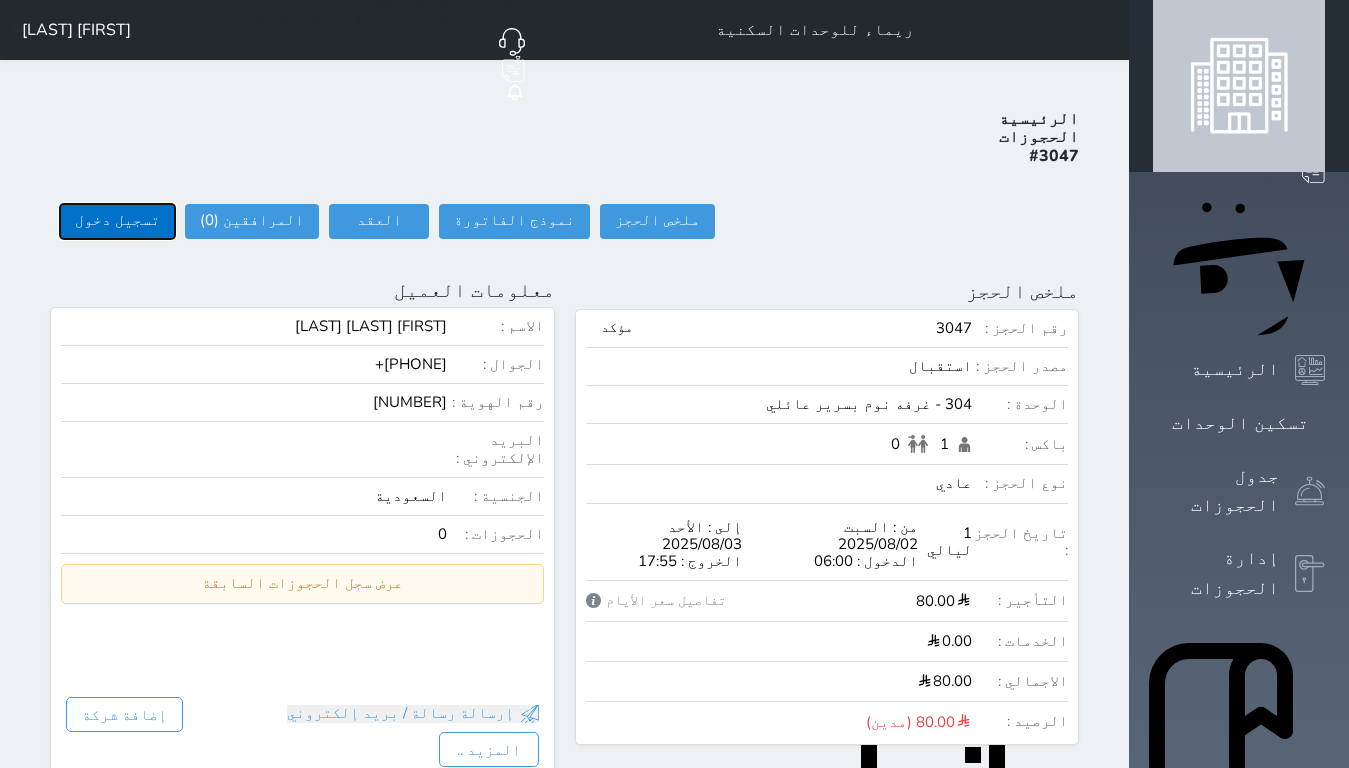 click on "تسجيل دخول" at bounding box center (117, 221) 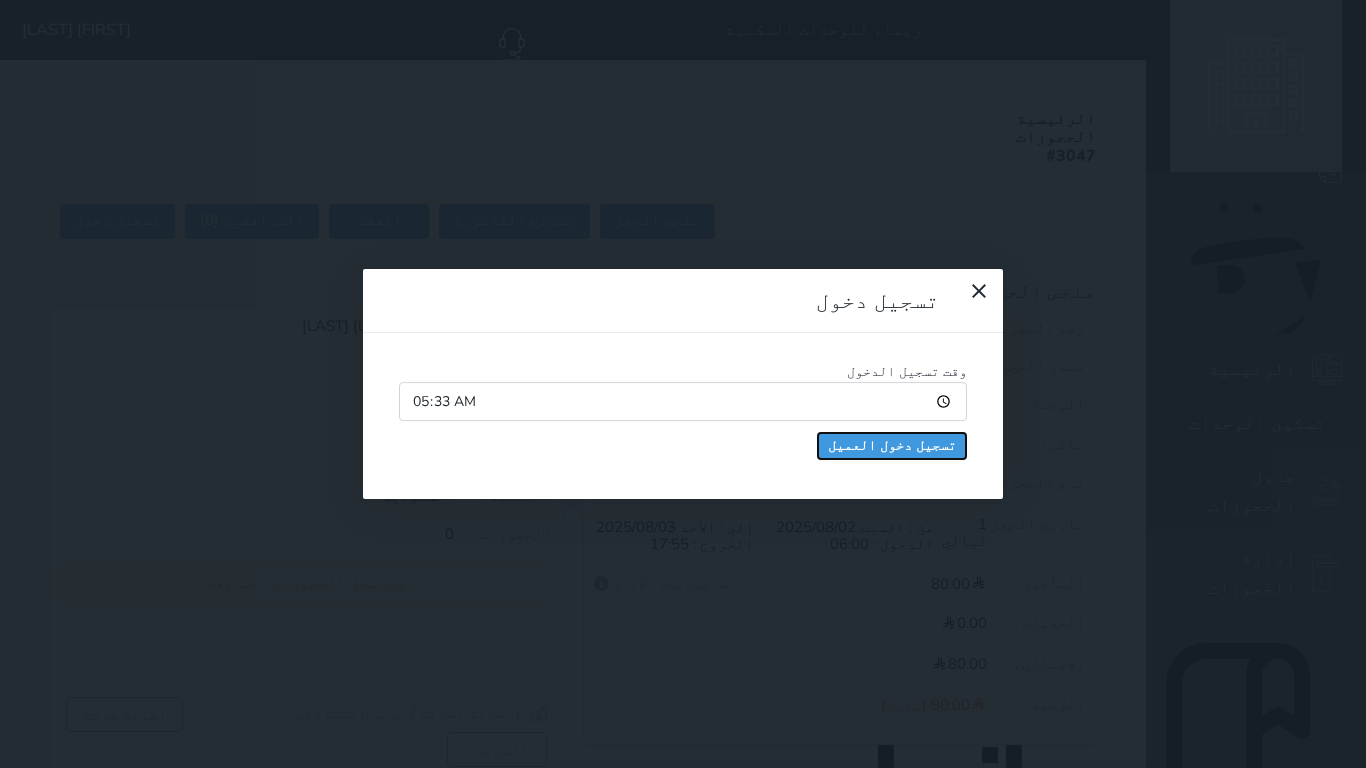 click on "تسجيل دخول العميل" at bounding box center [892, 446] 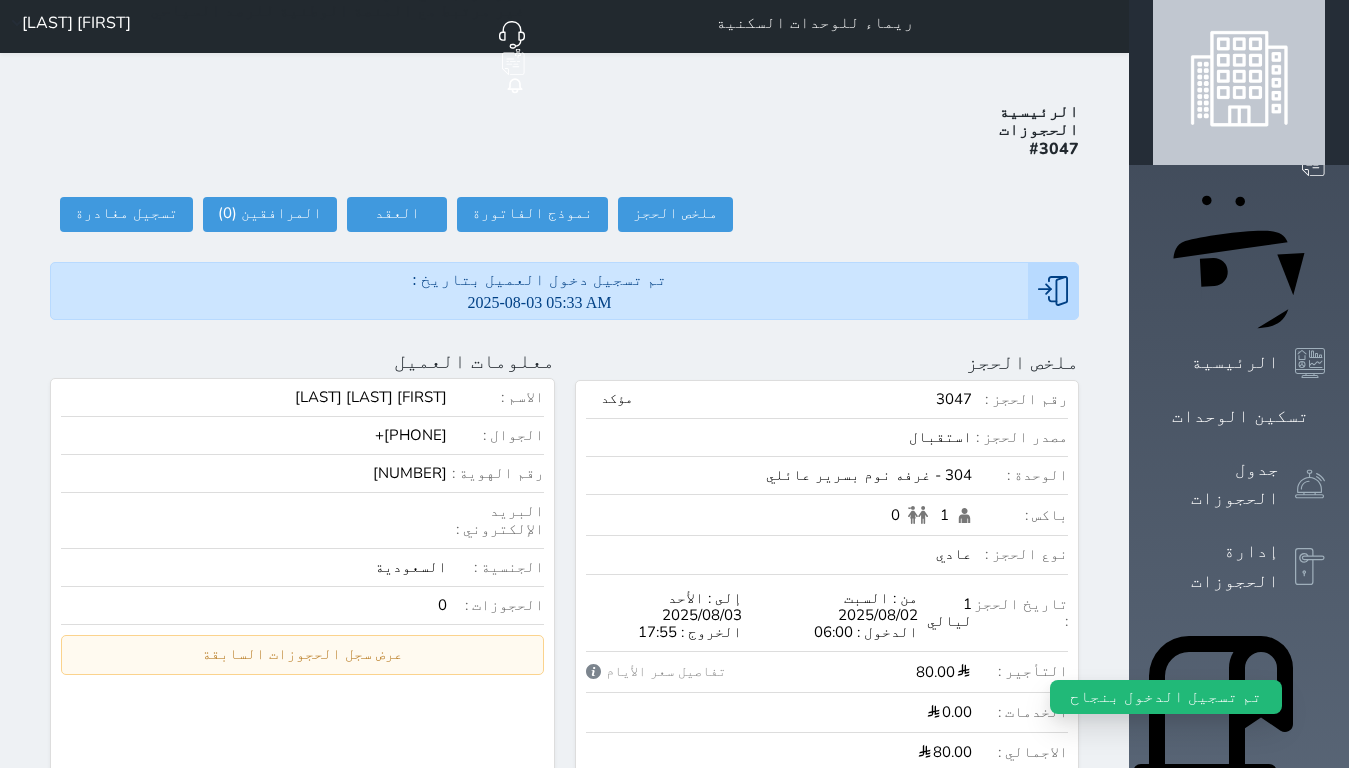 scroll, scrollTop: 0, scrollLeft: 0, axis: both 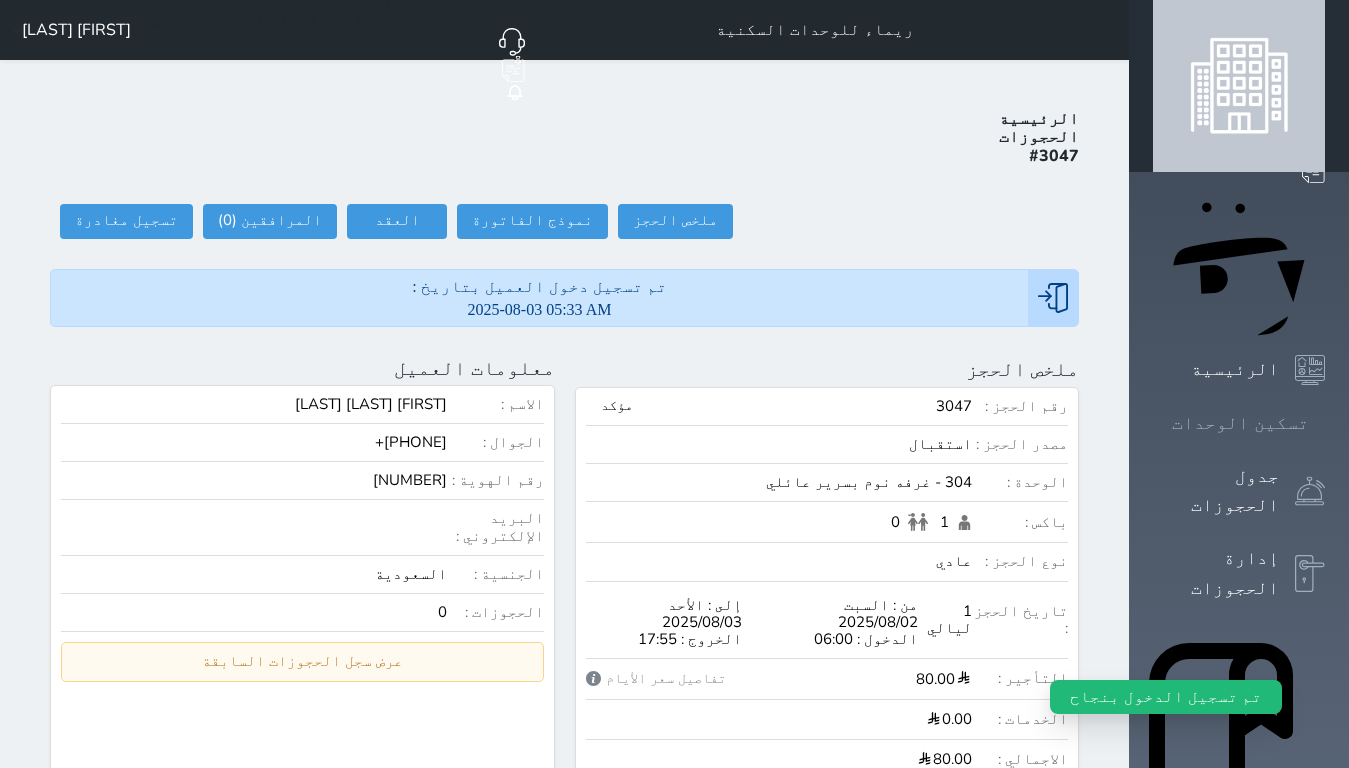 click 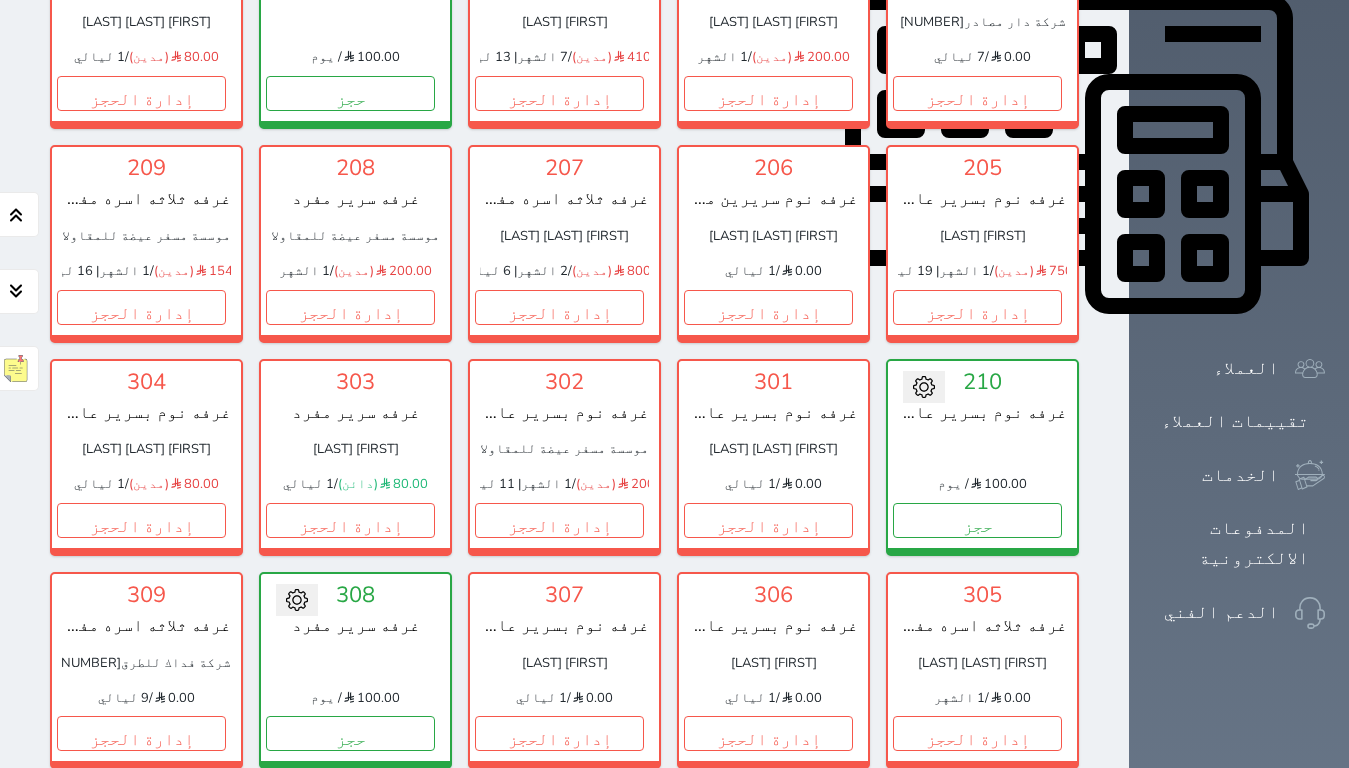 scroll, scrollTop: 814, scrollLeft: 0, axis: vertical 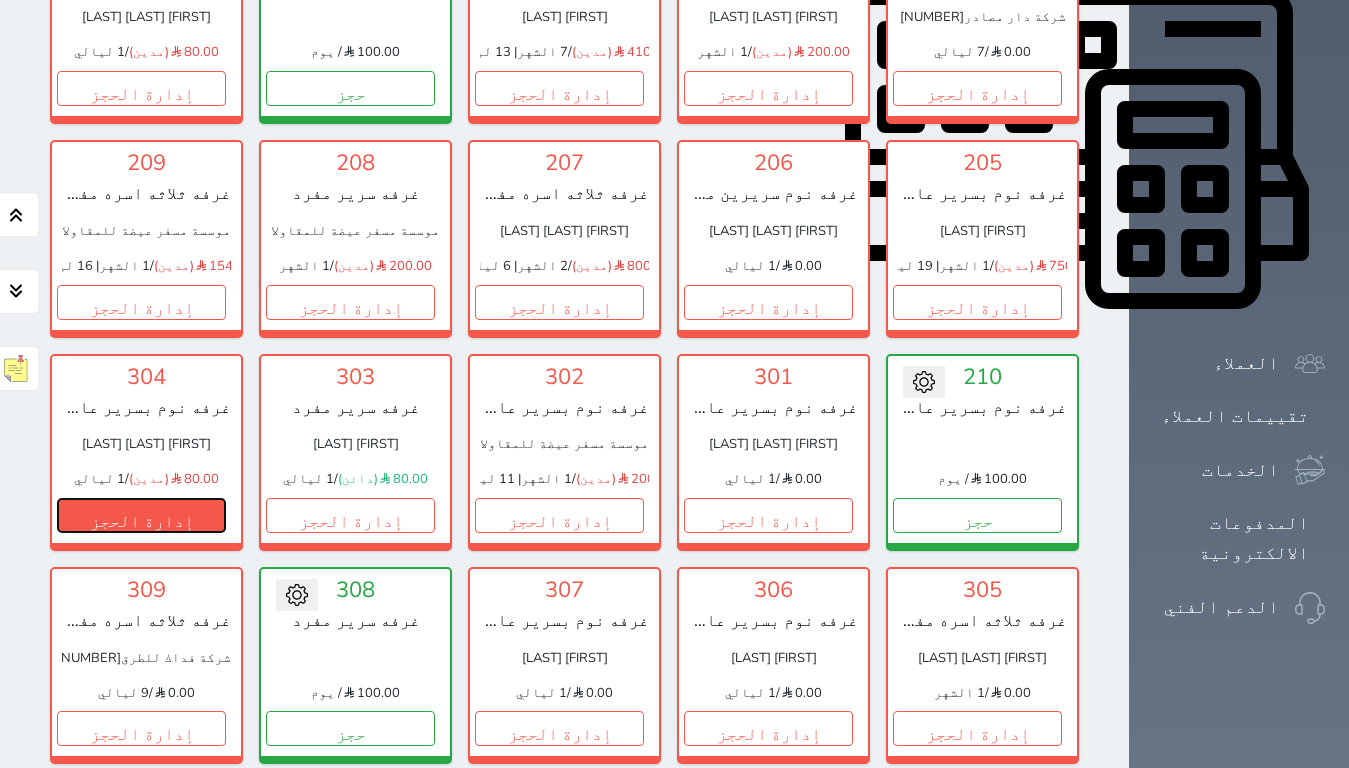 click on "إدارة الحجز" at bounding box center (141, 515) 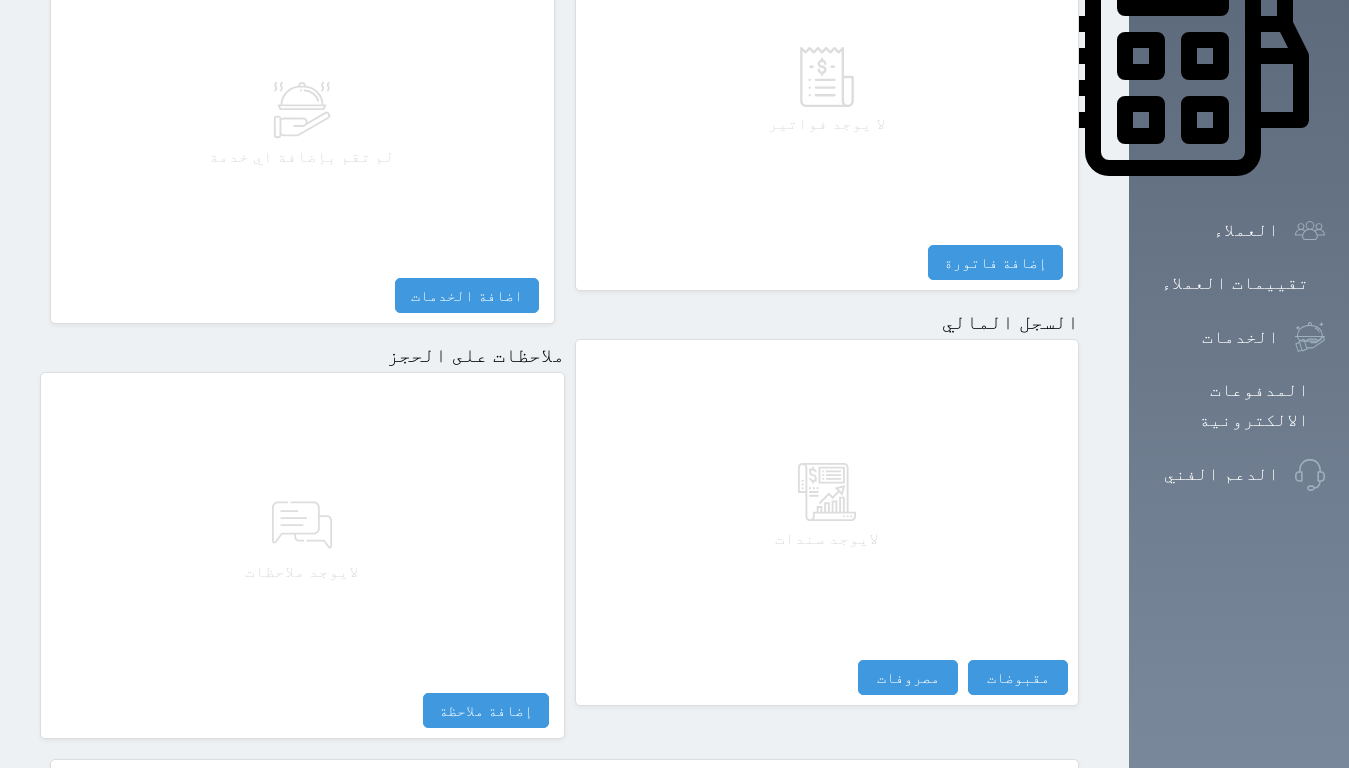 scroll, scrollTop: 957, scrollLeft: 0, axis: vertical 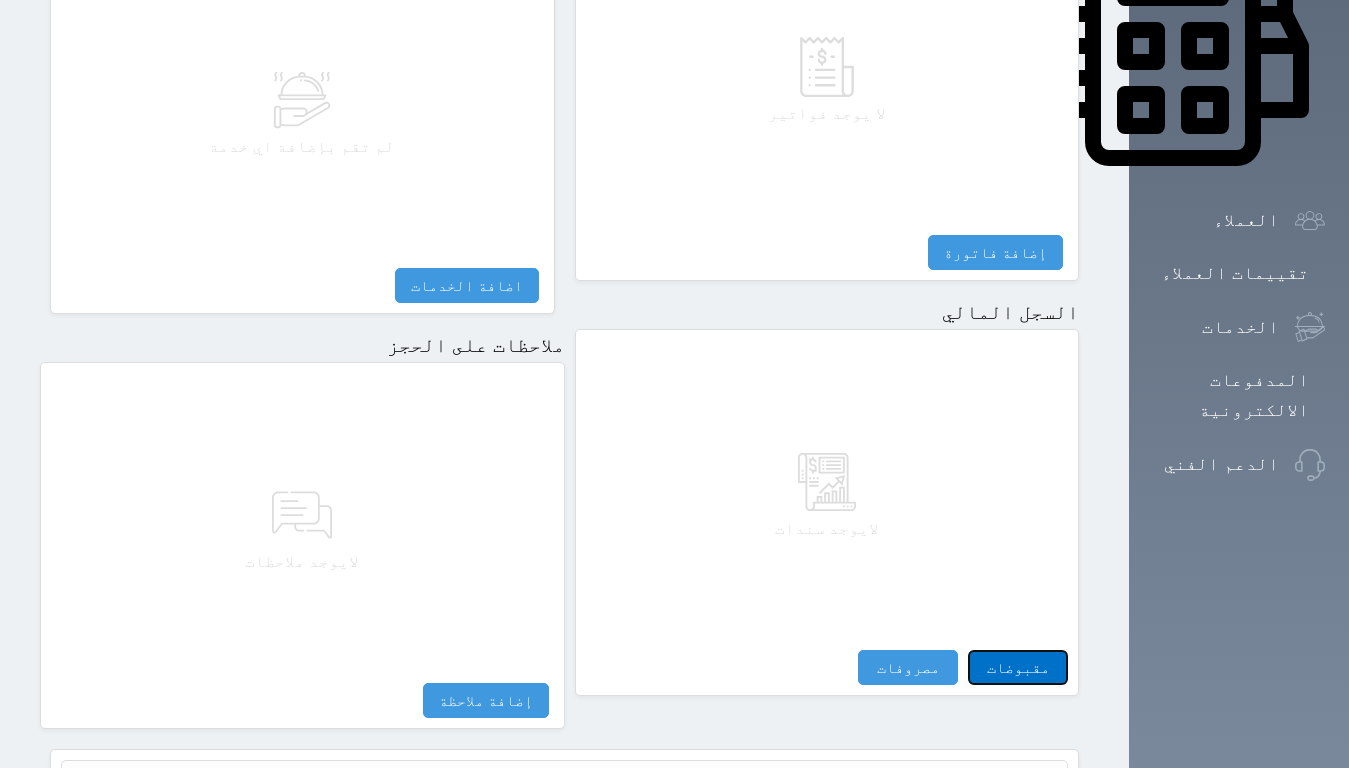 click on "مقبوضات" at bounding box center [1018, 667] 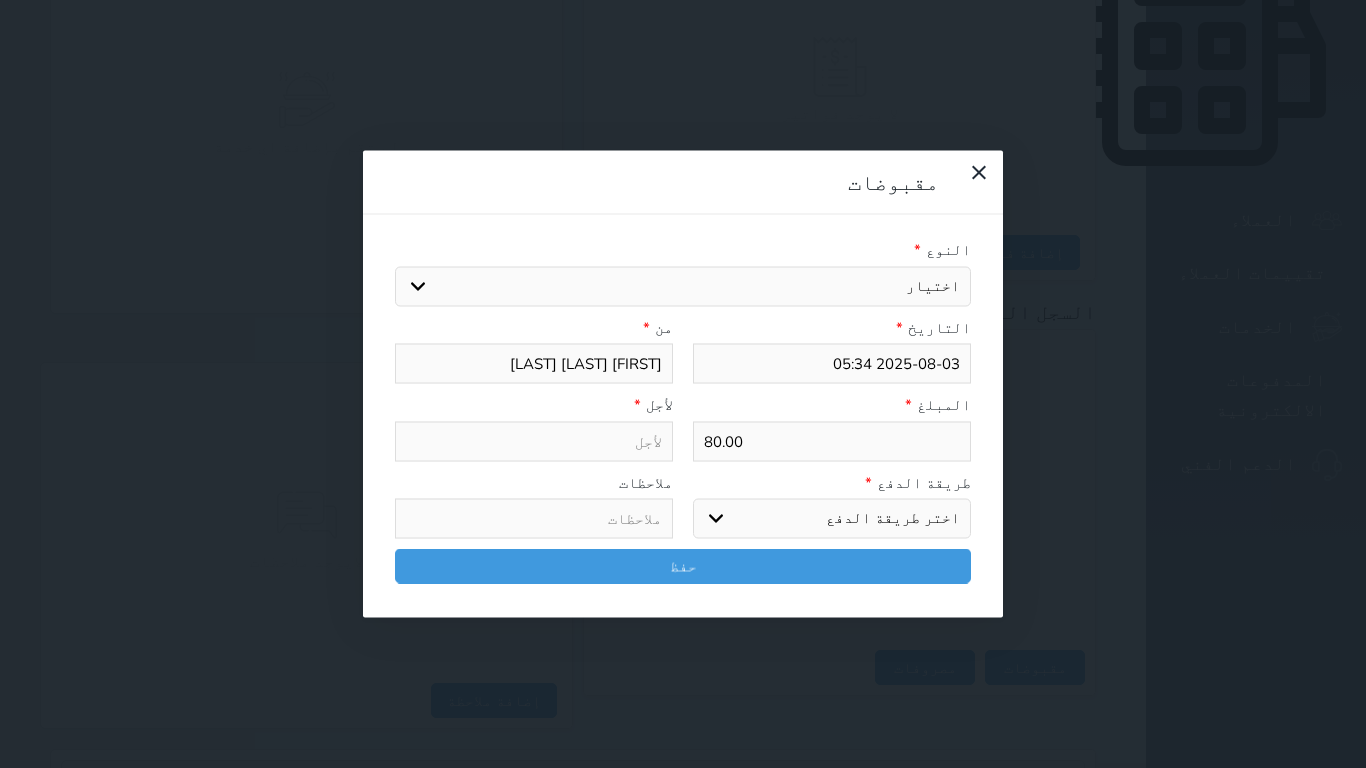 click on "اختيار   مقبوضات عامة قيمة إيجار فواتير تامين عربون لا ينطبق آخر مغسلة واي فاي - الإنترنت مواقف السيارات طعام الأغذية والمشروبات مشروبات المشروبات الباردة المشروبات الساخنة الإفطار غداء عشاء مخبز و كعك حمام سباحة الصالة الرياضية سبا و خدمات الجمال اختيار وإسقاط (خدمات النقل) ميني بار كابل - تلفزيون سرير إضافي تصفيف الشعر التسوق خدمات الجولات السياحية المنظمة خدمات الدليل السياحي" at bounding box center (683, 286) 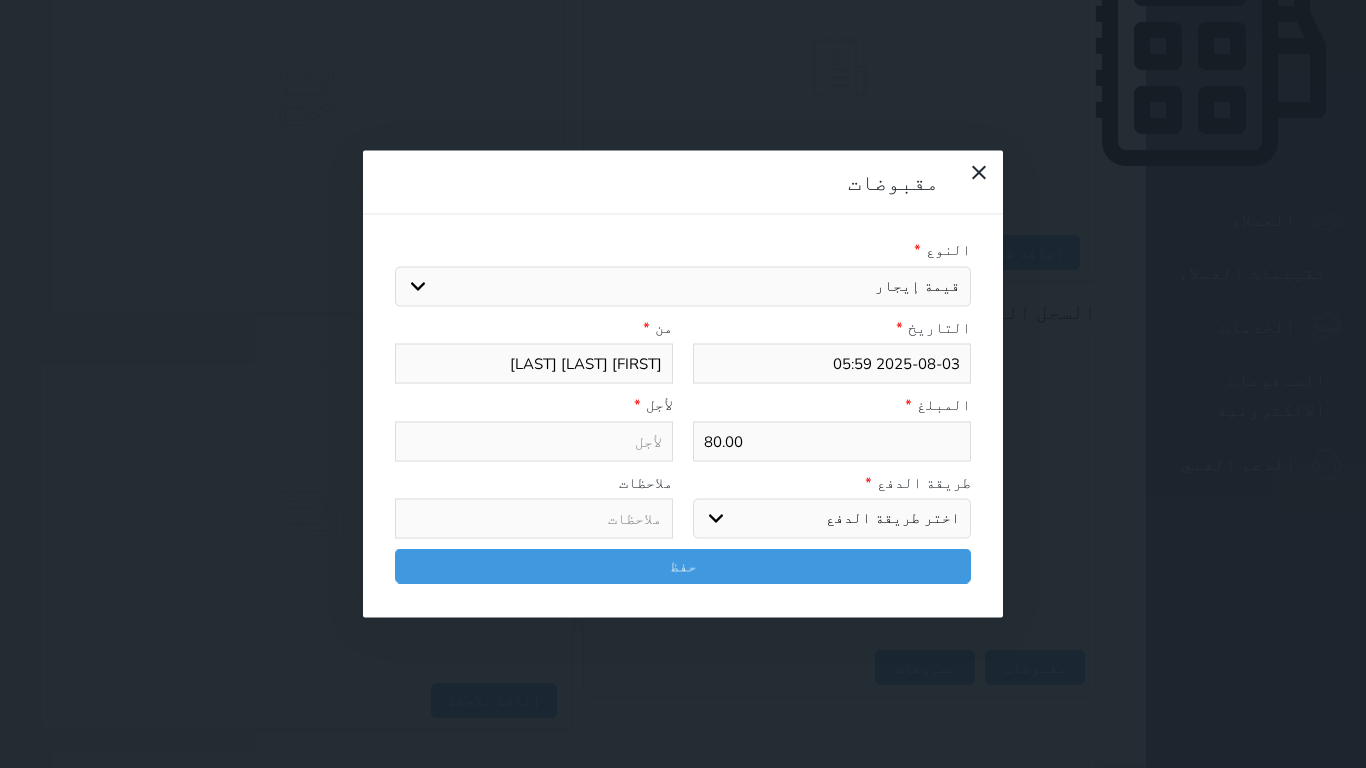 click on "اختيار   مقبوضات عامة قيمة إيجار فواتير تامين عربون لا ينطبق آخر مغسلة واي فاي - الإنترنت مواقف السيارات طعام الأغذية والمشروبات مشروبات المشروبات الباردة المشروبات الساخنة الإفطار غداء عشاء مخبز و كعك حمام سباحة الصالة الرياضية سبا و خدمات الجمال اختيار وإسقاط (خدمات النقل) ميني بار كابل - تلفزيون سرير إضافي تصفيف الشعر التسوق خدمات الجولات السياحية المنظمة خدمات الدليل السياحي" at bounding box center (683, 286) 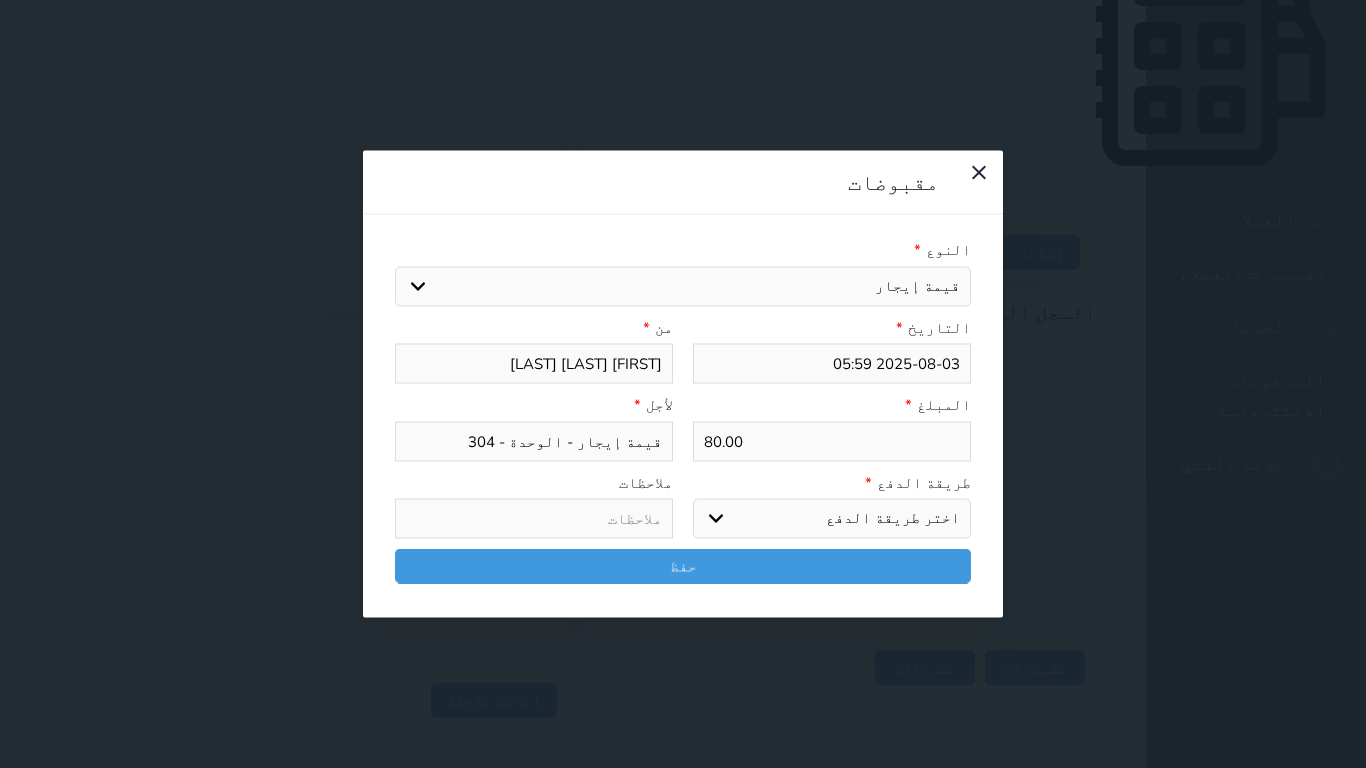 click on "اختر طريقة الدفع   دفع نقدى   تحويل بنكى   مدى   بطاقة ائتمان   آجل" at bounding box center [832, 519] 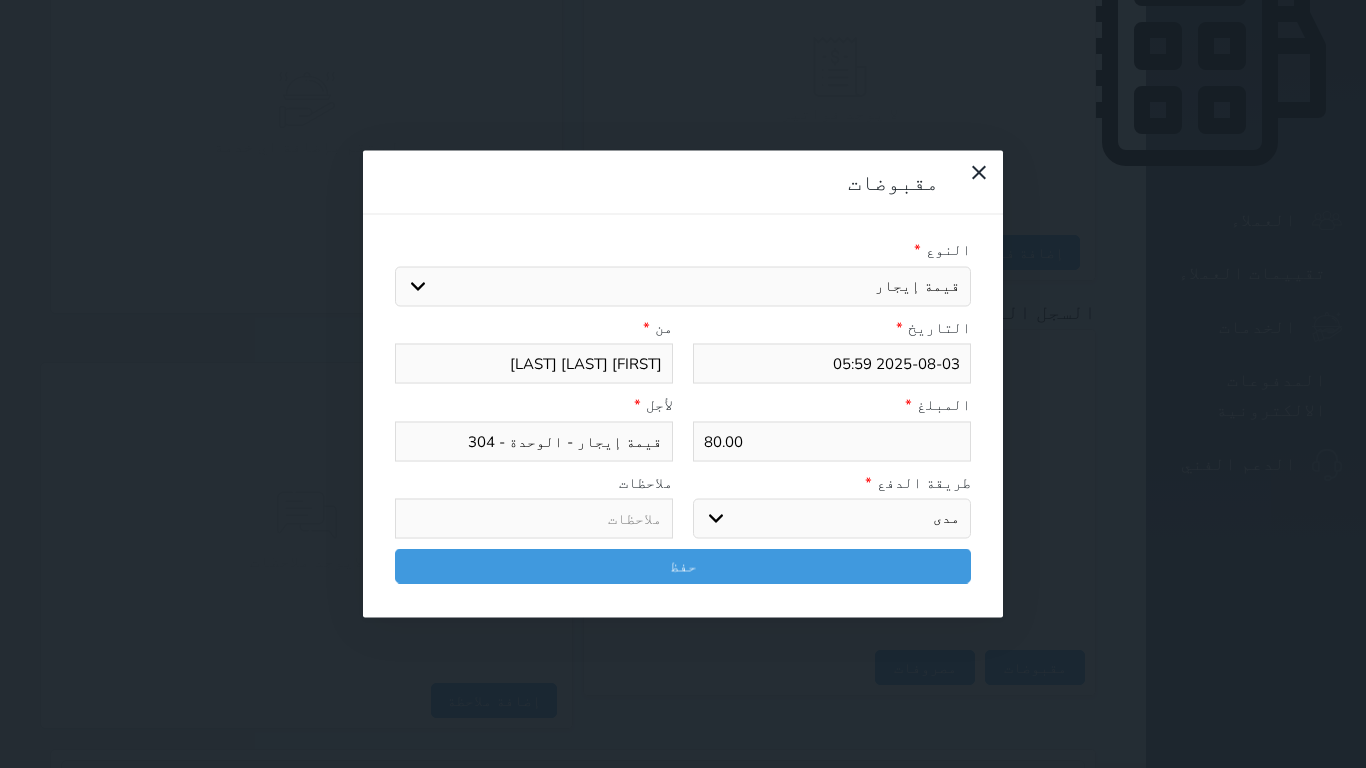 click on "اختر طريقة الدفع   دفع نقدى   تحويل بنكى   مدى   بطاقة ائتمان   آجل" at bounding box center (832, 519) 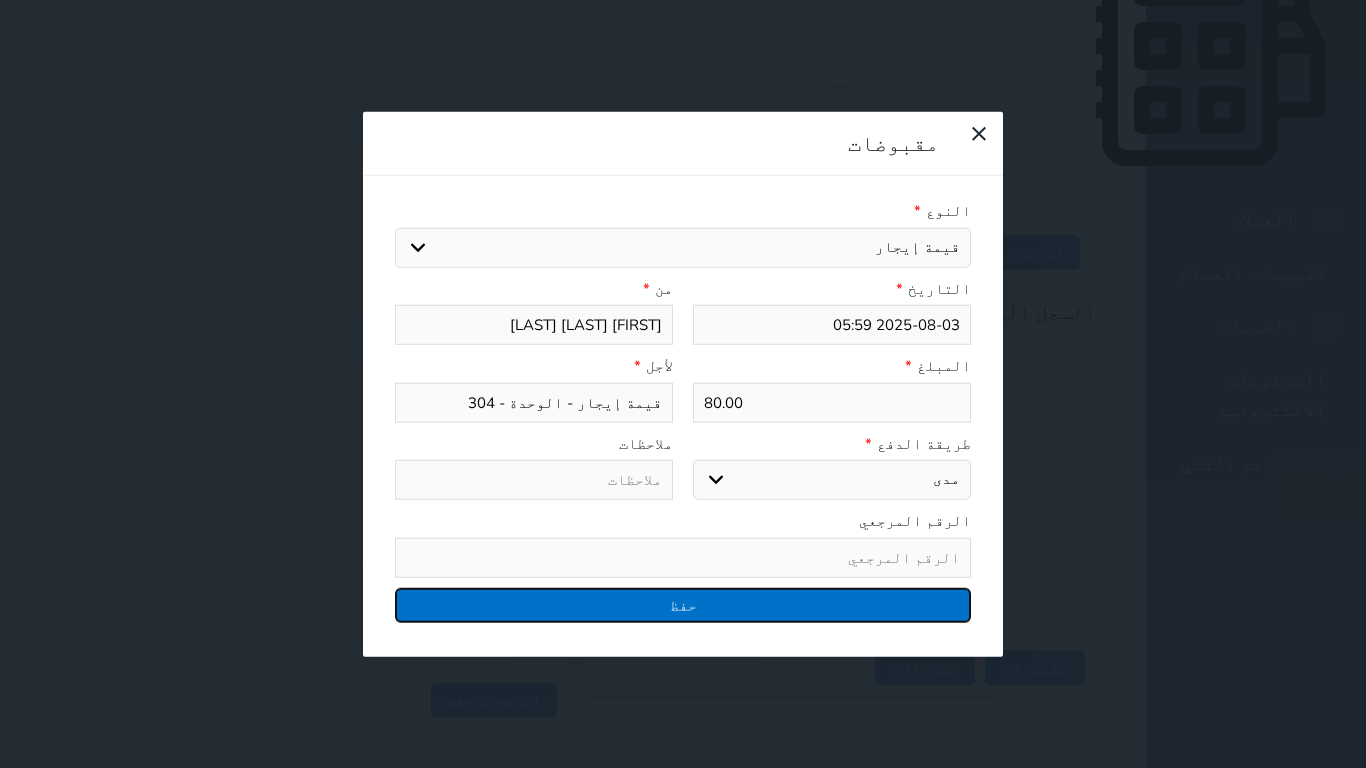 click on "حفظ" at bounding box center [683, 604] 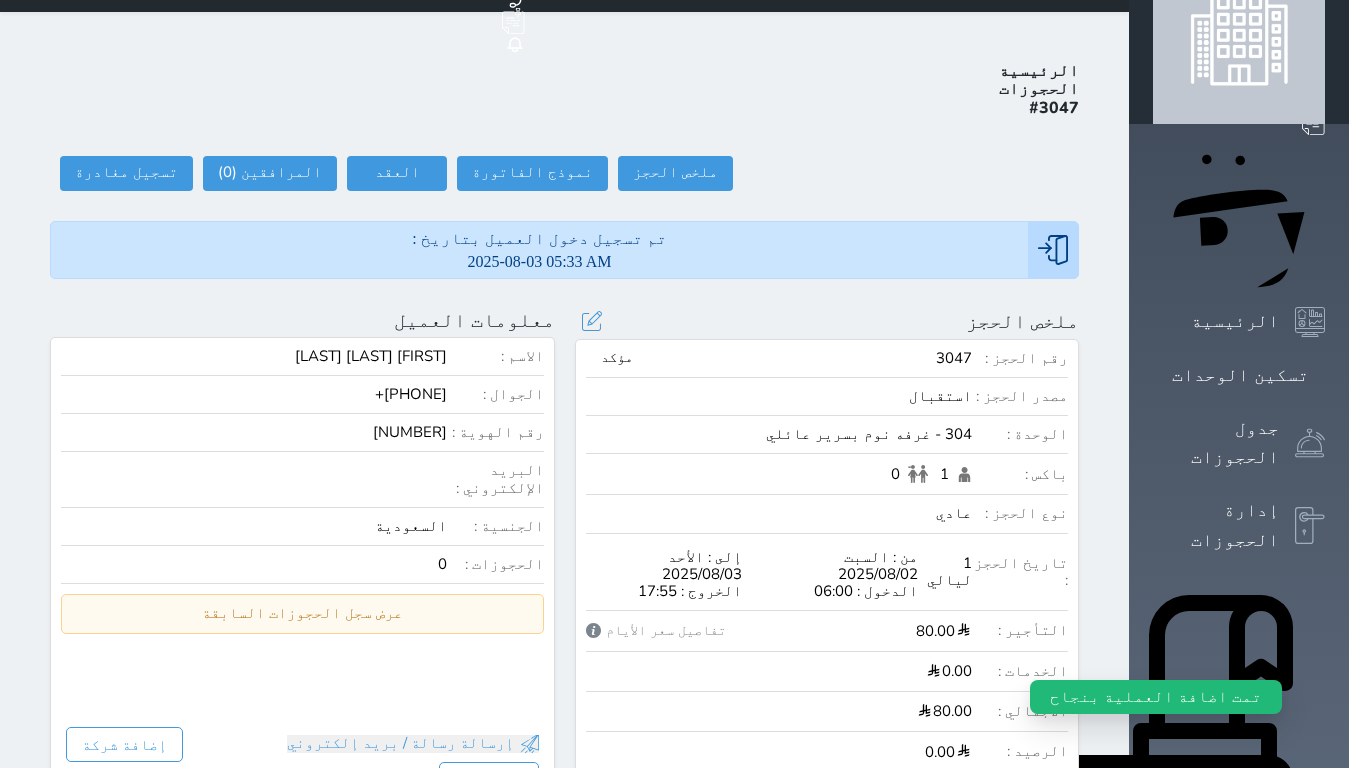 scroll, scrollTop: 0, scrollLeft: 0, axis: both 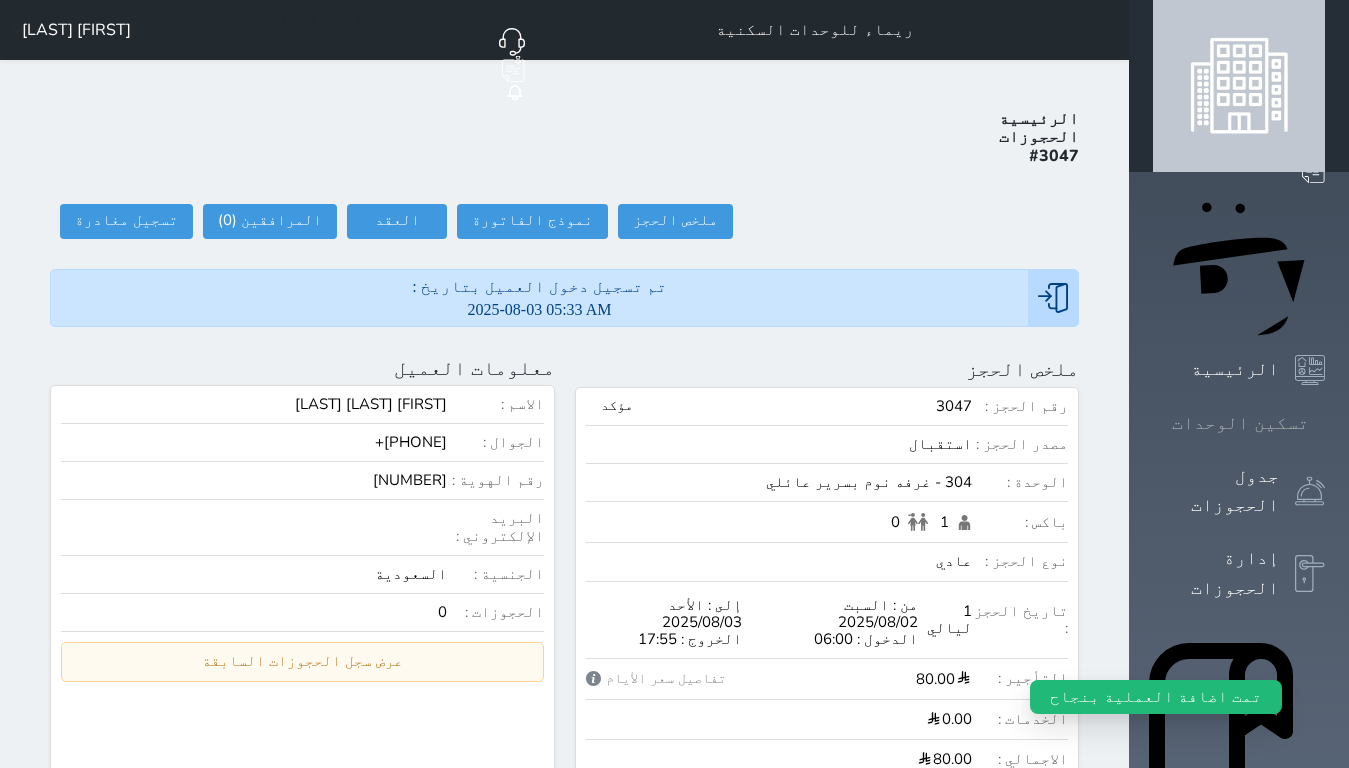 click at bounding box center (1325, 423) 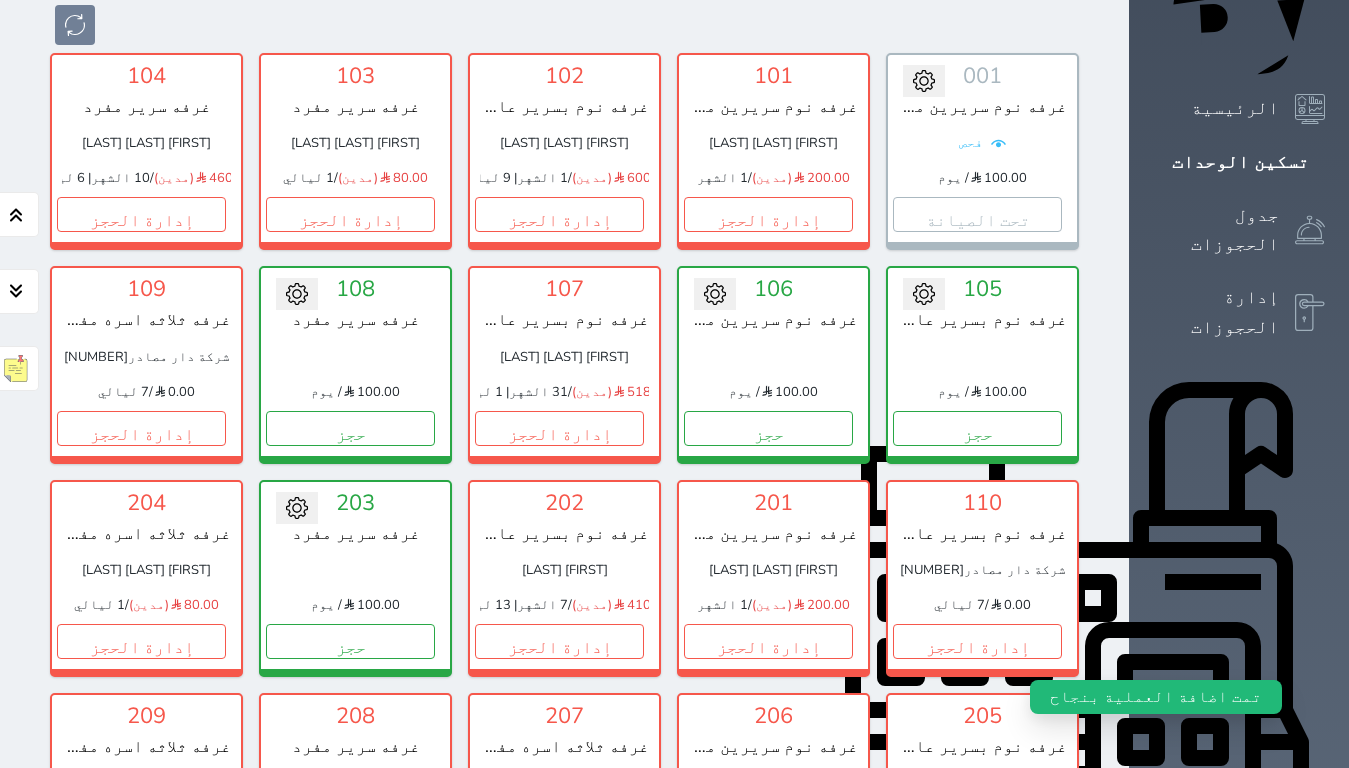 scroll, scrollTop: 214, scrollLeft: 0, axis: vertical 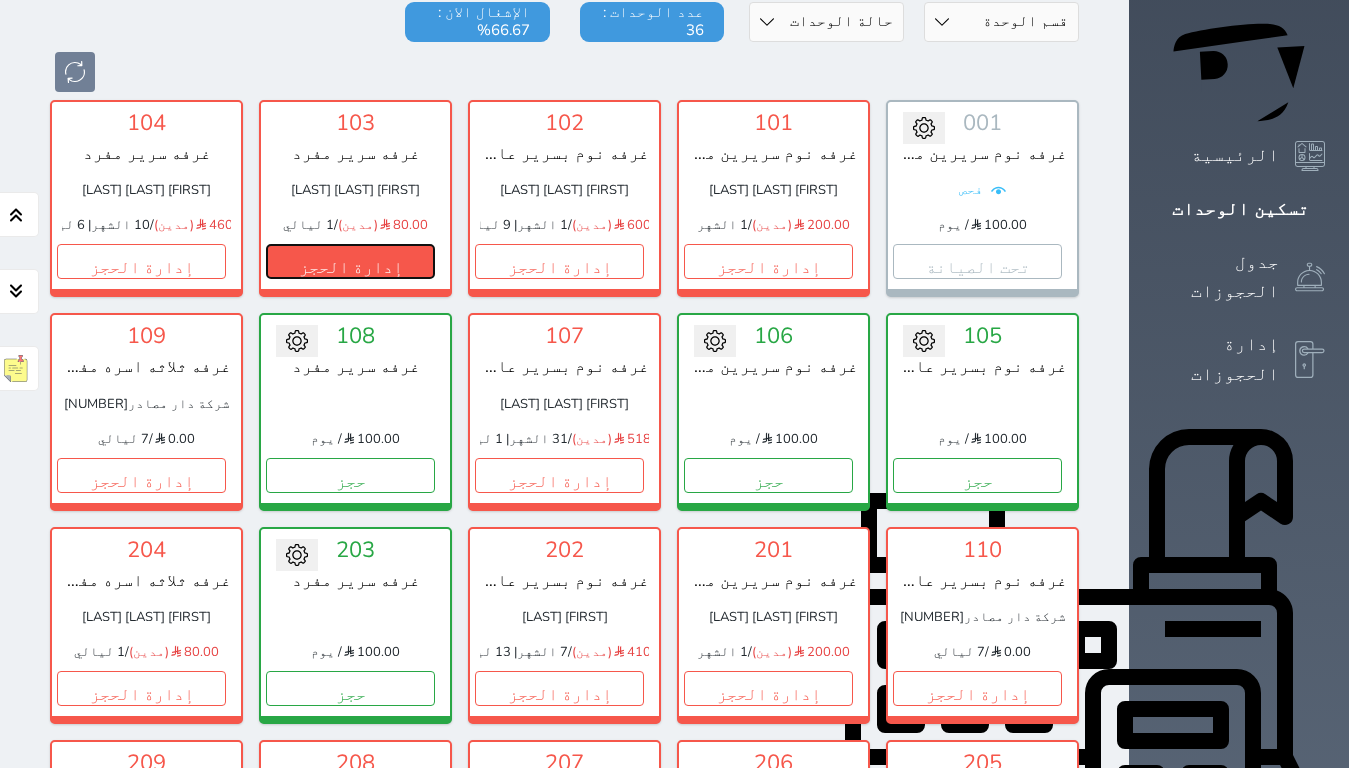 click on "إدارة الحجز" at bounding box center (350, 261) 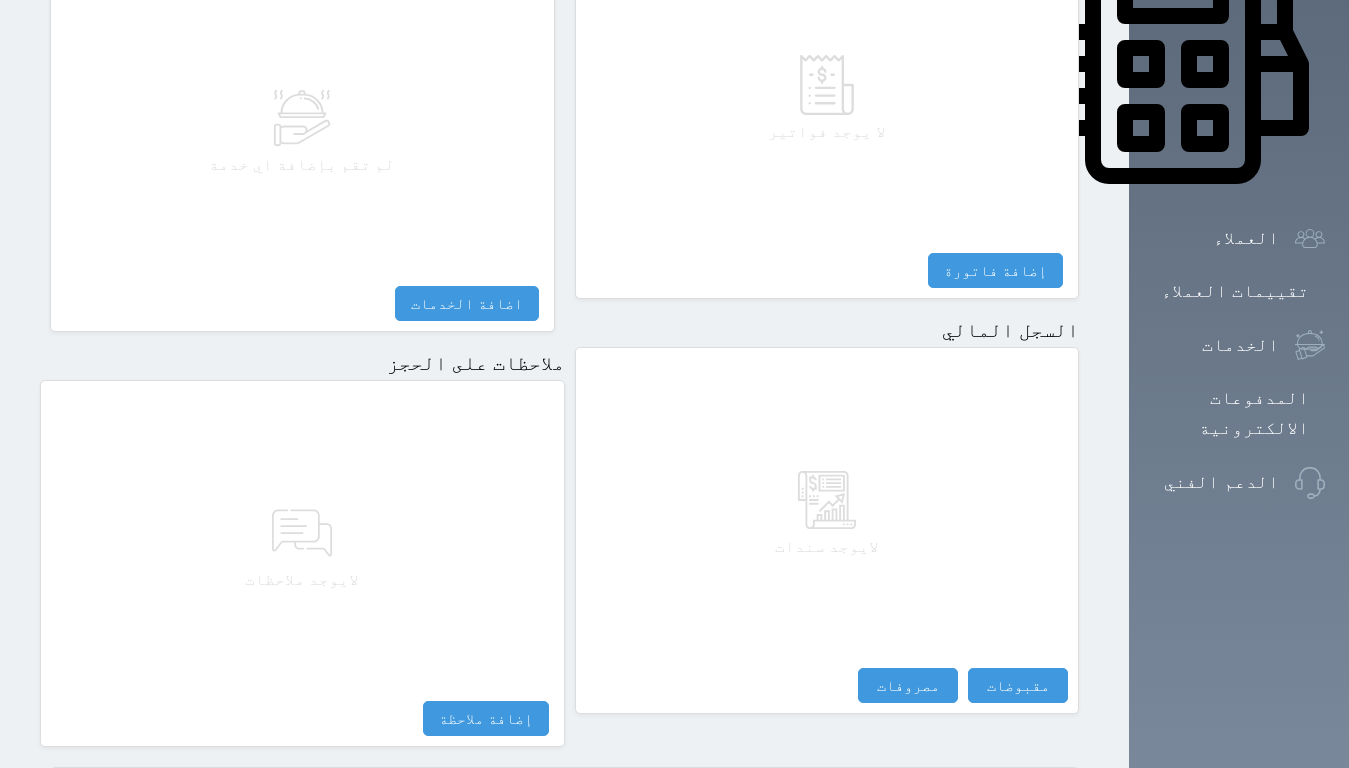 scroll, scrollTop: 957, scrollLeft: 0, axis: vertical 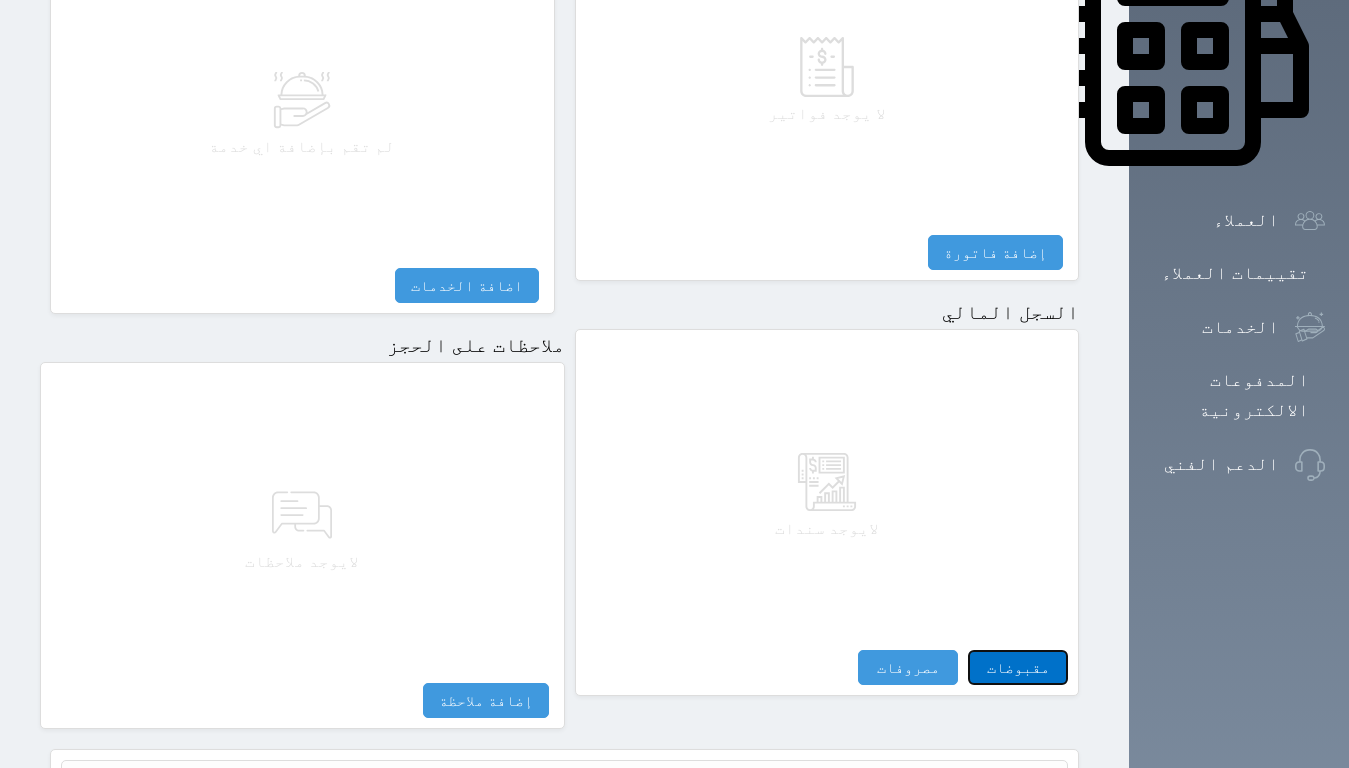 click on "مقبوضات" at bounding box center [1018, 667] 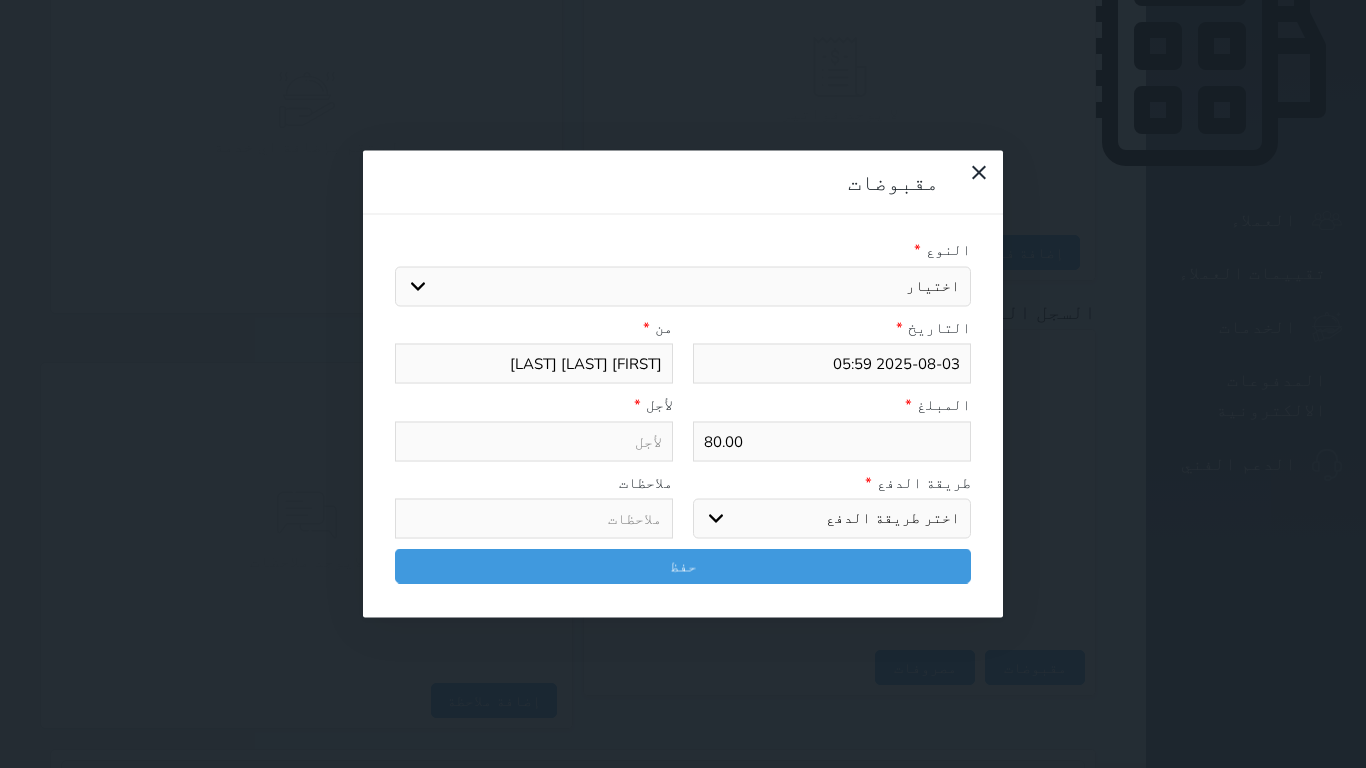 click on "اختيار   مقبوضات عامة قيمة إيجار فواتير تامين عربون لا ينطبق آخر مغسلة واي فاي - الإنترنت مواقف السيارات طعام الأغذية والمشروبات مشروبات المشروبات الباردة المشروبات الساخنة الإفطار غداء عشاء مخبز و كعك حمام سباحة الصالة الرياضية سبا و خدمات الجمال اختيار وإسقاط (خدمات النقل) ميني بار كابل - تلفزيون سرير إضافي تصفيف الشعر التسوق خدمات الجولات السياحية المنظمة خدمات الدليل السياحي" at bounding box center [683, 286] 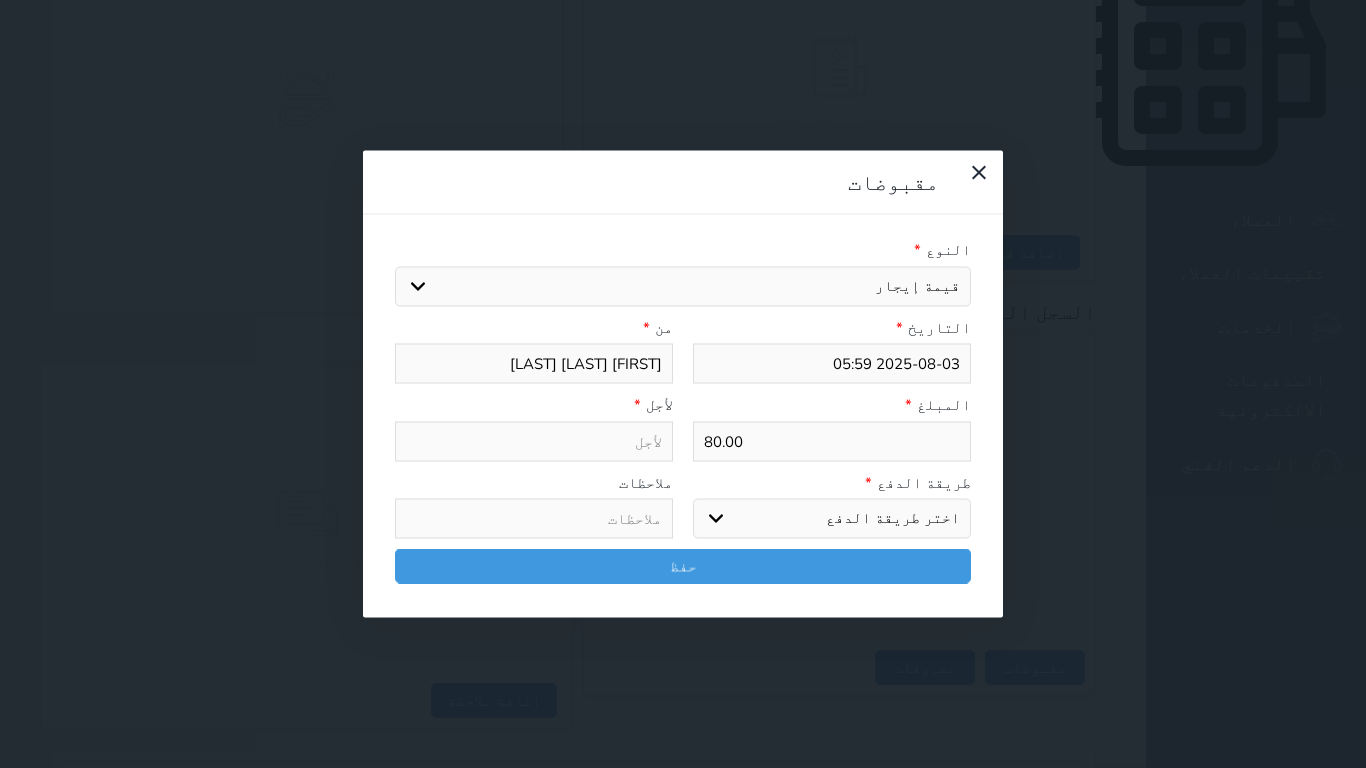 click on "اختيار   مقبوضات عامة قيمة إيجار فواتير تامين عربون لا ينطبق آخر مغسلة واي فاي - الإنترنت مواقف السيارات طعام الأغذية والمشروبات مشروبات المشروبات الباردة المشروبات الساخنة الإفطار غداء عشاء مخبز و كعك حمام سباحة الصالة الرياضية سبا و خدمات الجمال اختيار وإسقاط (خدمات النقل) ميني بار كابل - تلفزيون سرير إضافي تصفيف الشعر التسوق خدمات الجولات السياحية المنظمة خدمات الدليل السياحي" at bounding box center (683, 286) 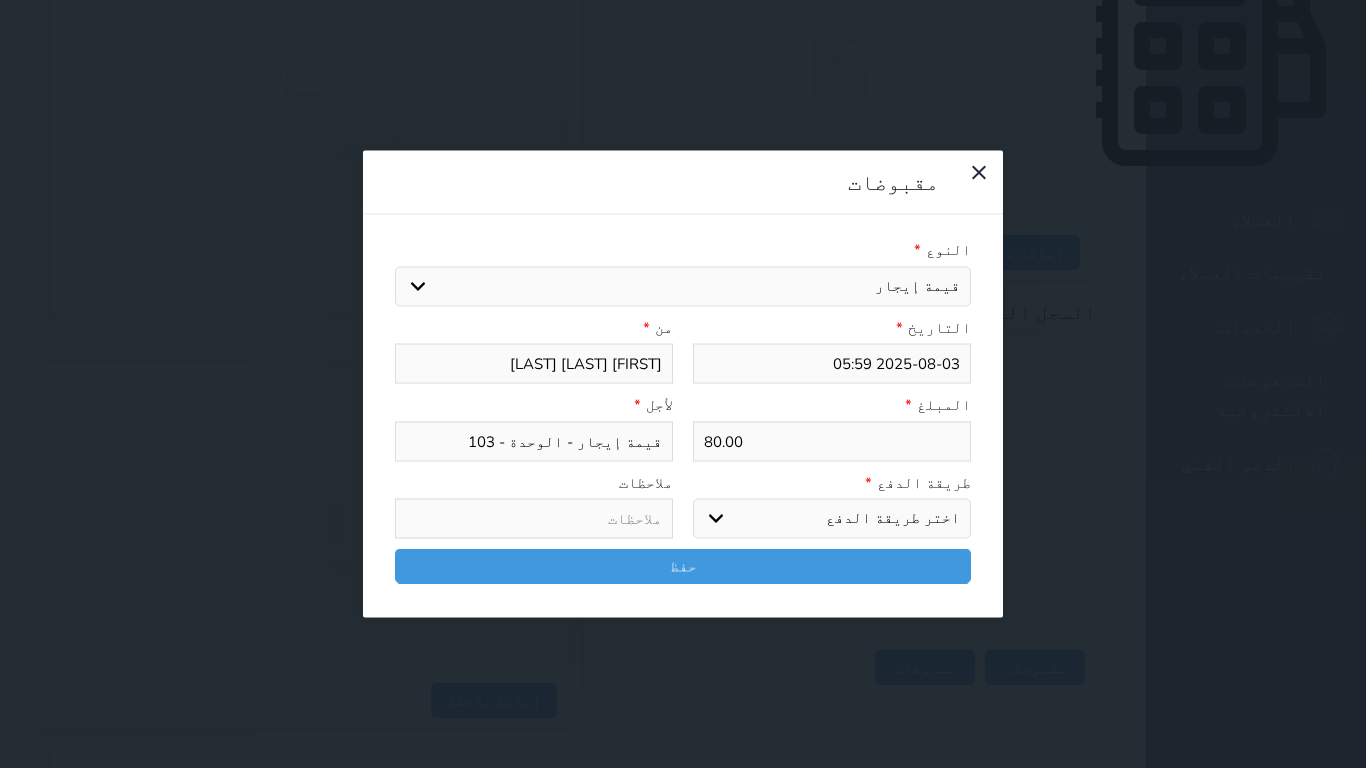 click on "اختر طريقة الدفع   دفع نقدى   تحويل بنكى   مدى   بطاقة ائتمان   آجل" at bounding box center [832, 519] 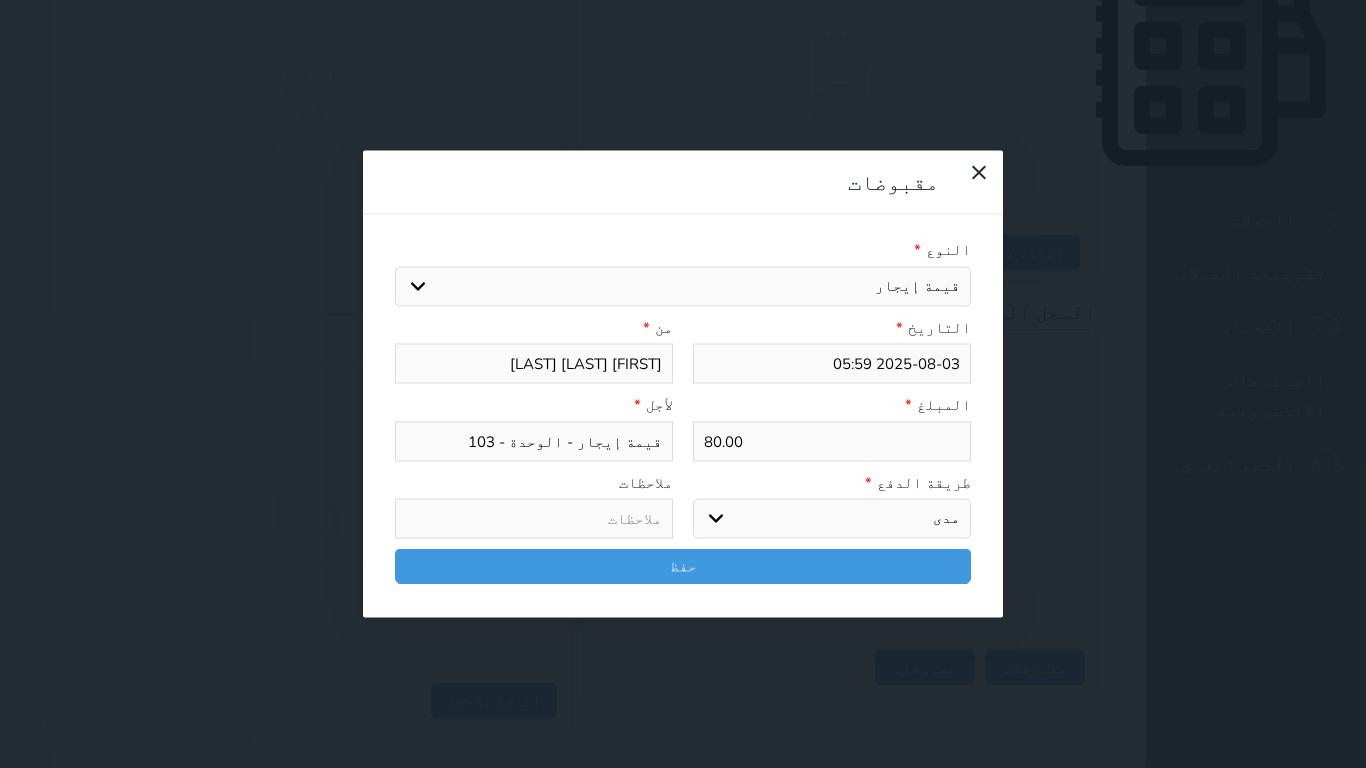 click on "اختر طريقة الدفع   دفع نقدى   تحويل بنكى   مدى   بطاقة ائتمان   آجل" at bounding box center (832, 519) 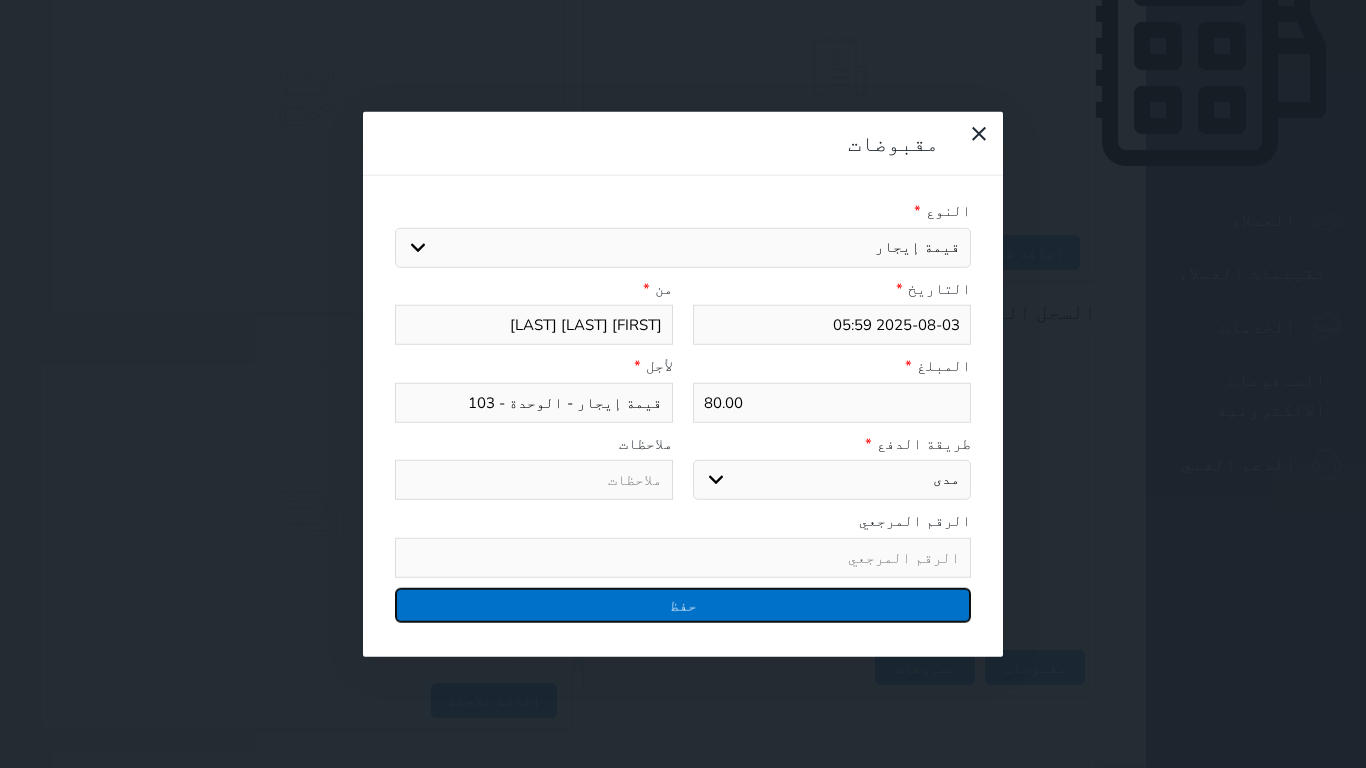 click on "حفظ" at bounding box center (683, 604) 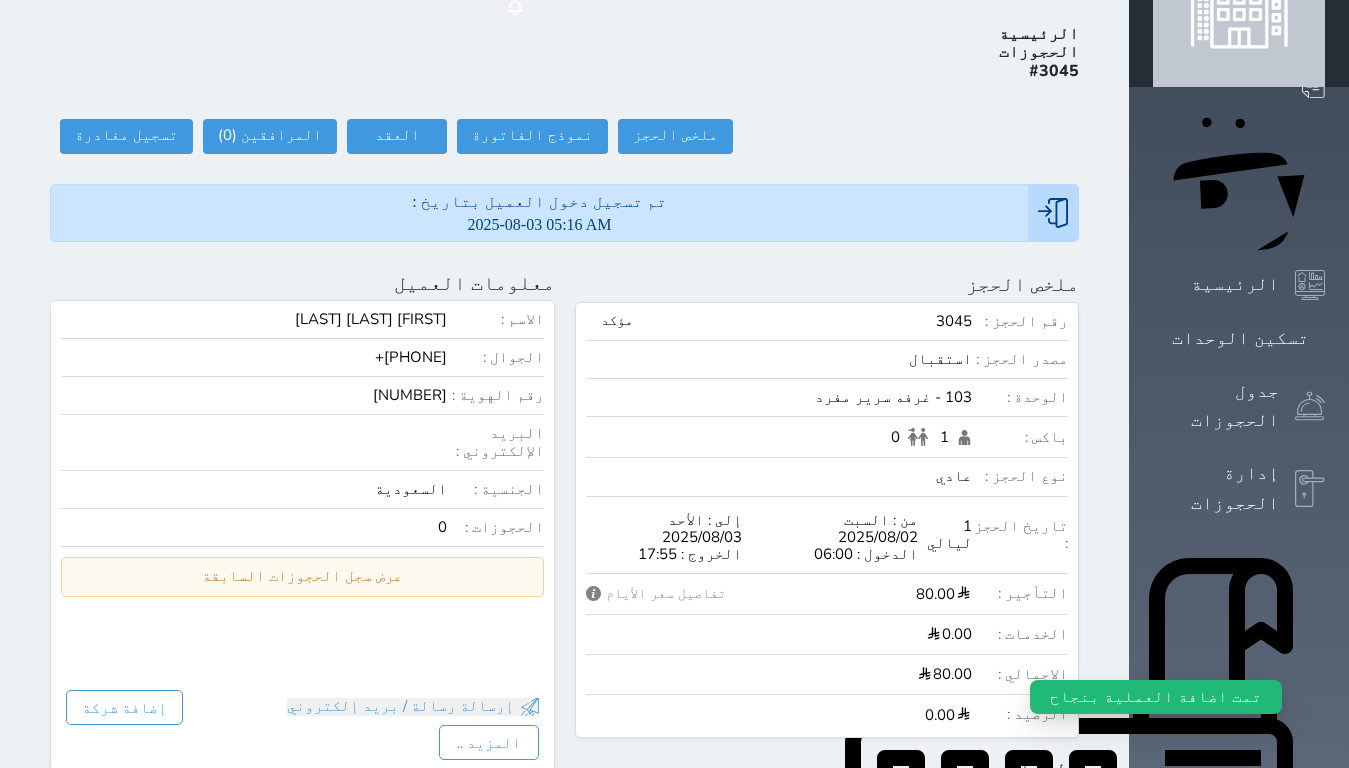 scroll, scrollTop: 57, scrollLeft: 0, axis: vertical 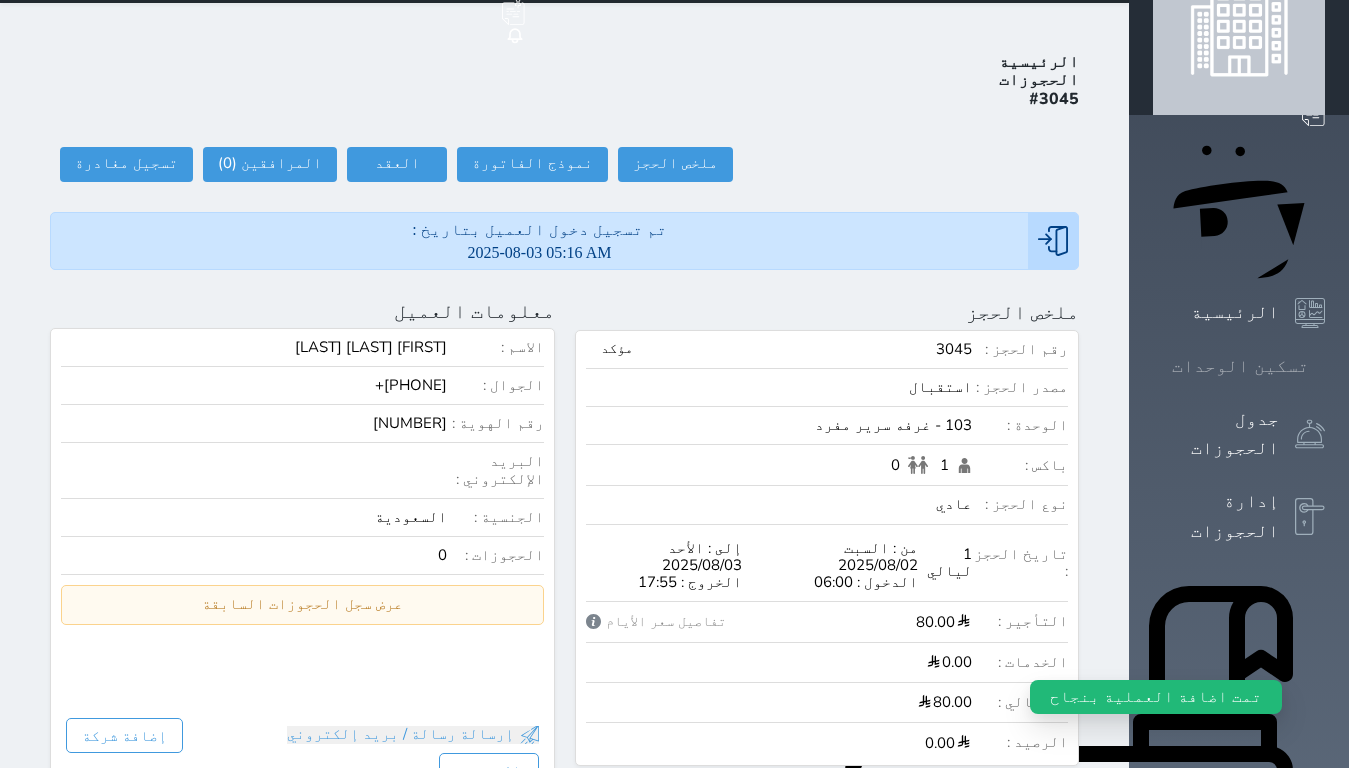 click 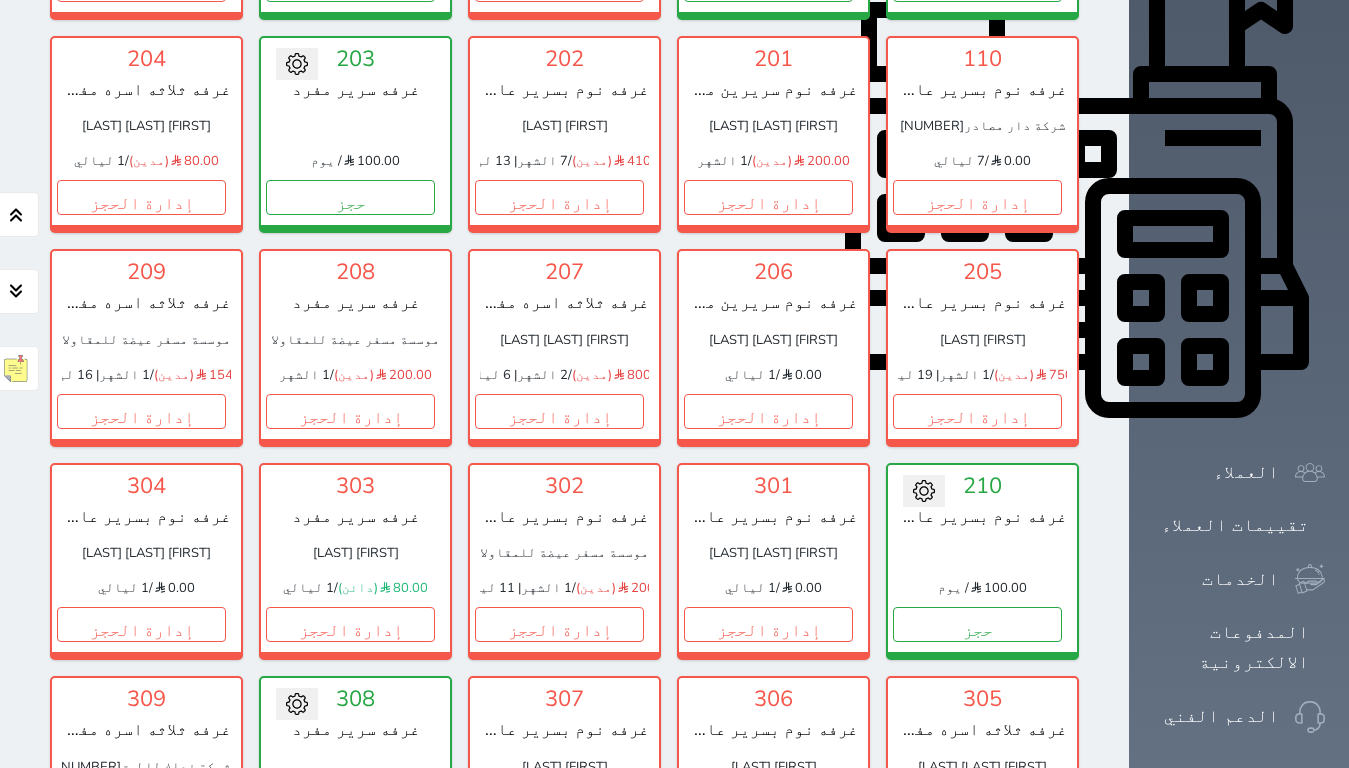 scroll, scrollTop: 500, scrollLeft: 0, axis: vertical 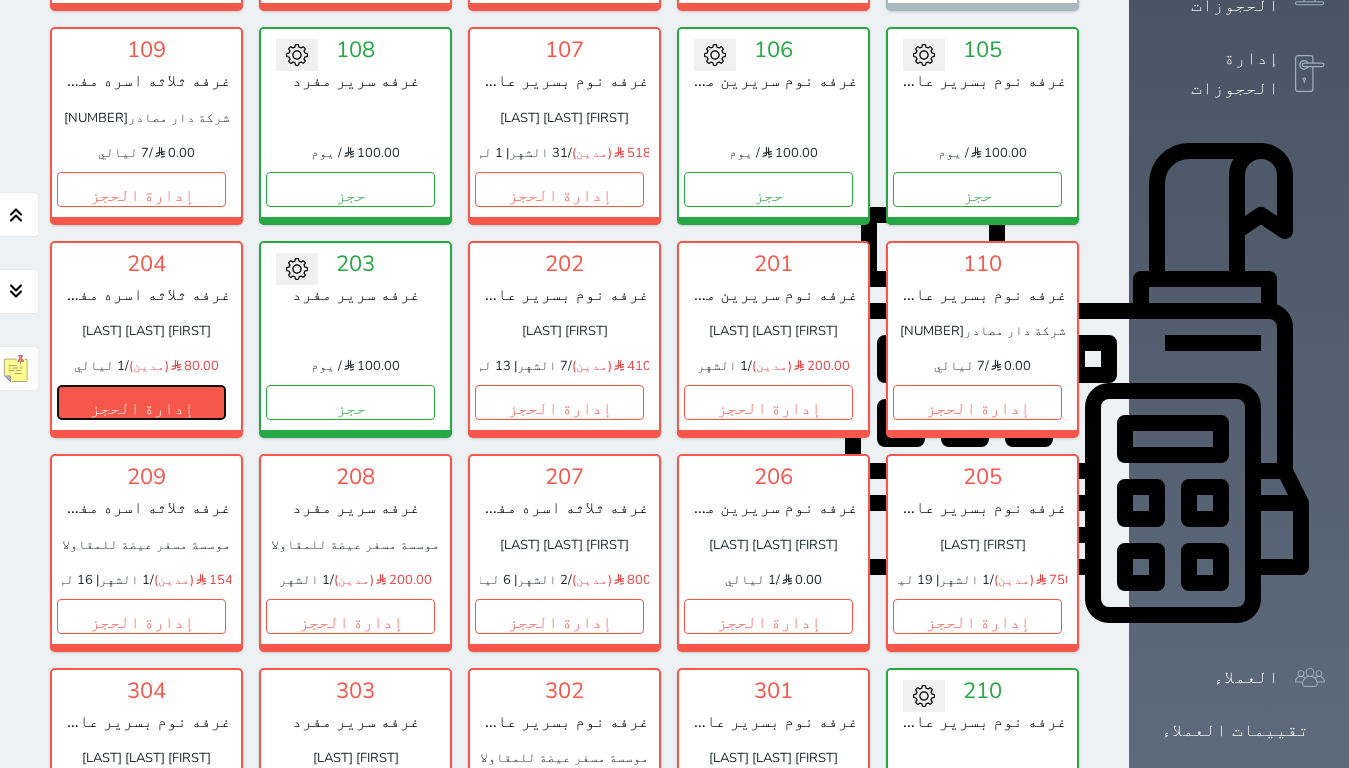 click on "إدارة الحجز" at bounding box center (141, 402) 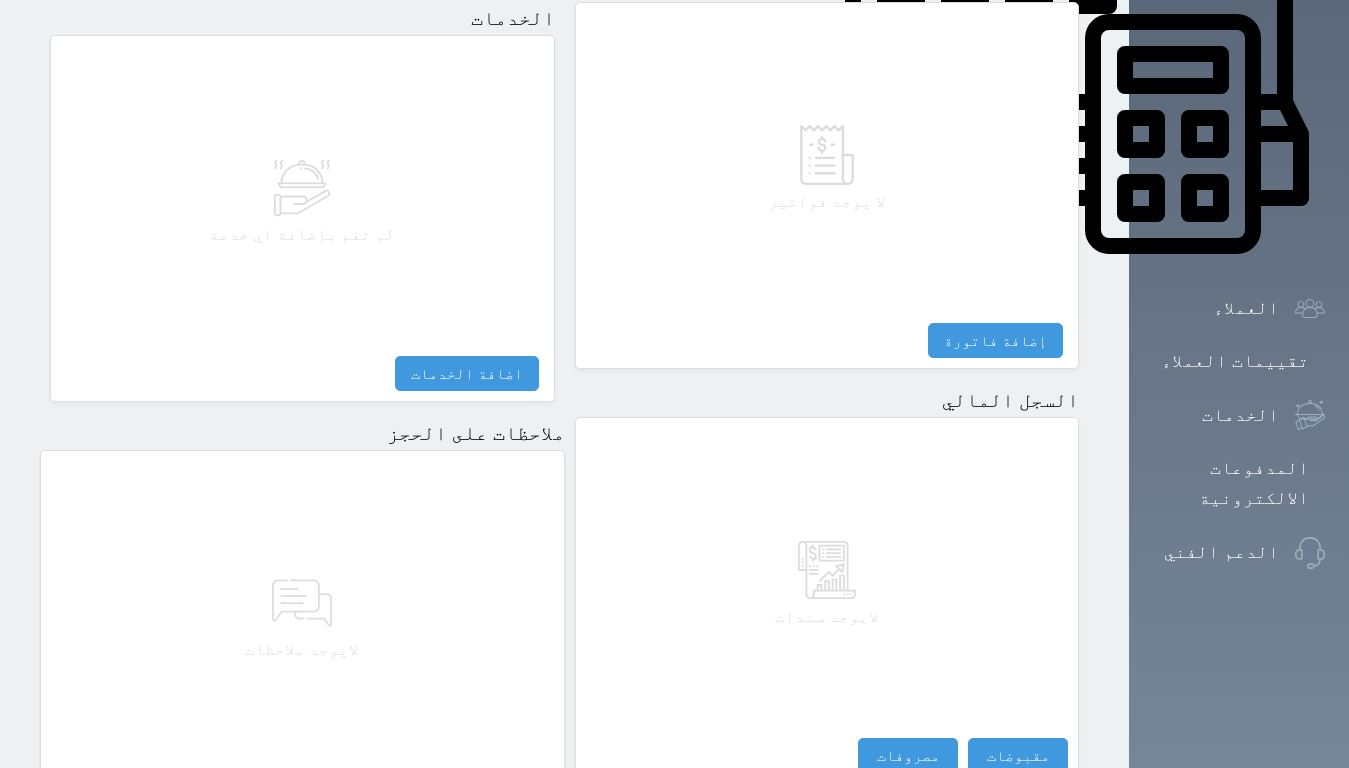 scroll, scrollTop: 957, scrollLeft: 0, axis: vertical 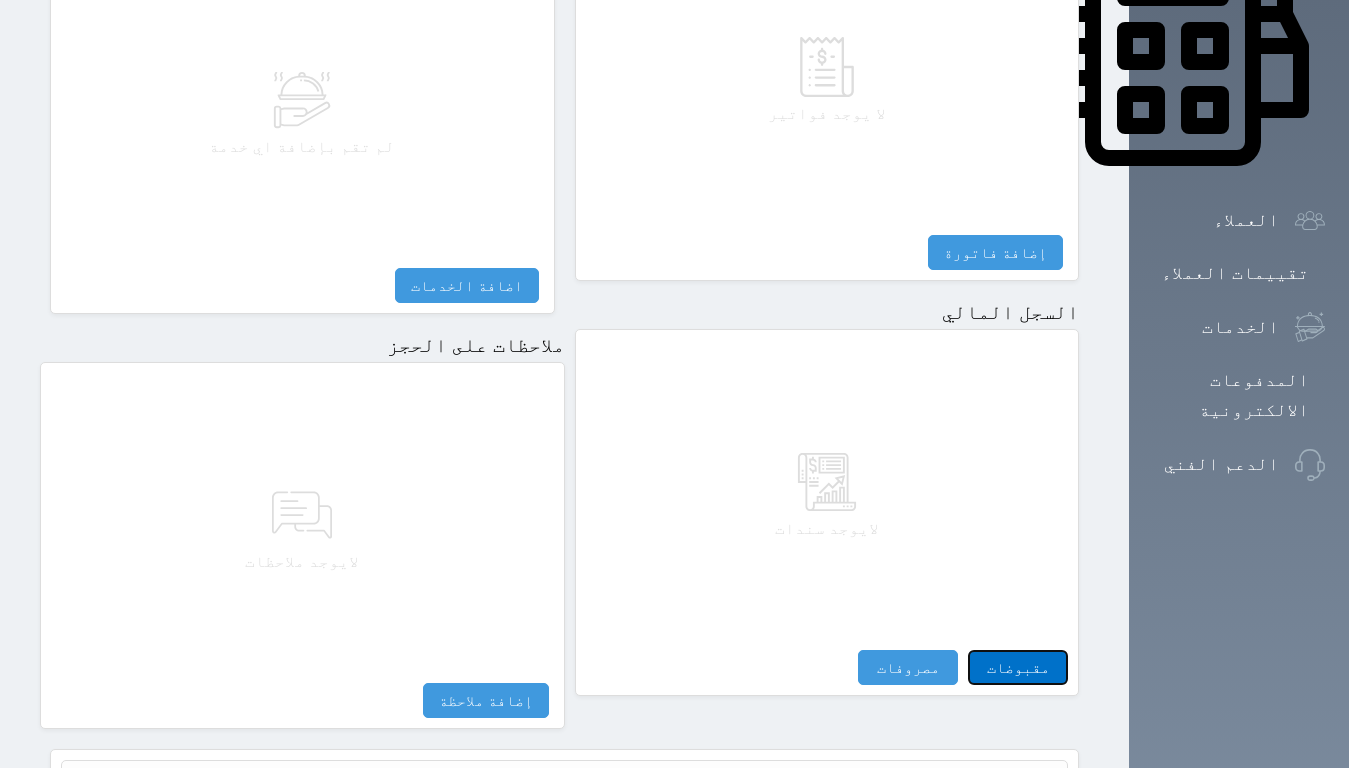 click on "مقبوضات" at bounding box center (1018, 667) 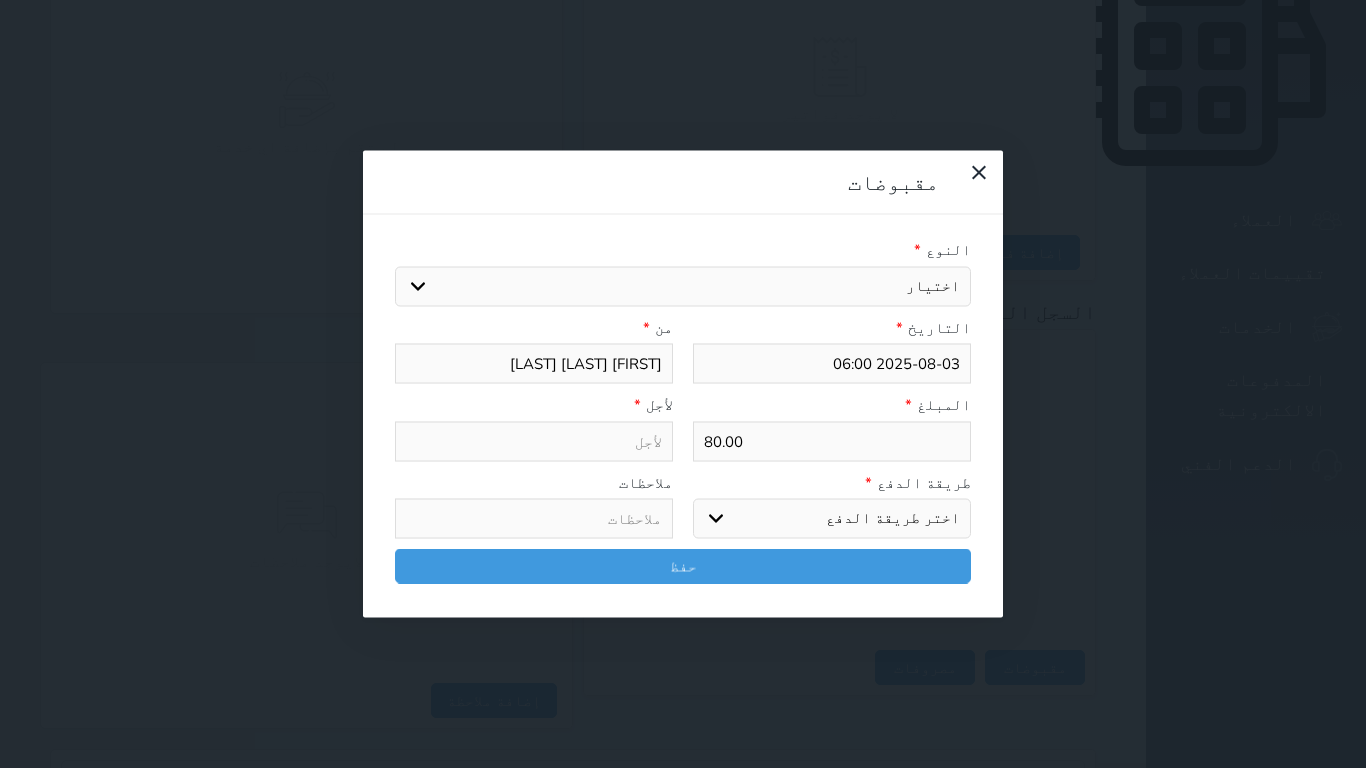 click on "اختيار   مقبوضات عامة قيمة إيجار فواتير تامين عربون لا ينطبق آخر مغسلة واي فاي - الإنترنت مواقف السيارات طعام الأغذية والمشروبات مشروبات المشروبات الباردة المشروبات الساخنة الإفطار غداء عشاء مخبز و كعك حمام سباحة الصالة الرياضية سبا و خدمات الجمال اختيار وإسقاط (خدمات النقل) ميني بار كابل - تلفزيون سرير إضافي تصفيف الشعر التسوق خدمات الجولات السياحية المنظمة خدمات الدليل السياحي" at bounding box center [683, 286] 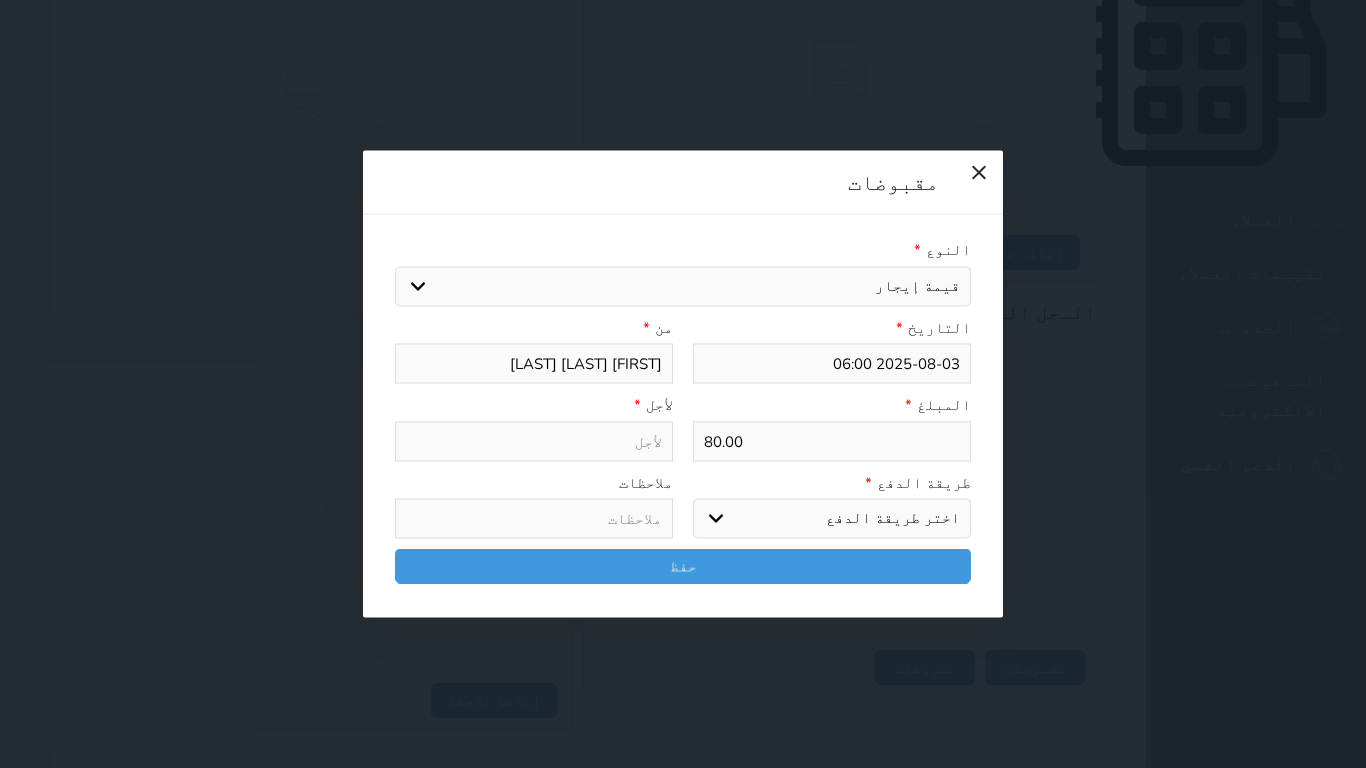 click on "اختيار   مقبوضات عامة قيمة إيجار فواتير تامين عربون لا ينطبق آخر مغسلة واي فاي - الإنترنت مواقف السيارات طعام الأغذية والمشروبات مشروبات المشروبات الباردة المشروبات الساخنة الإفطار غداء عشاء مخبز و كعك حمام سباحة الصالة الرياضية سبا و خدمات الجمال اختيار وإسقاط (خدمات النقل) ميني بار كابل - تلفزيون سرير إضافي تصفيف الشعر التسوق خدمات الجولات السياحية المنظمة خدمات الدليل السياحي" at bounding box center [683, 286] 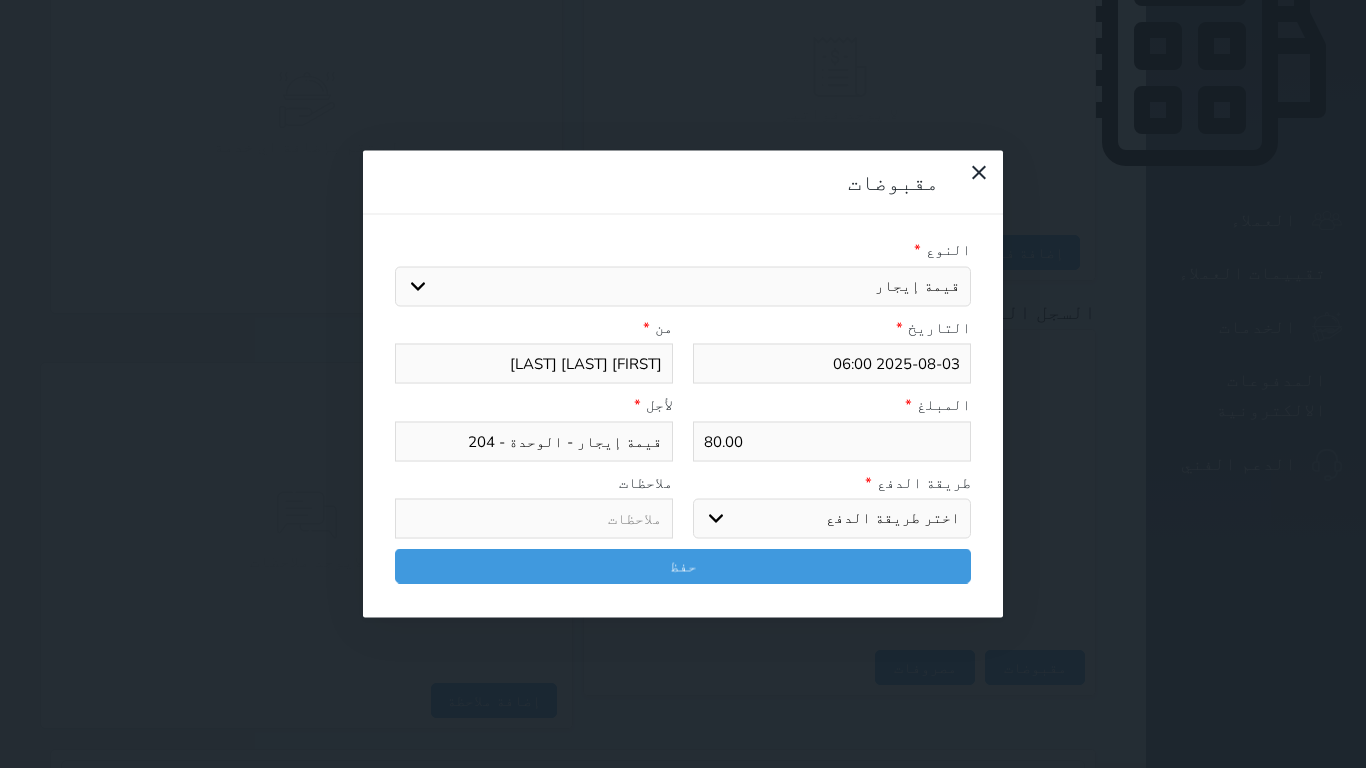 click on "اختر طريقة الدفع   دفع نقدى   تحويل بنكى   مدى   بطاقة ائتمان   آجل" at bounding box center (832, 519) 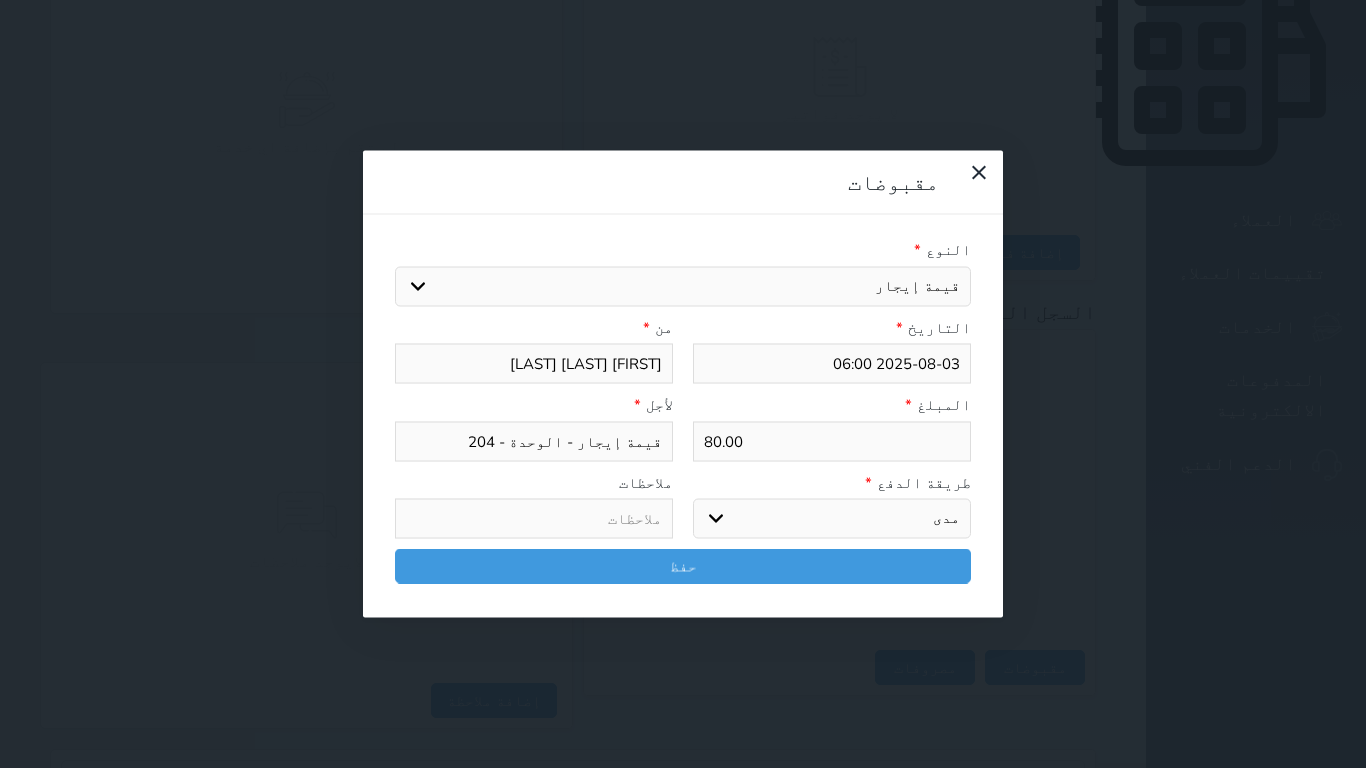 click on "اختر طريقة الدفع   دفع نقدى   تحويل بنكى   مدى   بطاقة ائتمان   آجل" at bounding box center (832, 519) 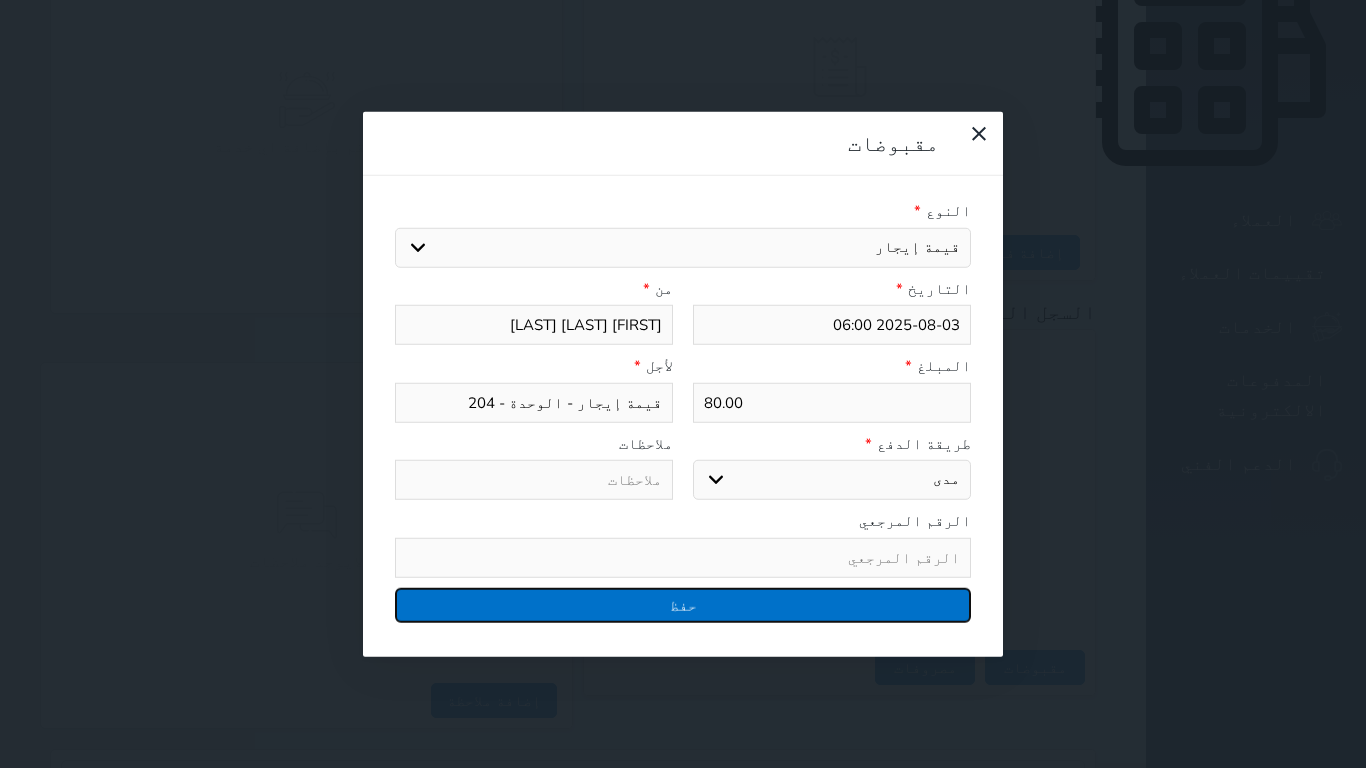 click on "حفظ" at bounding box center (683, 604) 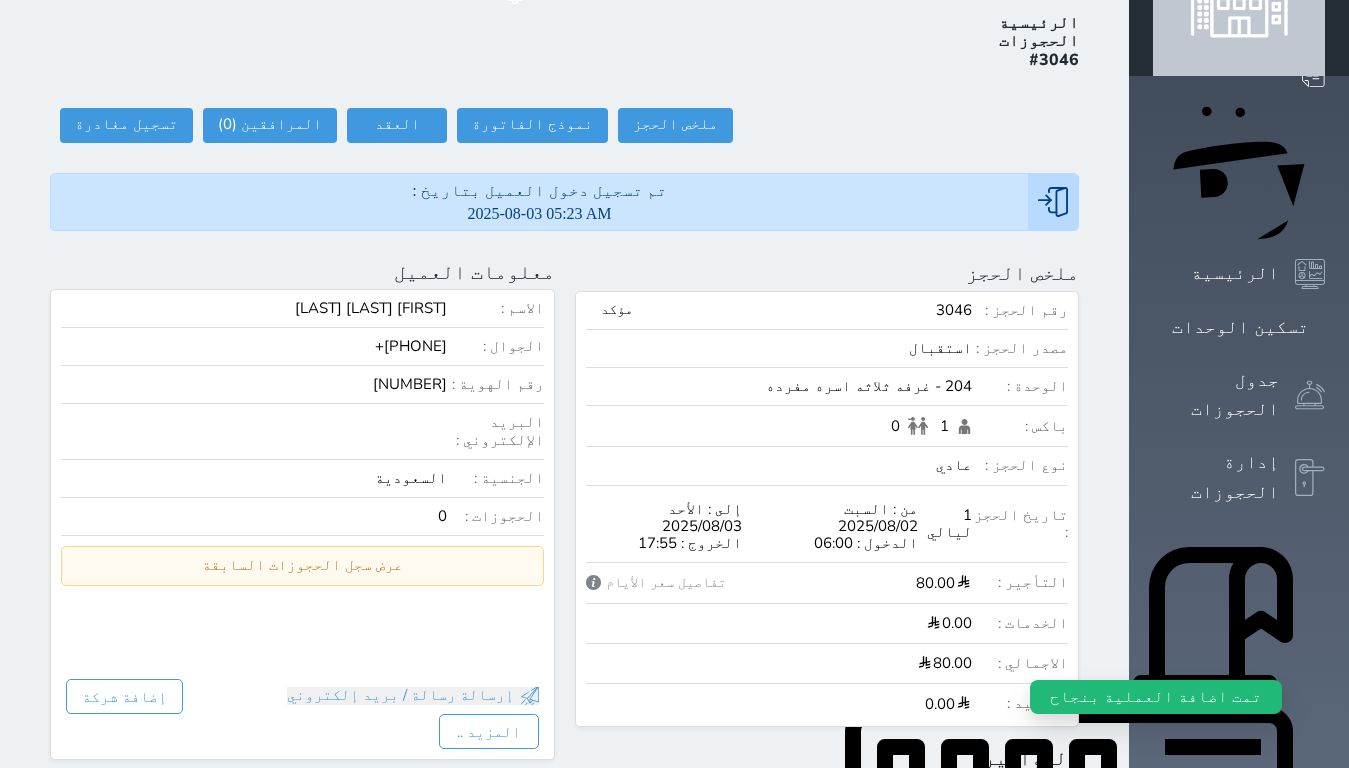 scroll, scrollTop: 57, scrollLeft: 0, axis: vertical 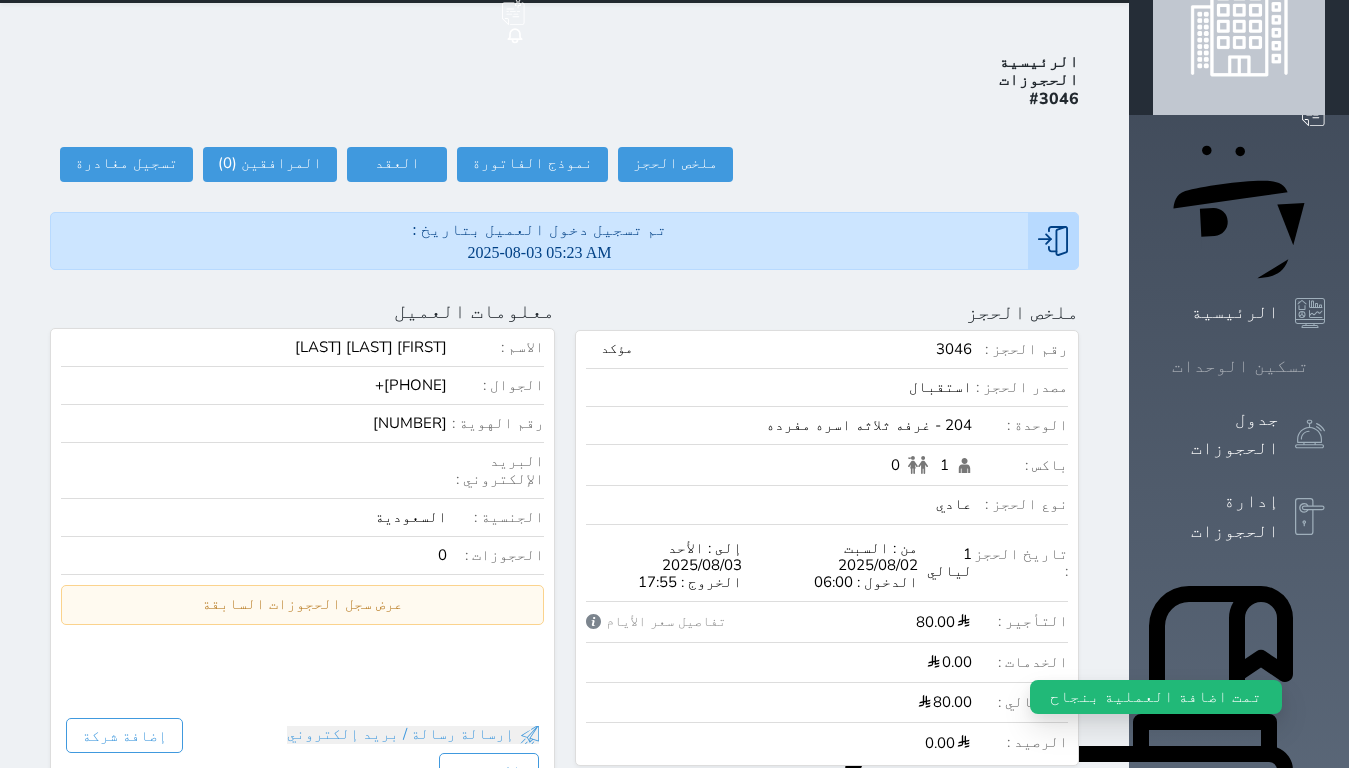 click on "تسكين الوحدات" at bounding box center [1239, 366] 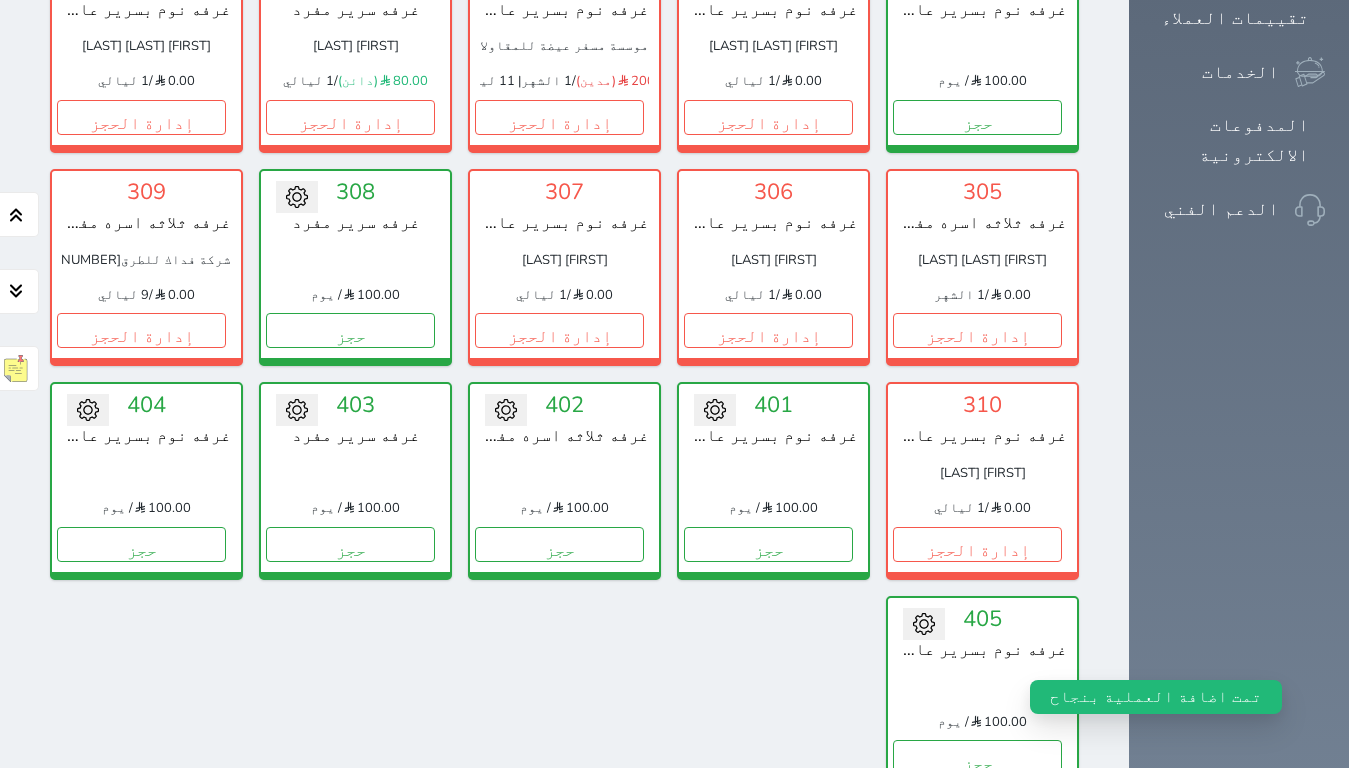 scroll, scrollTop: 1215, scrollLeft: 0, axis: vertical 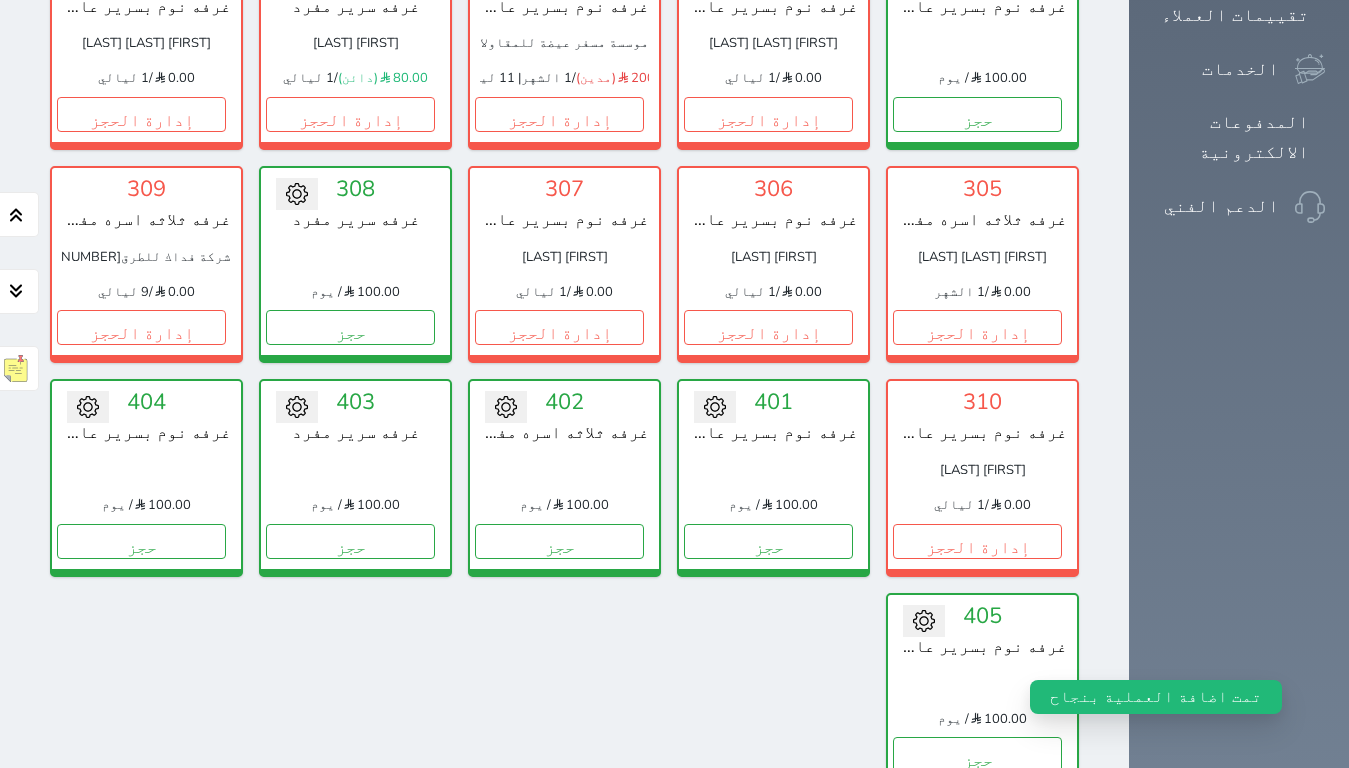 click on "عرض رصيد الصندوق" at bounding box center [304, 872] 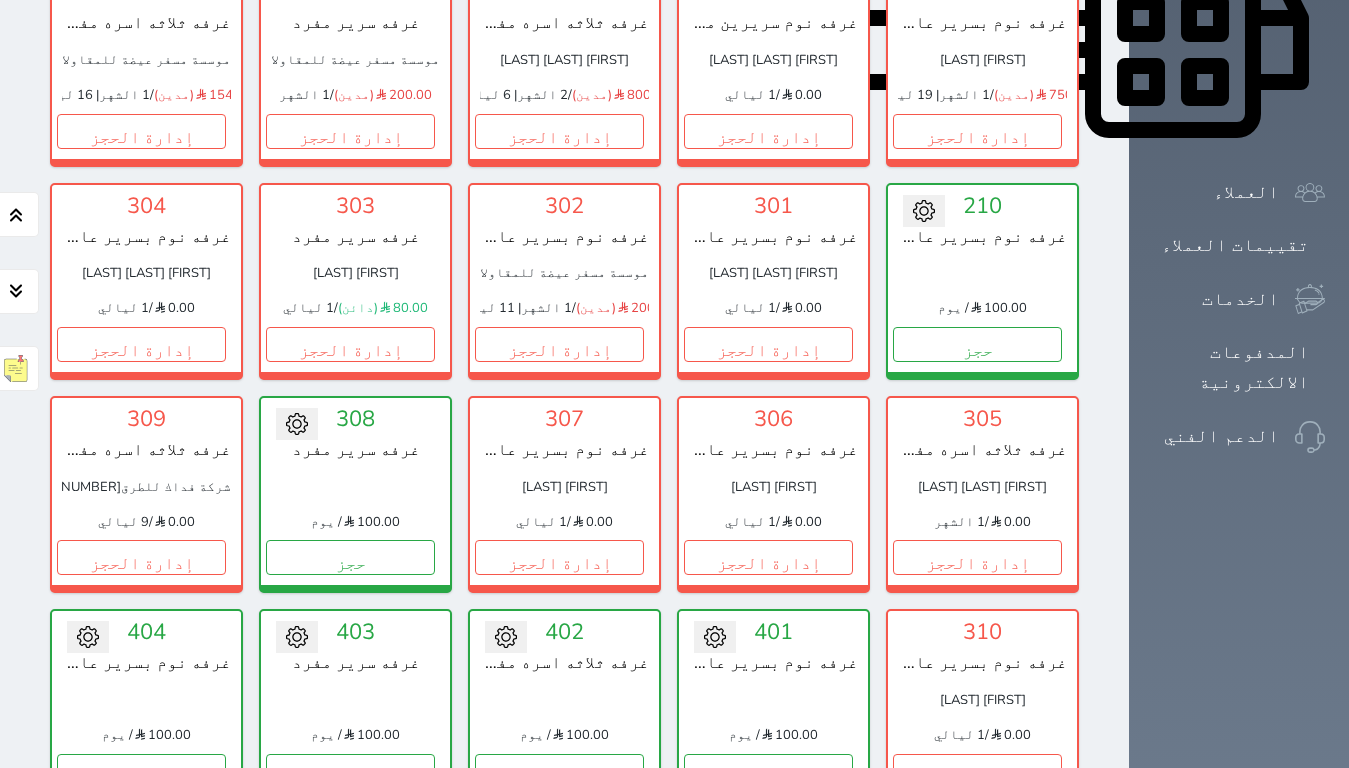 scroll, scrollTop: 1000, scrollLeft: 0, axis: vertical 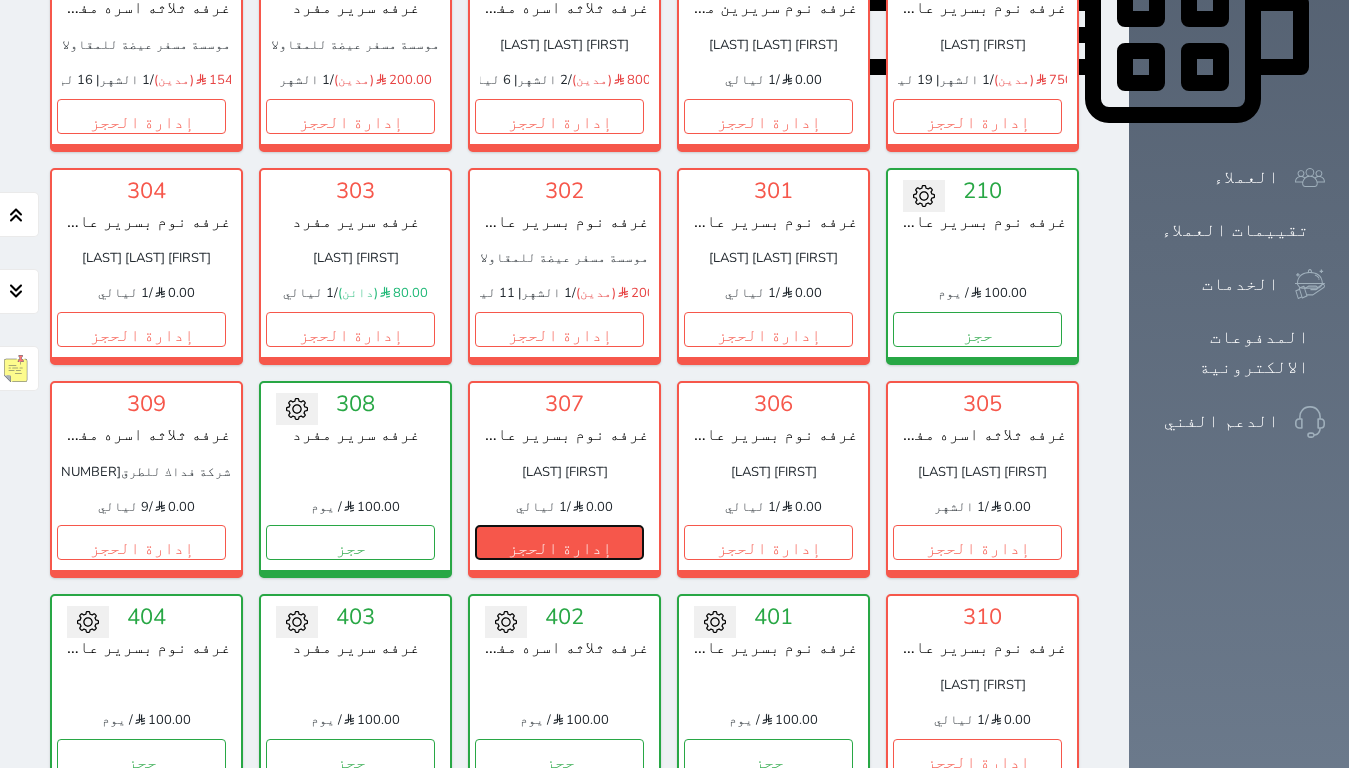 click on "إدارة الحجز" at bounding box center (559, 542) 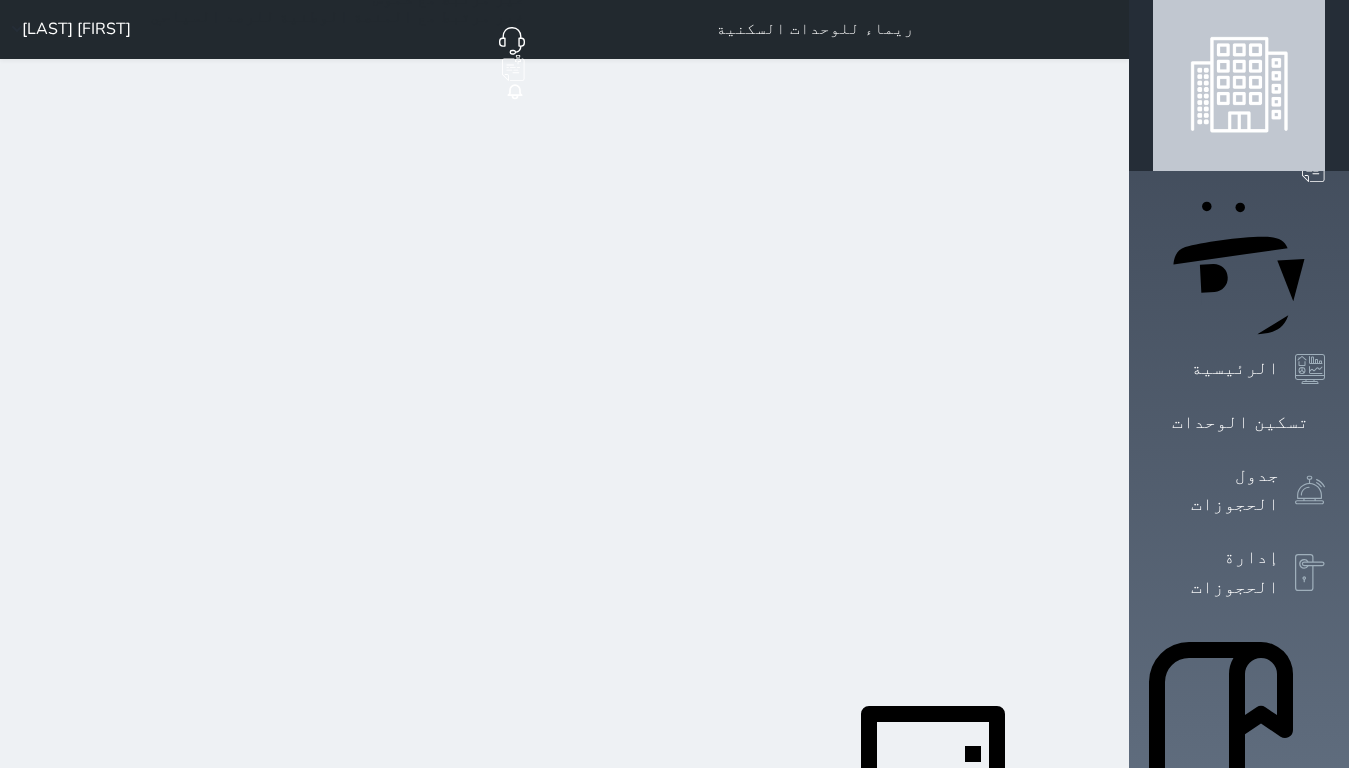 scroll, scrollTop: 0, scrollLeft: 0, axis: both 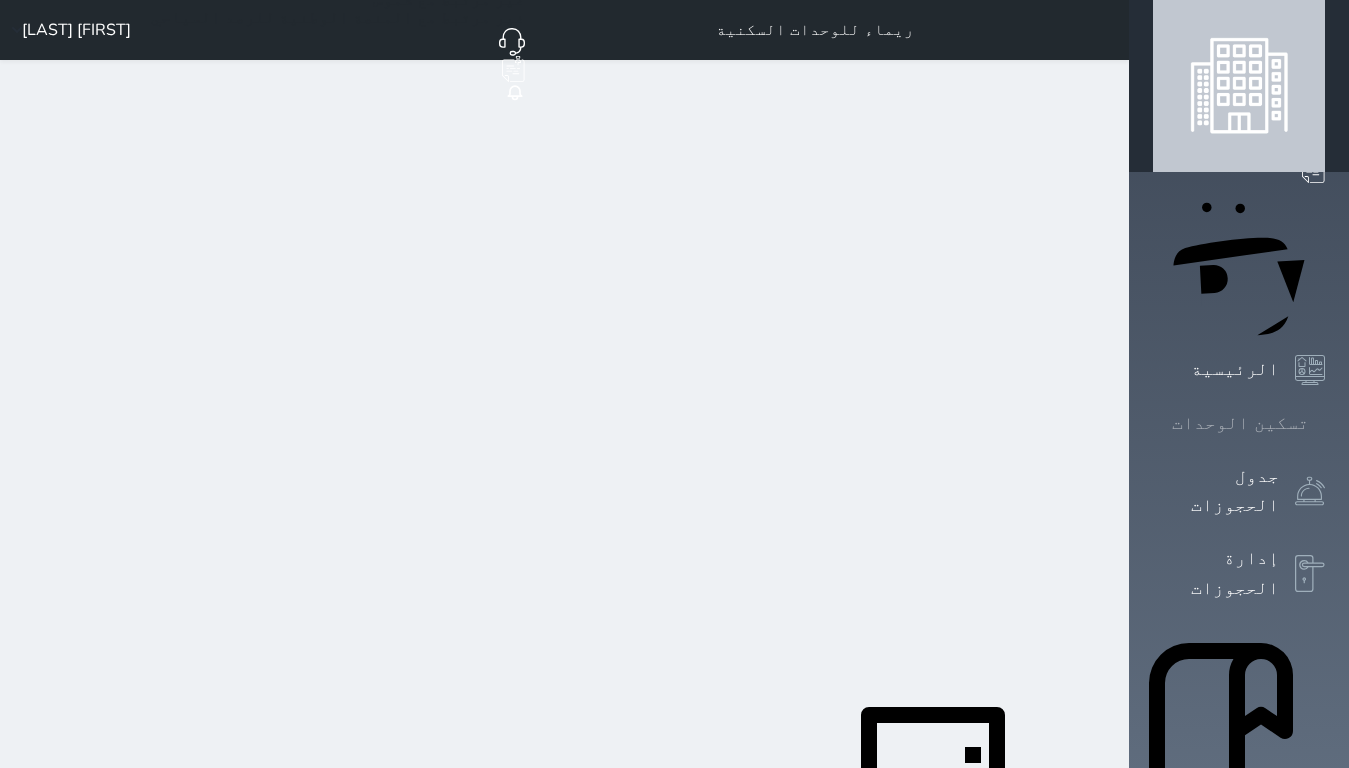 click at bounding box center [1325, 423] 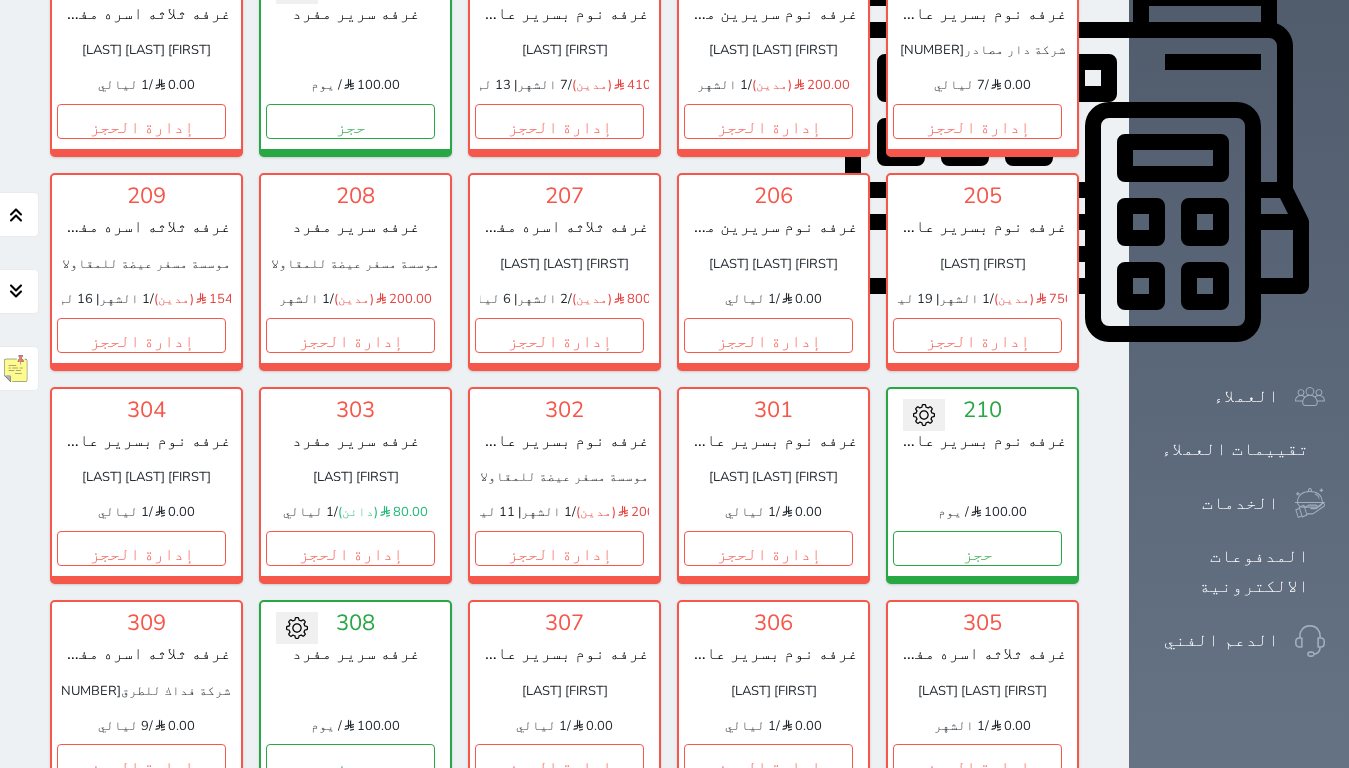 scroll, scrollTop: 878, scrollLeft: 0, axis: vertical 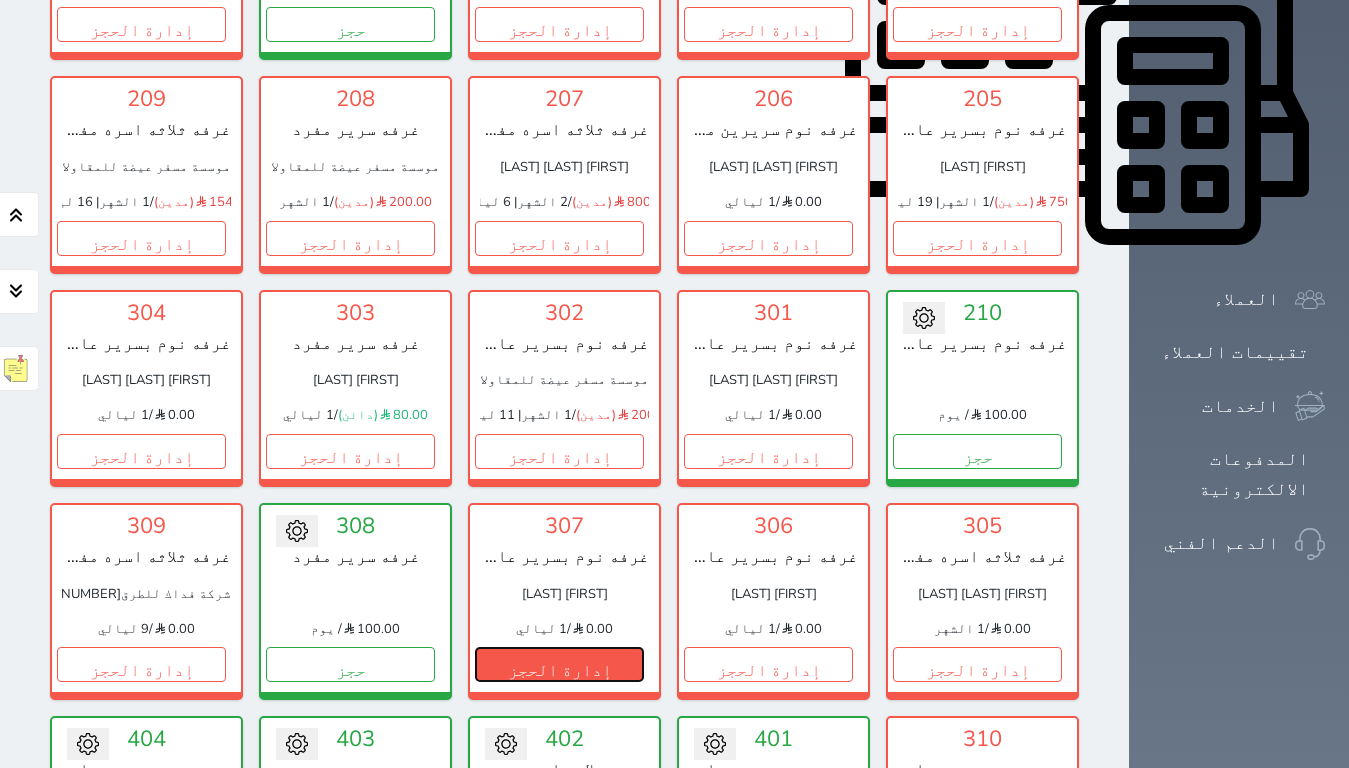 click on "إدارة الحجز" at bounding box center [559, 664] 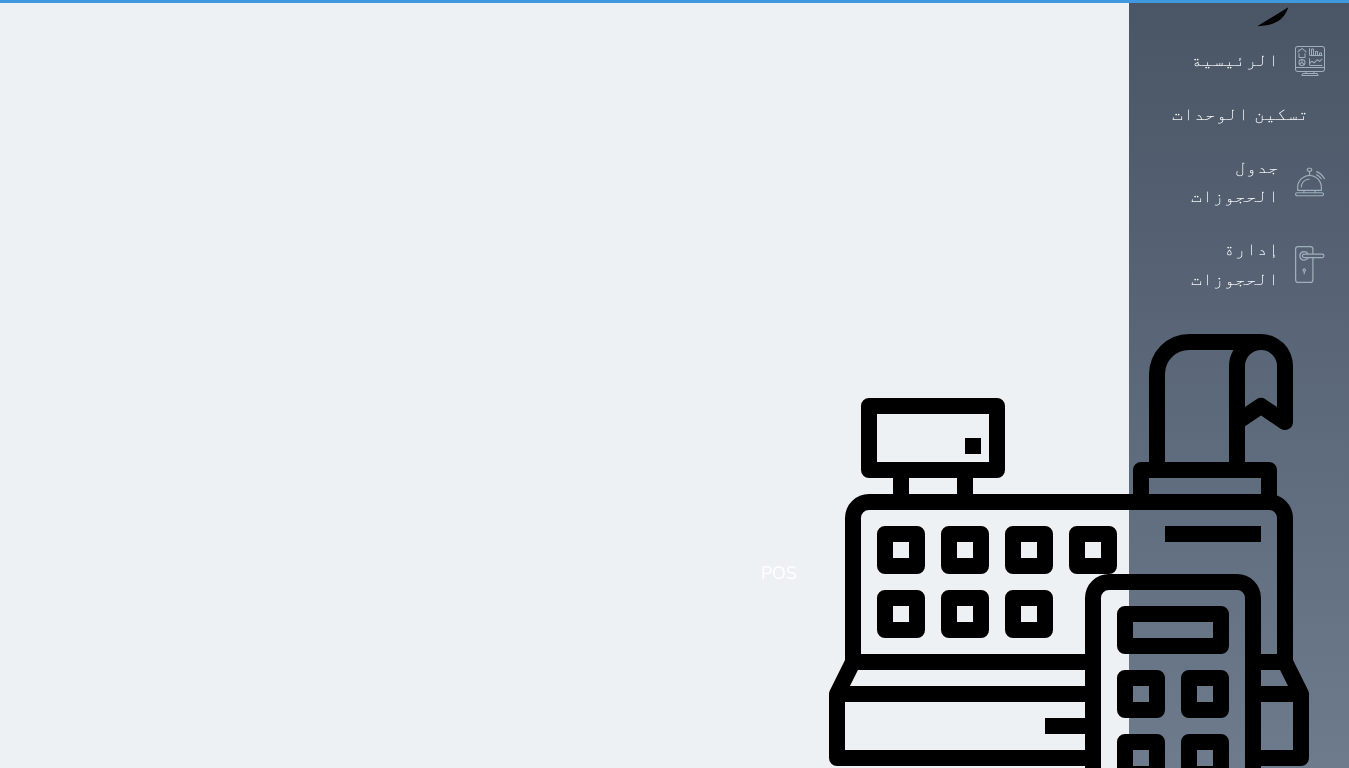 scroll, scrollTop: 0, scrollLeft: 0, axis: both 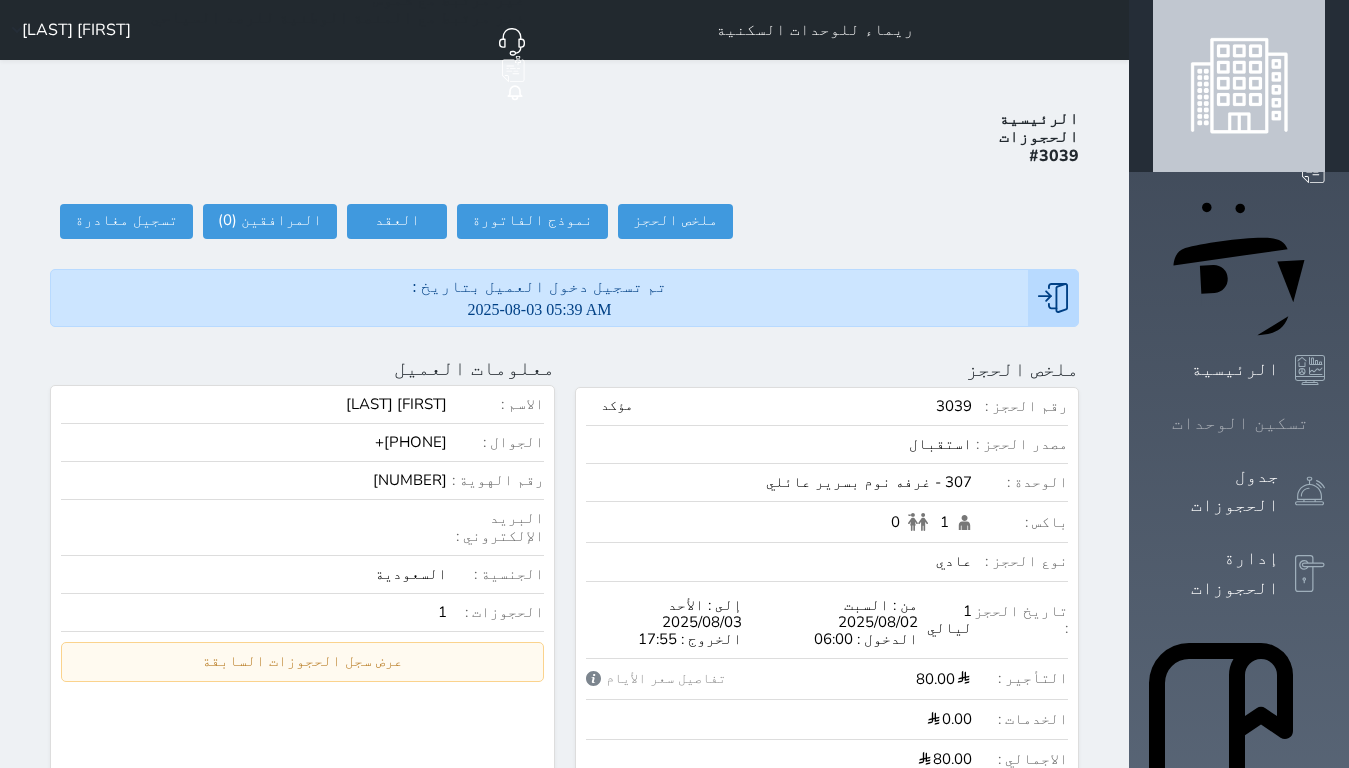click 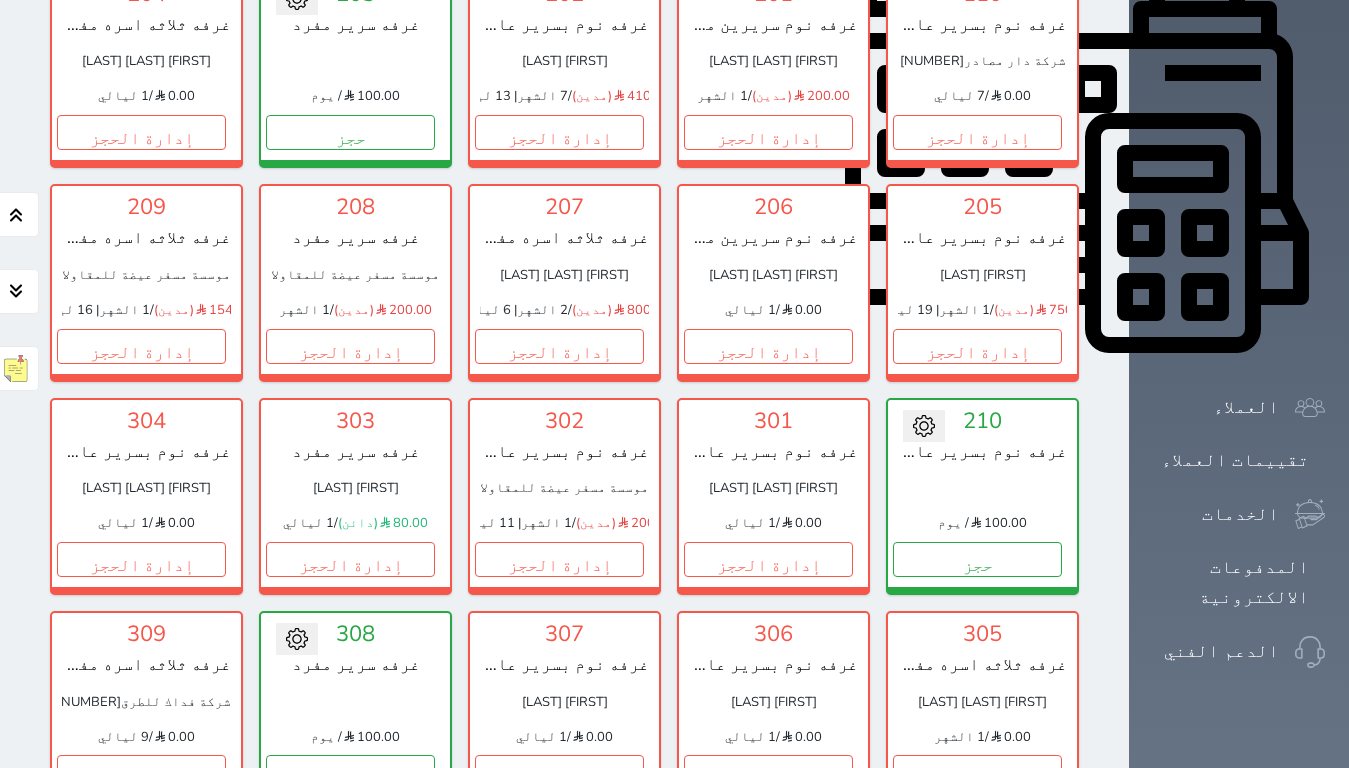 scroll, scrollTop: 778, scrollLeft: 0, axis: vertical 